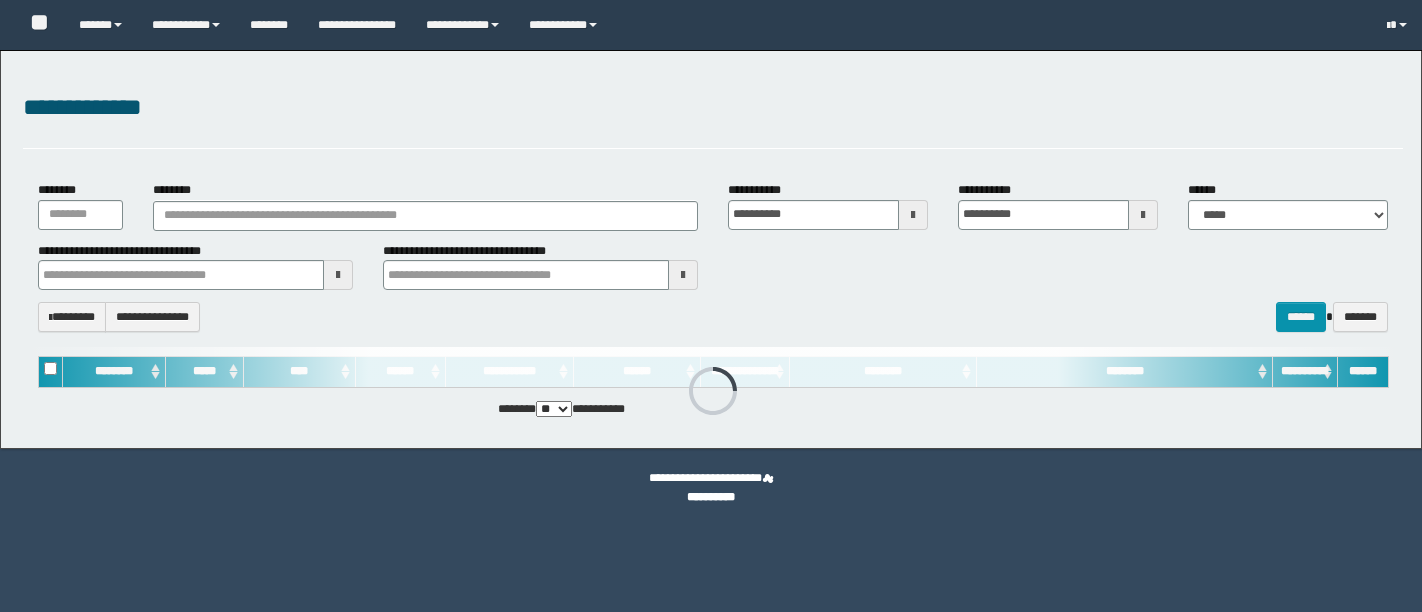 scroll, scrollTop: 0, scrollLeft: 0, axis: both 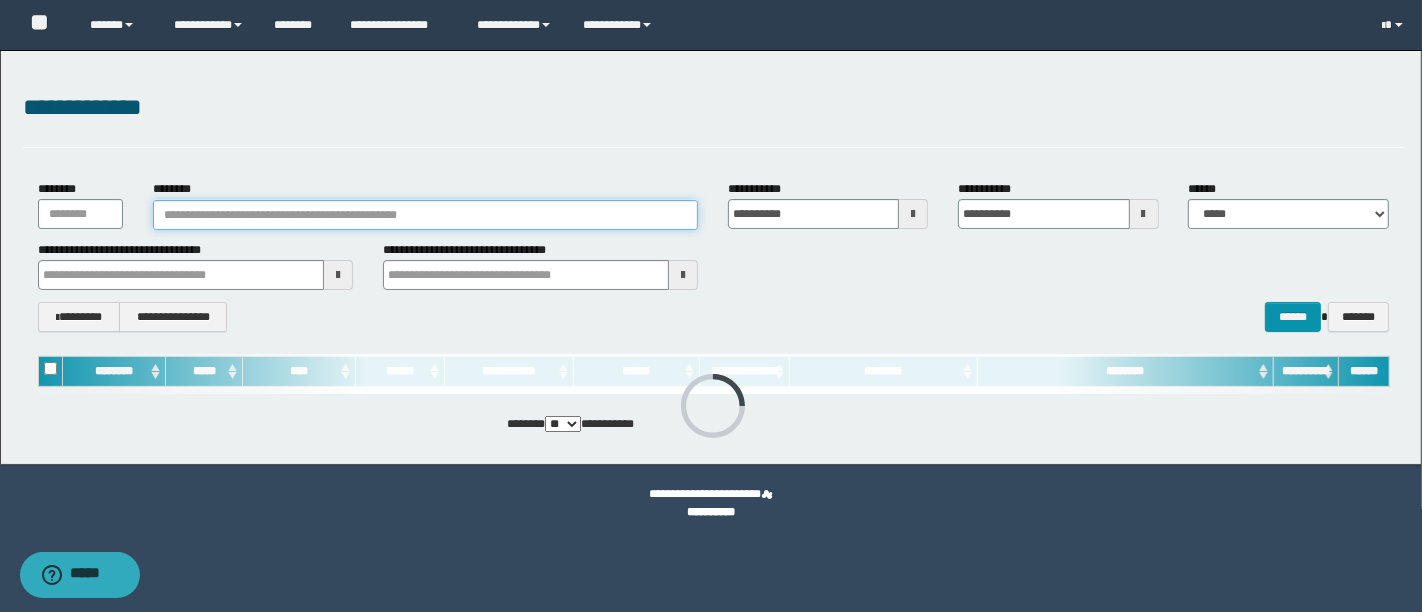 click on "********" at bounding box center [425, 215] 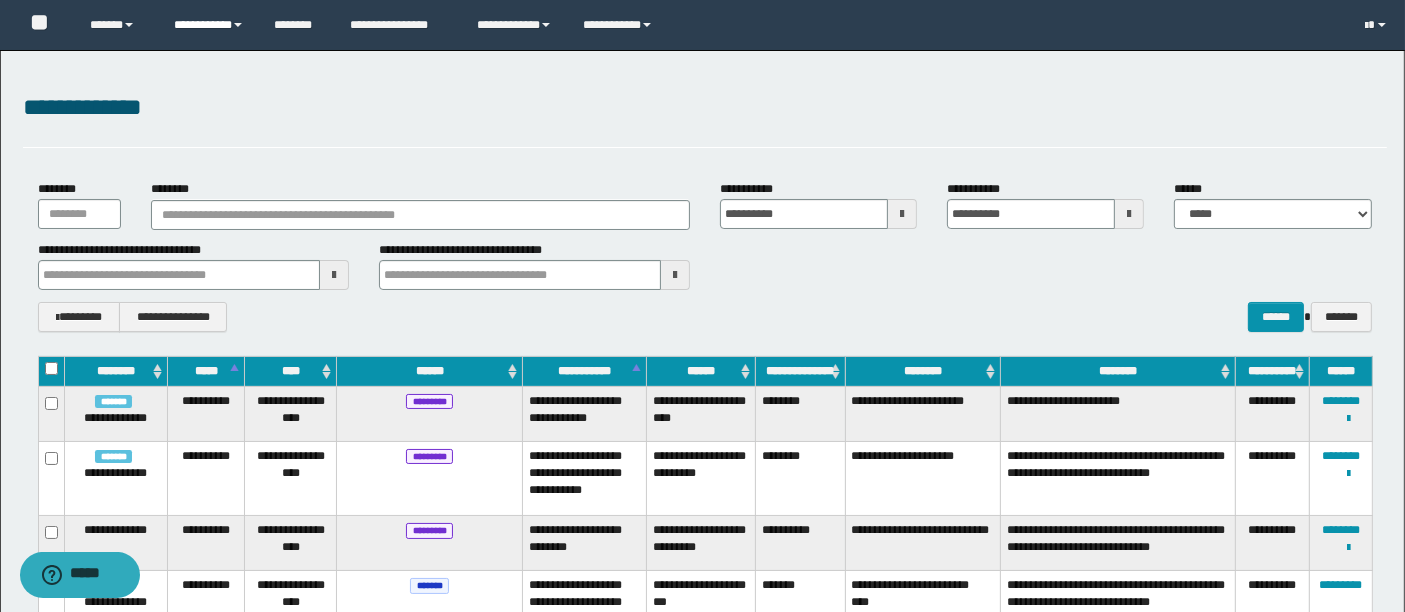 click on "**********" at bounding box center [209, 25] 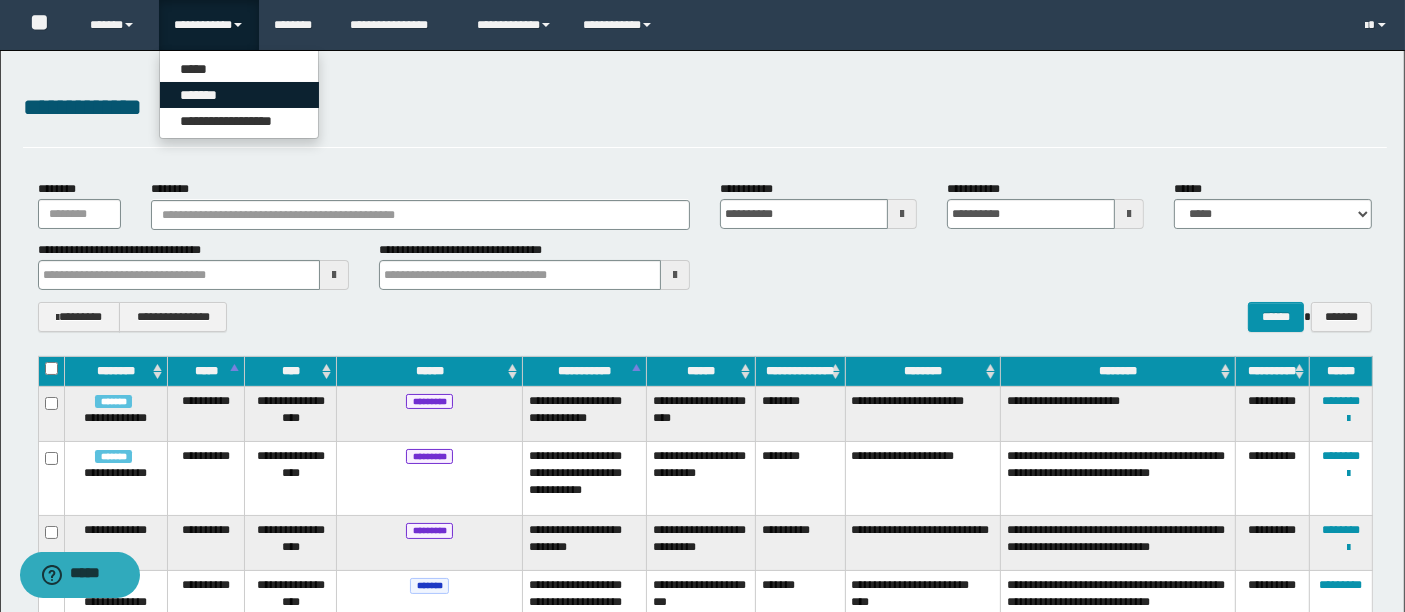 click on "*******" at bounding box center [239, 95] 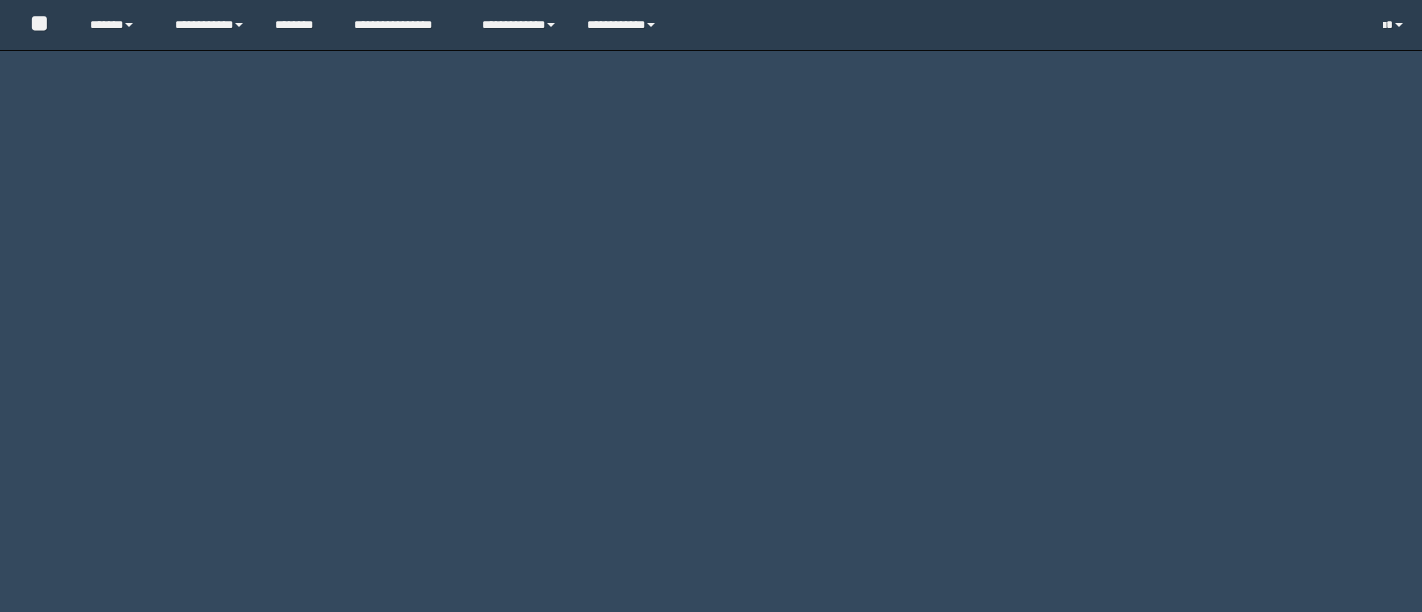 scroll, scrollTop: 0, scrollLeft: 0, axis: both 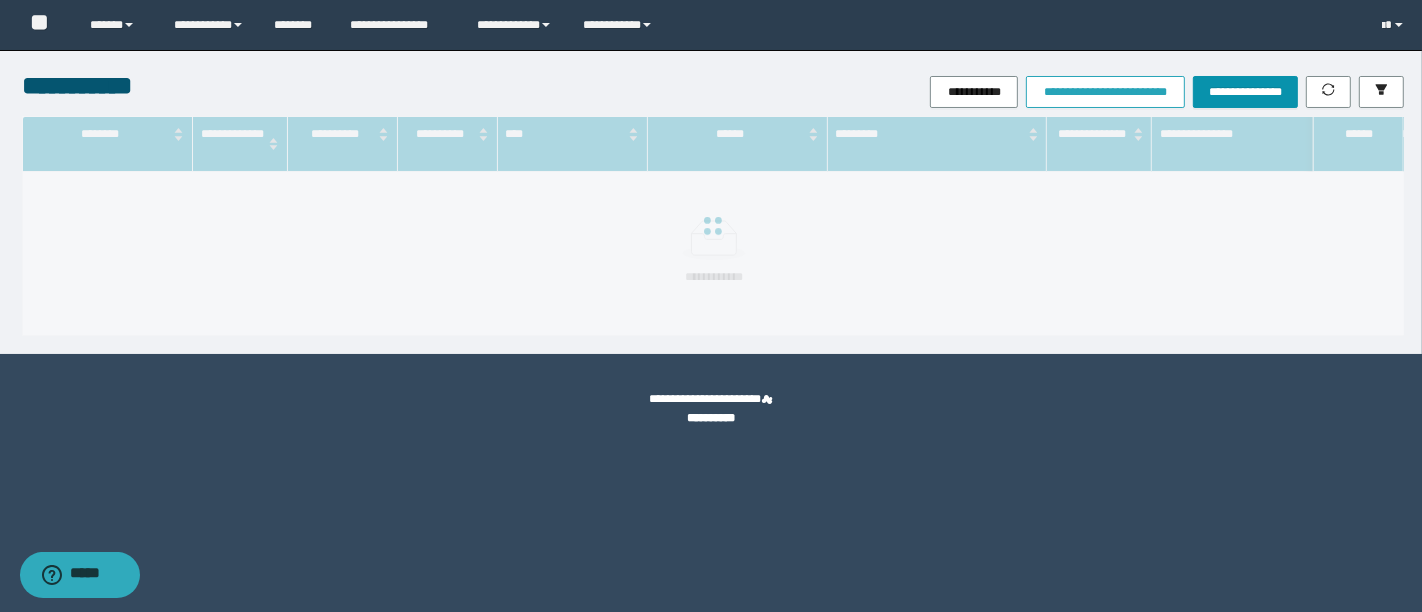 click on "**********" at bounding box center (1105, 92) 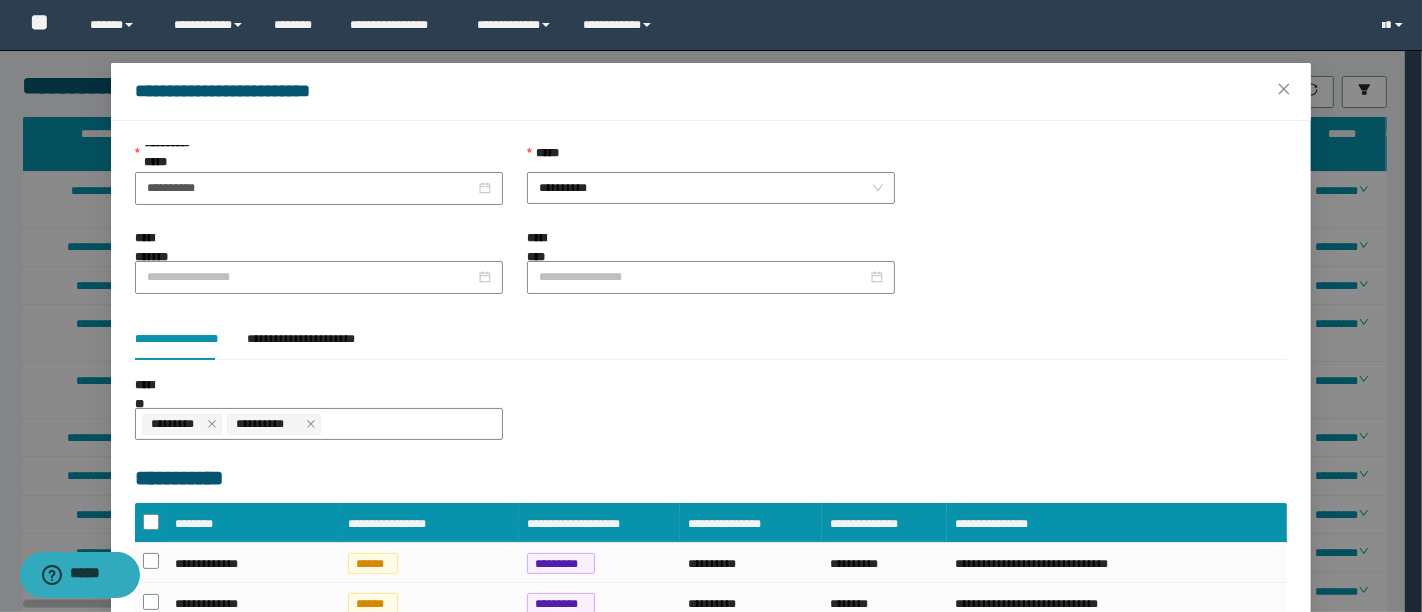 scroll, scrollTop: 0, scrollLeft: 0, axis: both 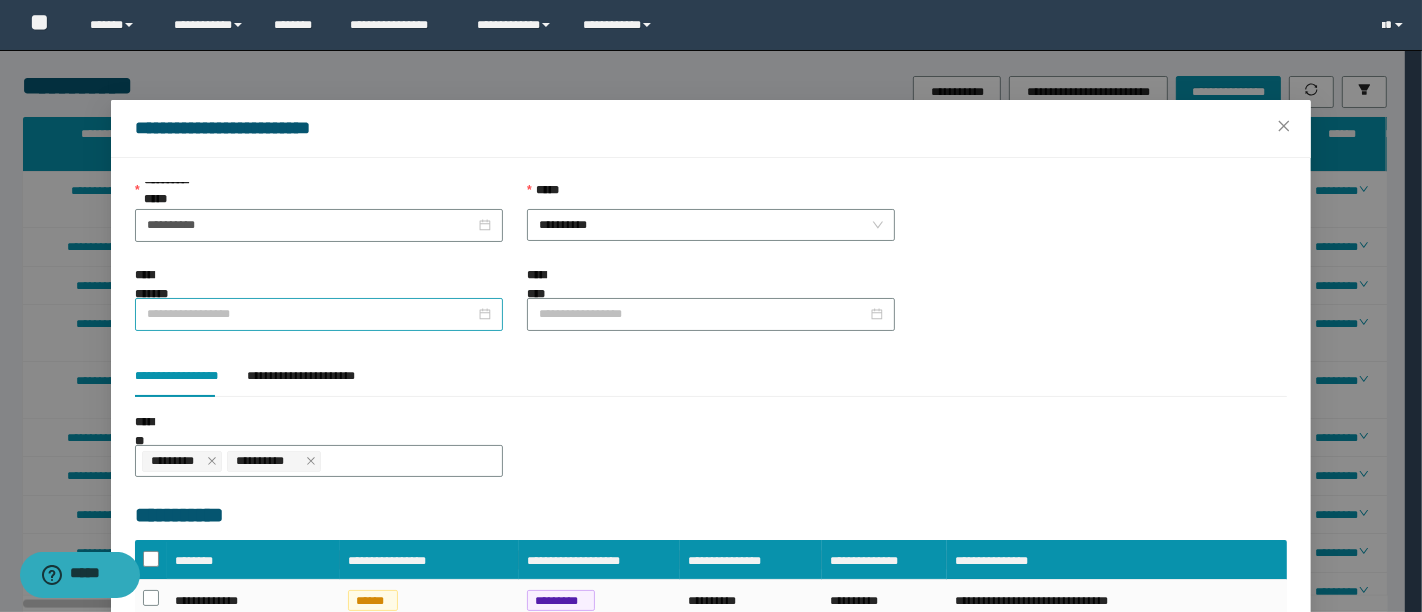 click at bounding box center [319, 314] 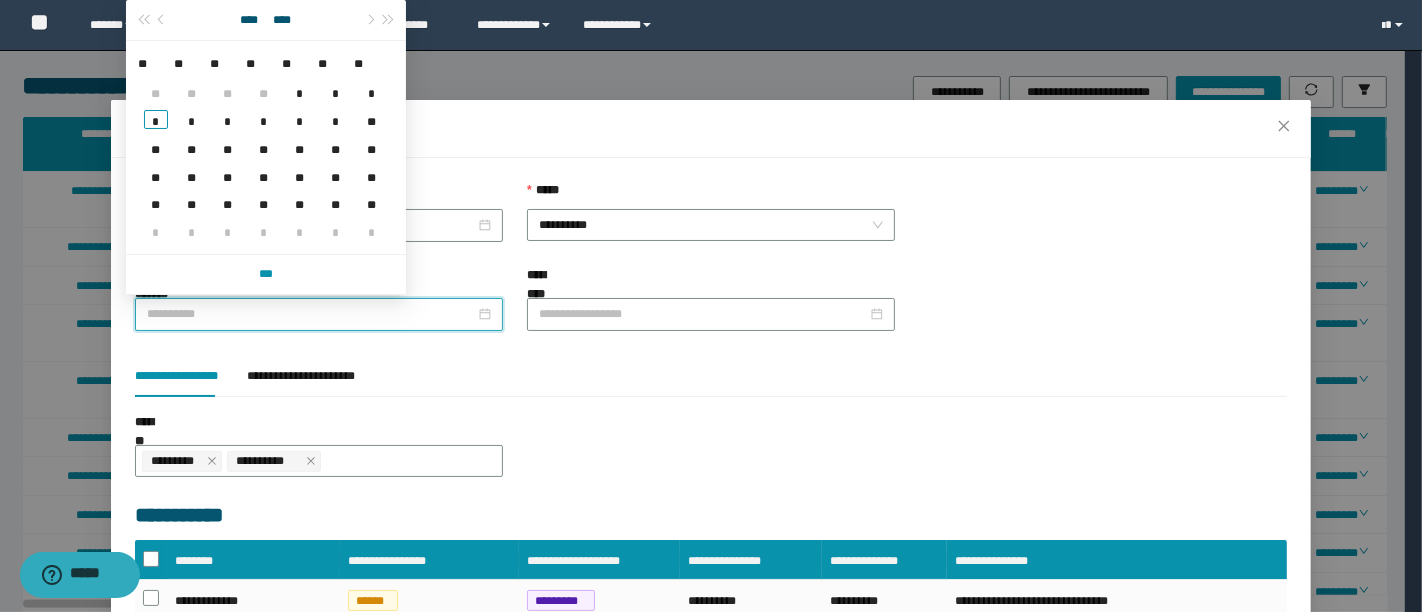 type on "**********" 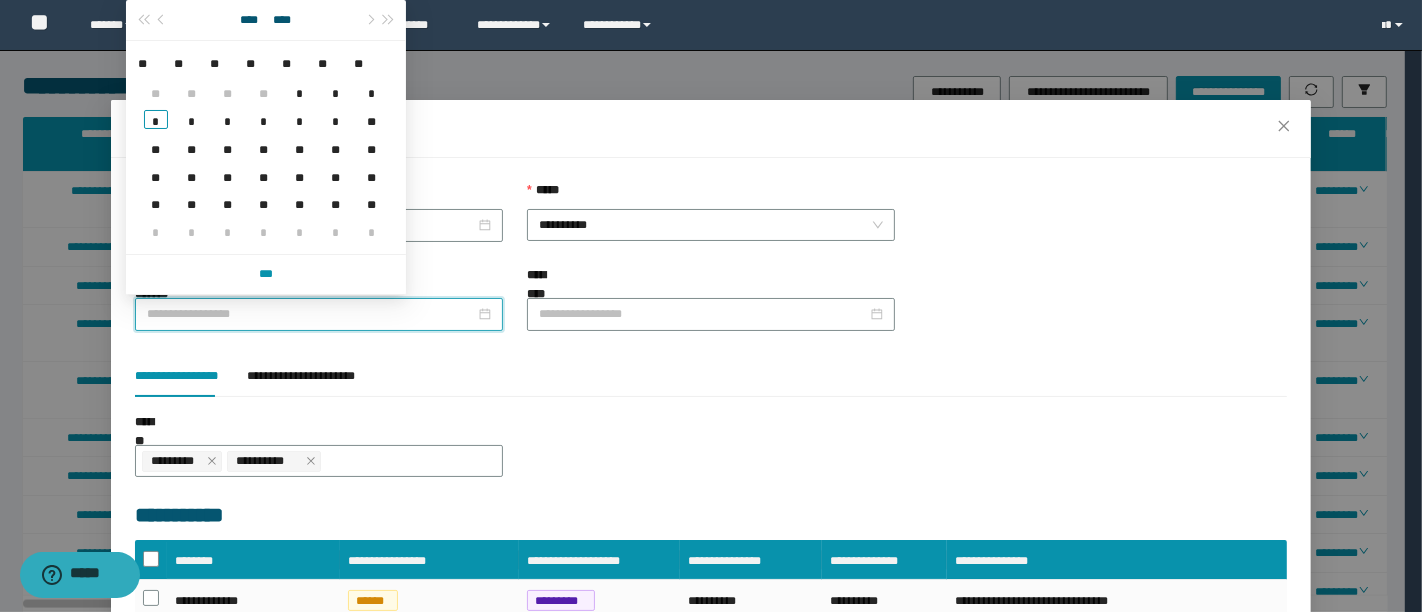 click on "**********" at bounding box center (711, 129) 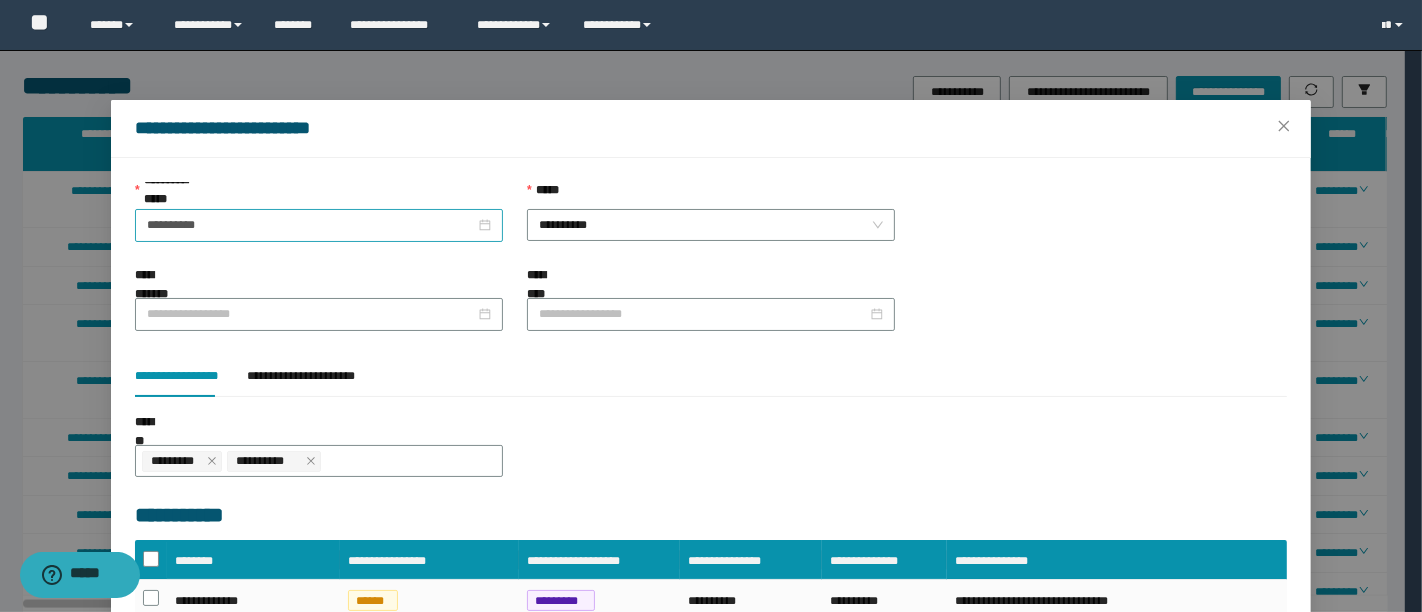 click on "**********" at bounding box center (319, 225) 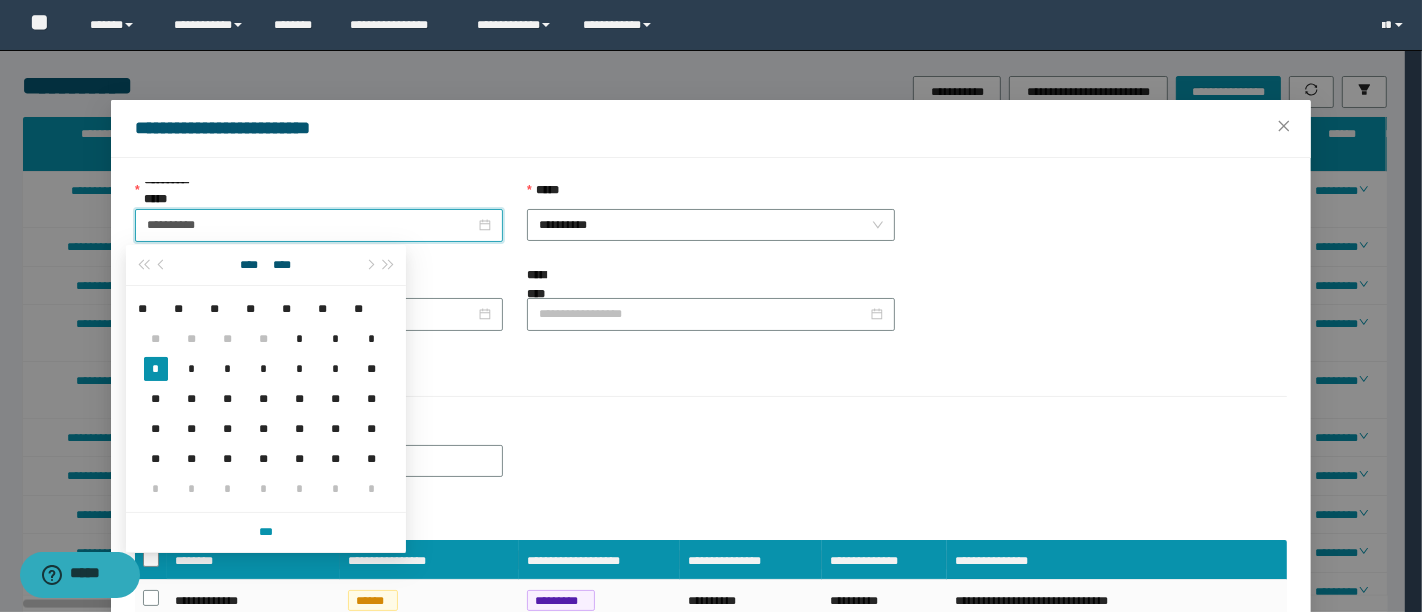 click on "**********" at bounding box center (319, 225) 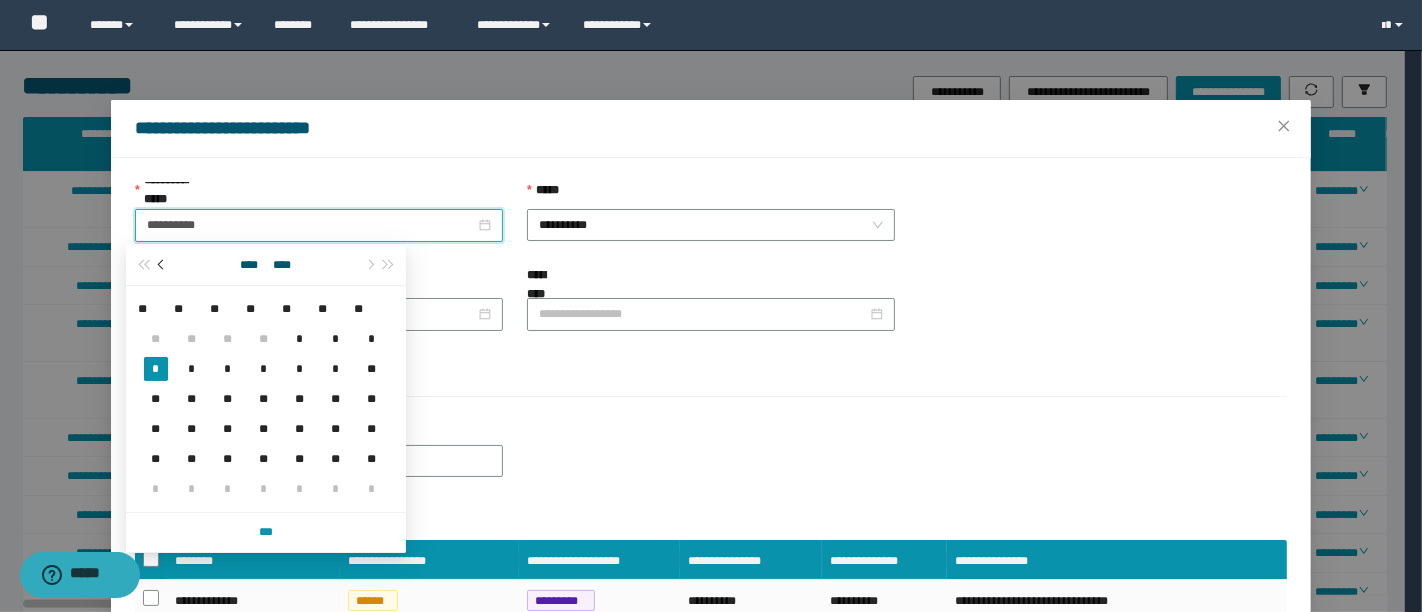 click at bounding box center (162, 265) 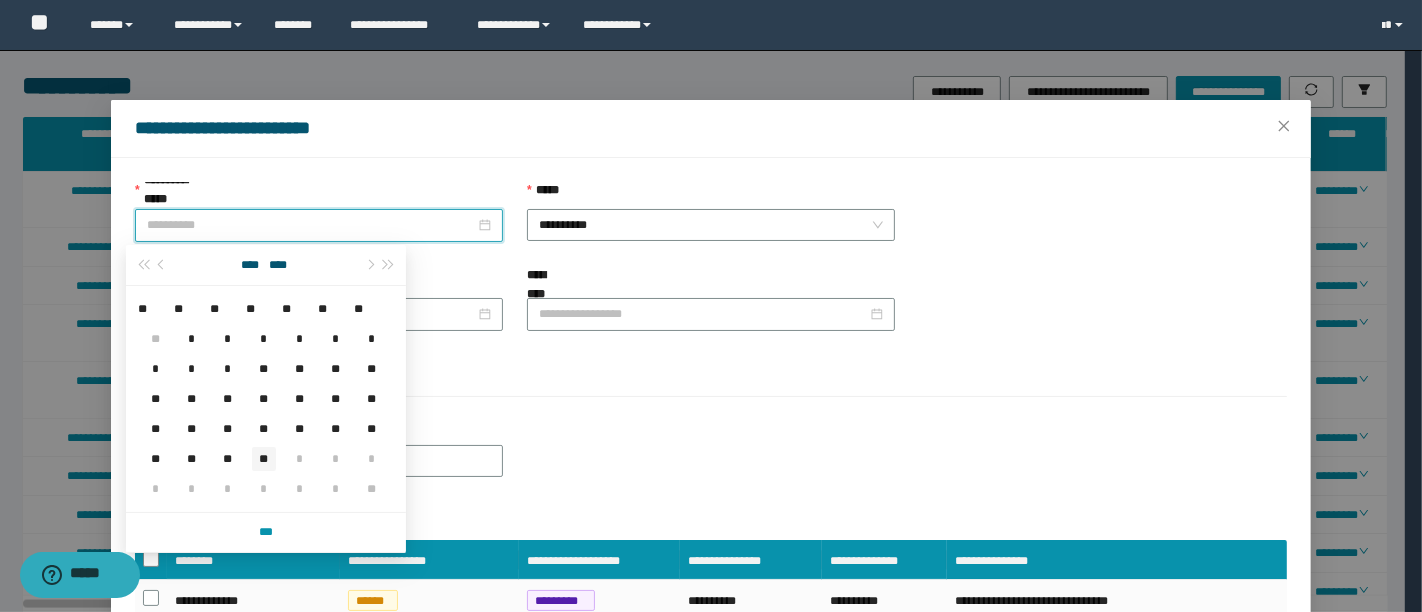 type on "**********" 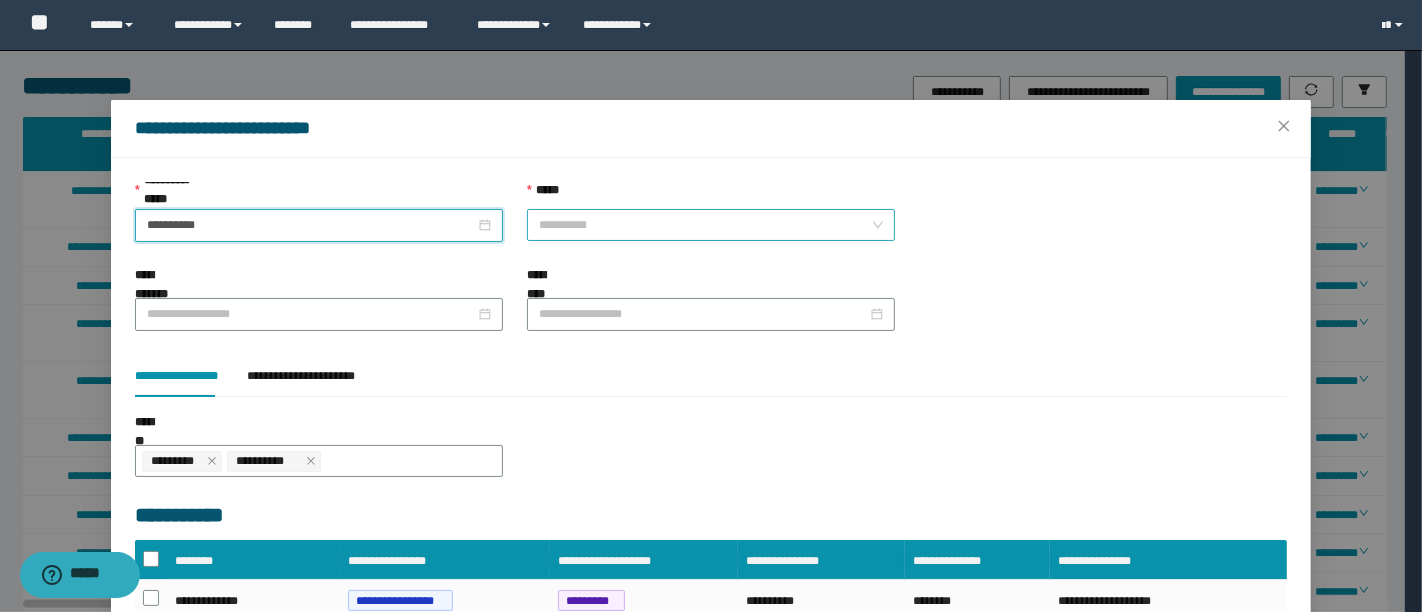 click on "**********" at bounding box center (711, 225) 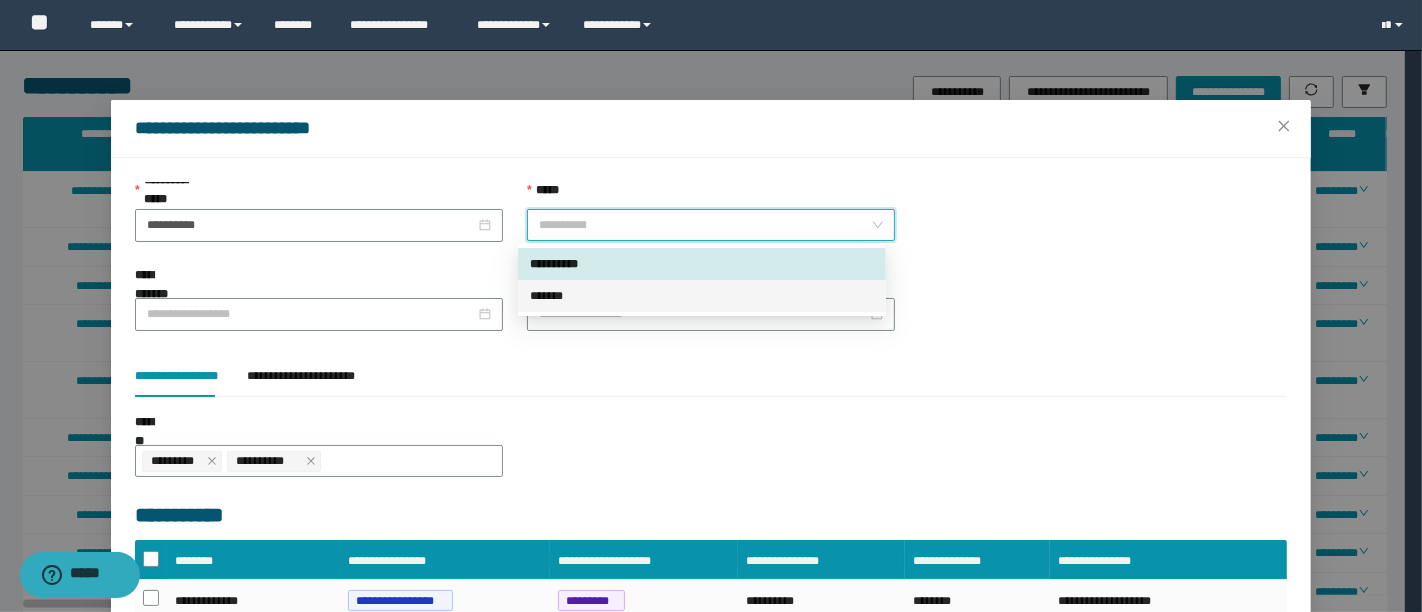 click on "*******" at bounding box center [702, 296] 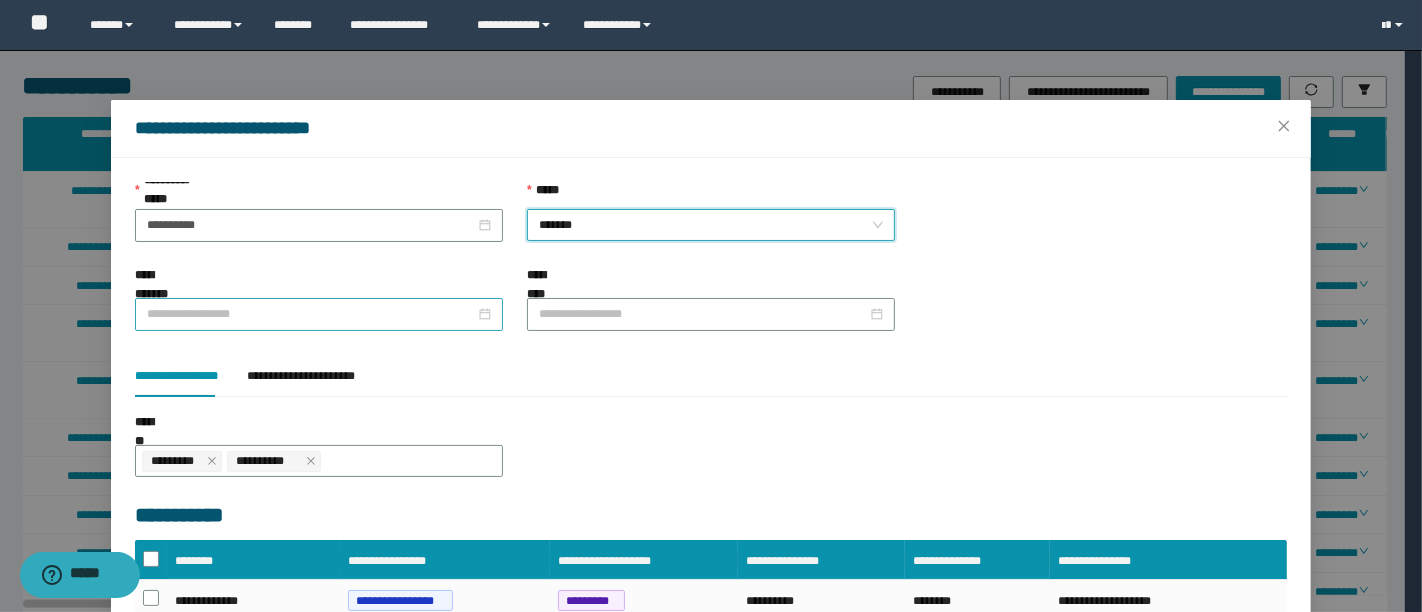 click on "**********" at bounding box center (311, 314) 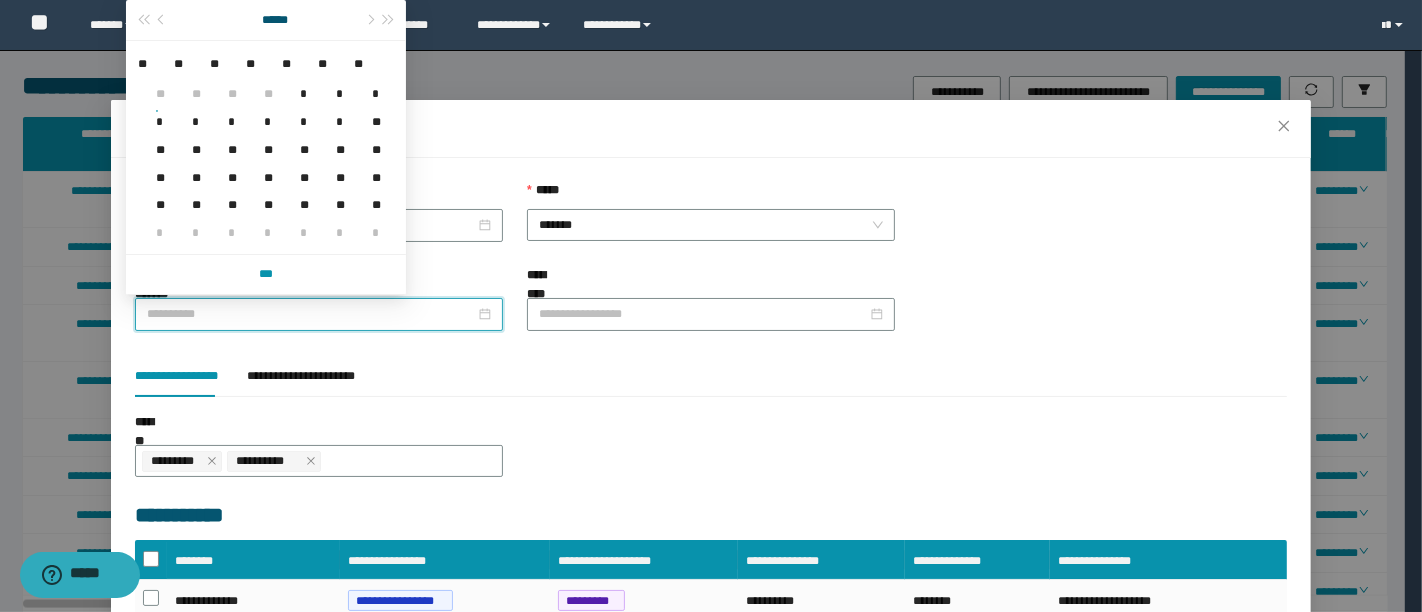 type on "**********" 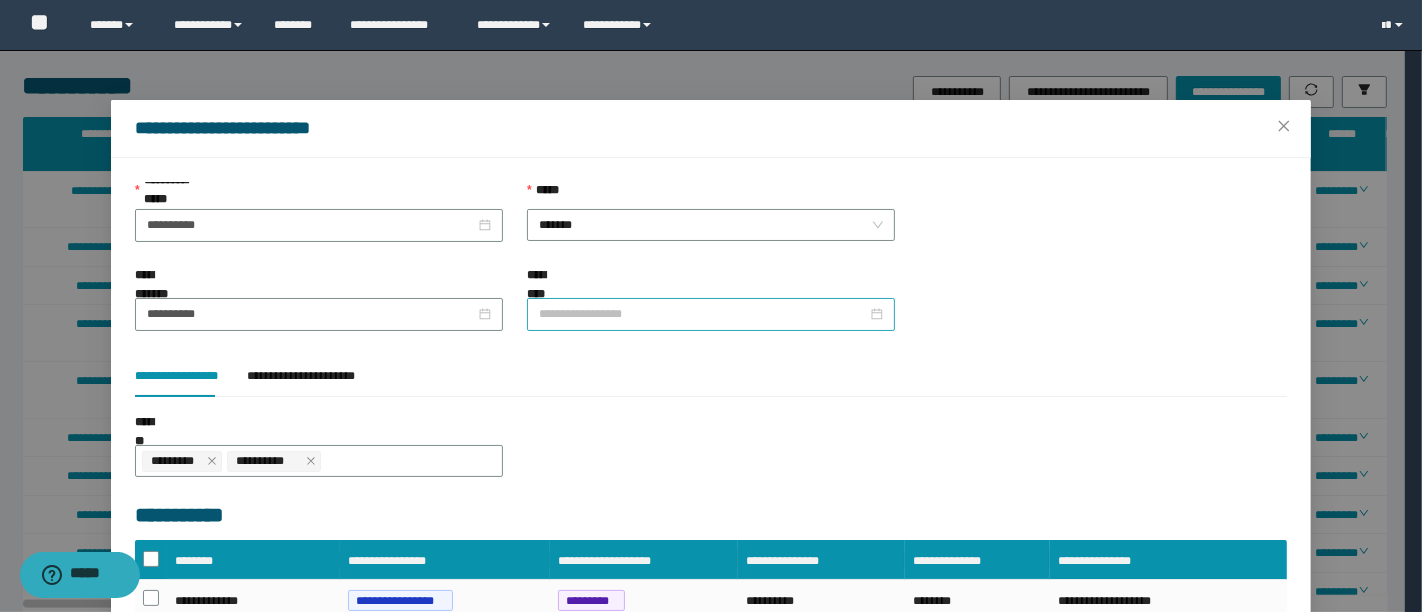 click at bounding box center (711, 314) 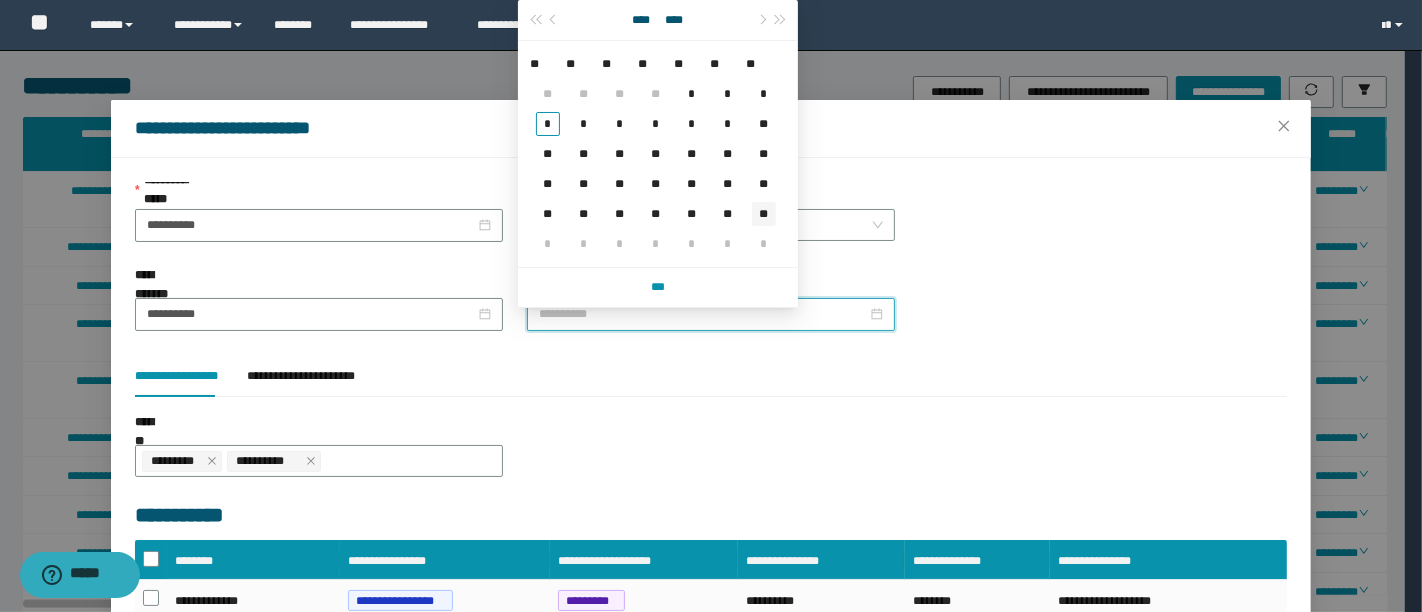 type on "**********" 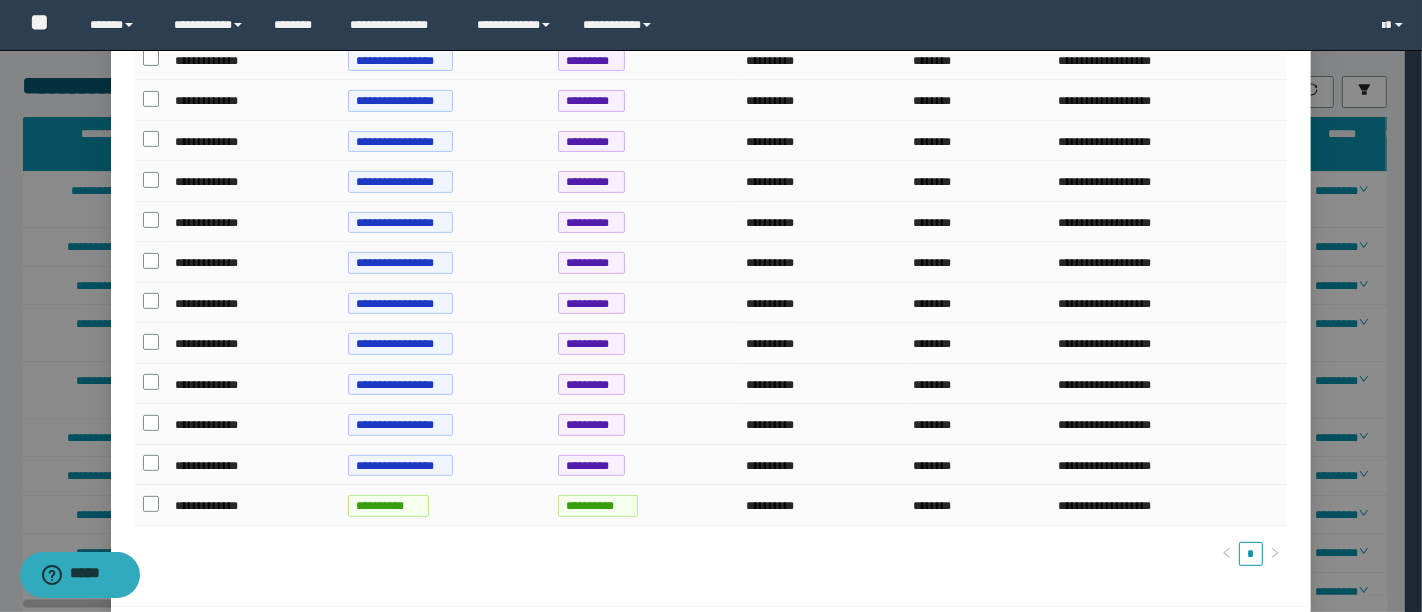 scroll, scrollTop: 557, scrollLeft: 0, axis: vertical 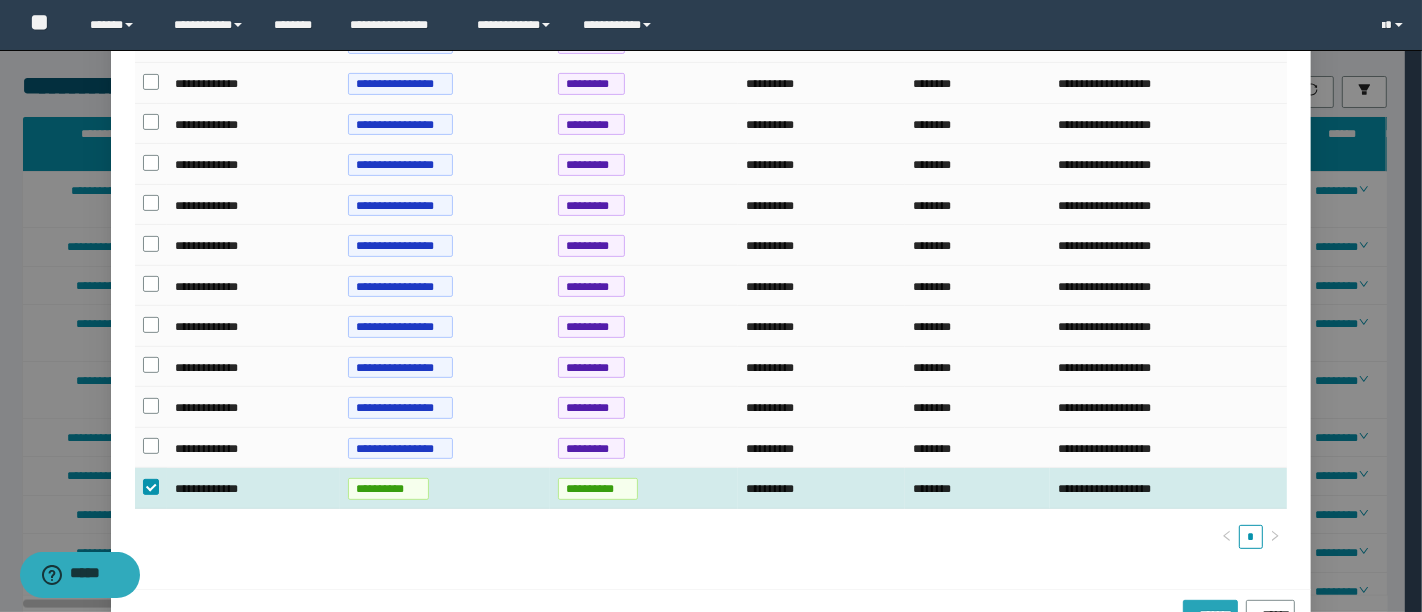 click on "*******" at bounding box center (1210, 611) 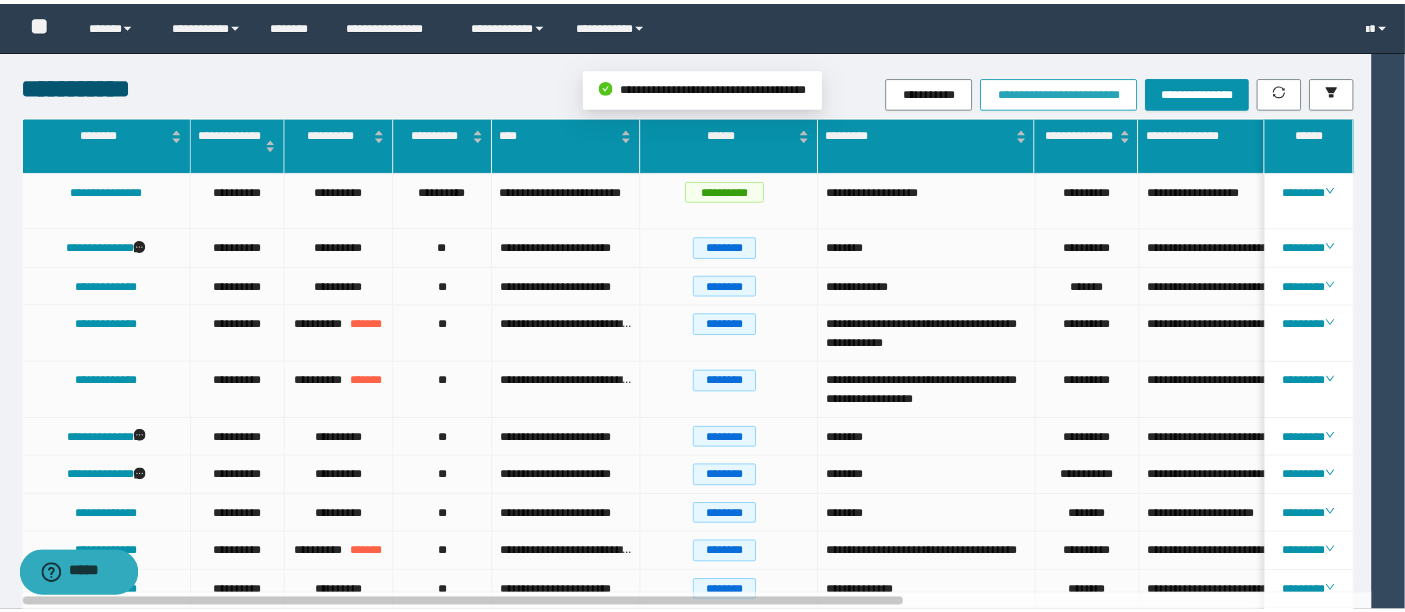 scroll, scrollTop: 0, scrollLeft: 0, axis: both 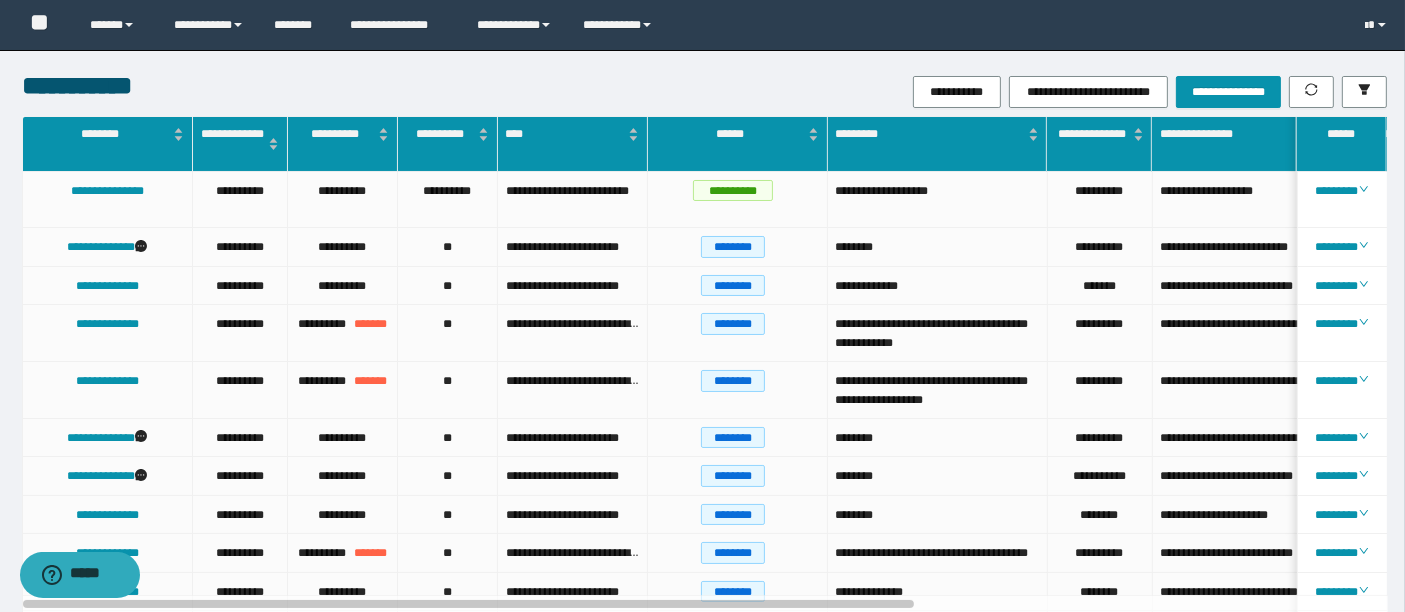 click on "**********" at bounding box center (932, 92) 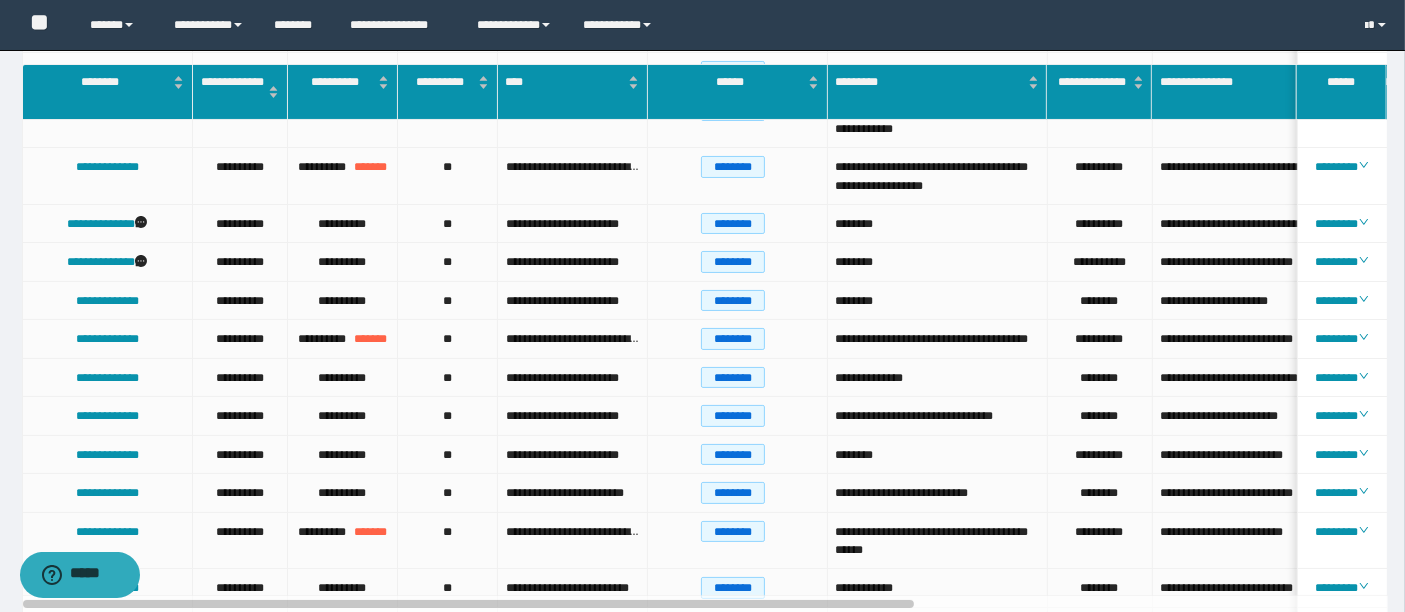 scroll, scrollTop: 0, scrollLeft: 0, axis: both 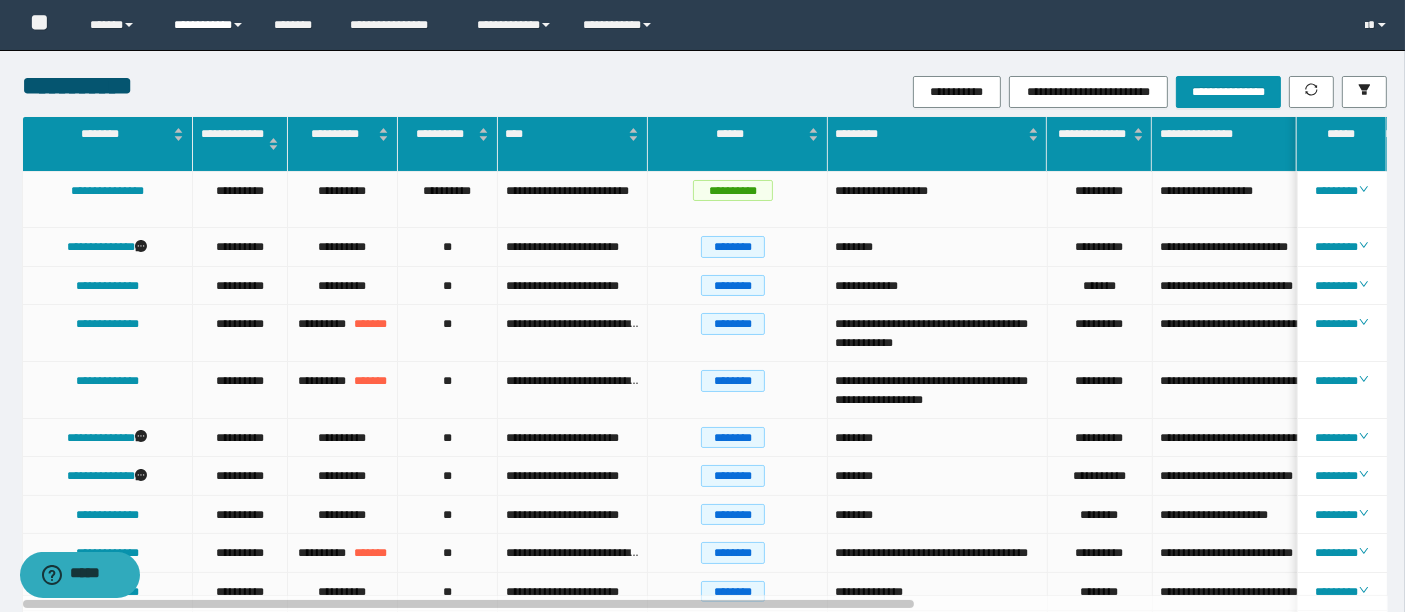 click on "**********" at bounding box center (209, 25) 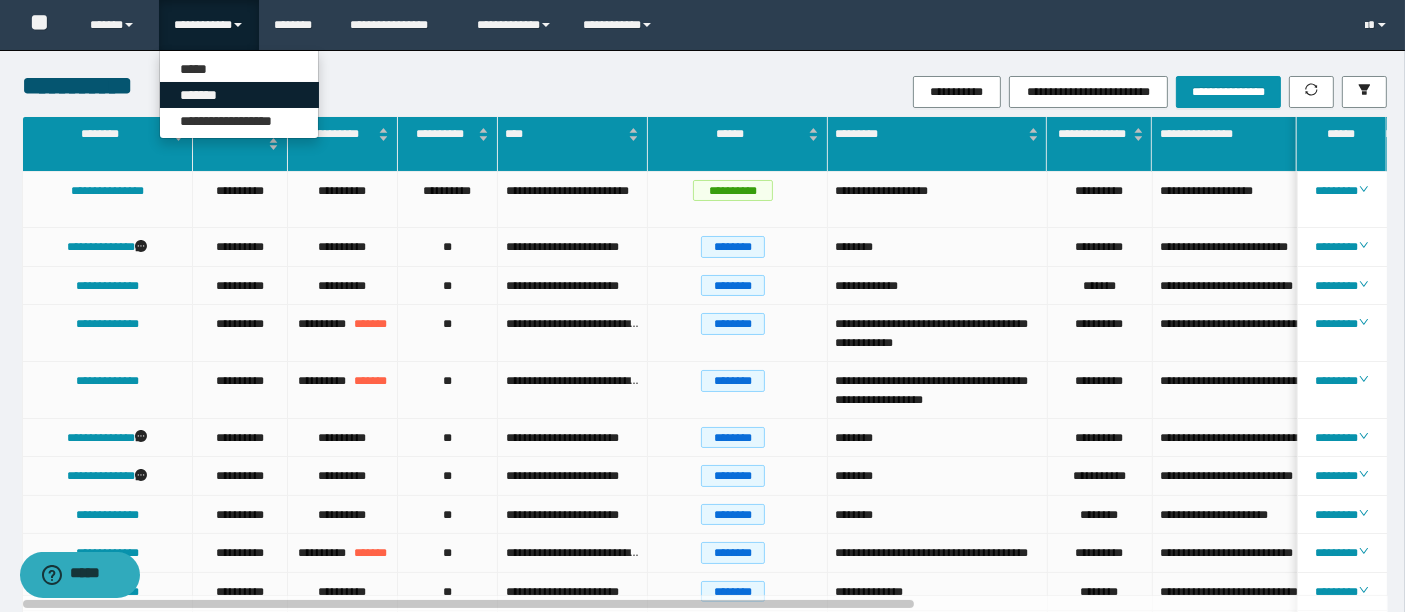 click on "*******" at bounding box center [239, 95] 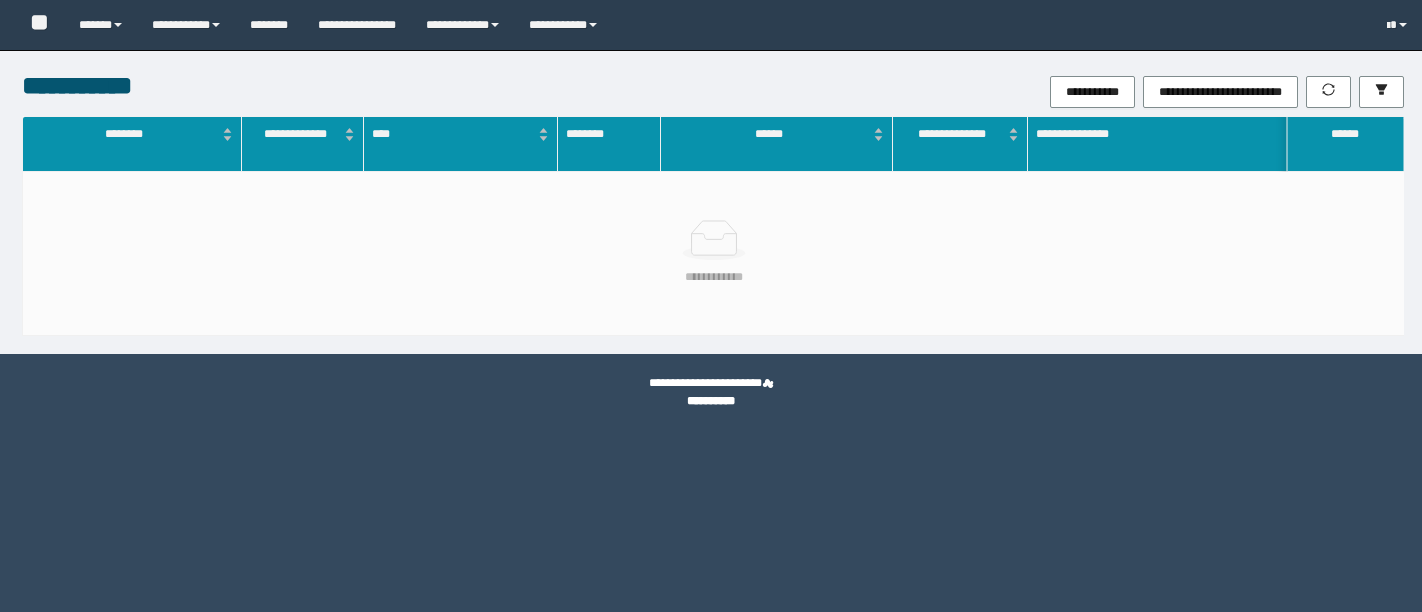 click on "**********" at bounding box center (186, 25) 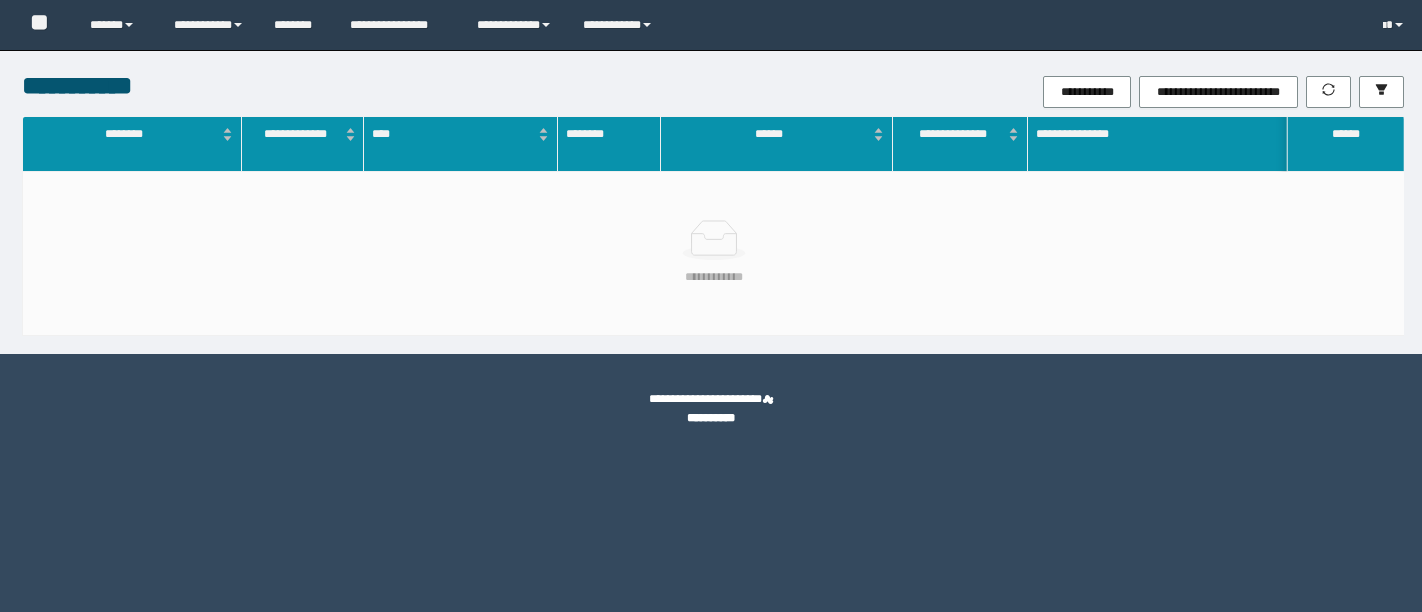 scroll, scrollTop: 0, scrollLeft: 0, axis: both 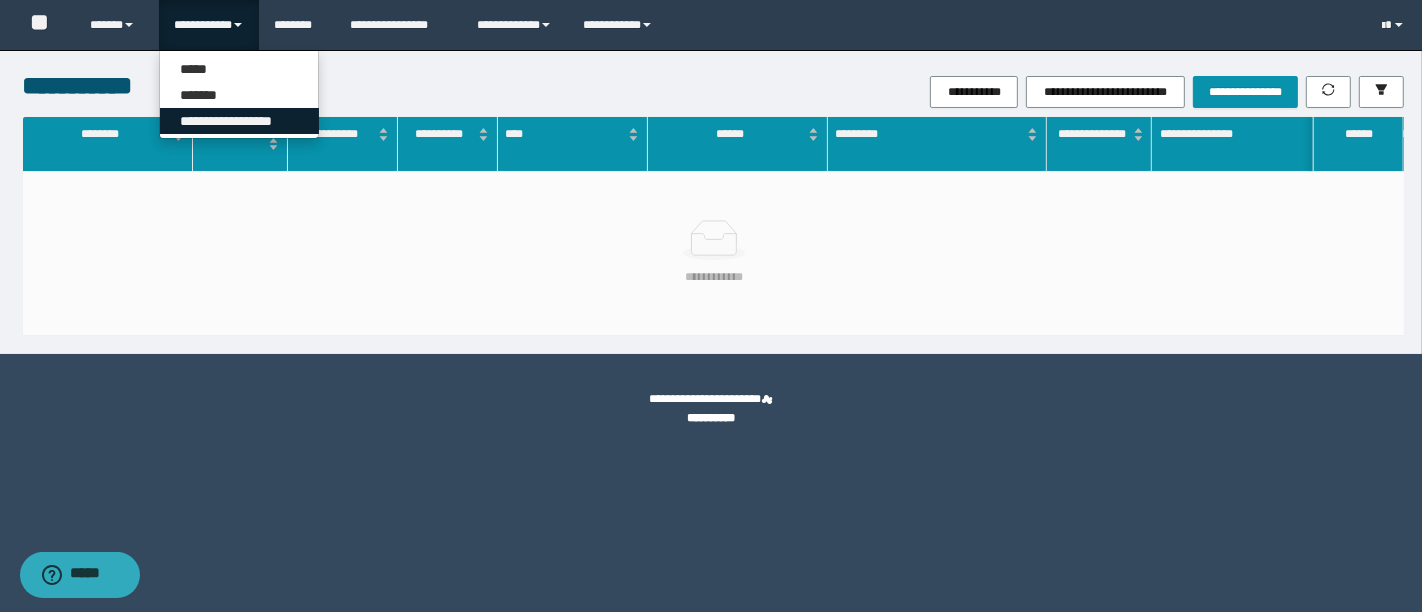 click on "**********" at bounding box center [239, 121] 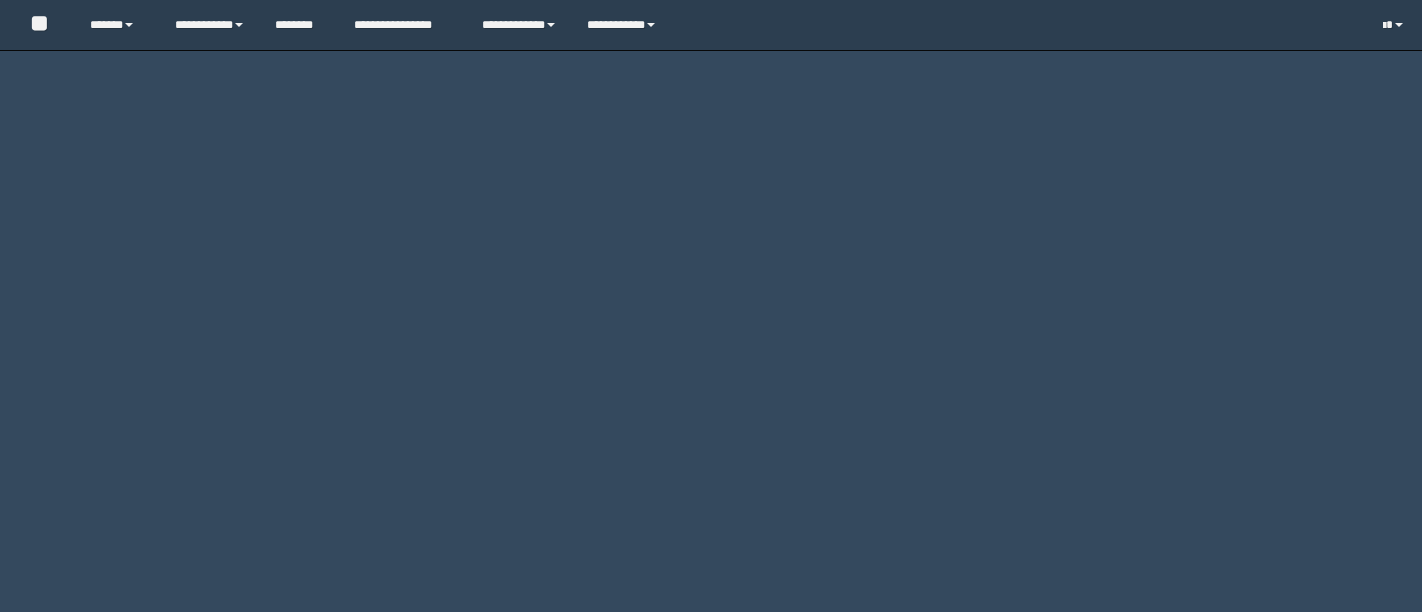 scroll, scrollTop: 0, scrollLeft: 0, axis: both 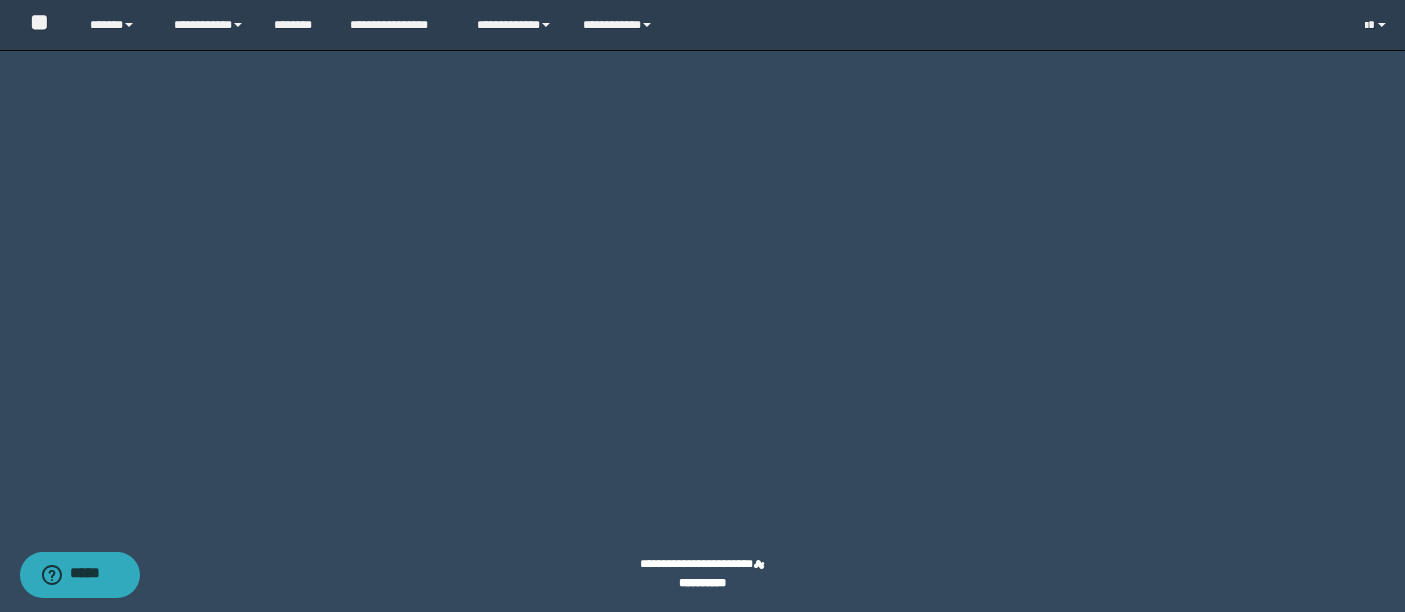 click on "********" at bounding box center (1290, -1399) 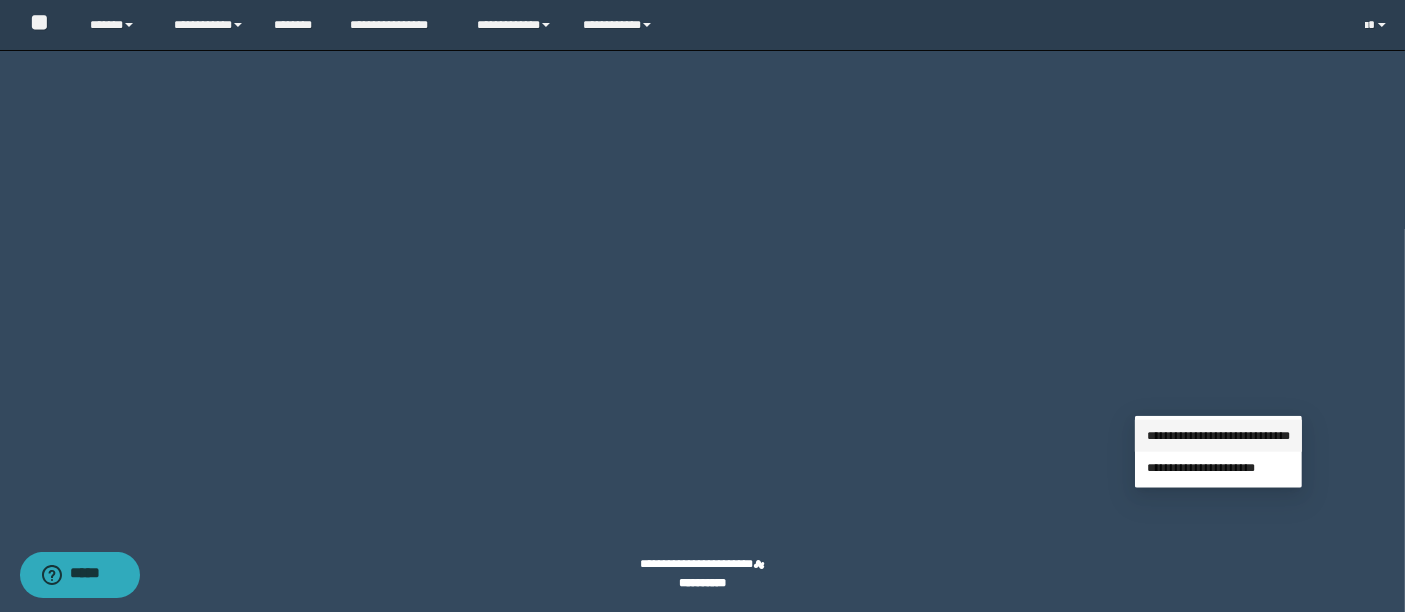 click on "**********" at bounding box center (1218, 436) 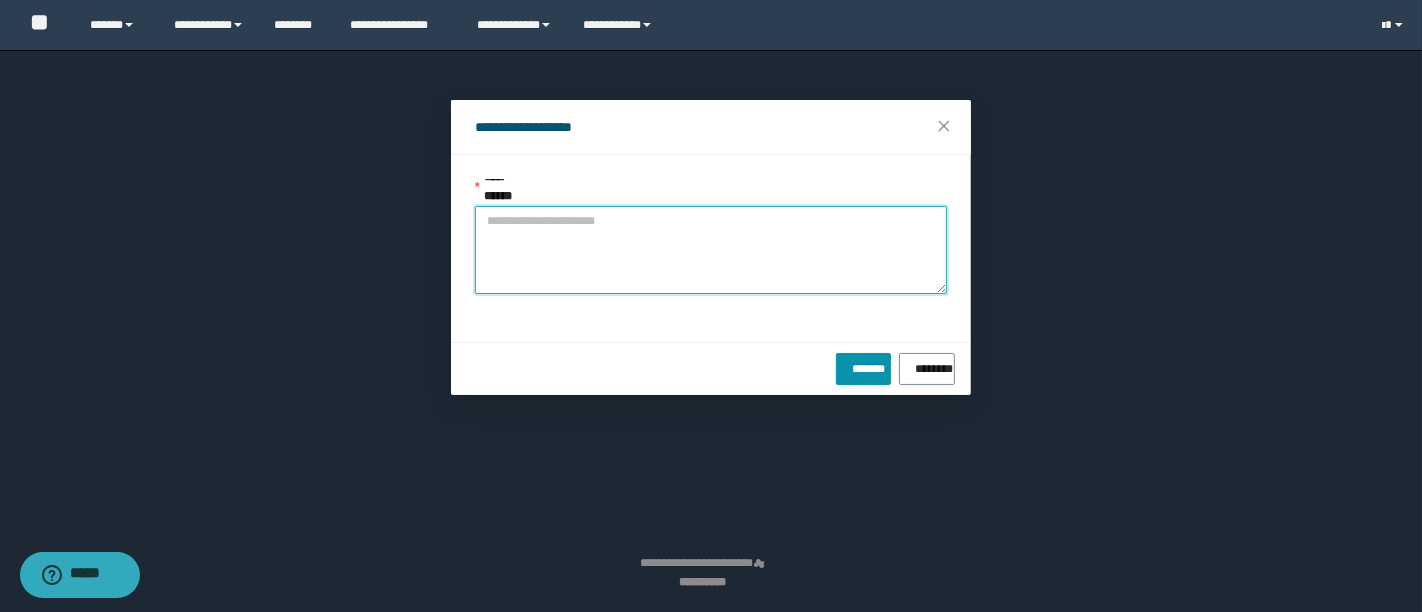 click on "**********" at bounding box center (711, 250) 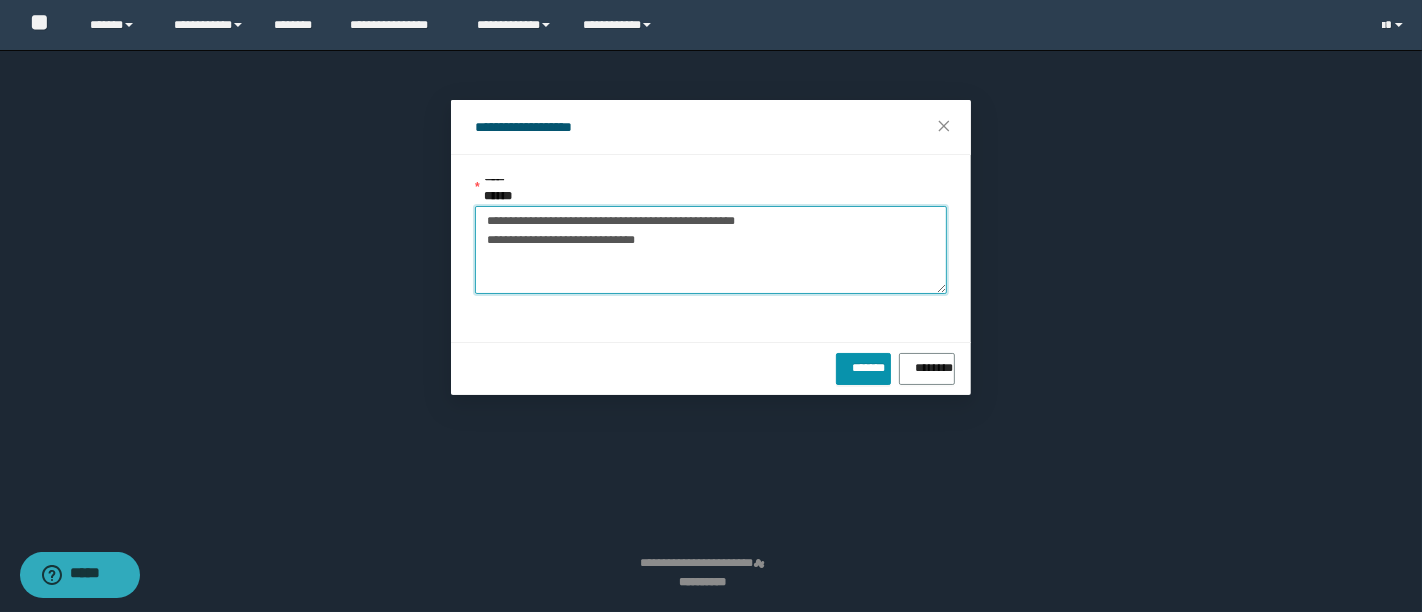 click on "**********" at bounding box center (711, 250) 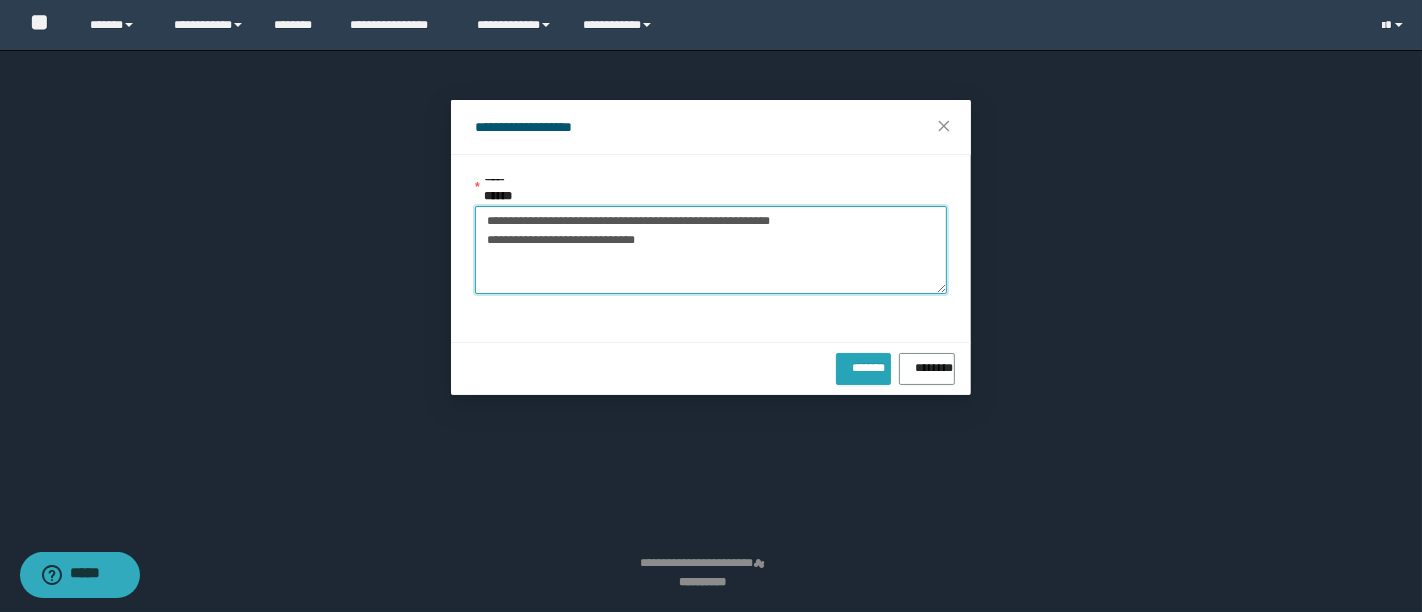 type on "**********" 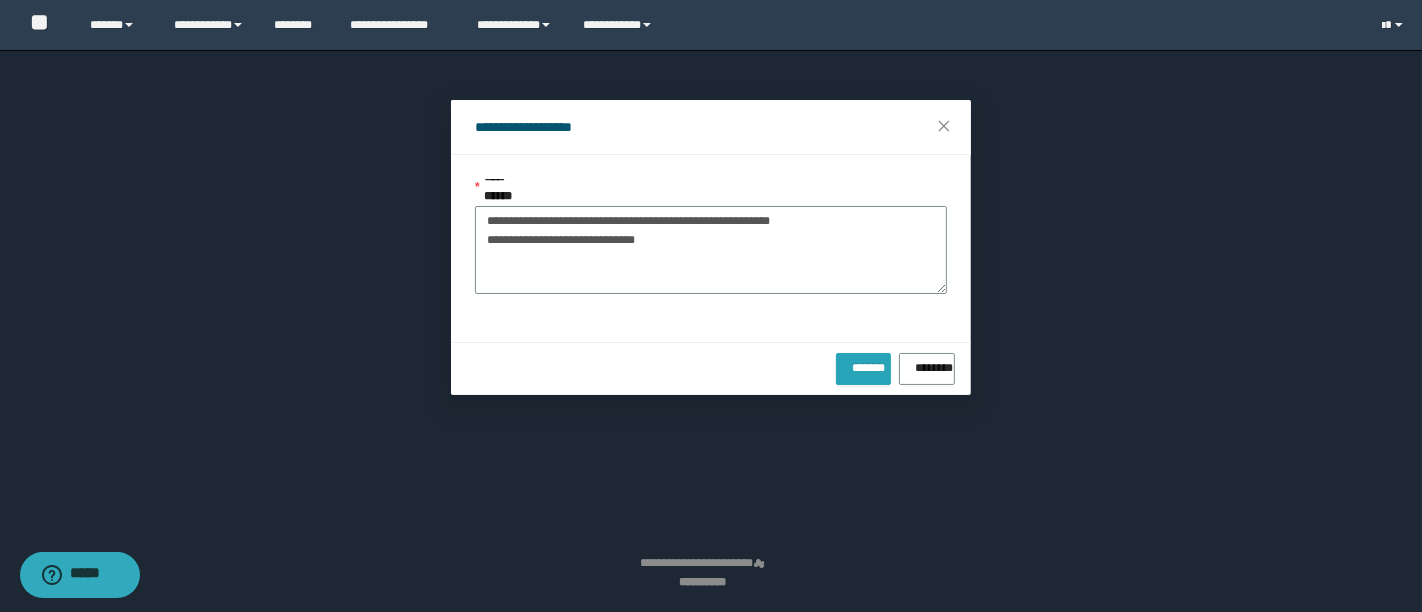 click on "*******" at bounding box center (863, 364) 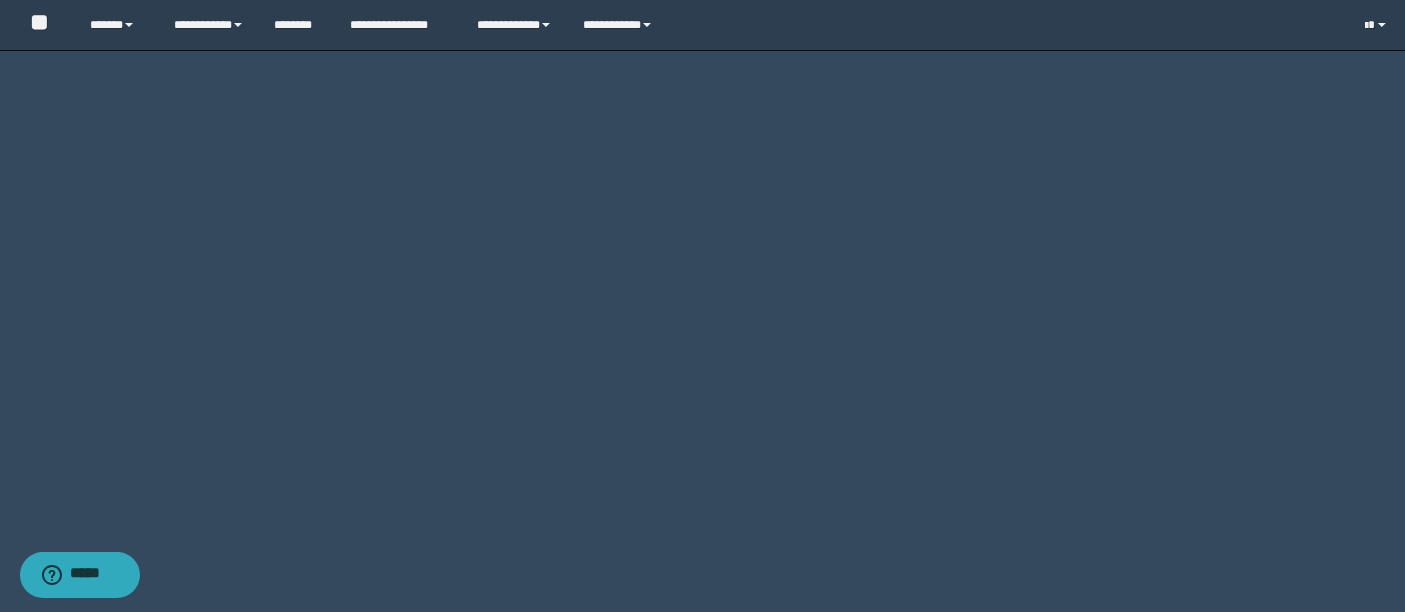 scroll, scrollTop: 9697, scrollLeft: 0, axis: vertical 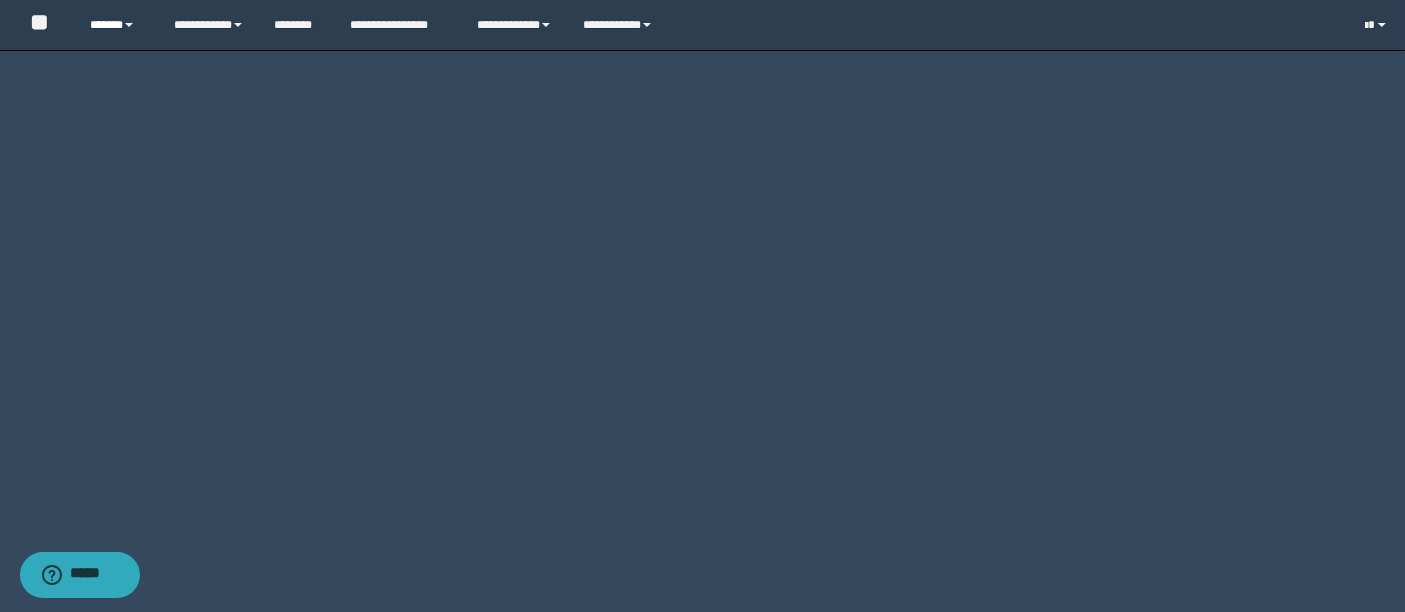 click on "******" at bounding box center [117, 25] 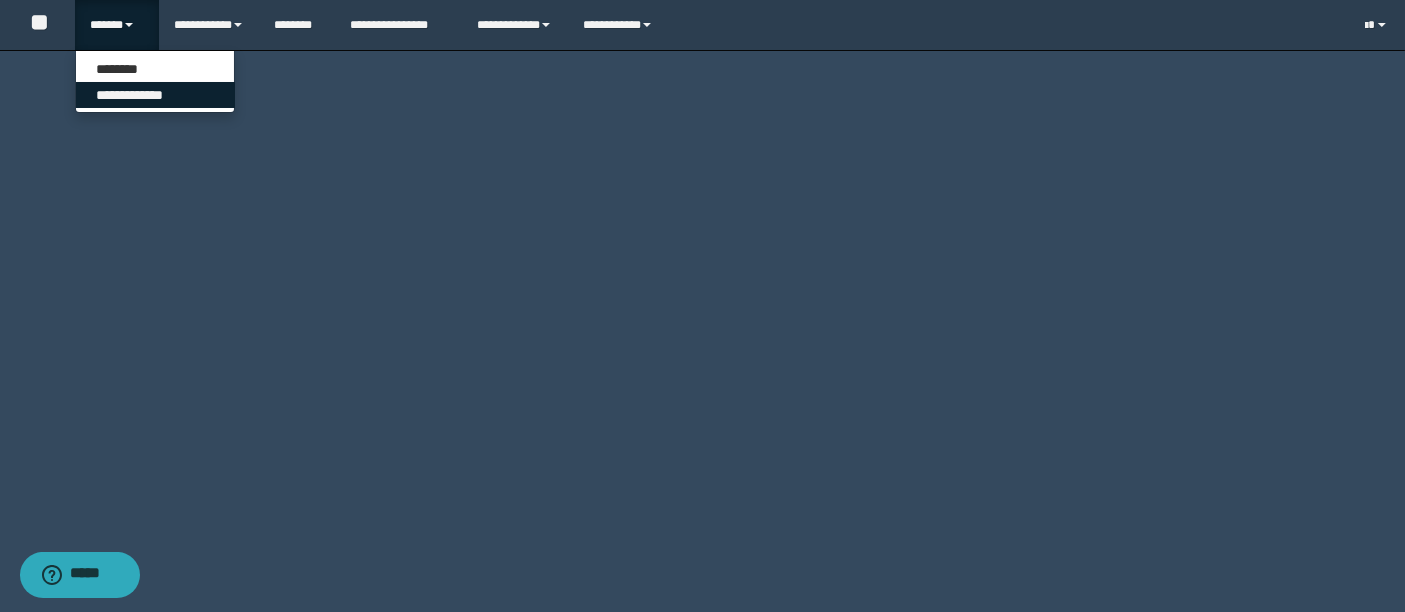 click on "**********" at bounding box center [155, 95] 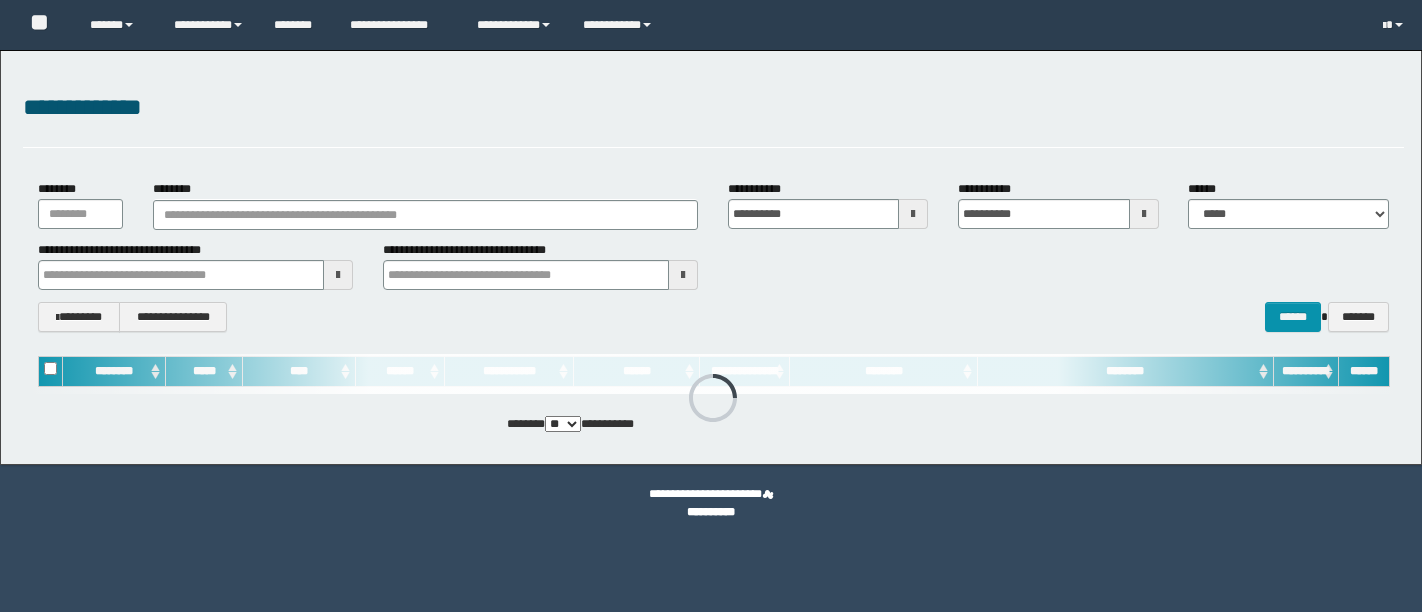 scroll, scrollTop: 0, scrollLeft: 0, axis: both 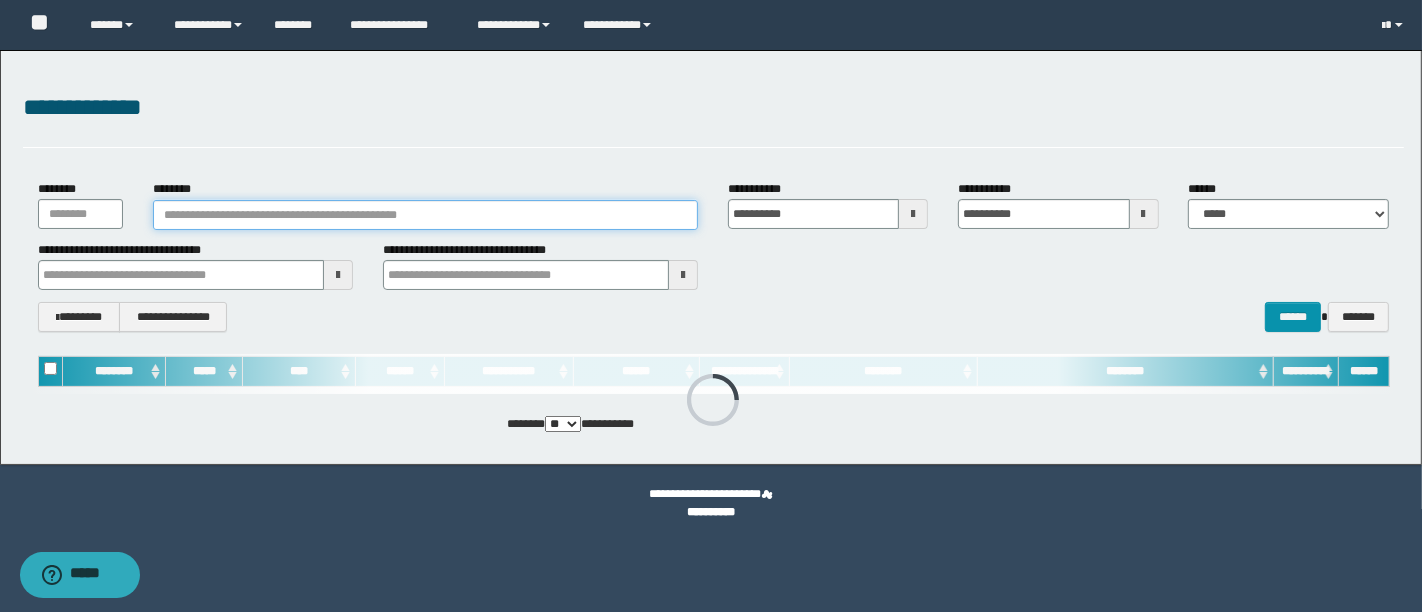 click on "********" at bounding box center (425, 215) 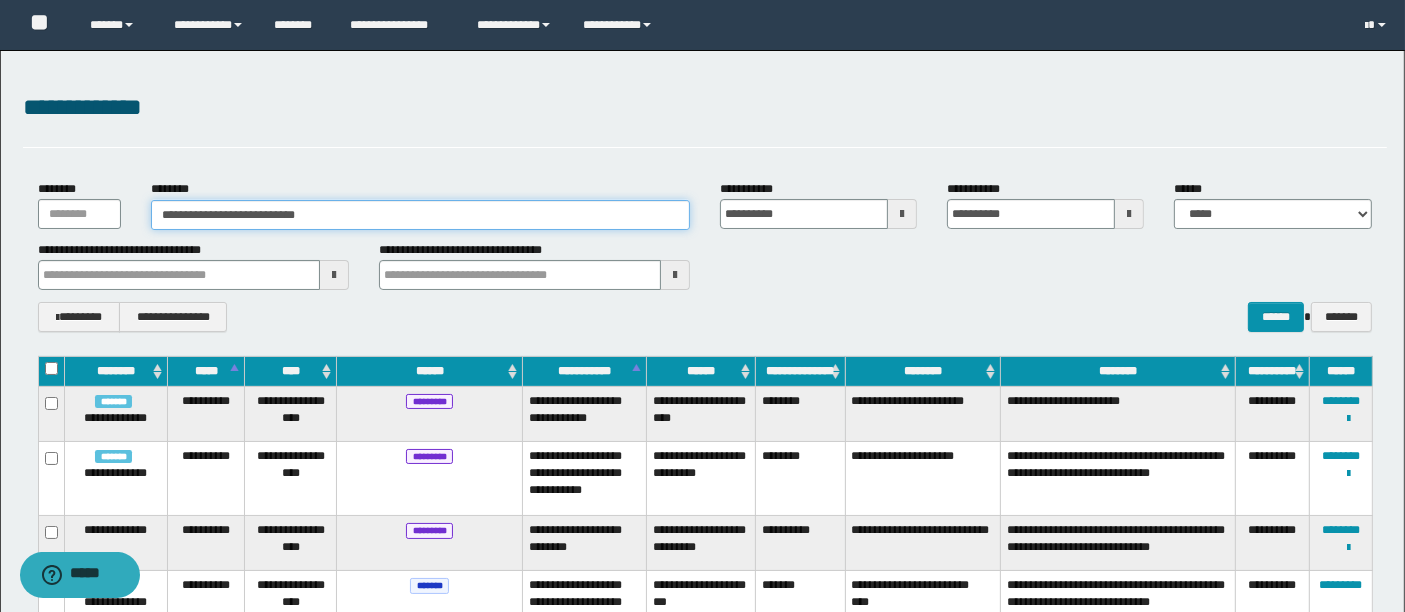 type on "**********" 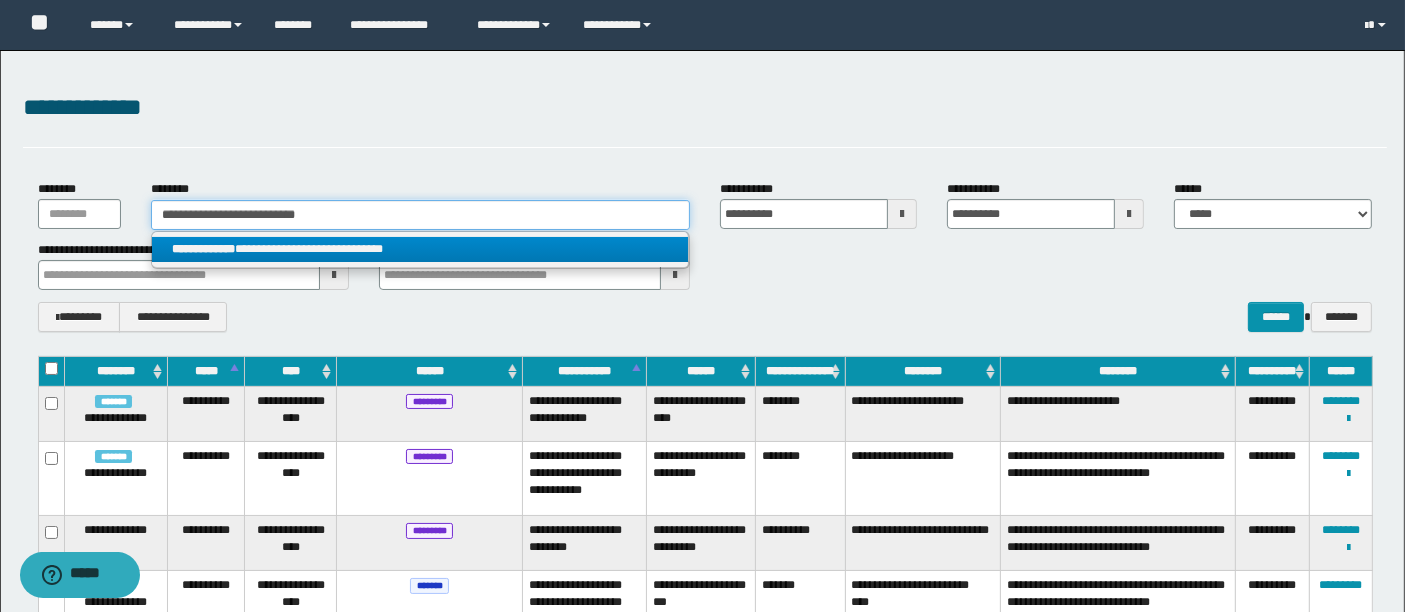 type on "**********" 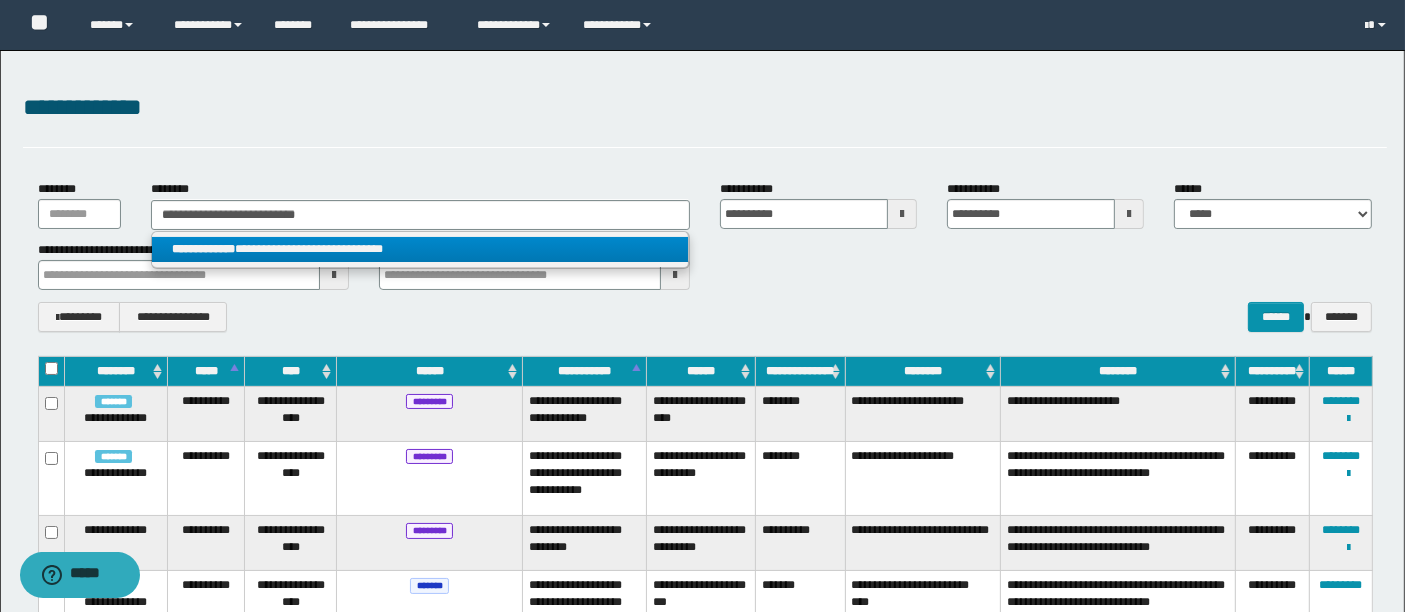 click on "**********" at bounding box center [420, 249] 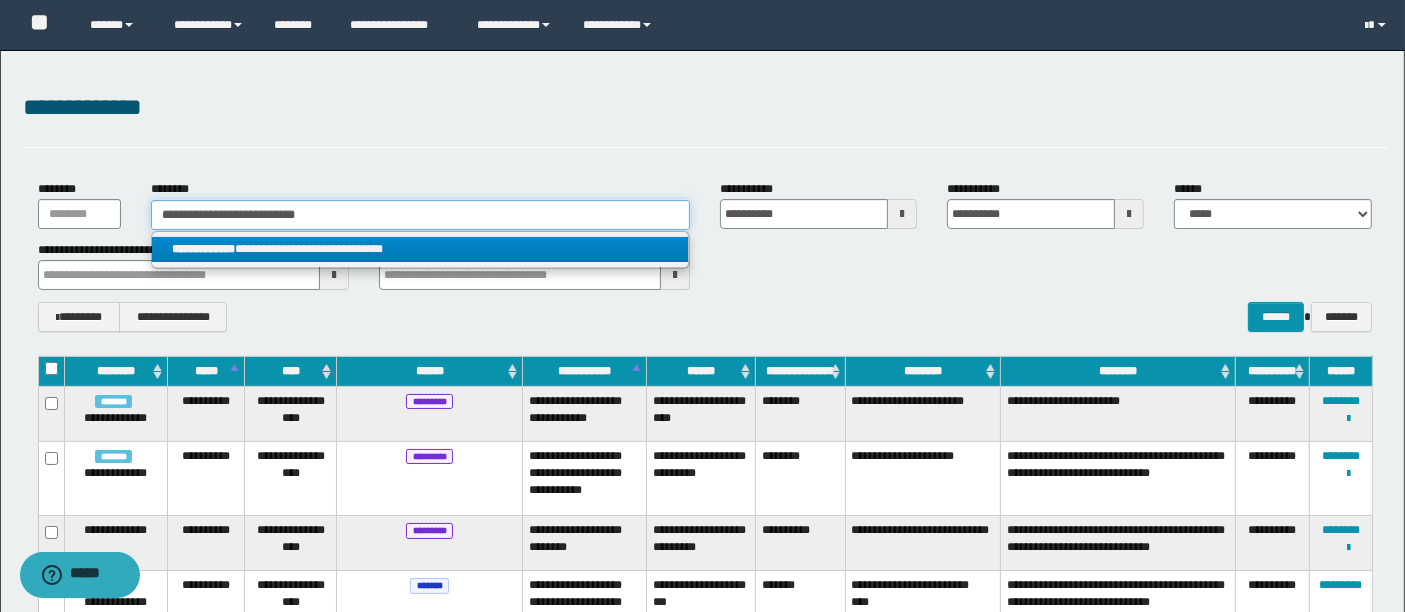 type 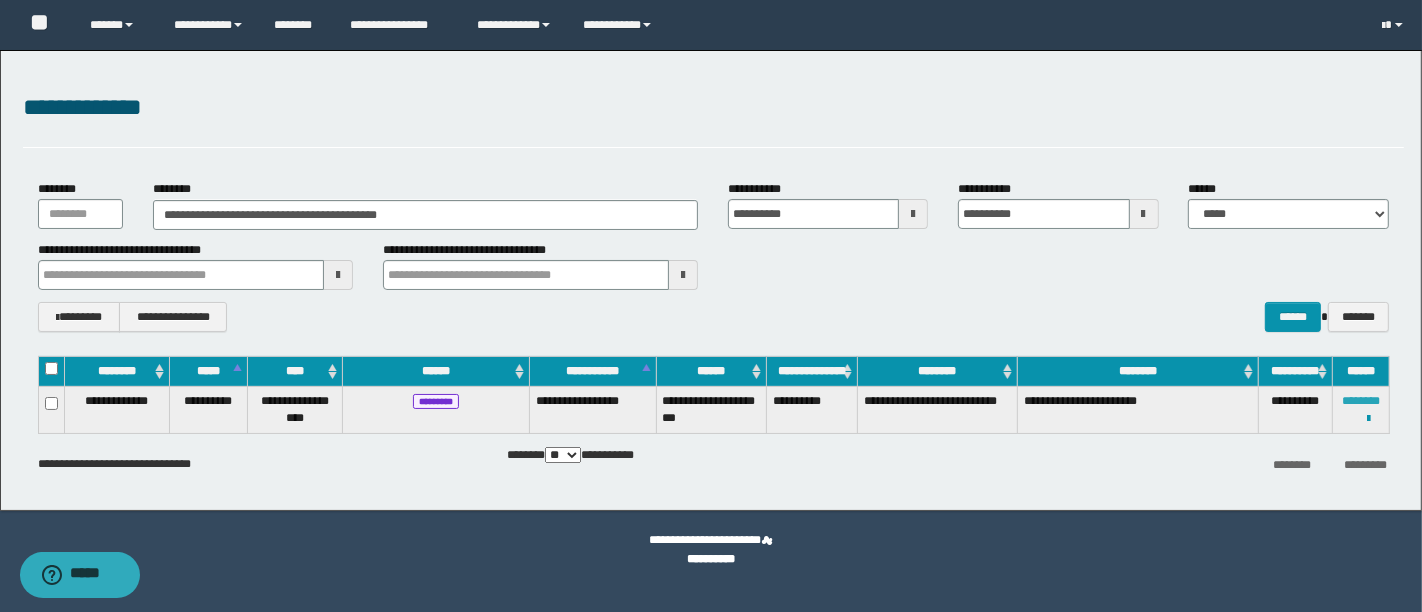 click on "********" at bounding box center [1361, 401] 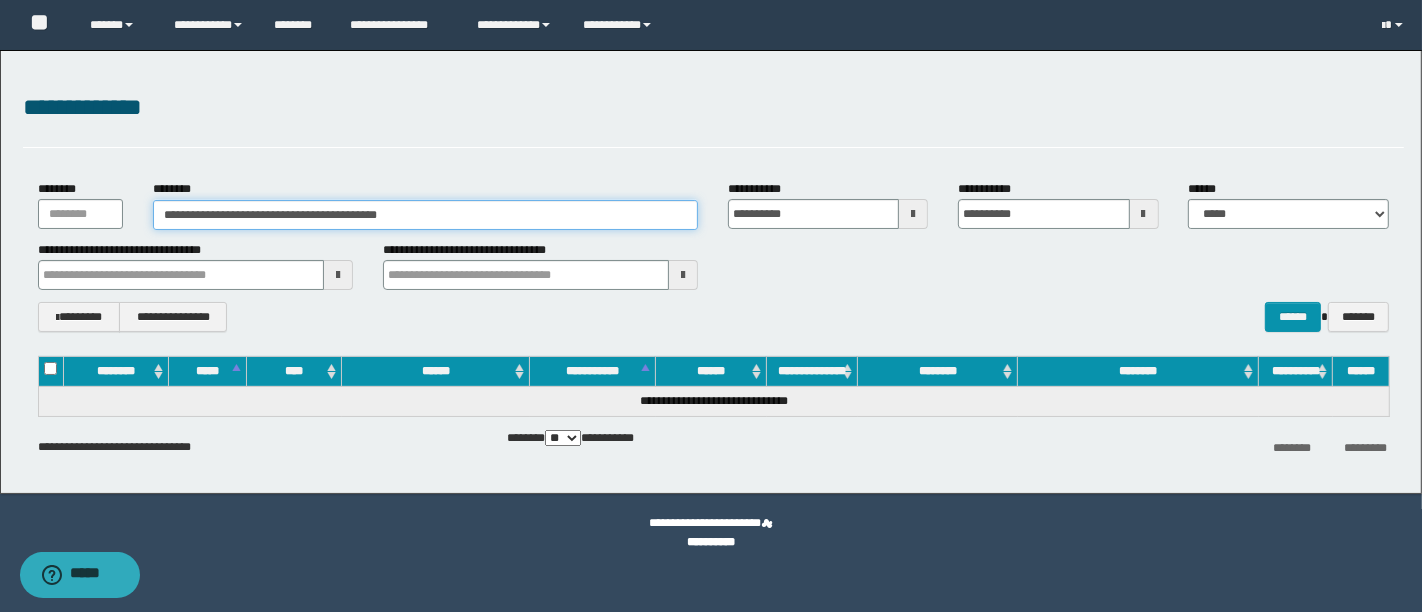 drag, startPoint x: 432, startPoint y: 215, endPoint x: 257, endPoint y: 210, distance: 175.07141 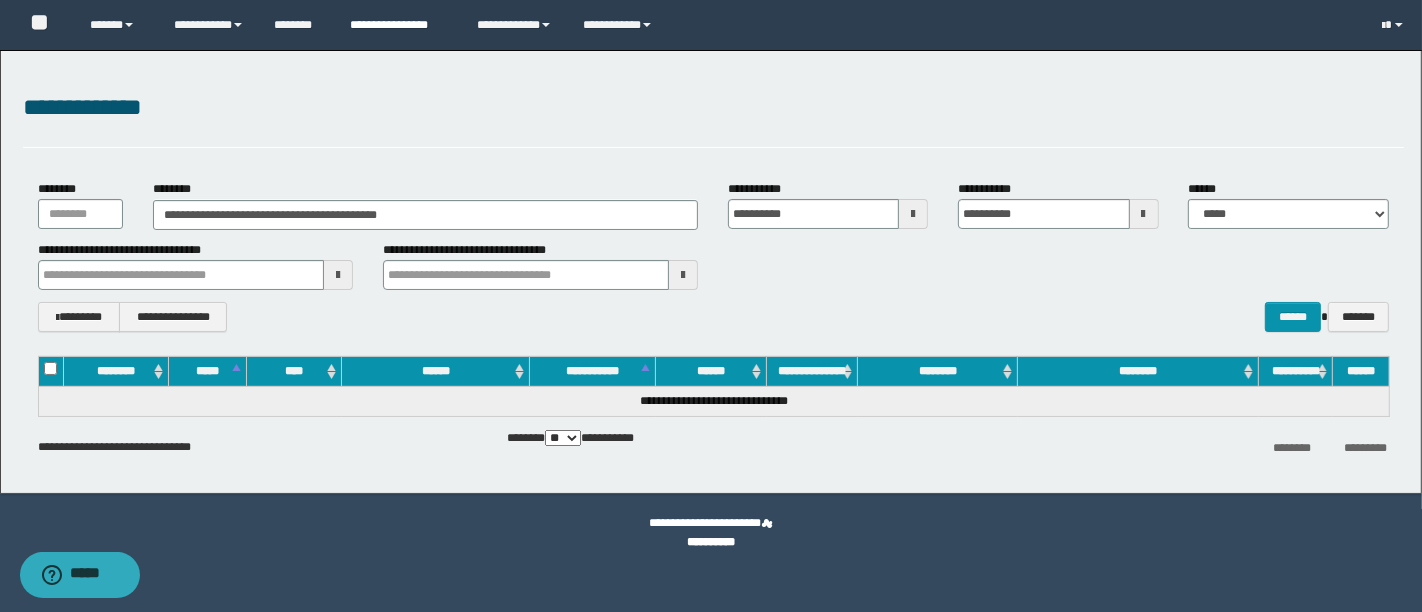 click on "**********" at bounding box center [398, 25] 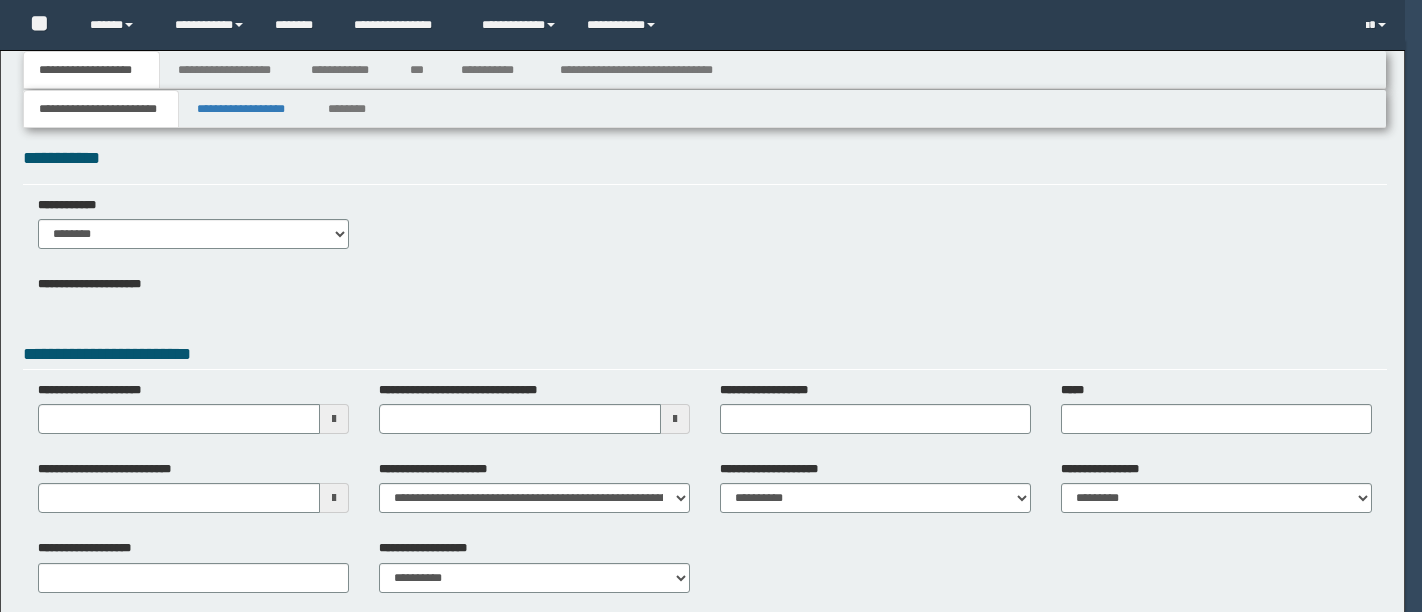 scroll, scrollTop: 0, scrollLeft: 0, axis: both 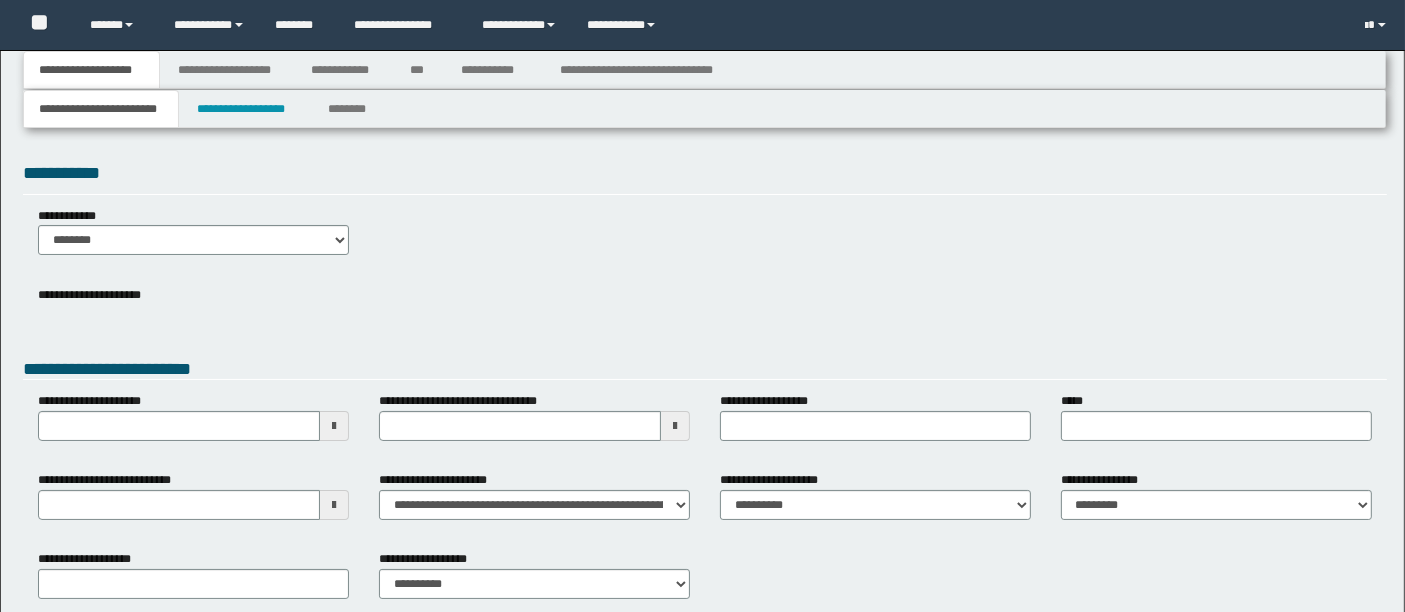 type 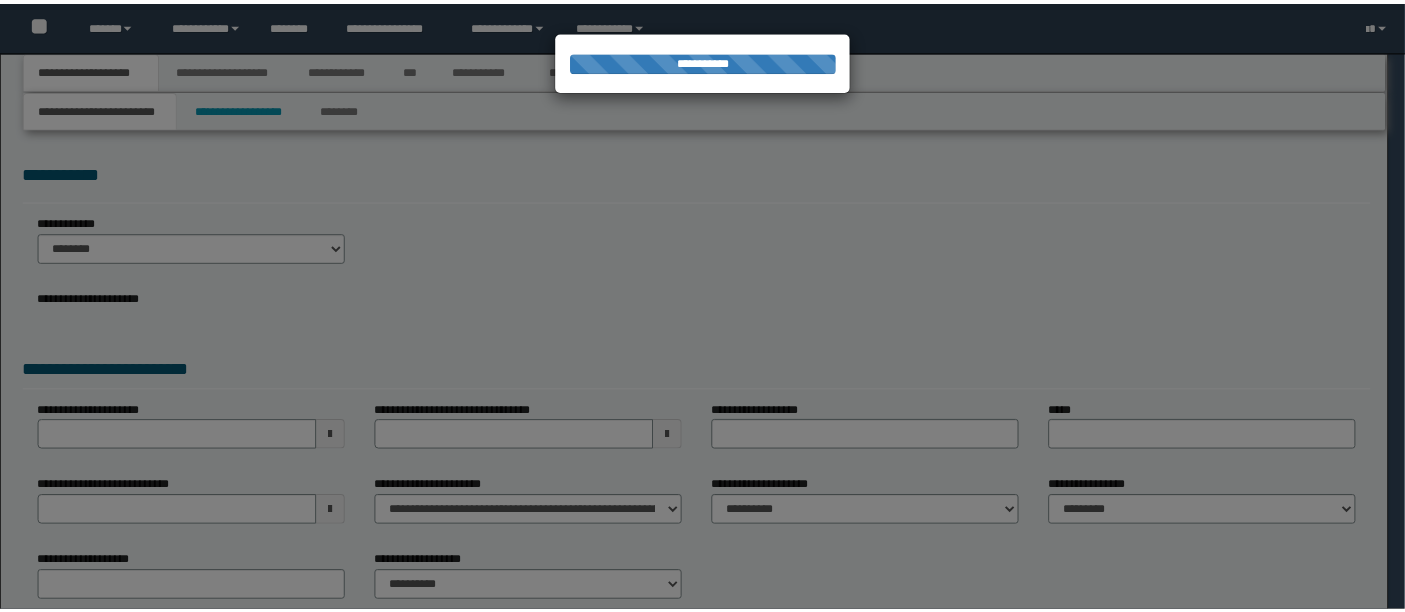 scroll, scrollTop: 0, scrollLeft: 0, axis: both 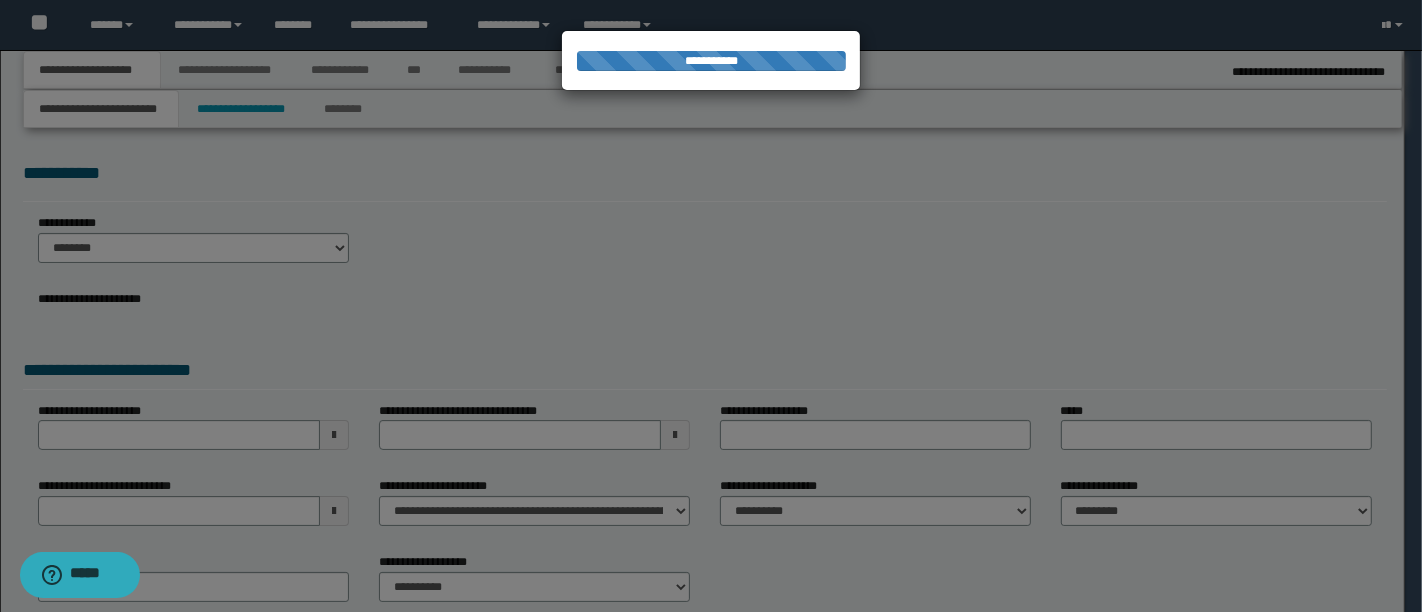 type on "**********" 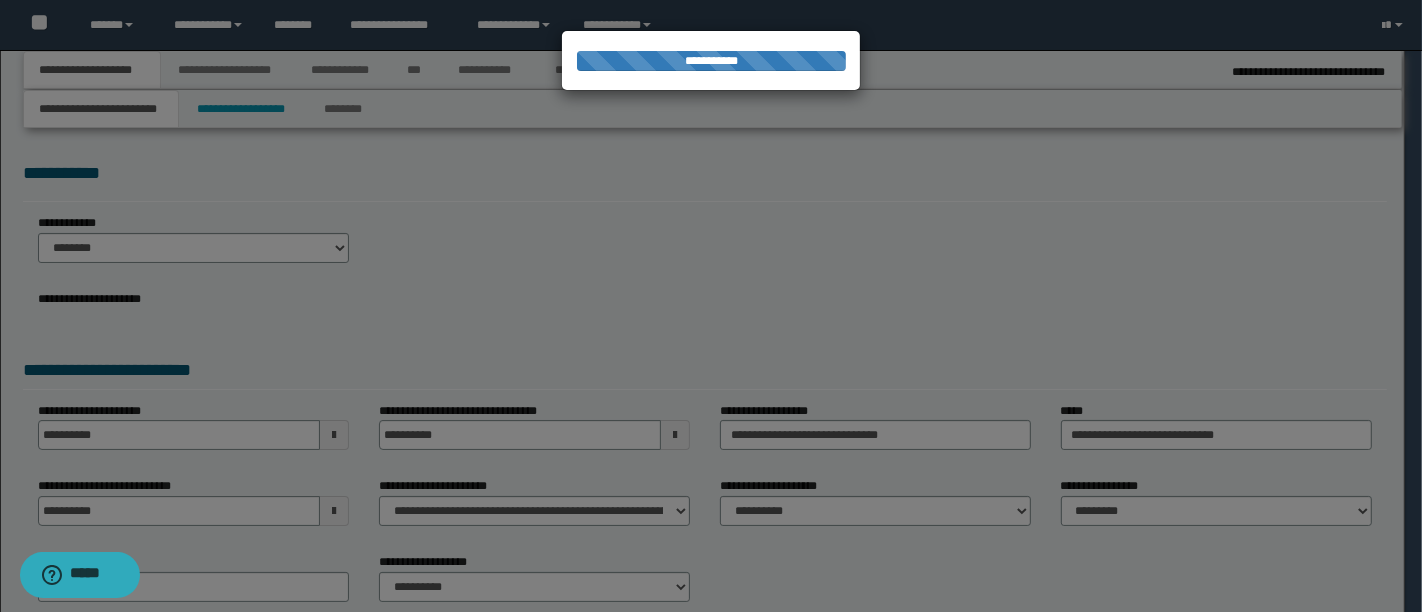 select on "*" 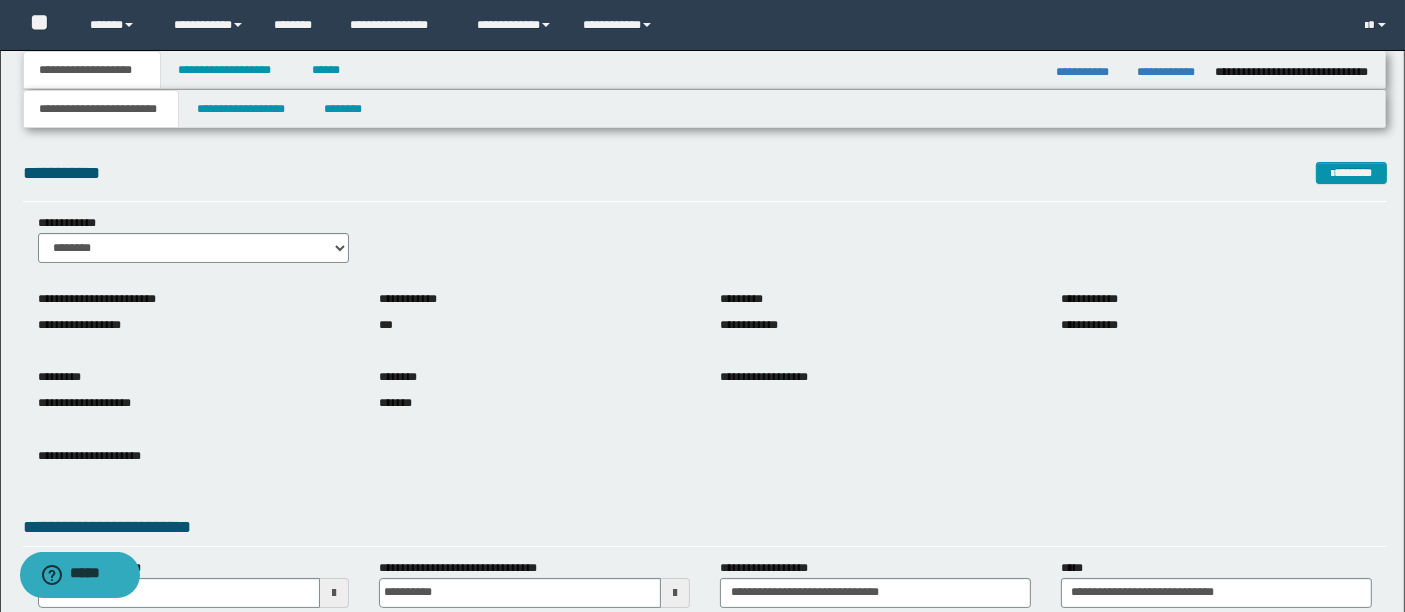 scroll, scrollTop: 1, scrollLeft: 0, axis: vertical 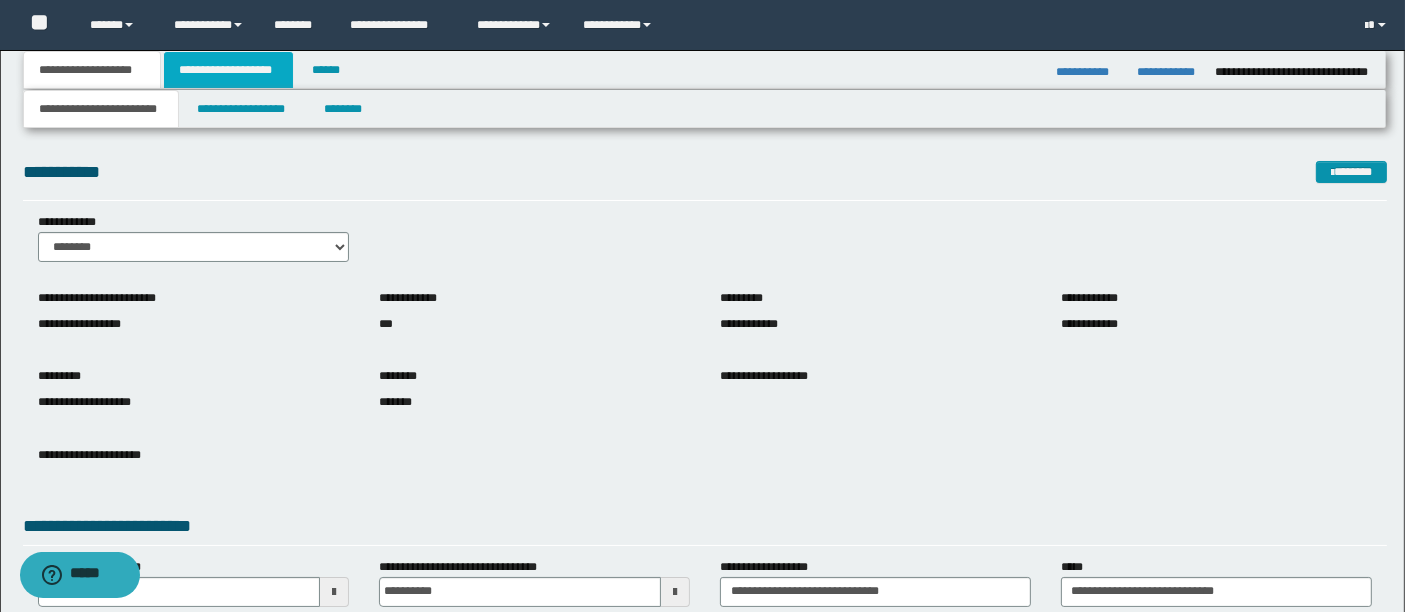 click on "**********" at bounding box center (228, 70) 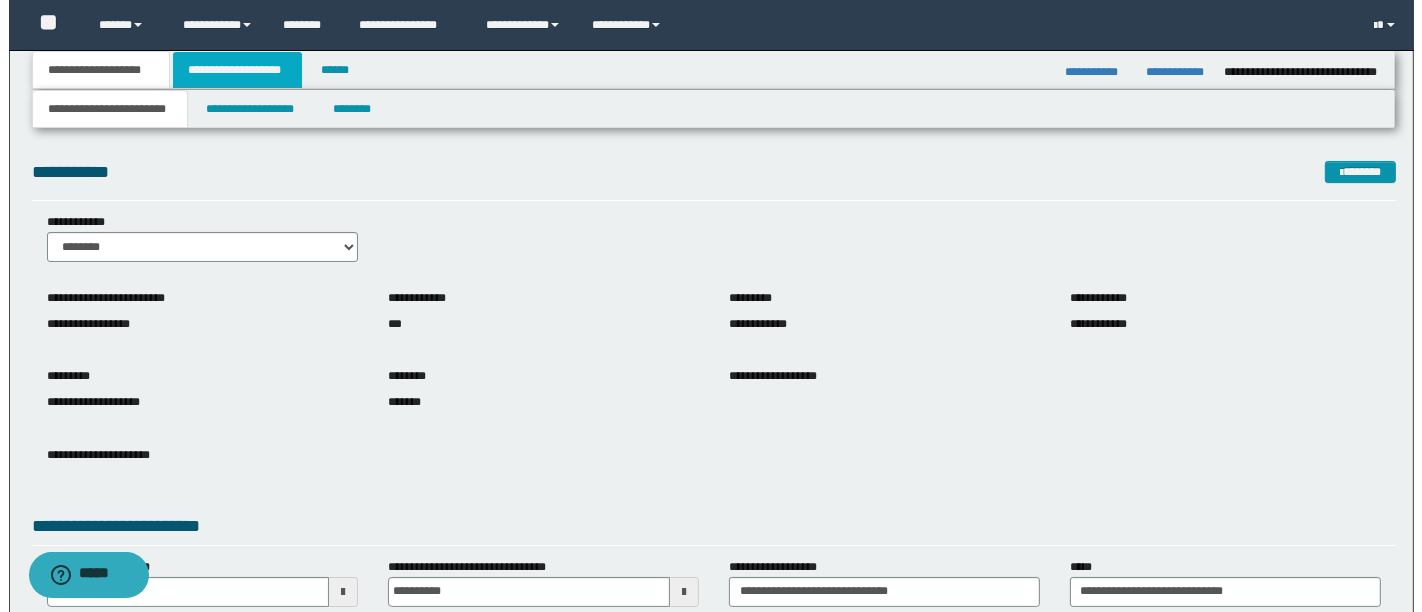 scroll, scrollTop: 0, scrollLeft: 0, axis: both 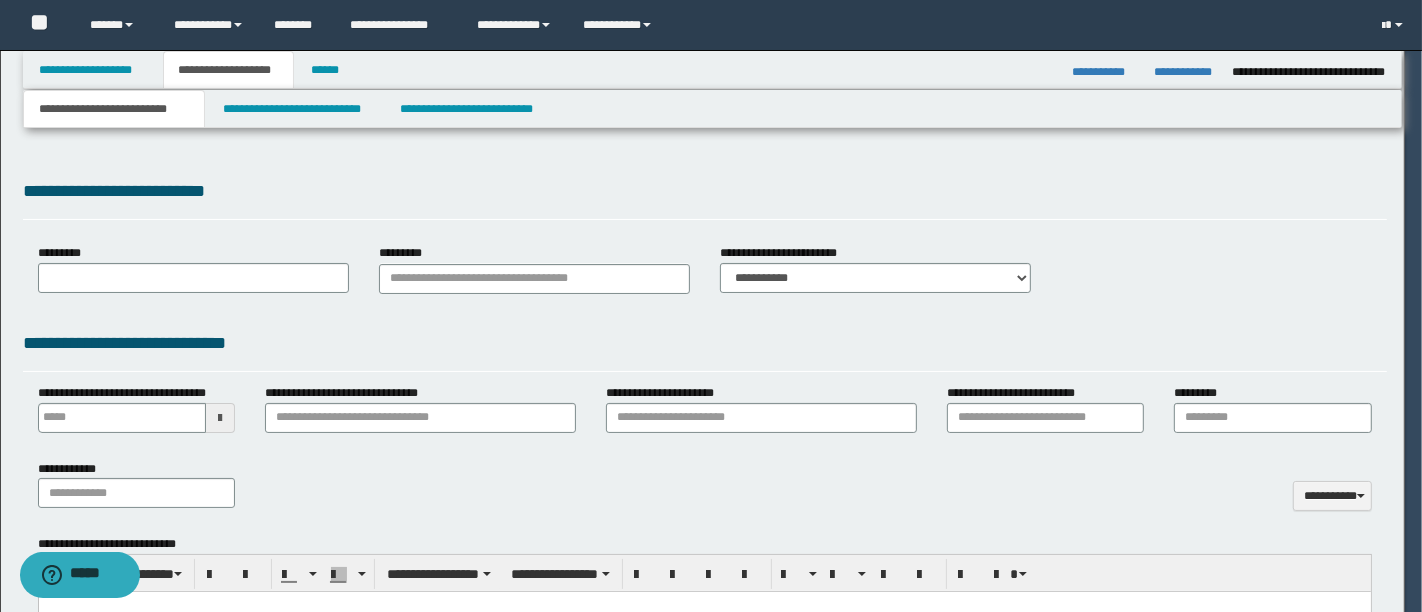 type on "**********" 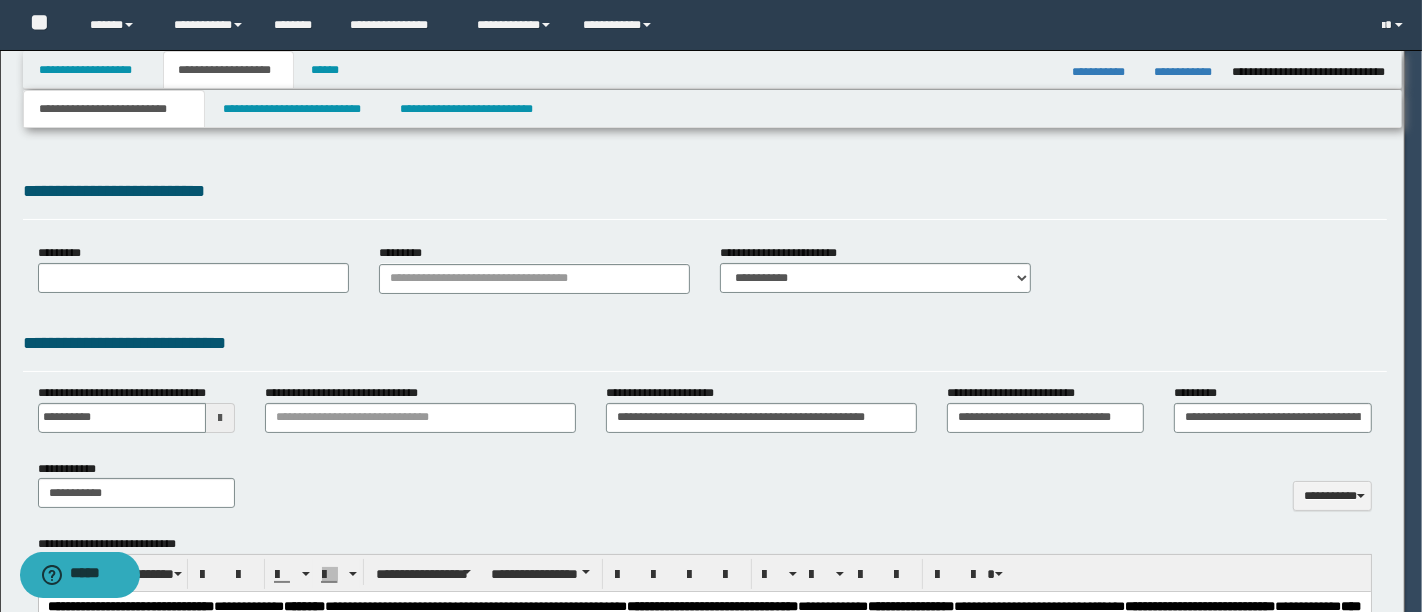 select on "*" 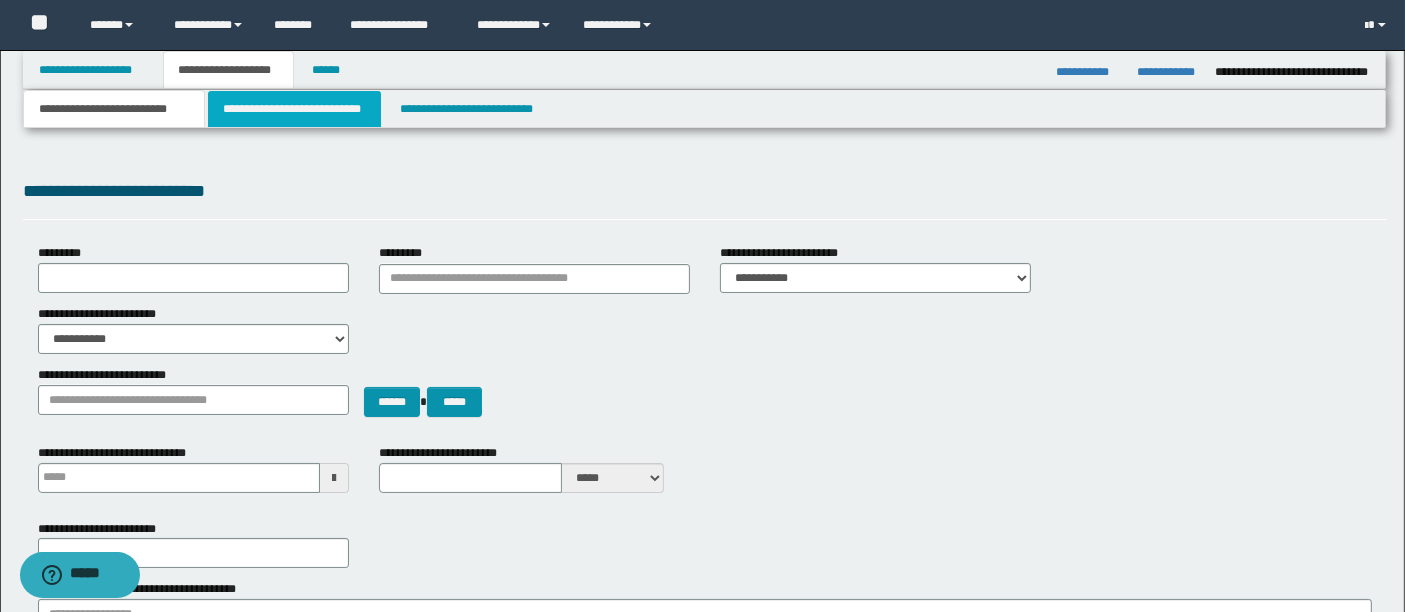 click on "**********" at bounding box center [294, 109] 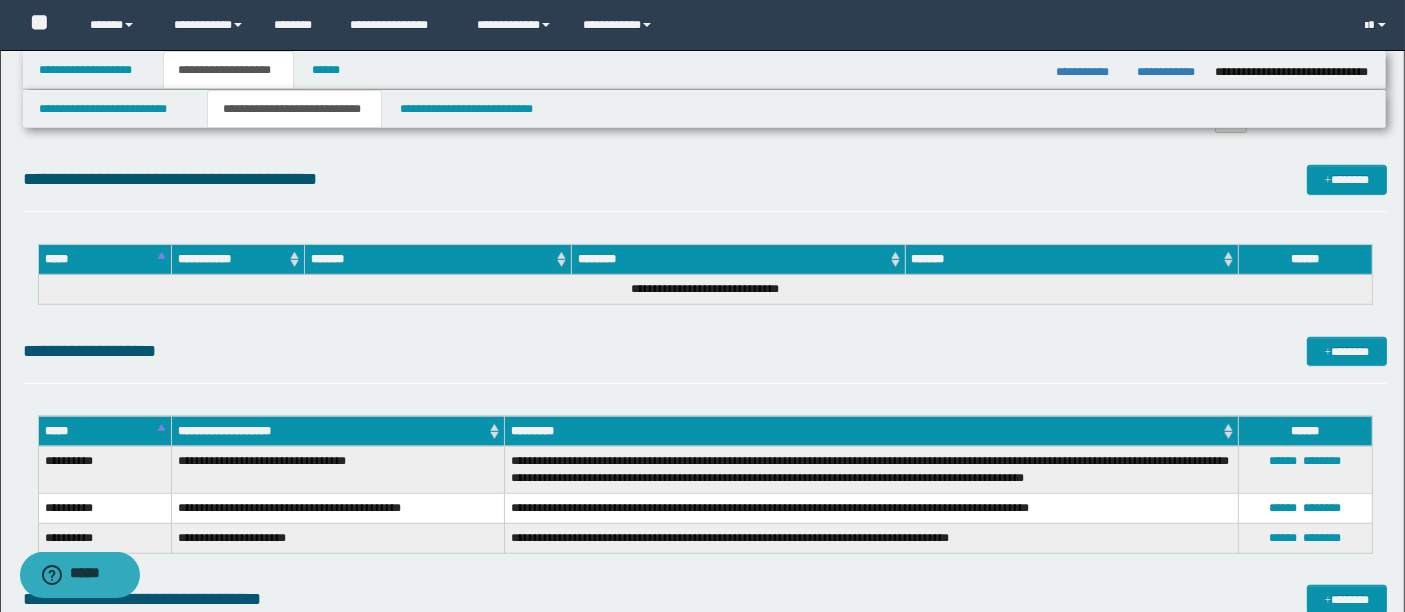 scroll, scrollTop: 1357, scrollLeft: 0, axis: vertical 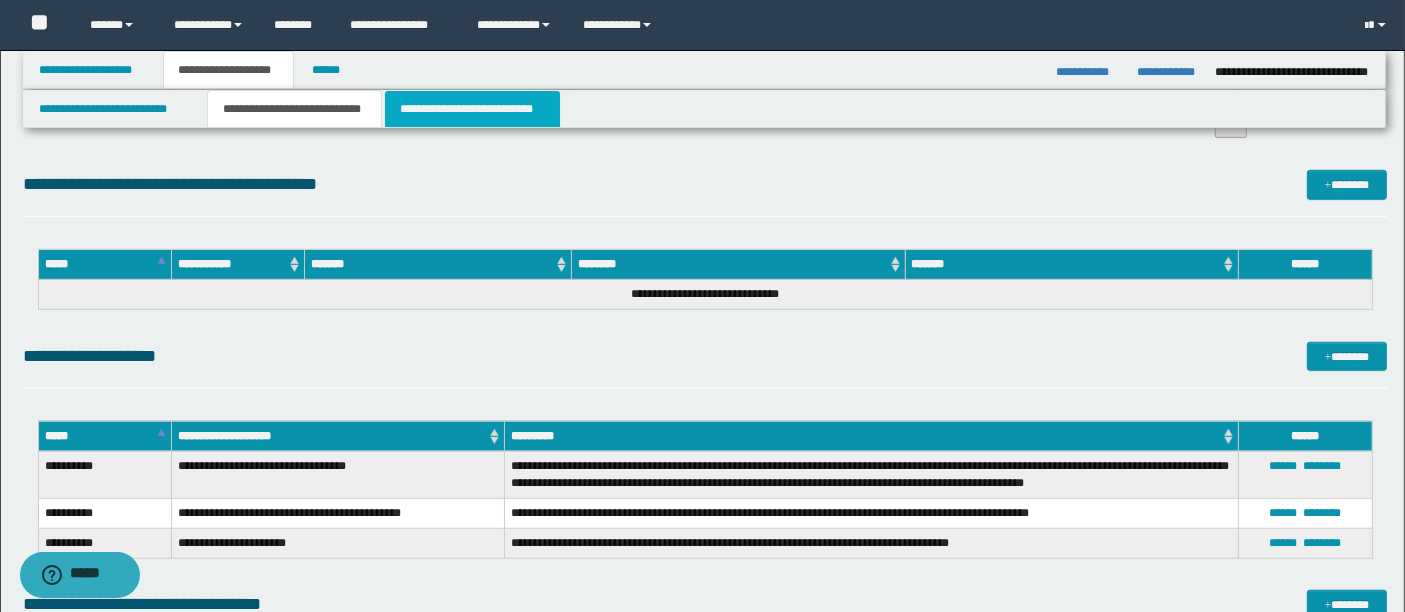 click on "**********" at bounding box center (472, 109) 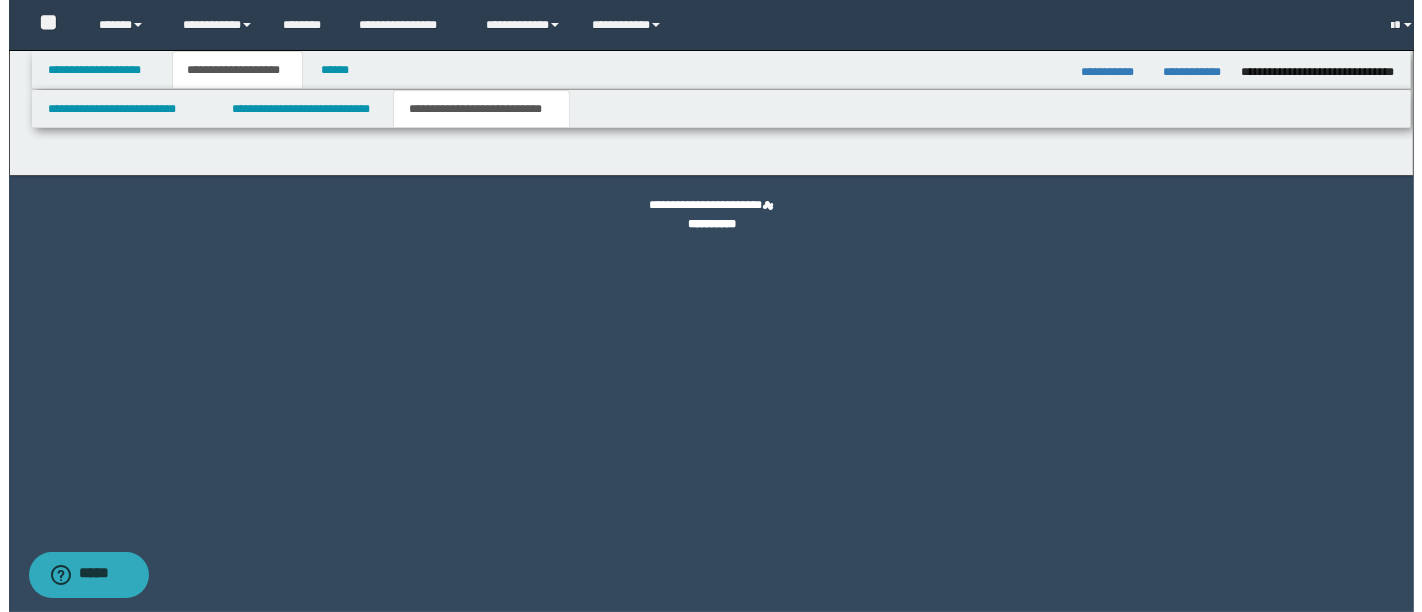 scroll, scrollTop: 0, scrollLeft: 0, axis: both 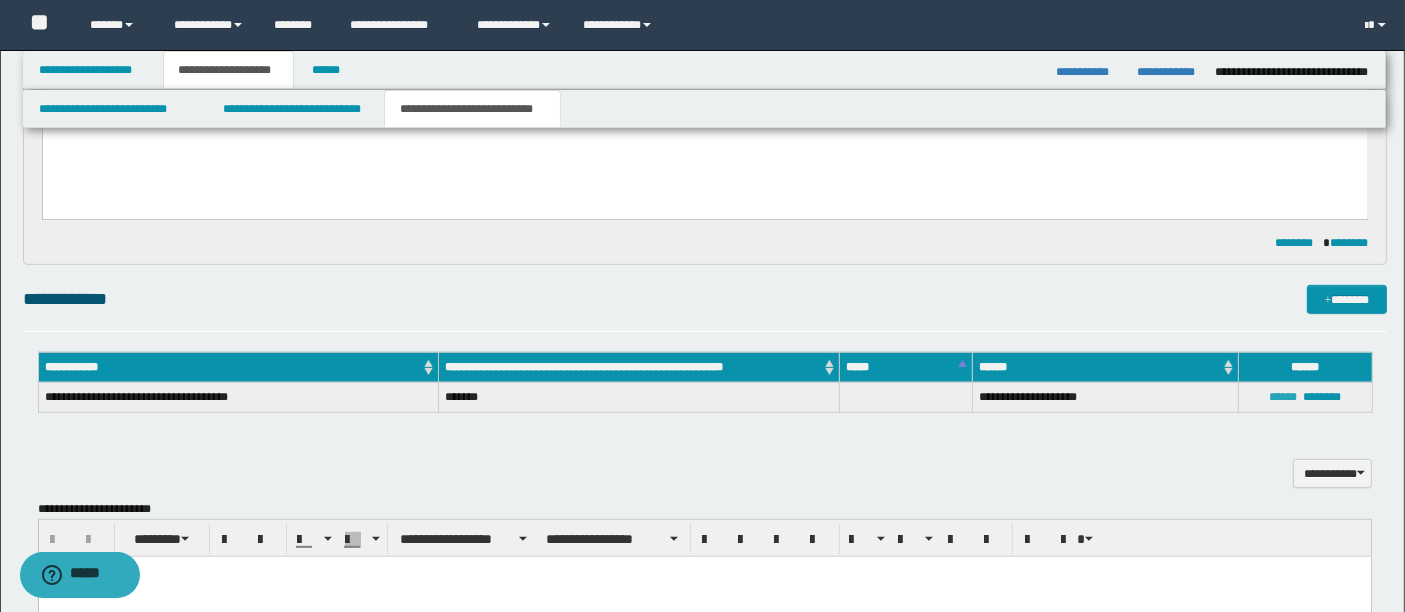 click on "******" at bounding box center [1284, 397] 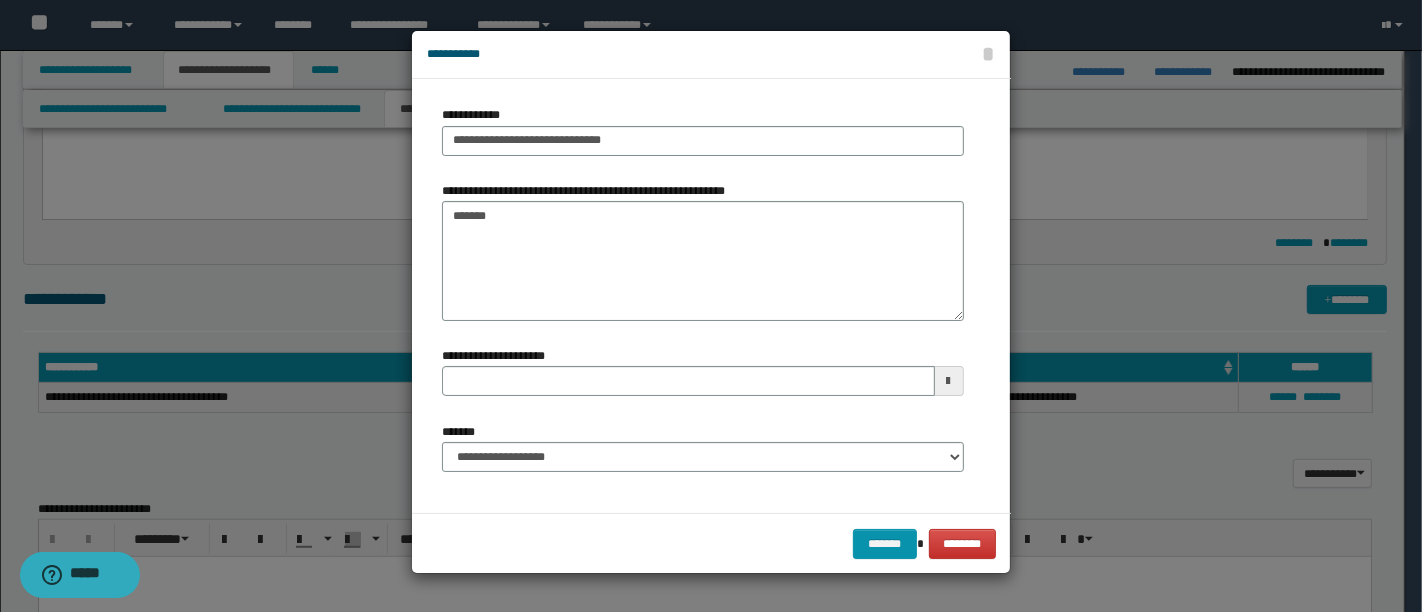 type 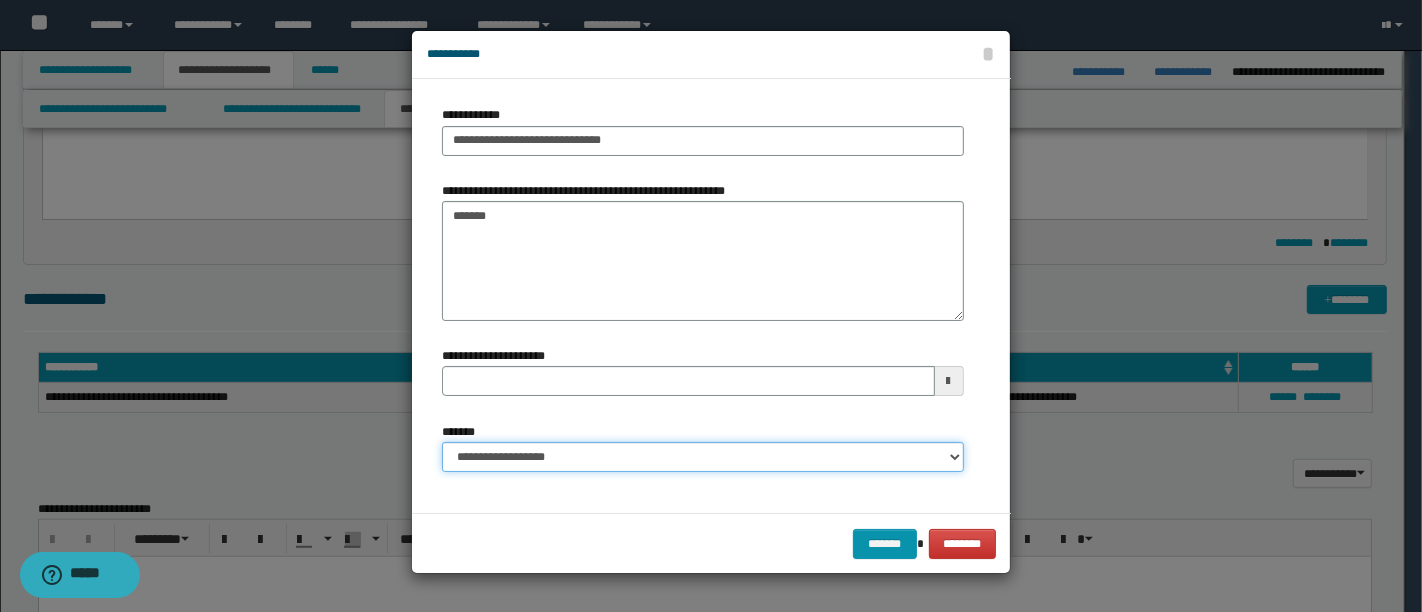click on "**********" at bounding box center (703, 457) 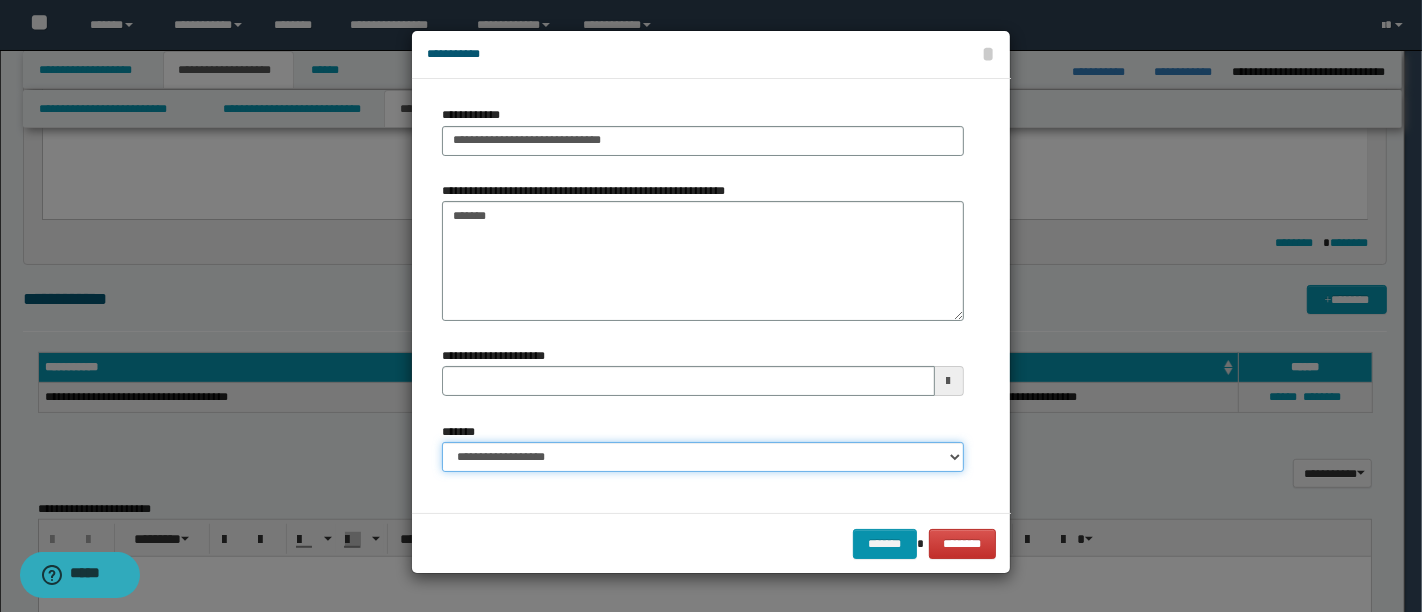 select on "*" 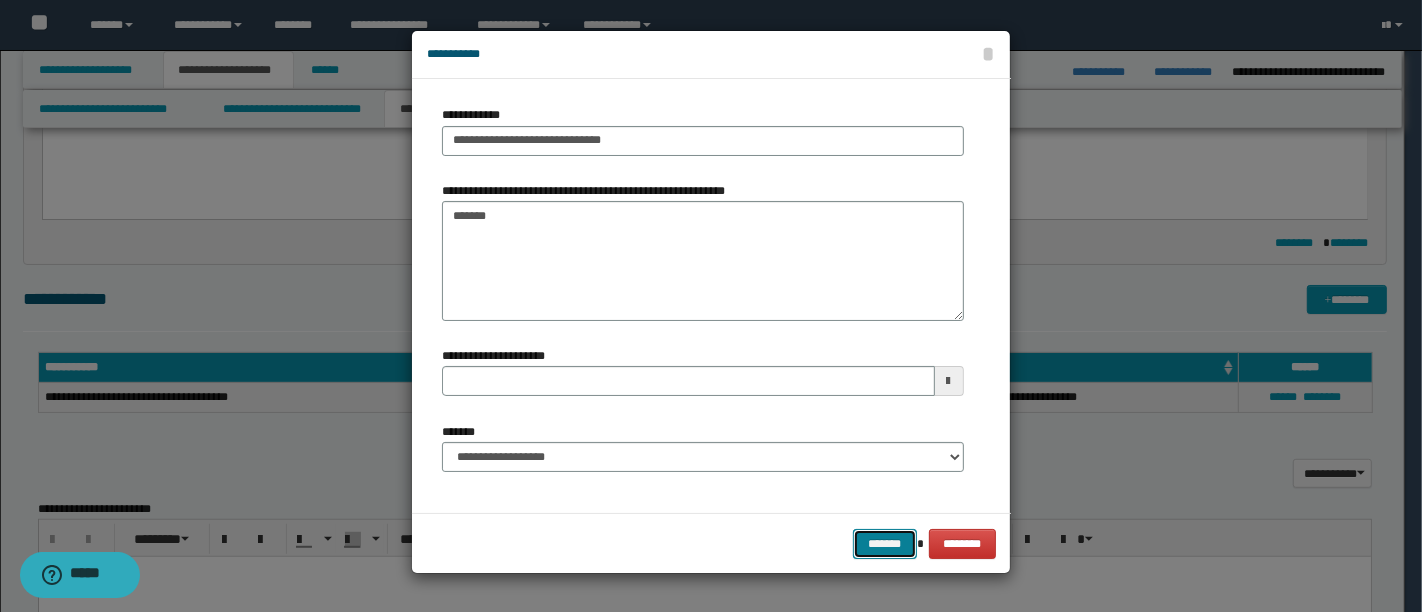click on "*******" at bounding box center [885, 543] 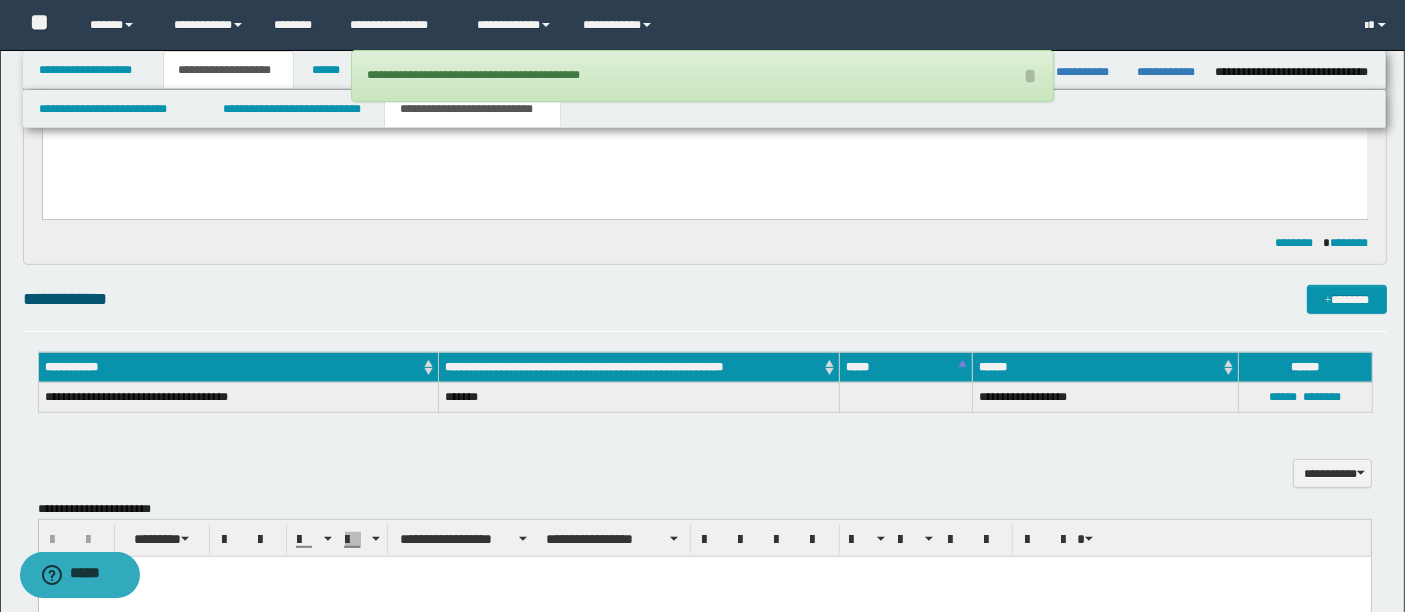 click on "**********" at bounding box center (705, 462) 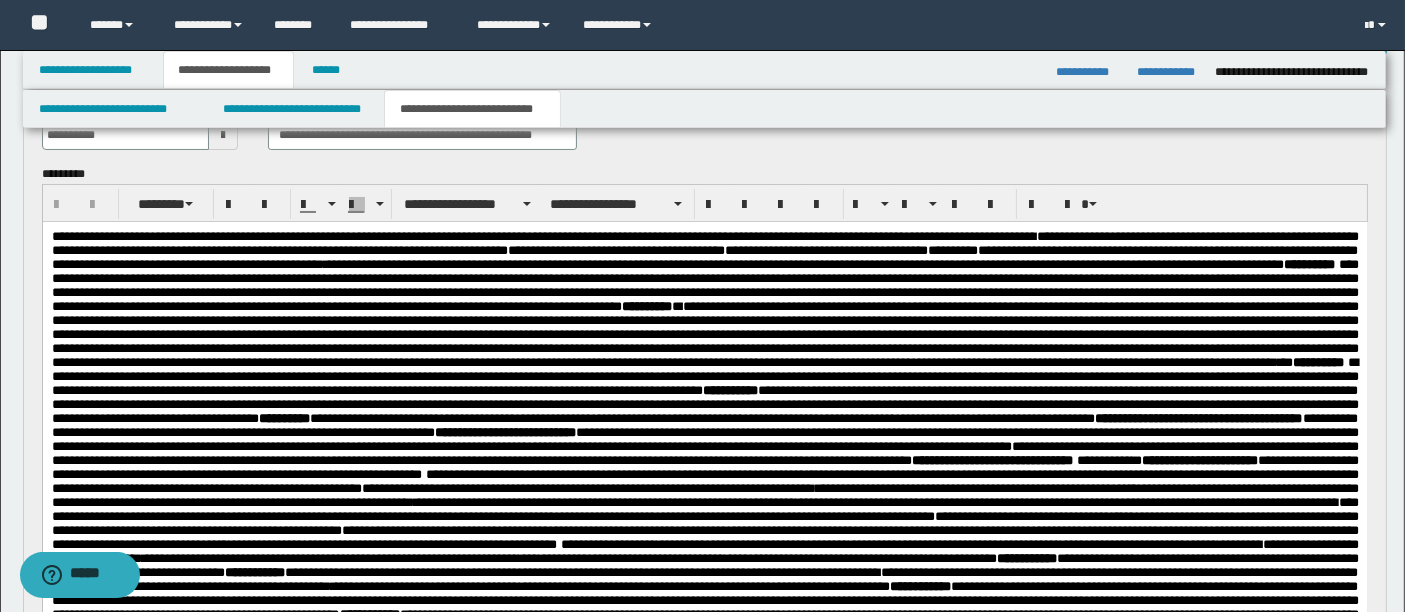 scroll, scrollTop: 132, scrollLeft: 0, axis: vertical 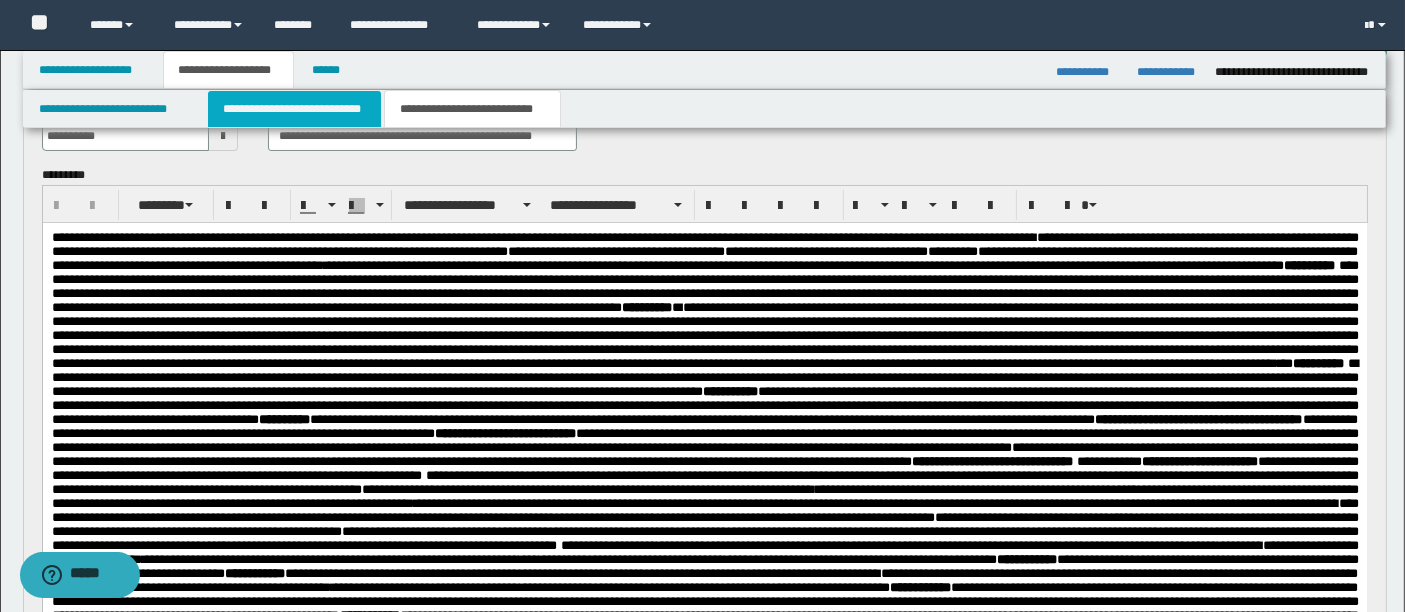 click on "**********" at bounding box center (294, 109) 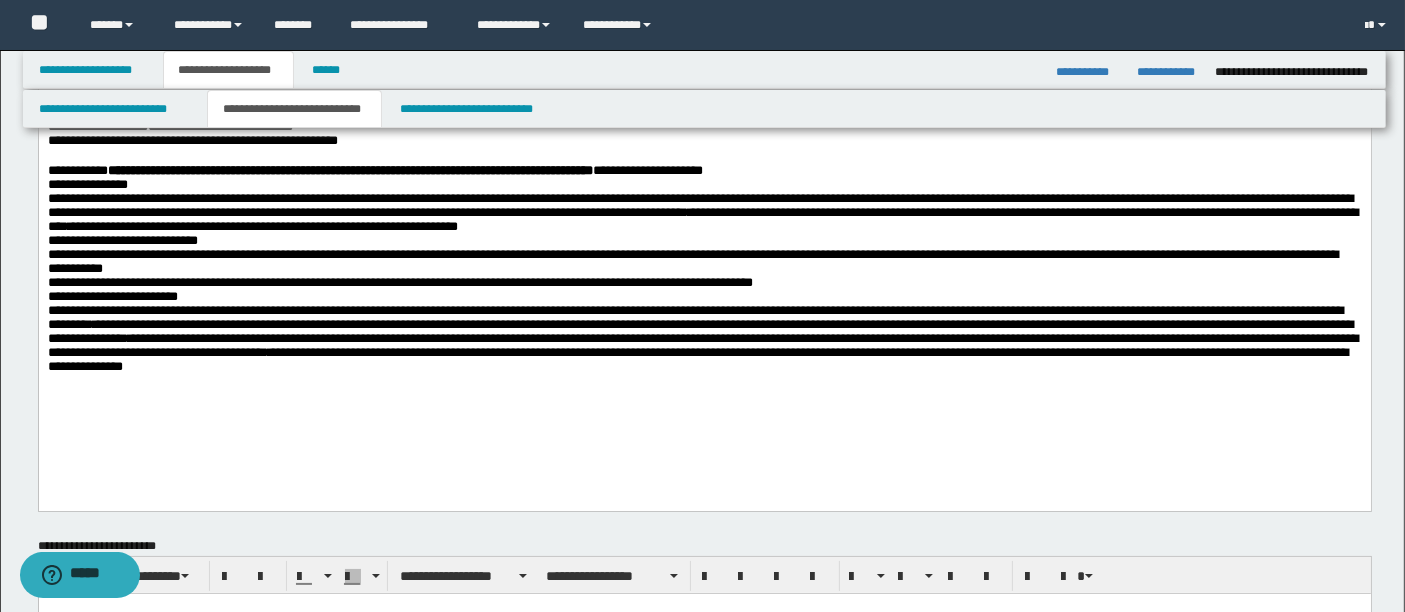 scroll, scrollTop: 0, scrollLeft: 0, axis: both 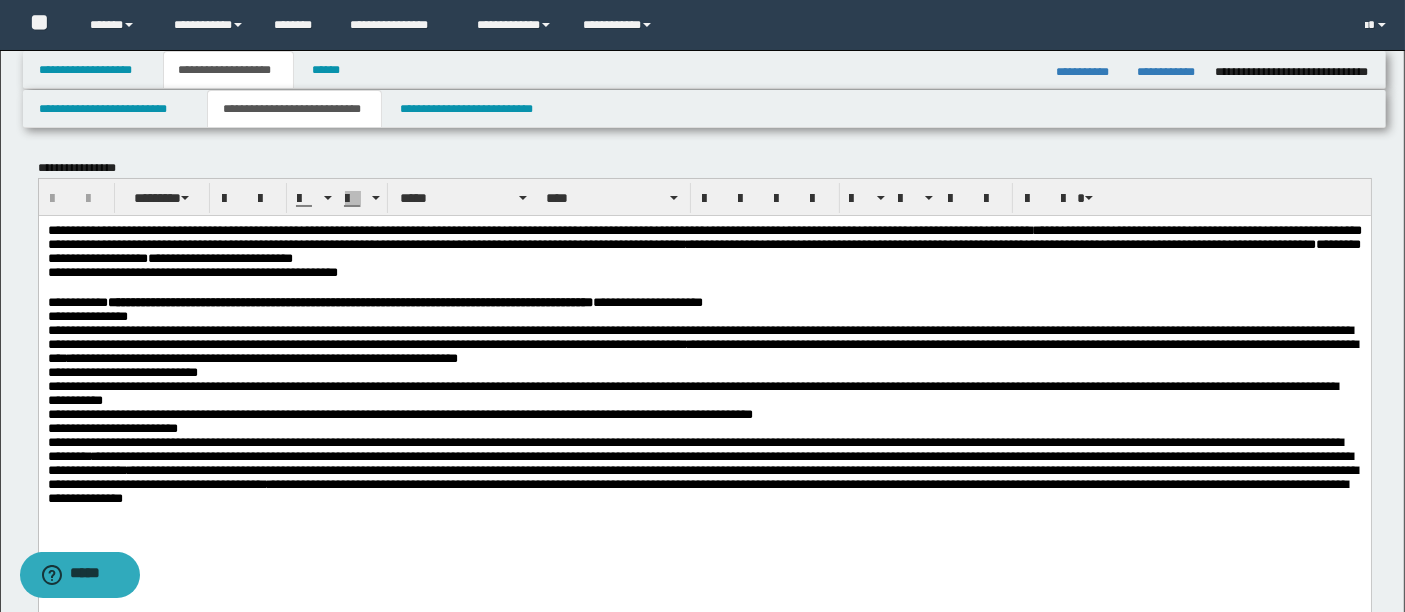 click on "**********" at bounding box center [262, 357] 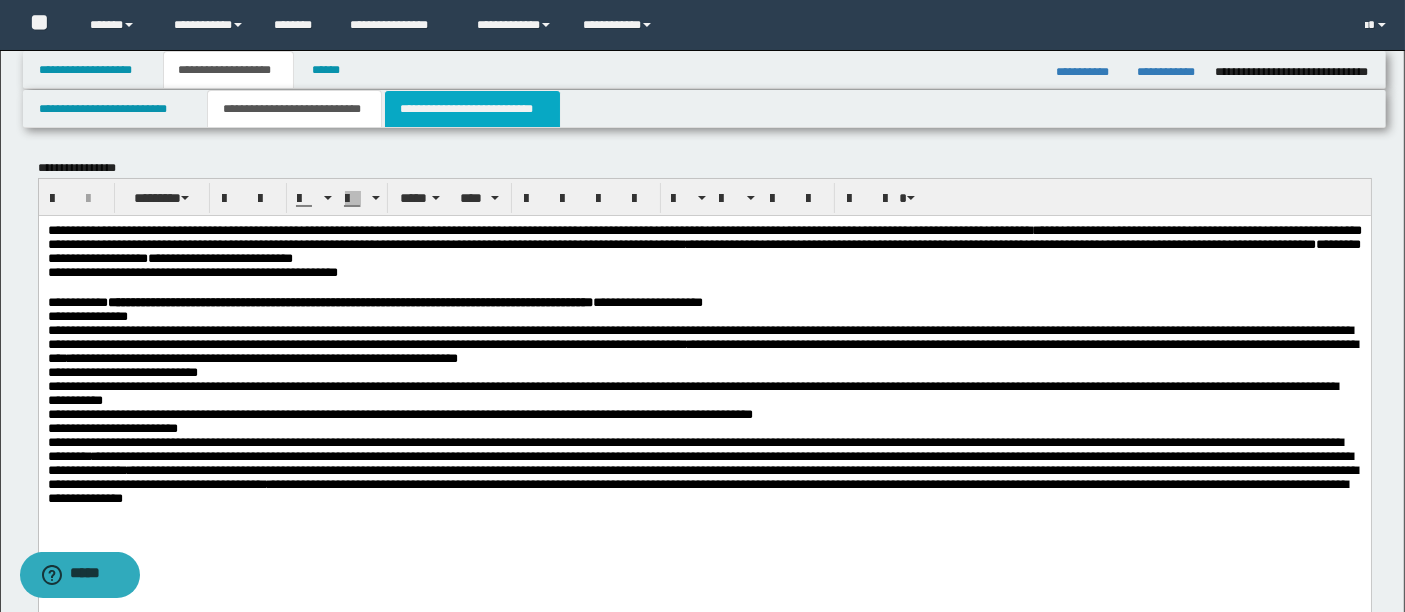 click on "**********" at bounding box center (472, 109) 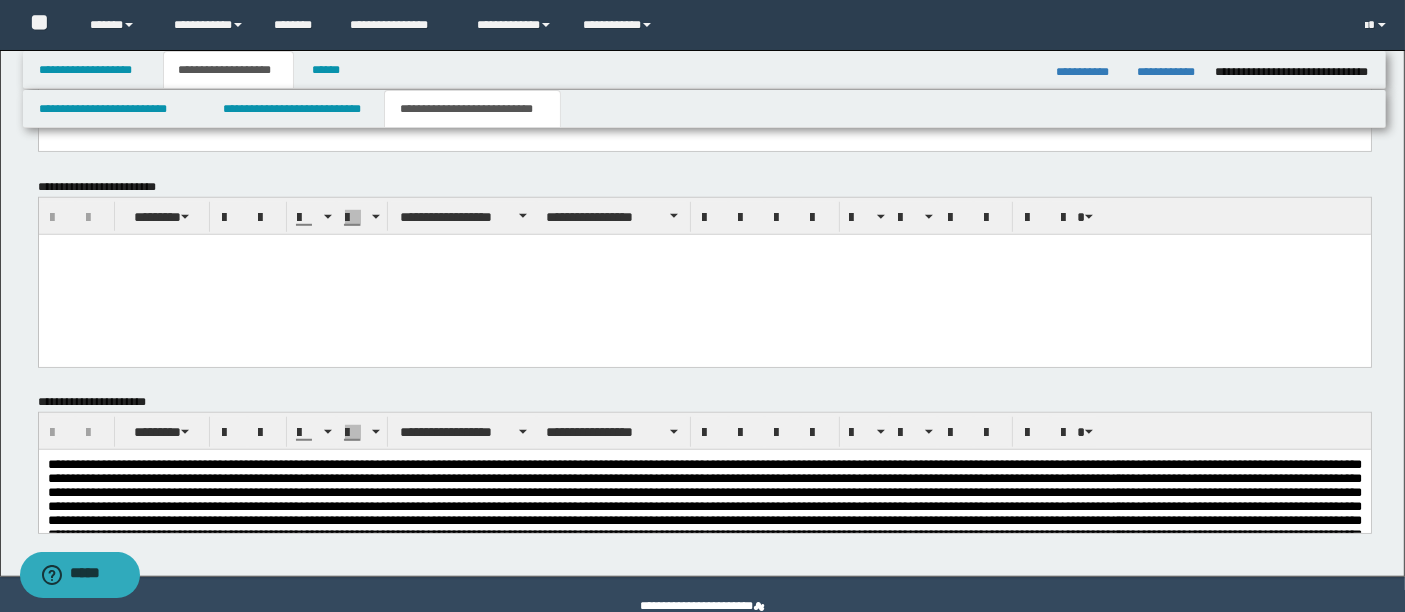scroll, scrollTop: 1485, scrollLeft: 0, axis: vertical 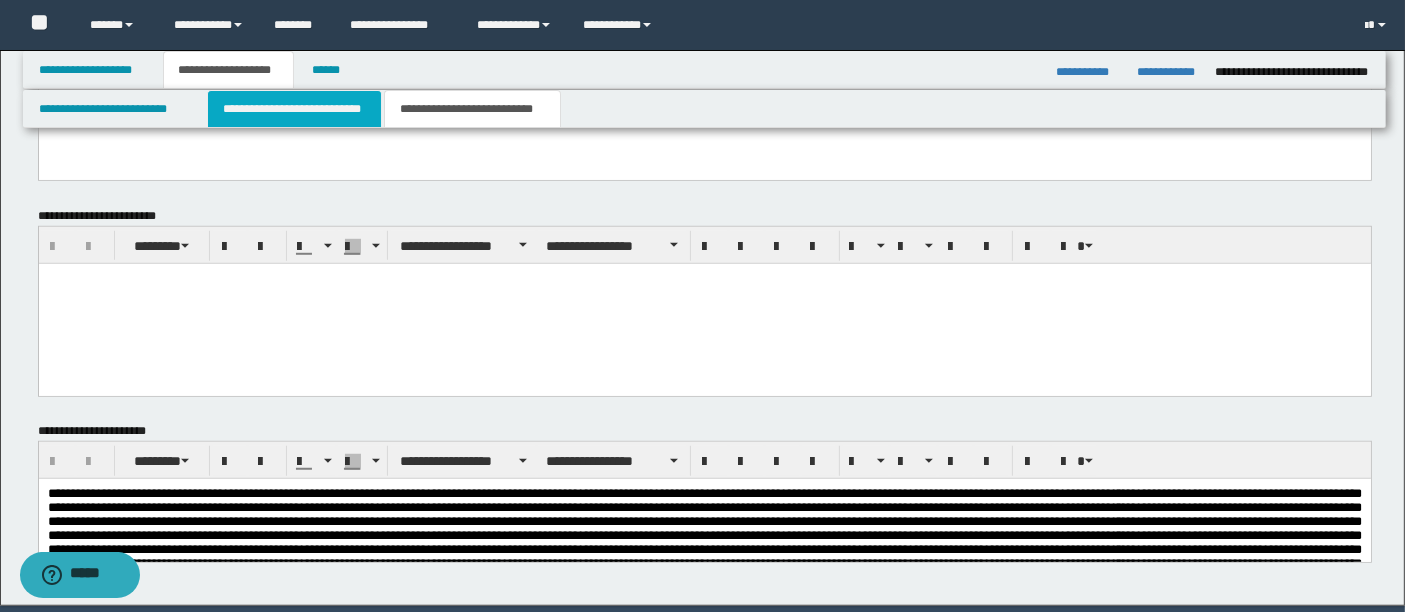 click on "**********" at bounding box center (294, 109) 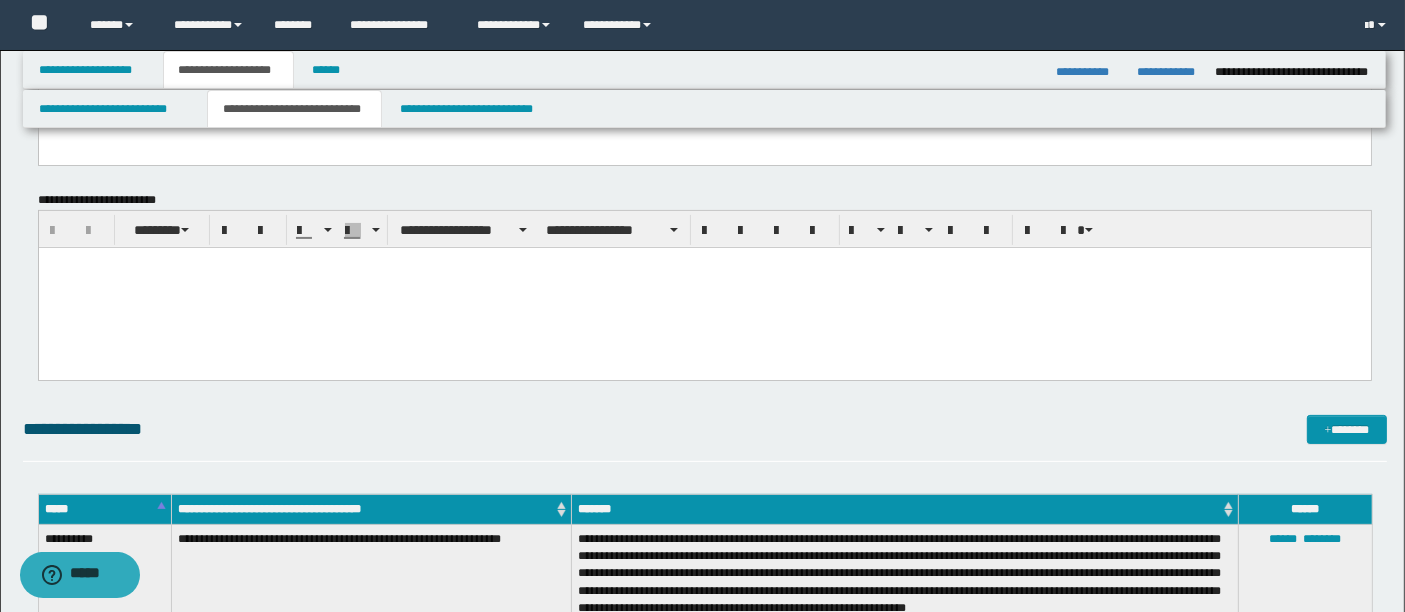 scroll, scrollTop: 476, scrollLeft: 0, axis: vertical 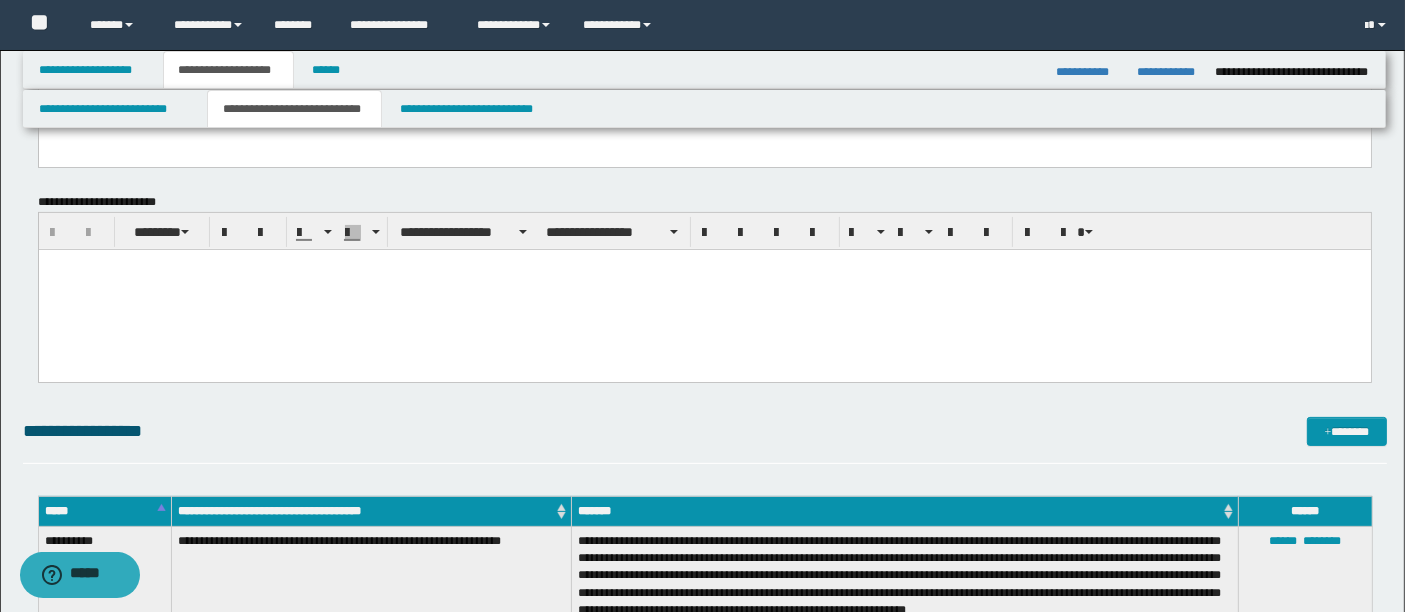 click at bounding box center (704, 290) 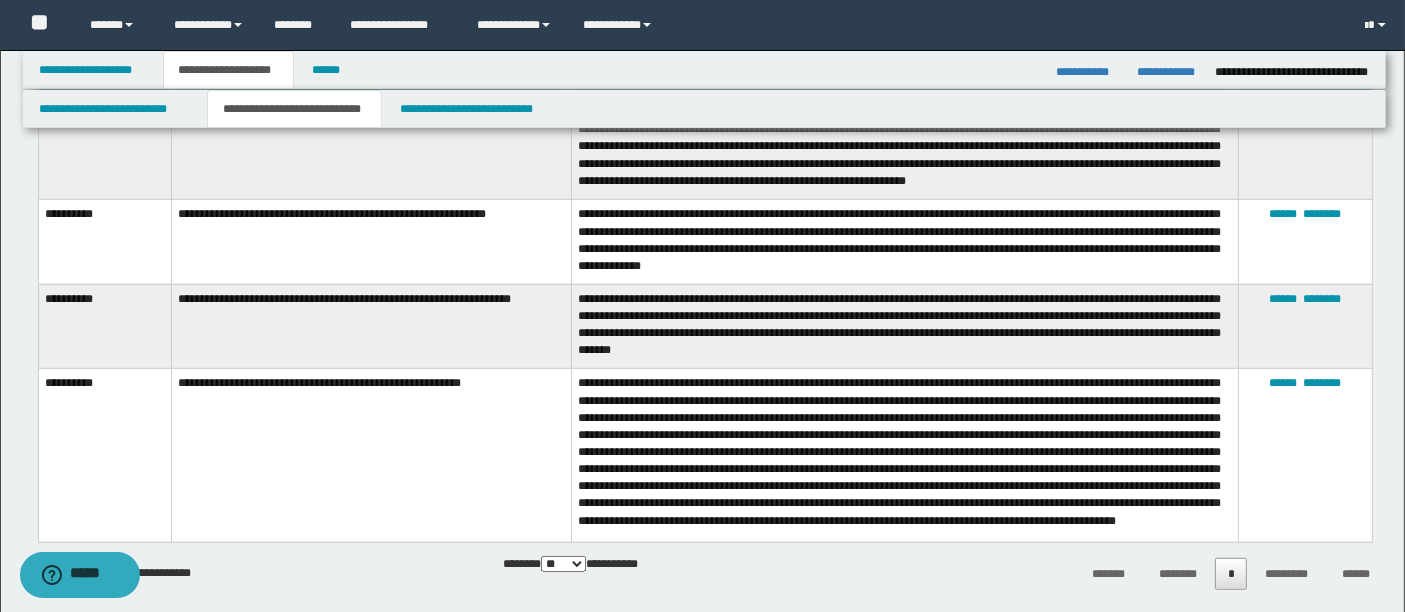 scroll, scrollTop: 1433, scrollLeft: 0, axis: vertical 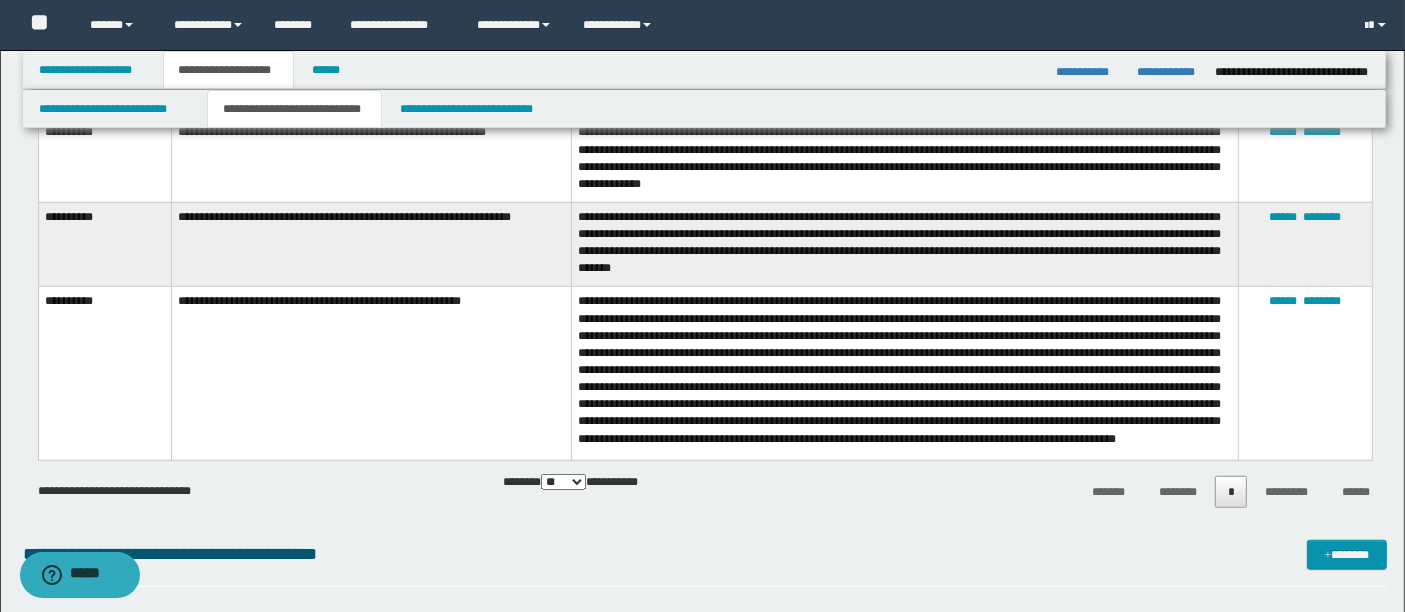 drag, startPoint x: 49, startPoint y: -676, endPoint x: 595, endPoint y: -392, distance: 615.4446 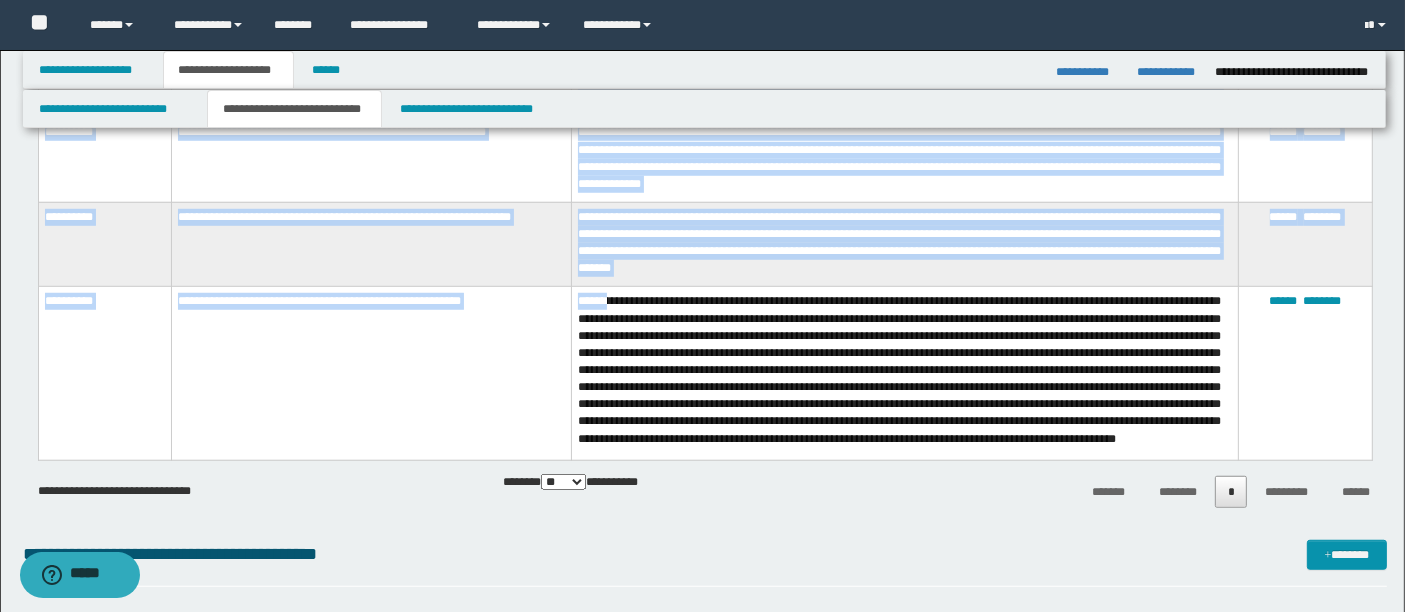 drag, startPoint x: 593, startPoint y: 126, endPoint x: 618, endPoint y: 291, distance: 166.8832 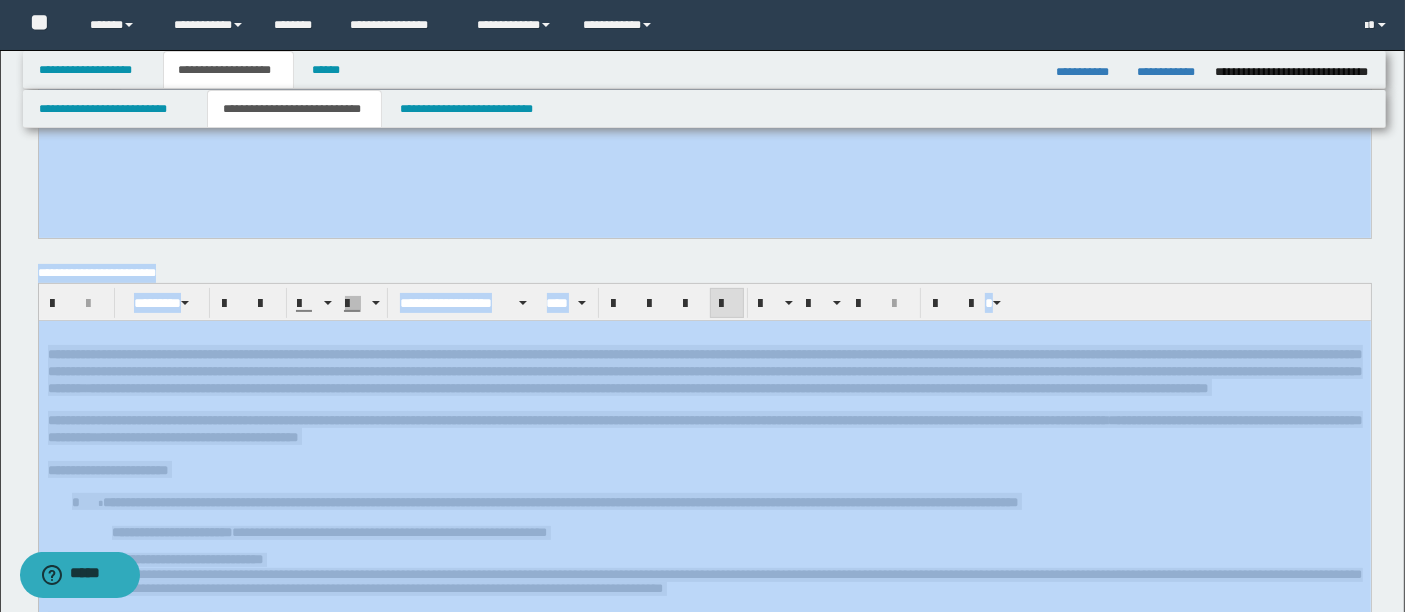 scroll, scrollTop: 342, scrollLeft: 0, axis: vertical 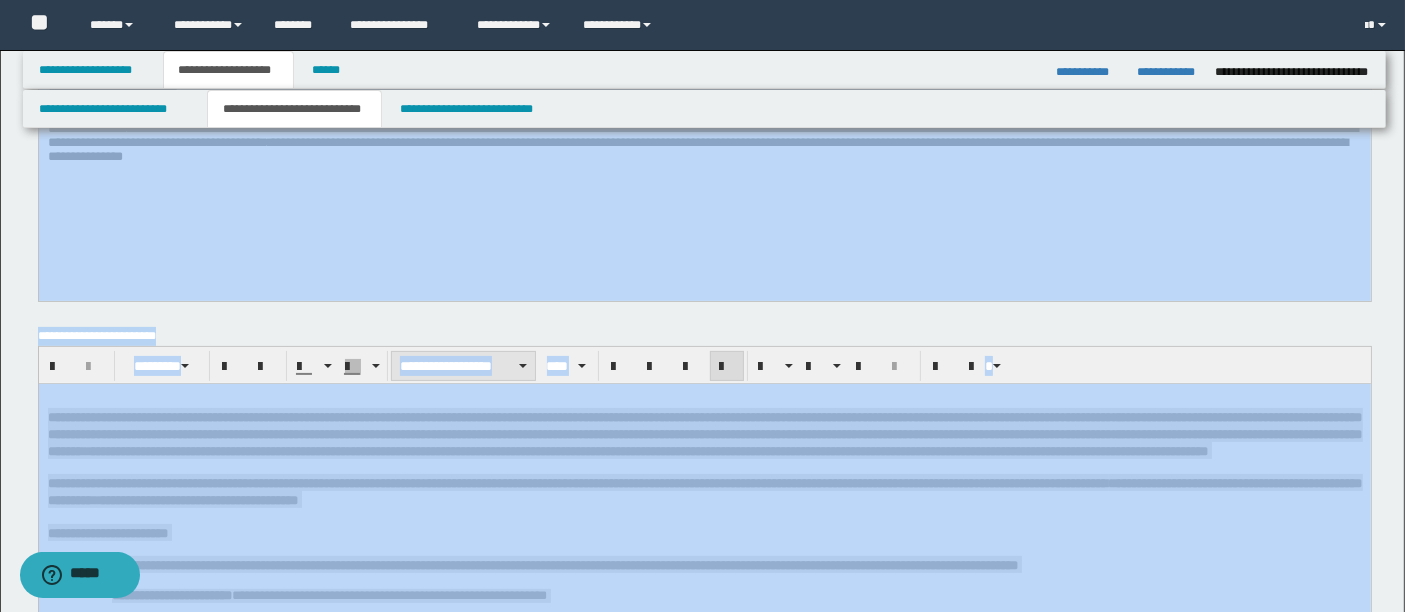 click on "**********" at bounding box center [463, 366] 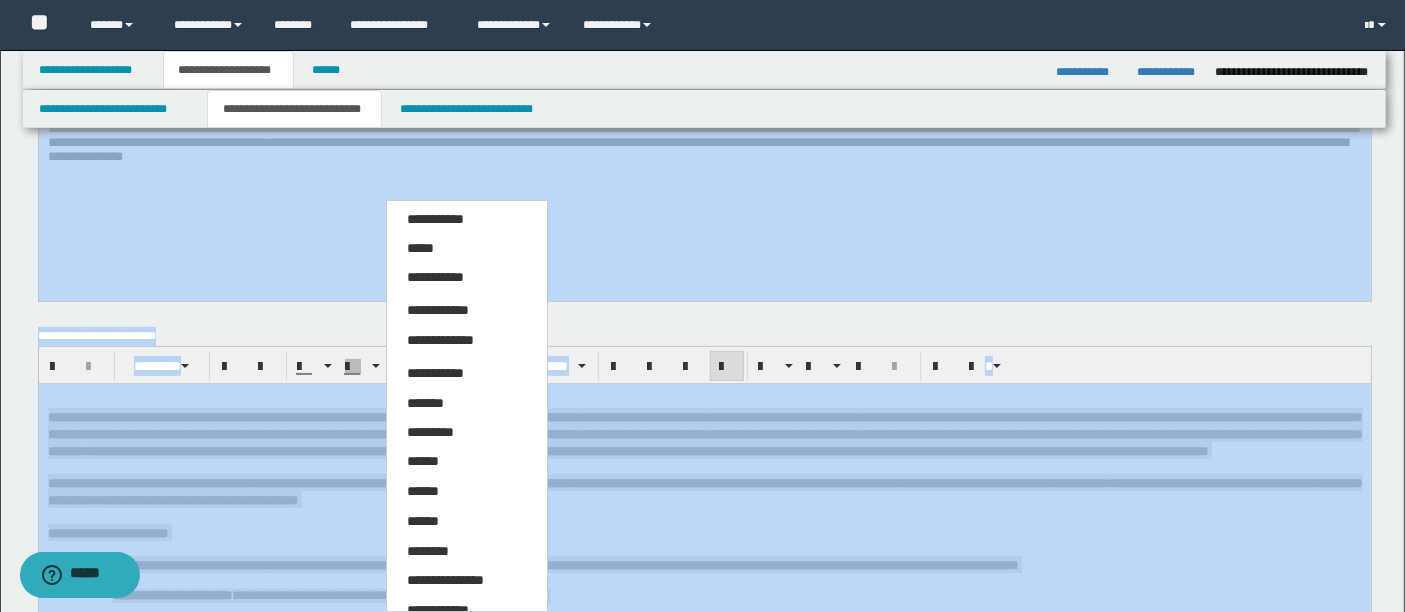 click on "**********" at bounding box center [466, 374] 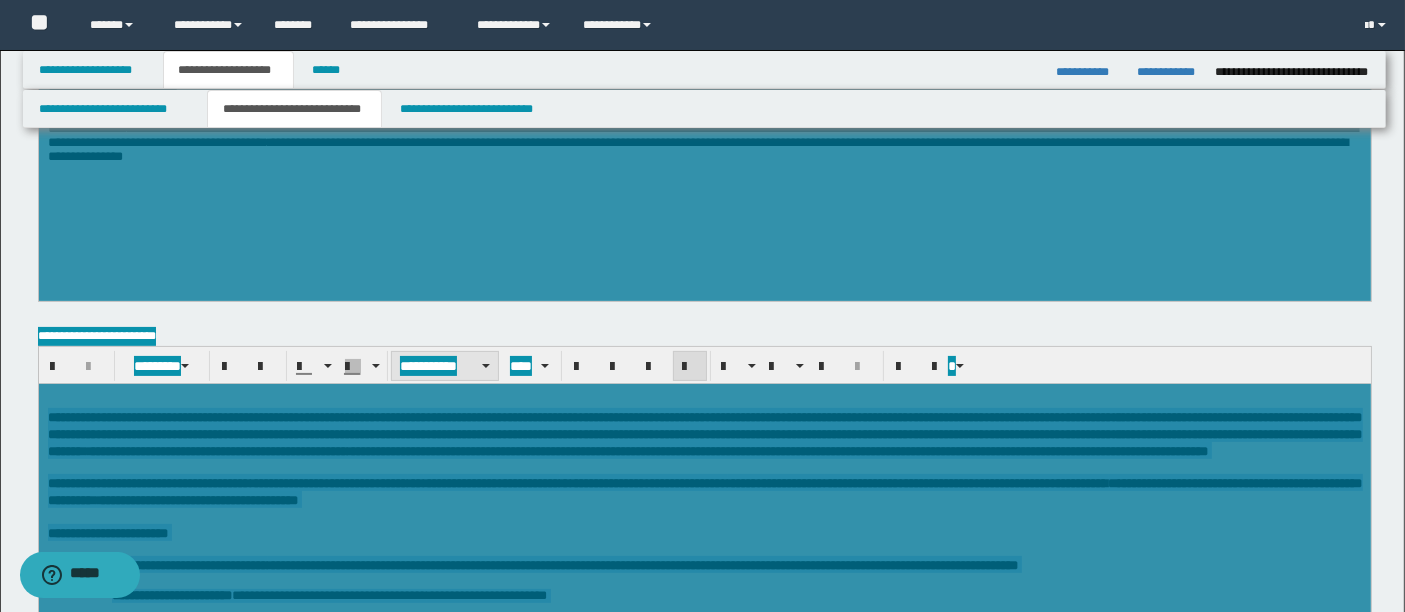 click on "**********" at bounding box center [445, 366] 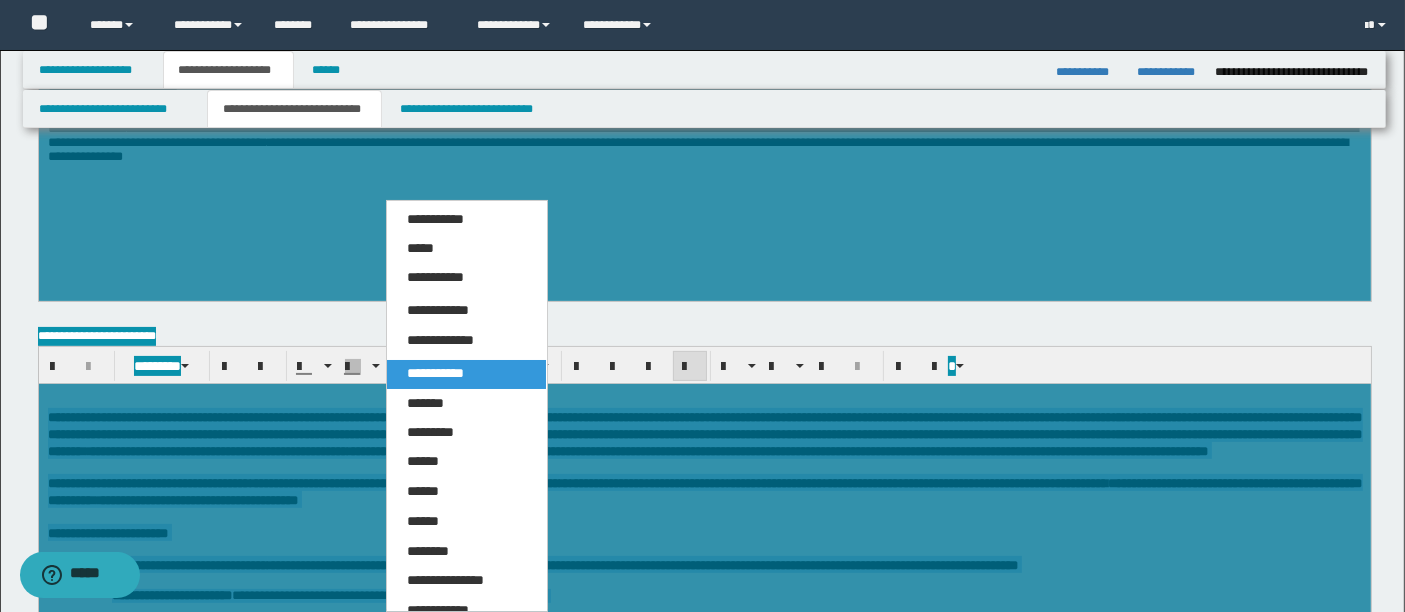 click on "**********" at bounding box center [466, 374] 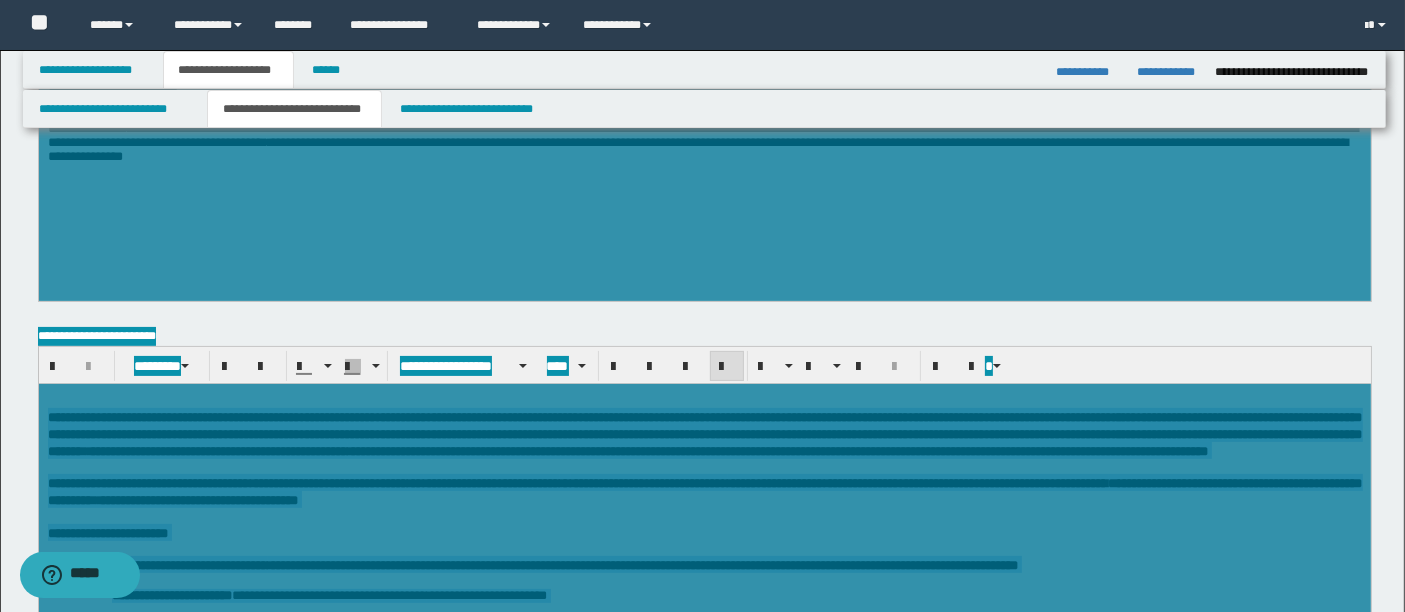 click on "**********" at bounding box center (704, 434) 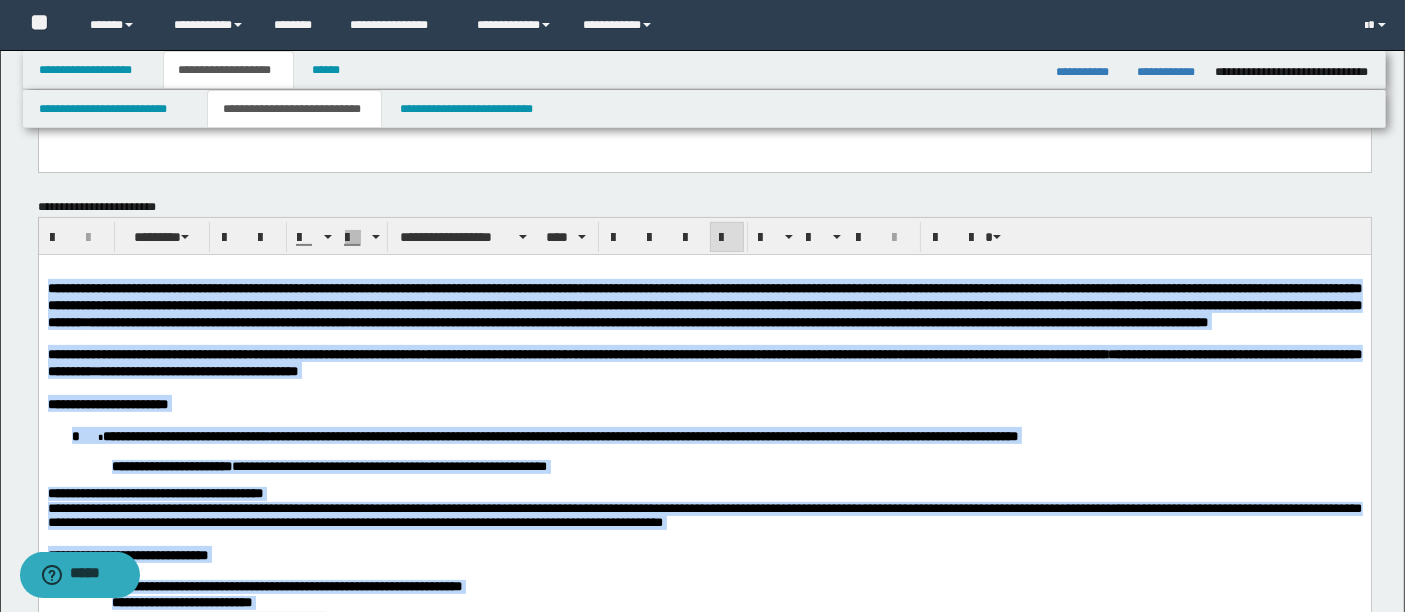 scroll, scrollTop: 740, scrollLeft: 0, axis: vertical 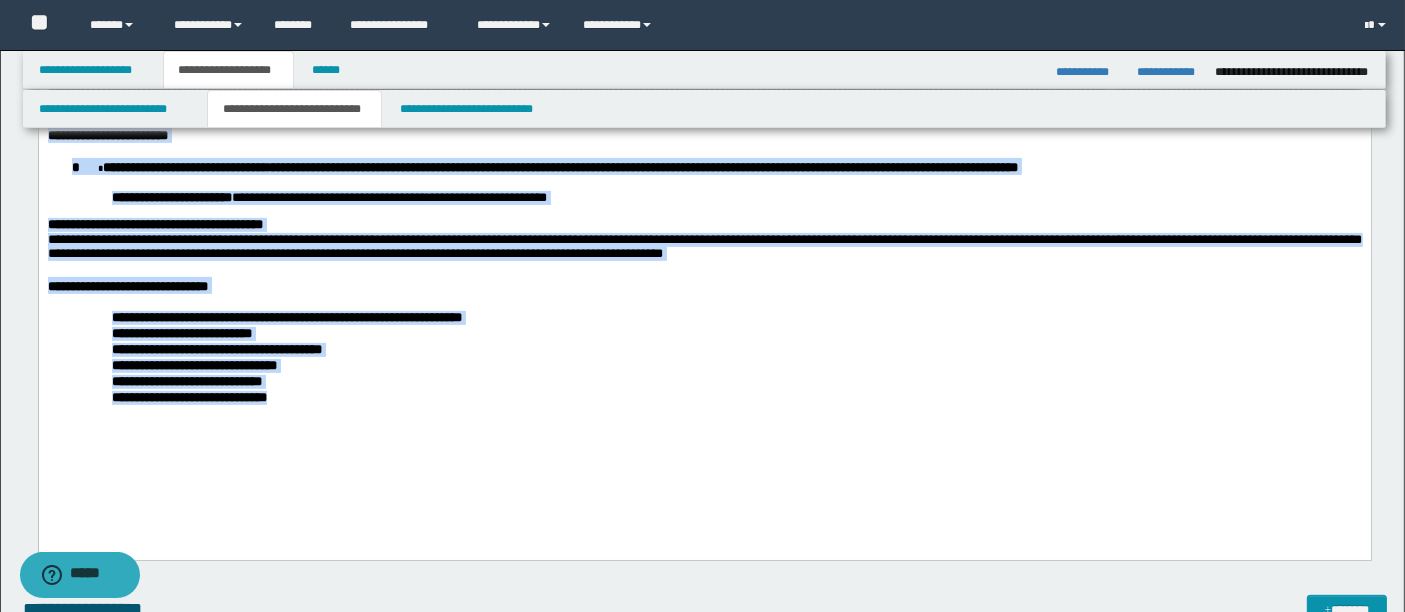 drag, startPoint x: 47, startPoint y: 19, endPoint x: 316, endPoint y: 440, distance: 499.60184 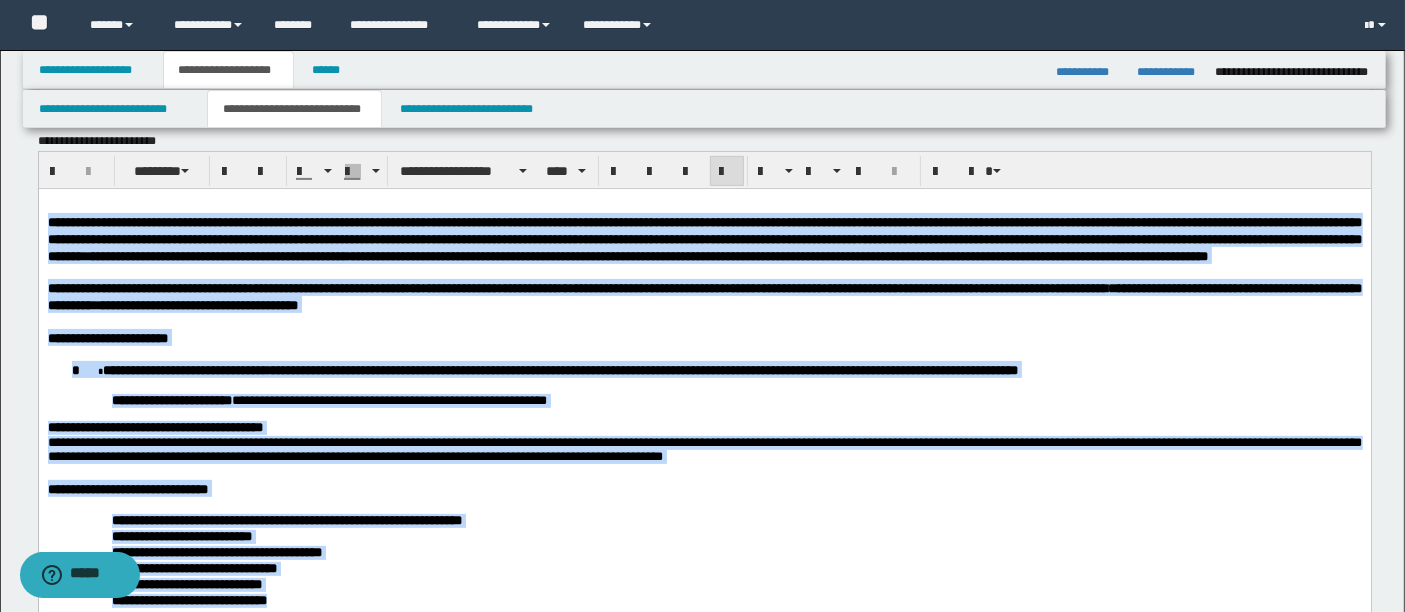 scroll, scrollTop: 520, scrollLeft: 0, axis: vertical 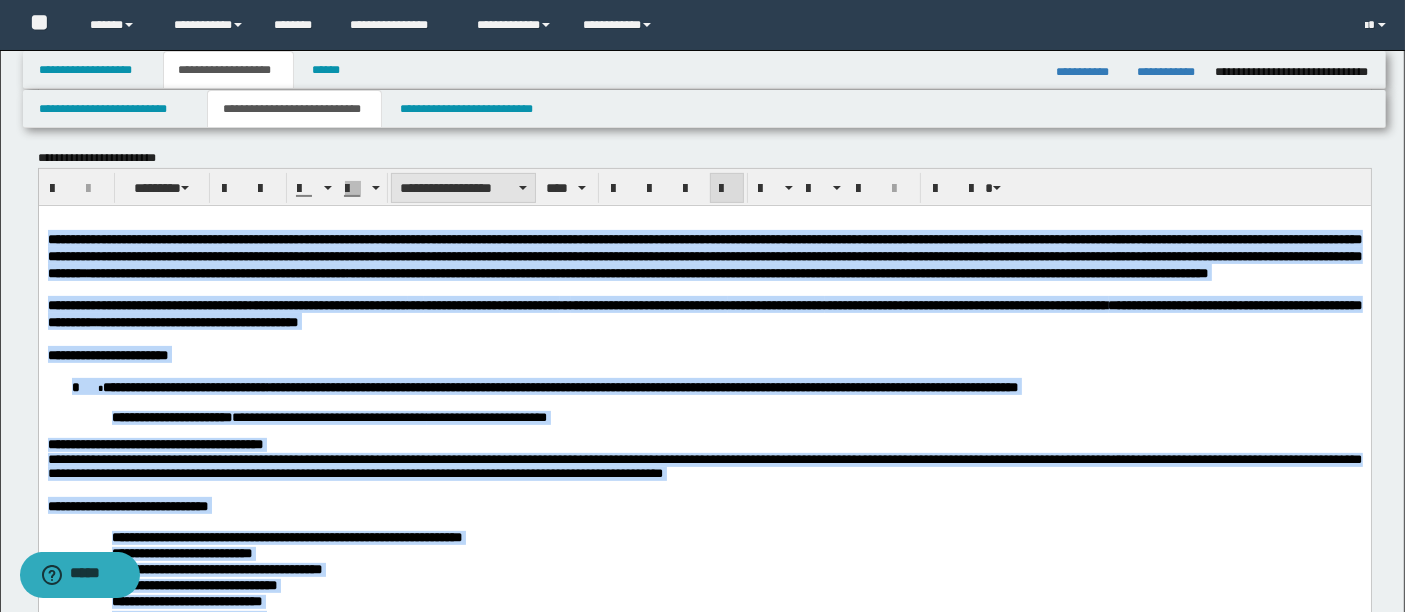 click on "**********" at bounding box center [463, 188] 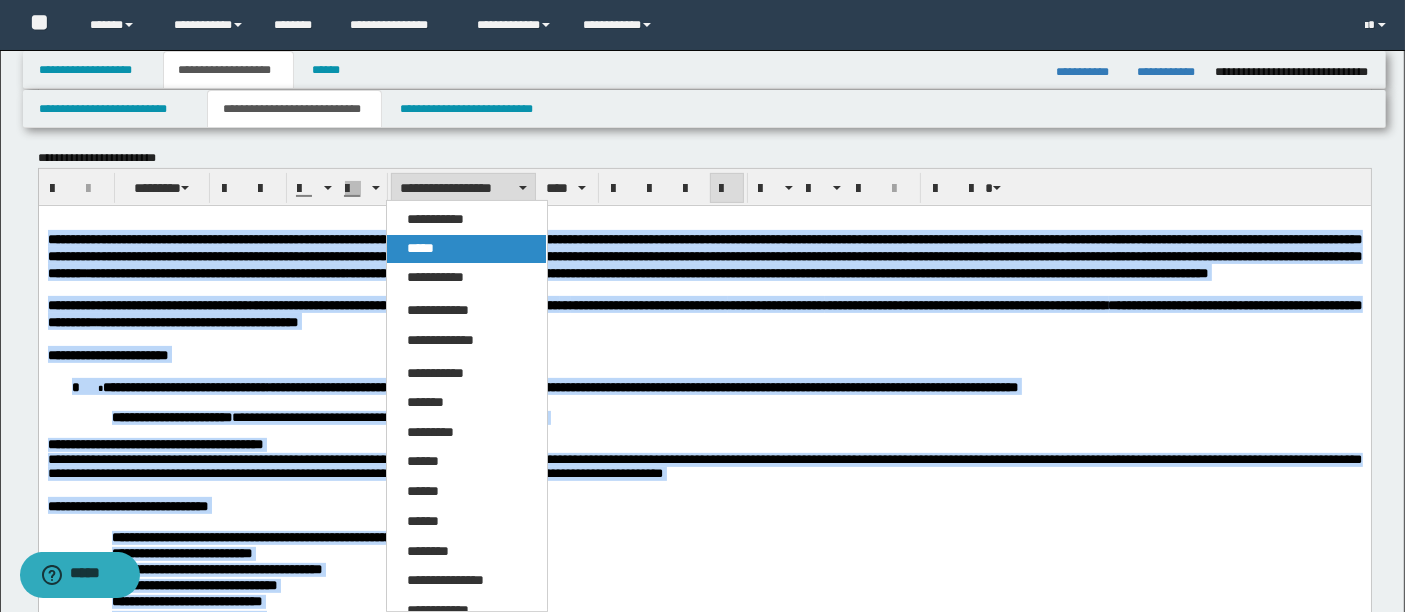 click on "*****" at bounding box center [466, 249] 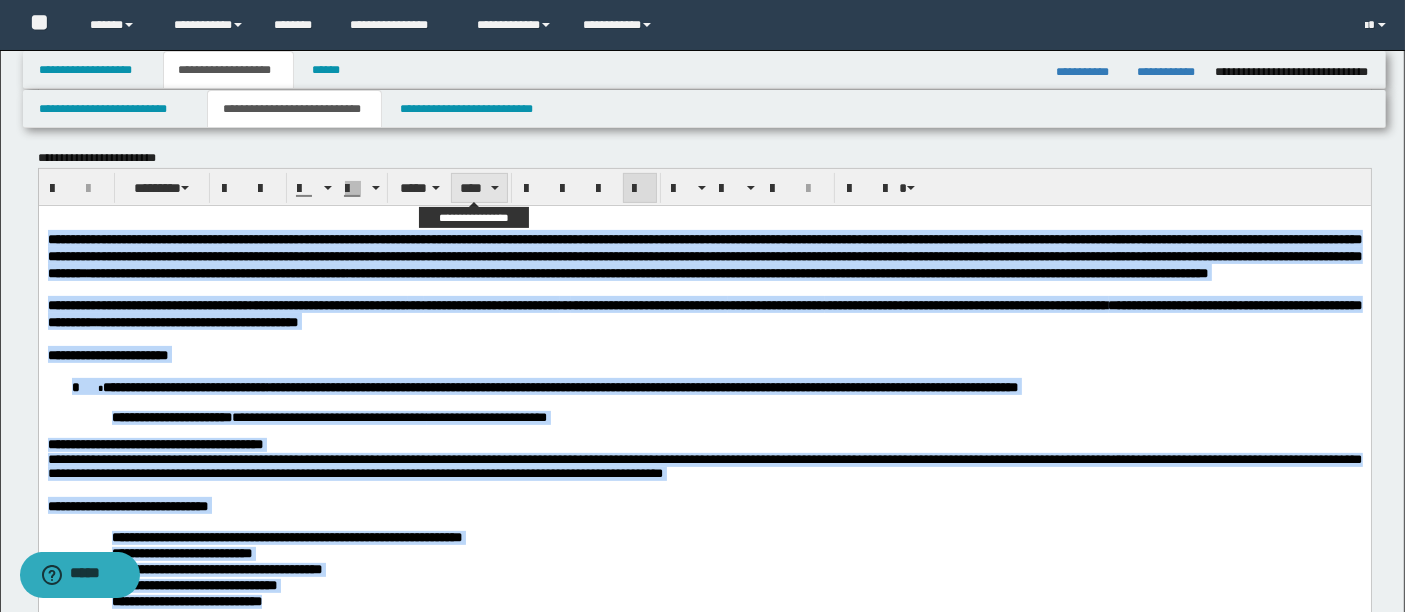click on "****" at bounding box center (479, 188) 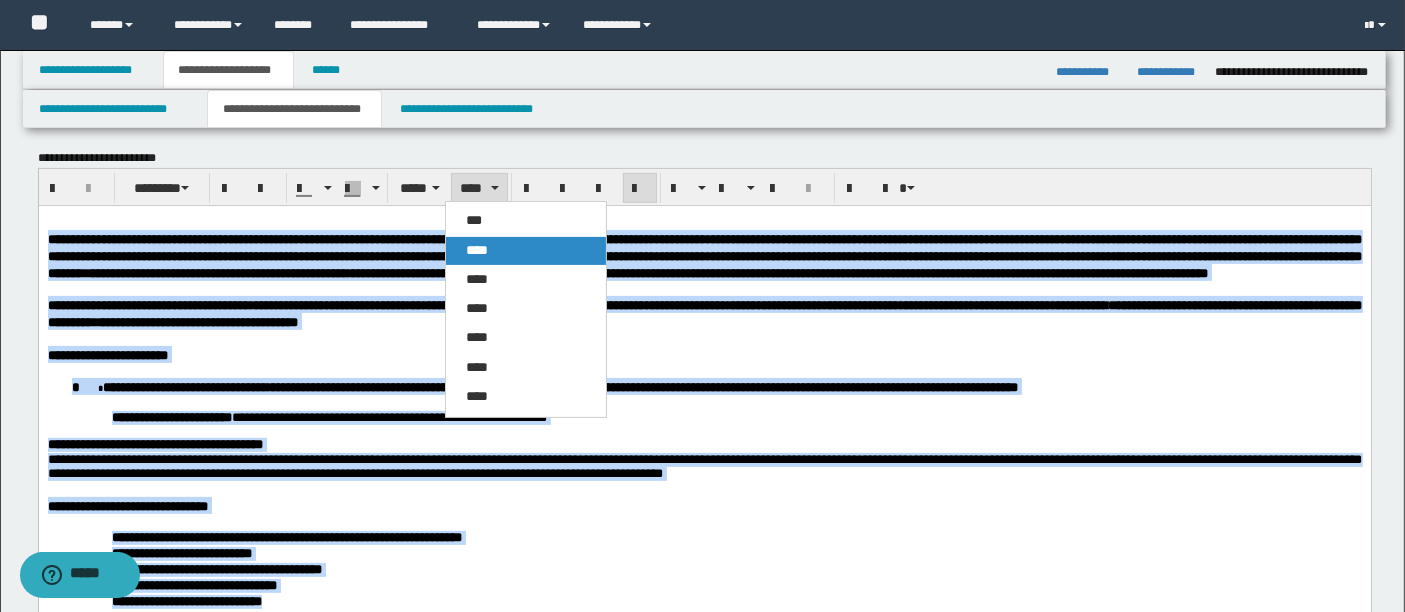 click on "****" at bounding box center (477, 250) 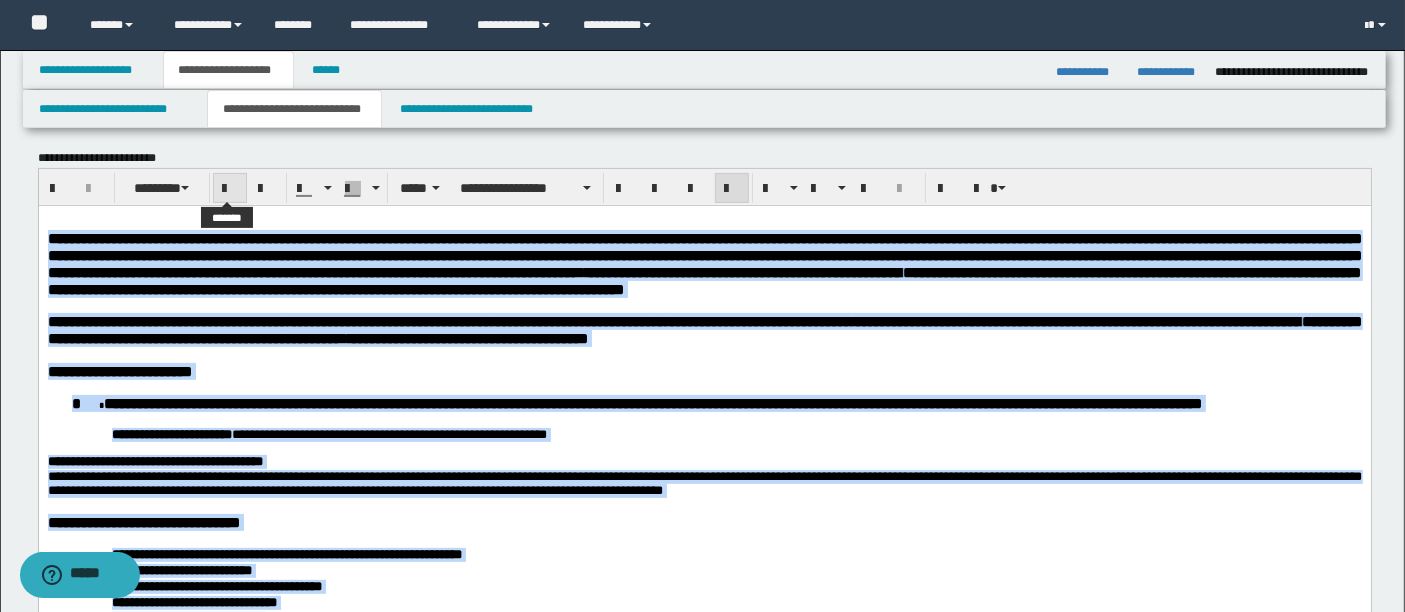 click at bounding box center (230, 189) 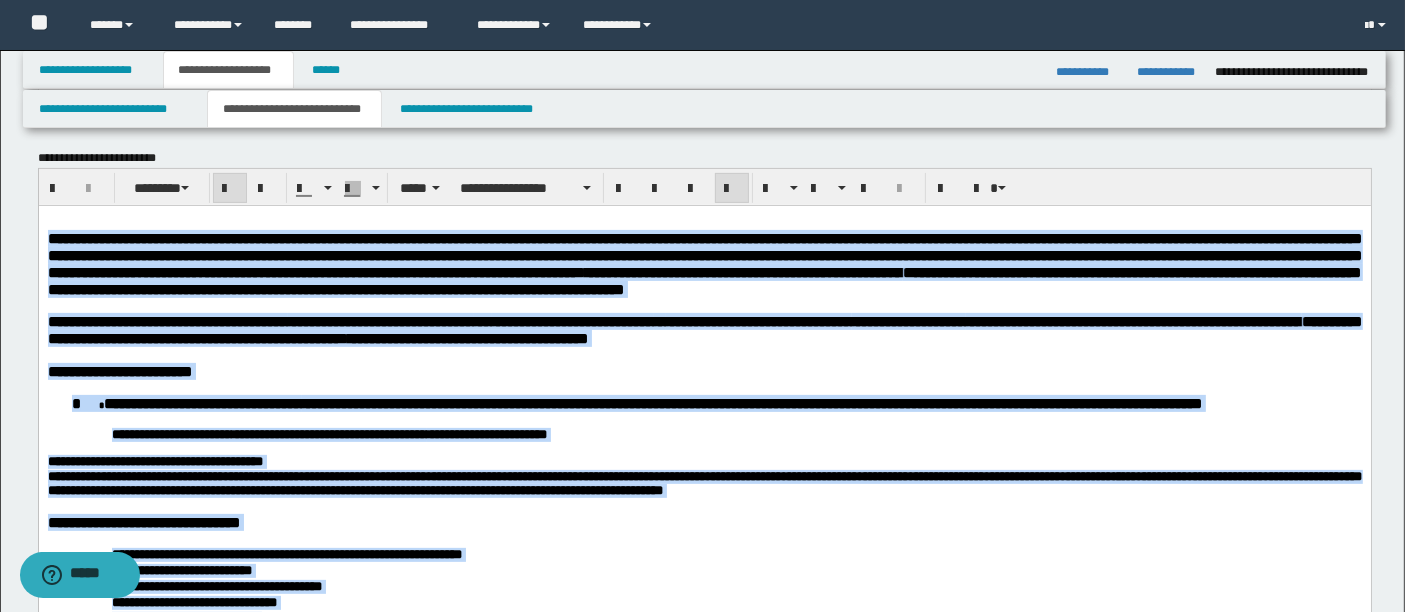 click at bounding box center (230, 189) 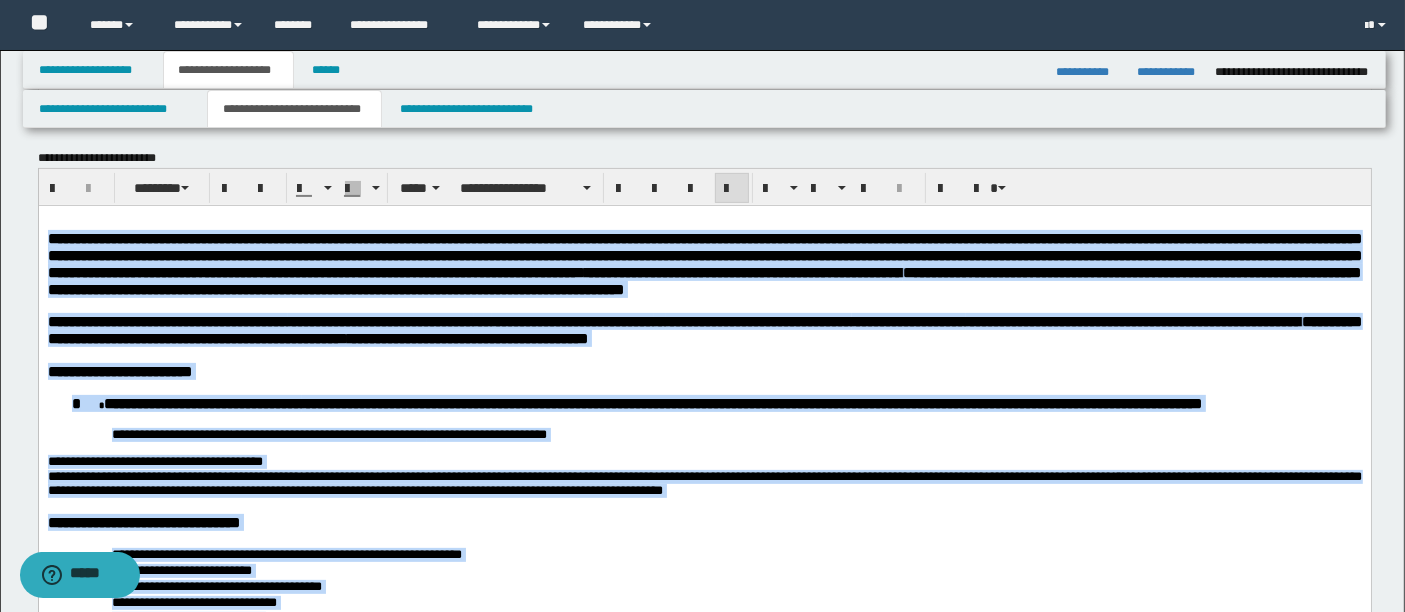 click on "**********" at bounding box center [704, 255] 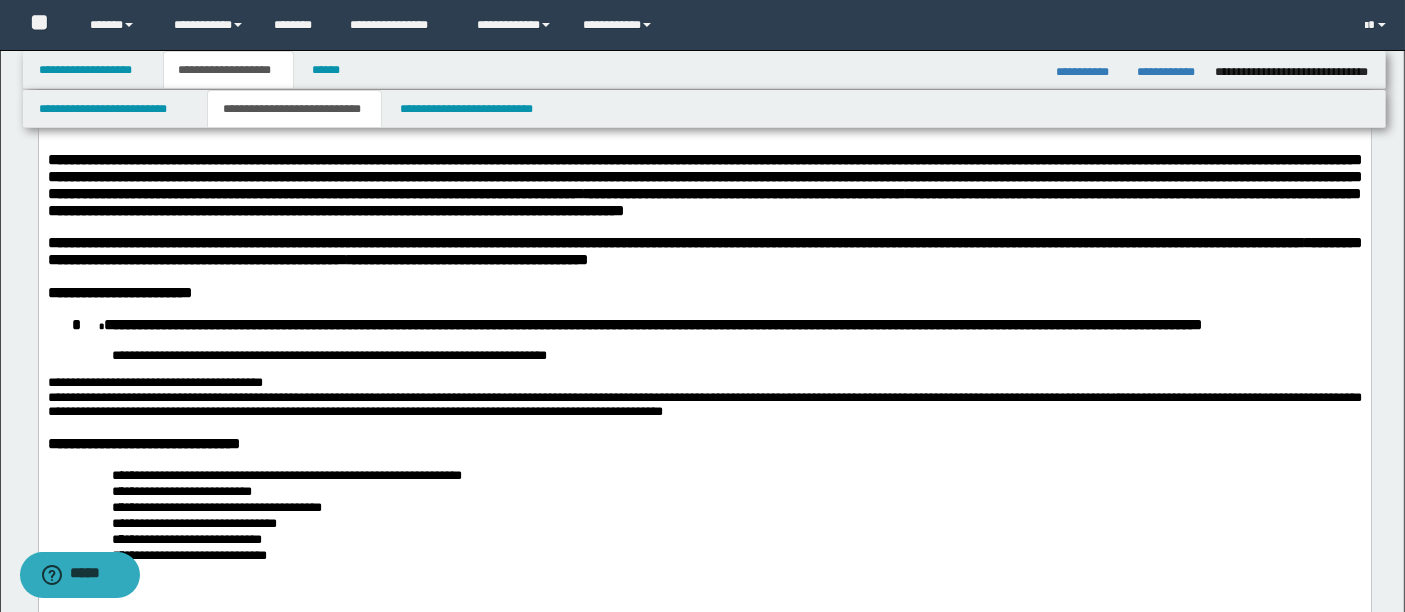scroll, scrollTop: 602, scrollLeft: 0, axis: vertical 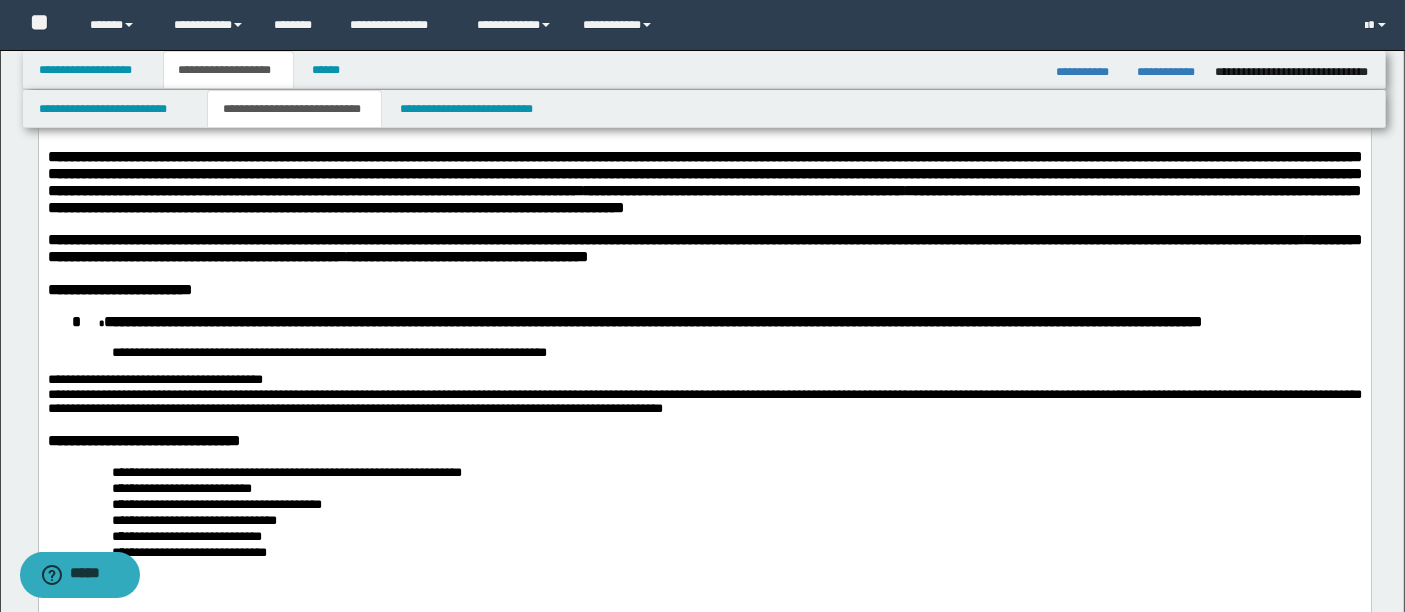 click on "**********" at bounding box center (704, 353) 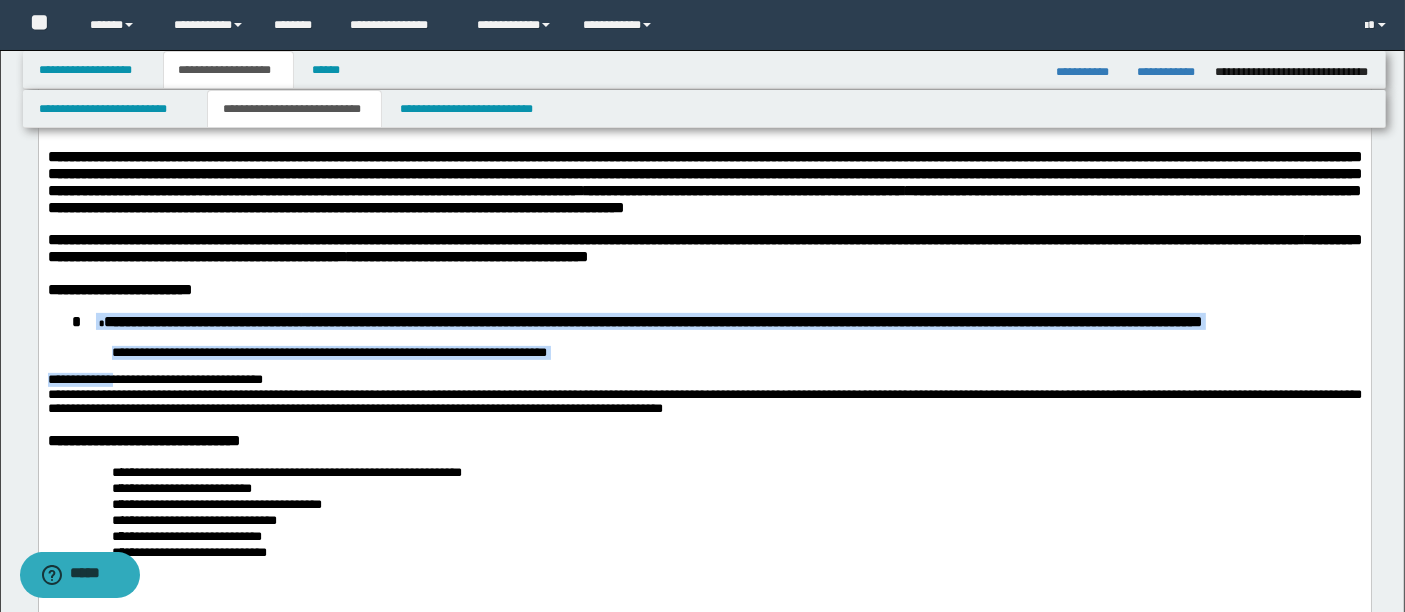 drag, startPoint x: 102, startPoint y: 347, endPoint x: 129, endPoint y: 413, distance: 71.30919 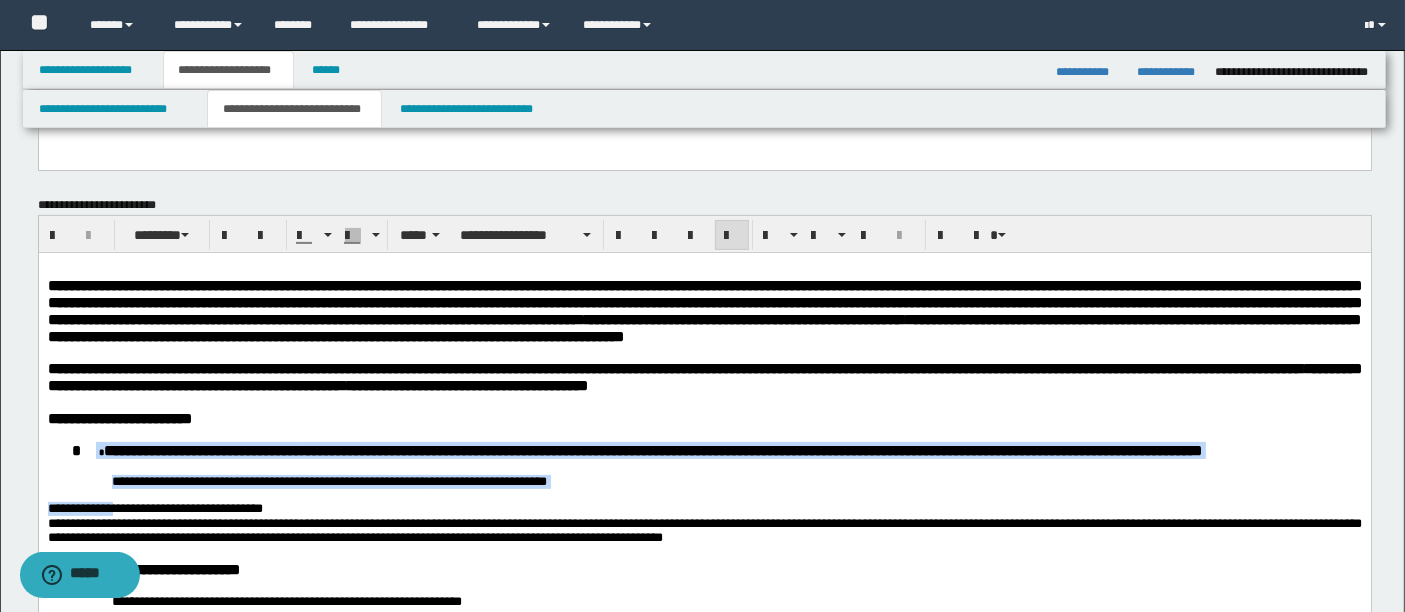 scroll, scrollTop: 470, scrollLeft: 0, axis: vertical 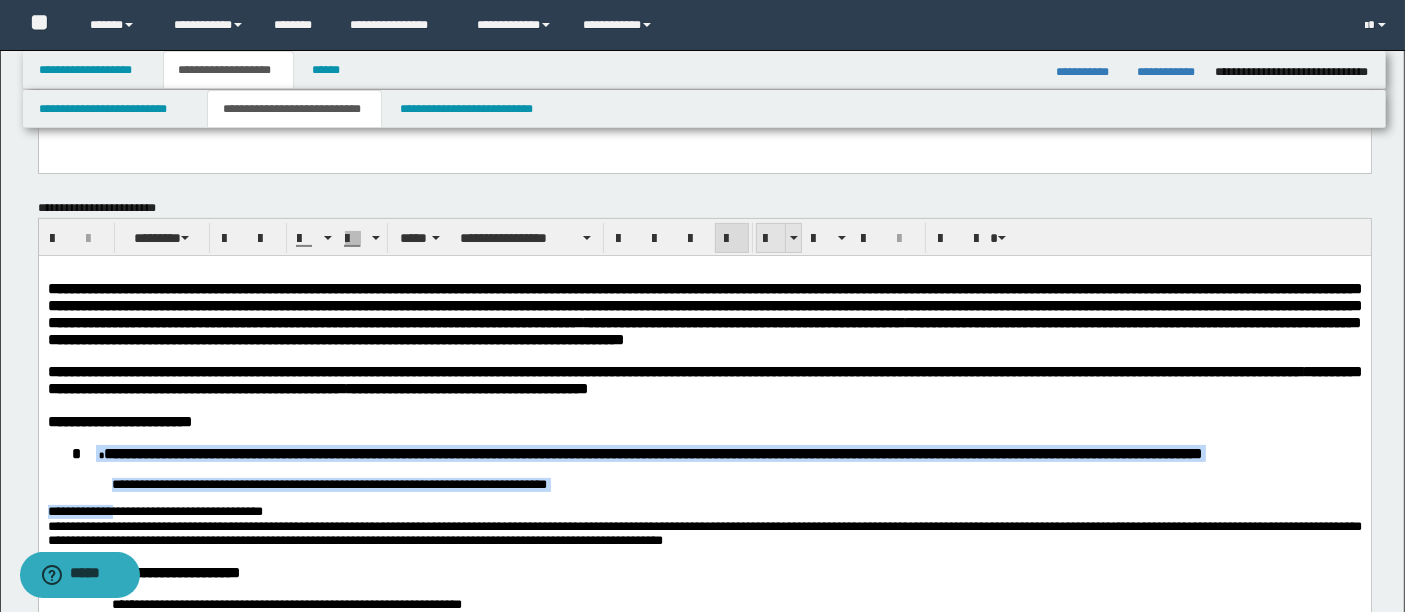 click at bounding box center [771, 239] 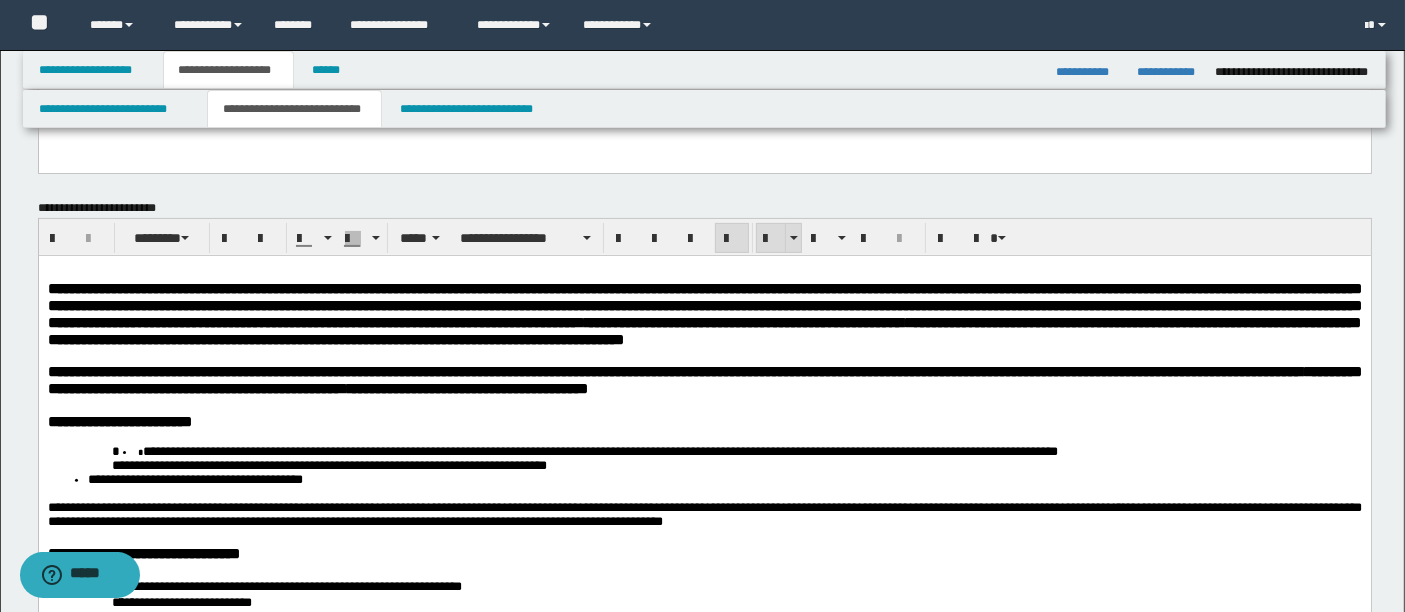 click at bounding box center (771, 239) 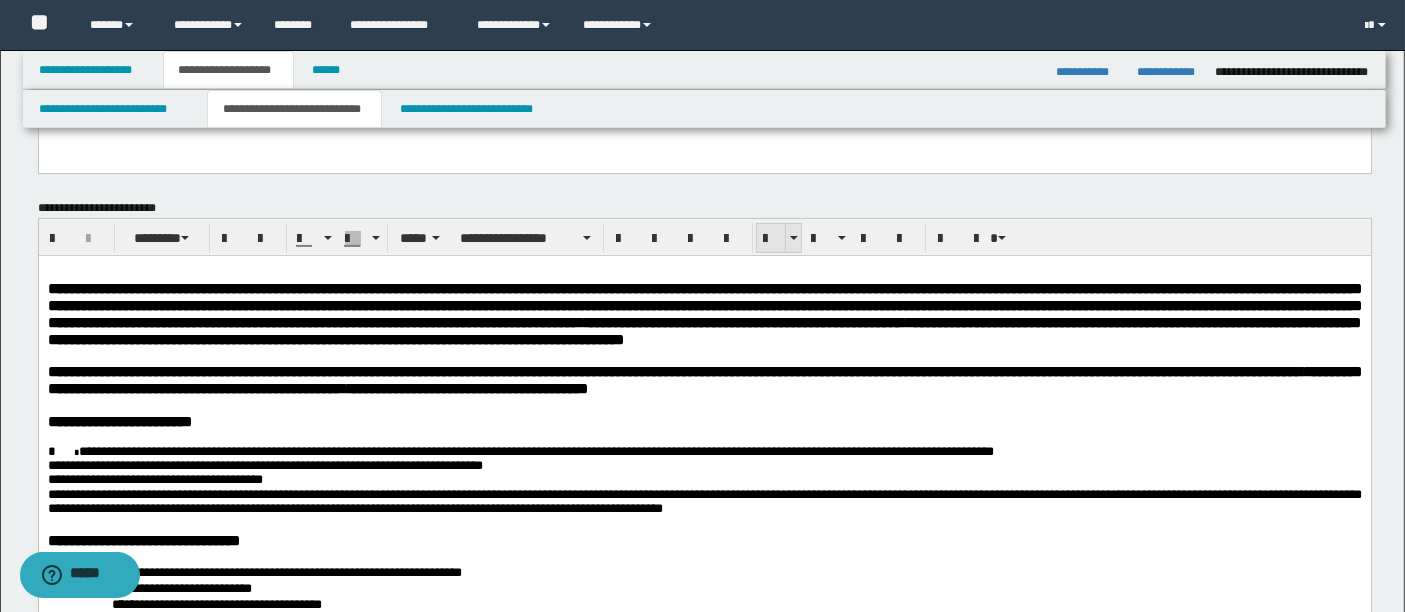 click at bounding box center [771, 239] 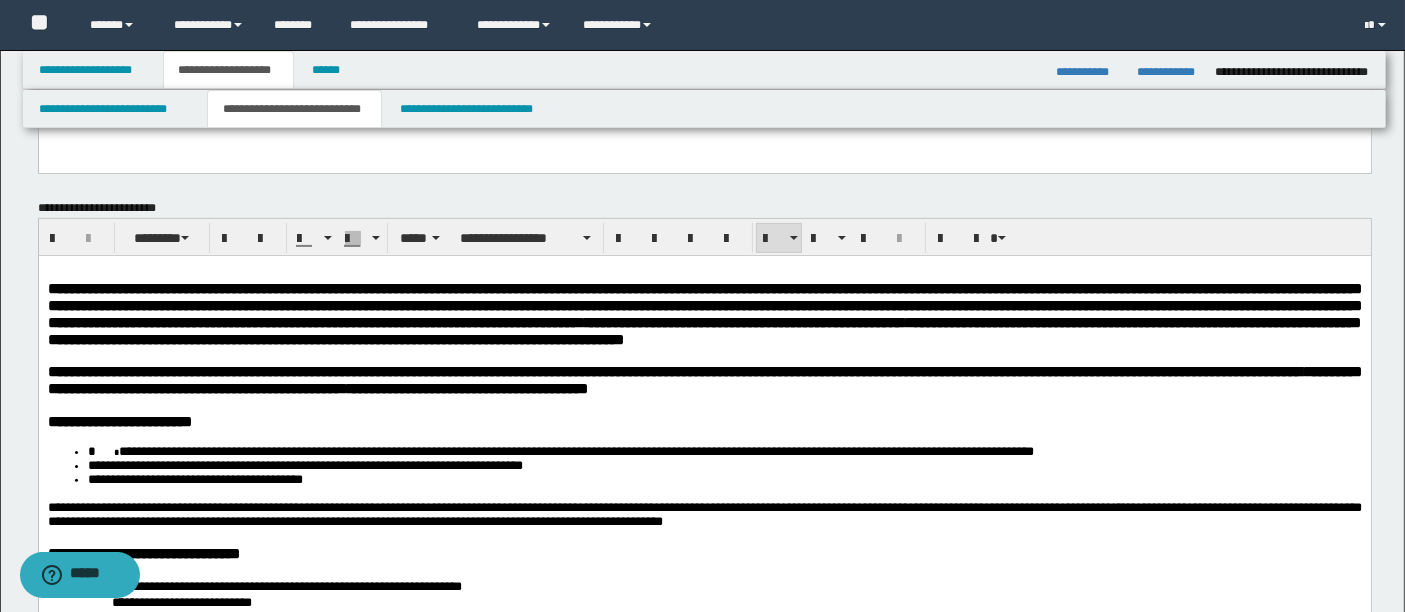 click at bounding box center [106, 452] 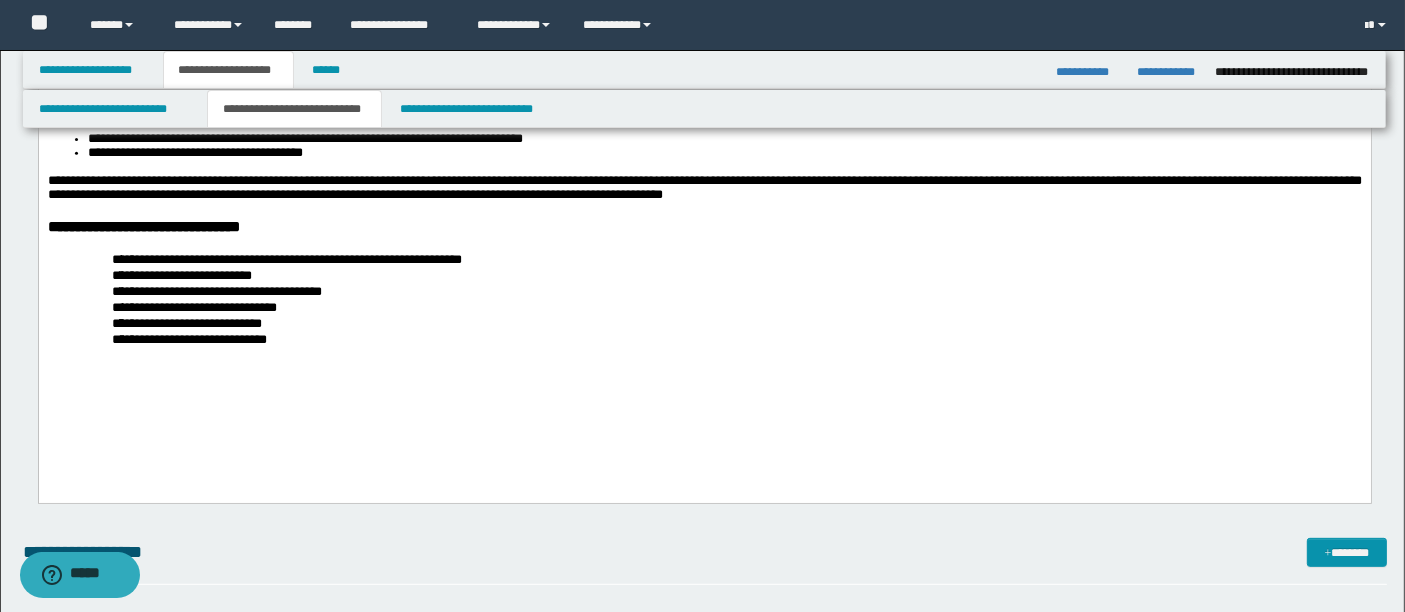 scroll, scrollTop: 804, scrollLeft: 0, axis: vertical 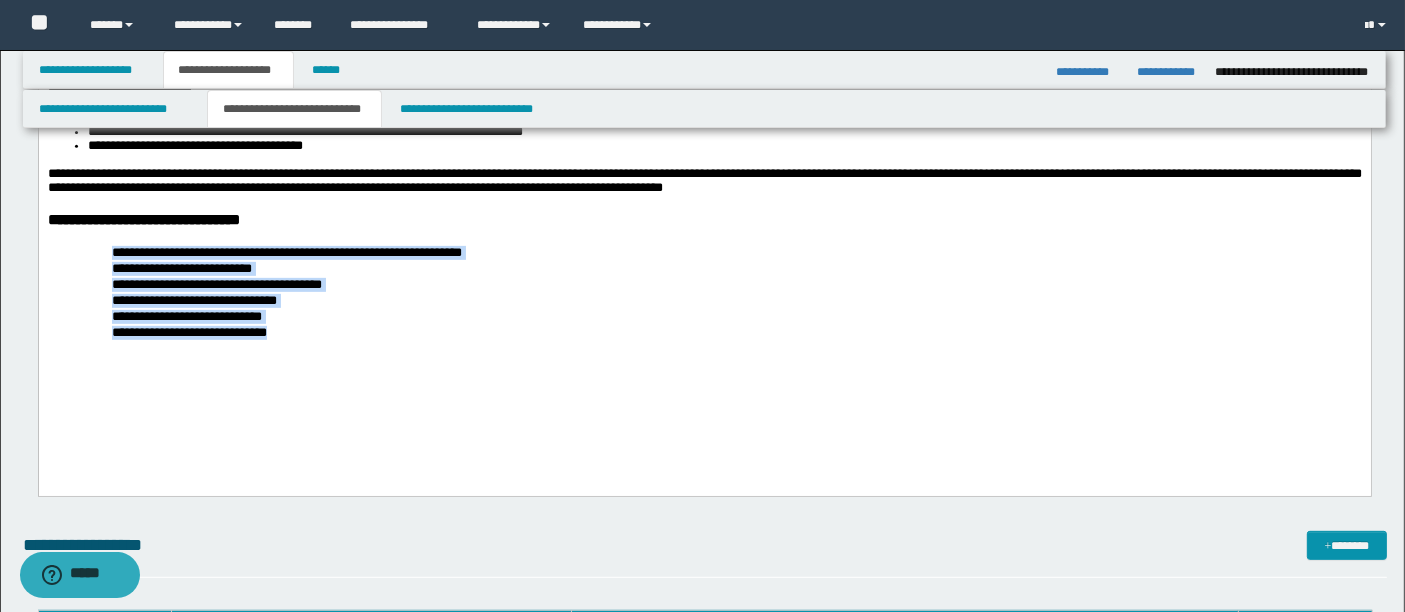 drag, startPoint x: 110, startPoint y: 283, endPoint x: 348, endPoint y: 373, distance: 254.44843 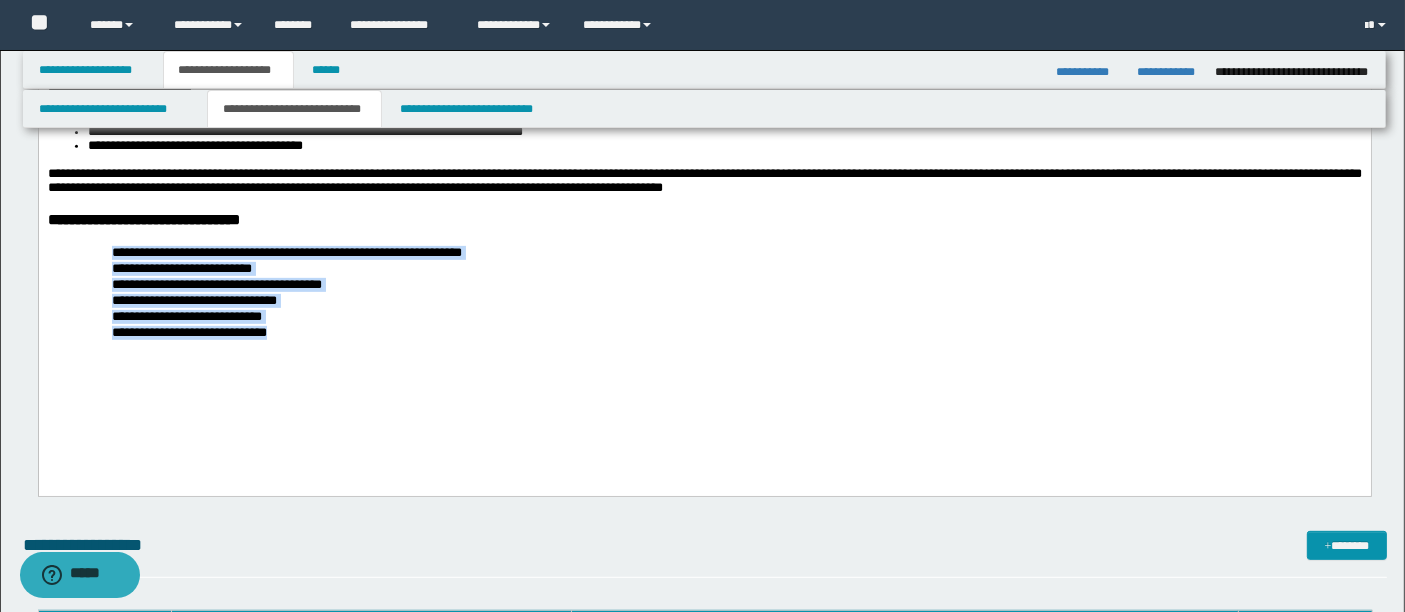 click on "**********" at bounding box center (704, 293) 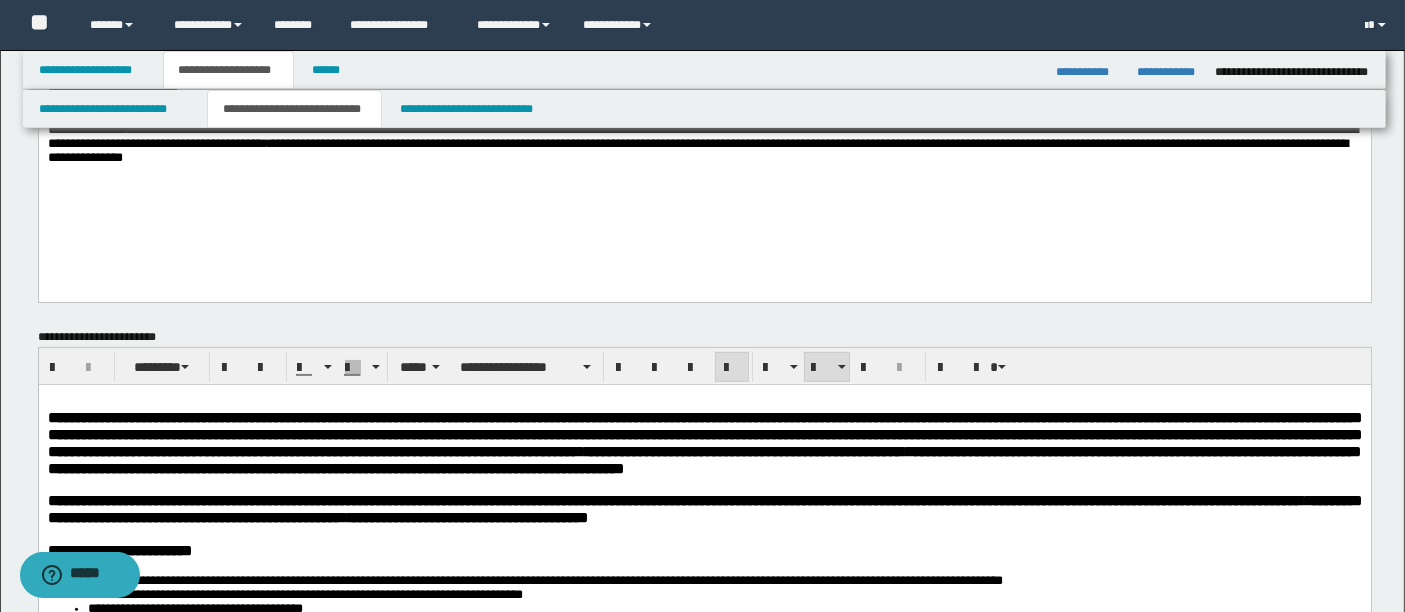 scroll, scrollTop: 337, scrollLeft: 0, axis: vertical 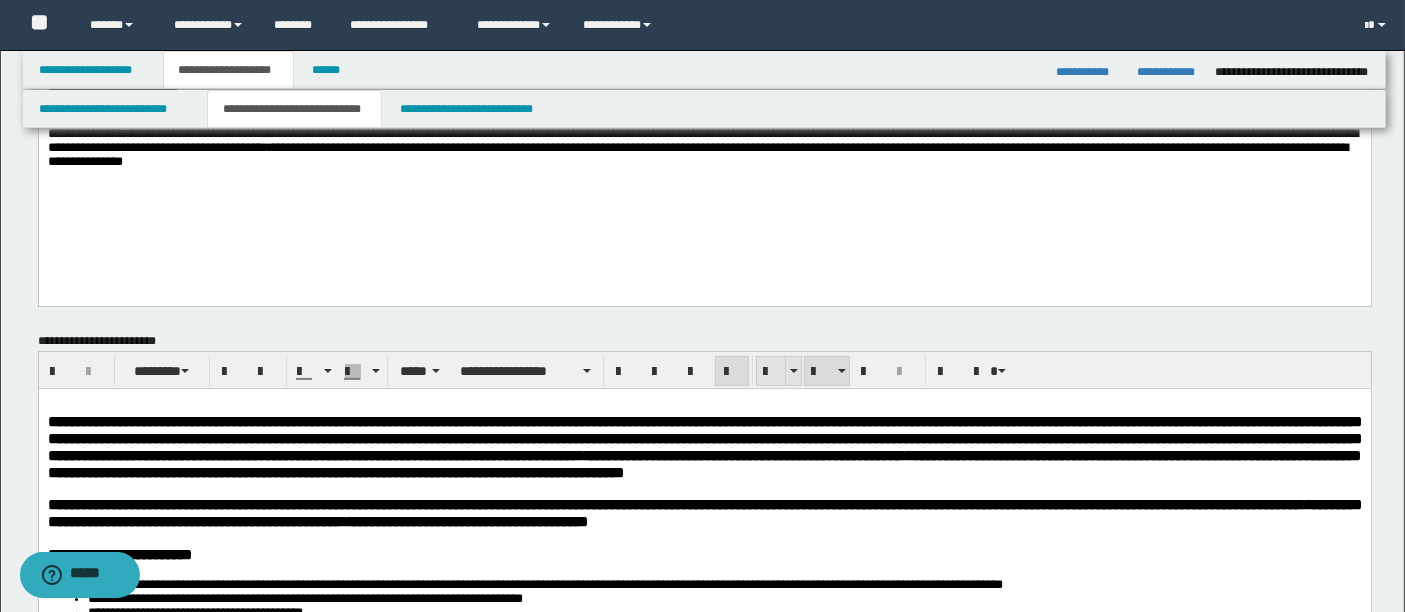 click at bounding box center (771, 372) 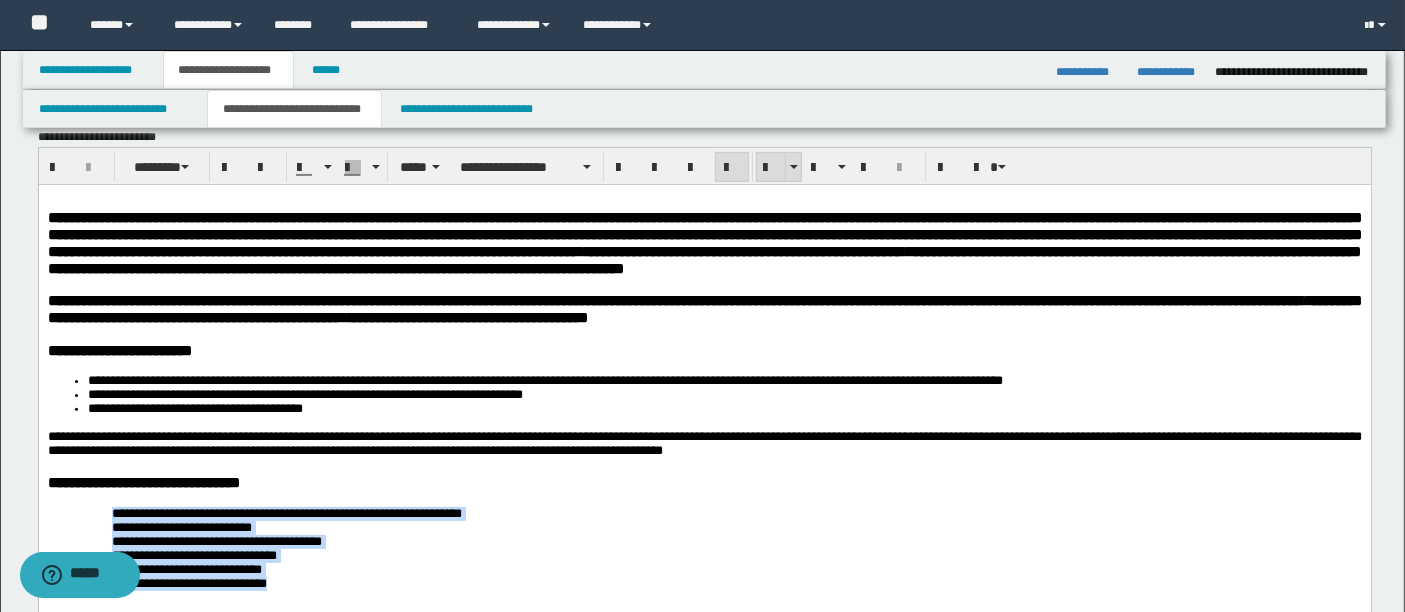 scroll, scrollTop: 557, scrollLeft: 0, axis: vertical 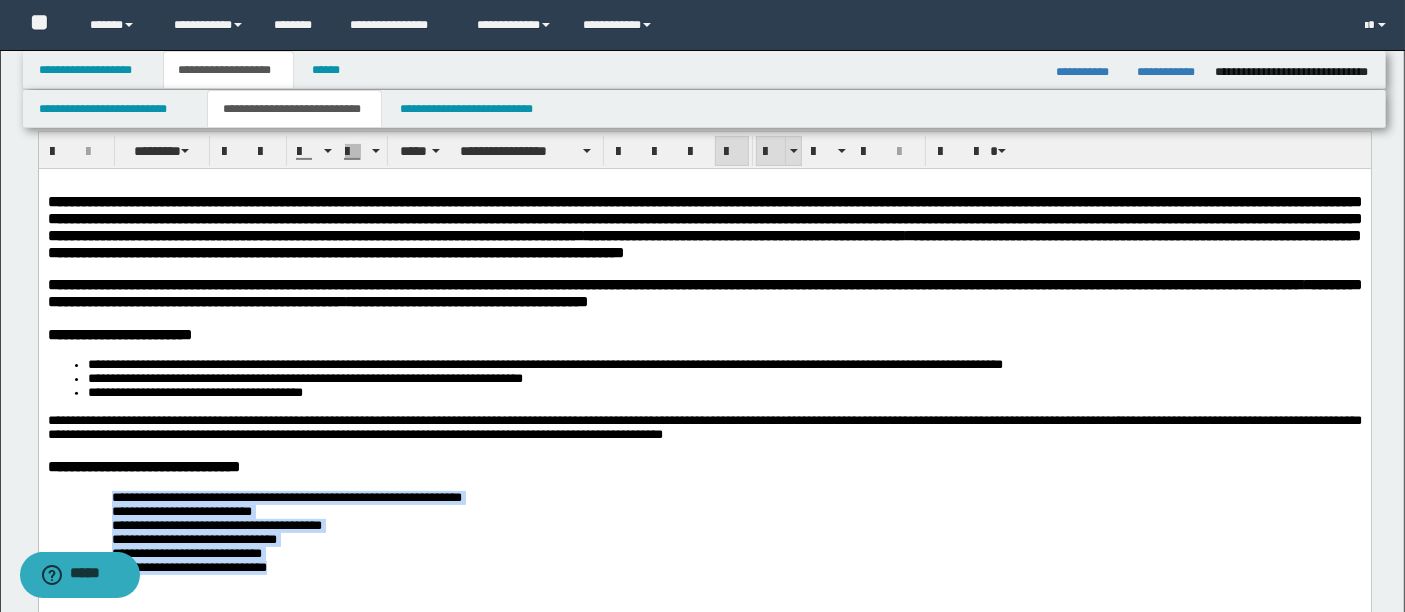 click at bounding box center (771, 152) 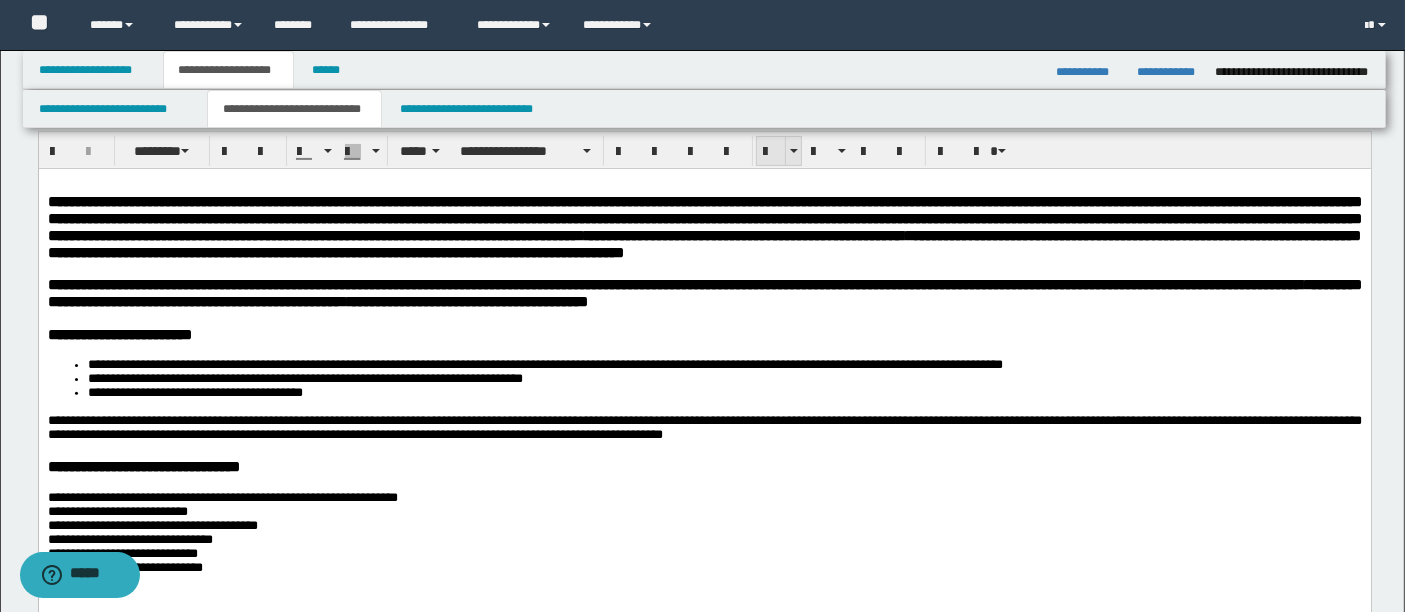 click at bounding box center [771, 152] 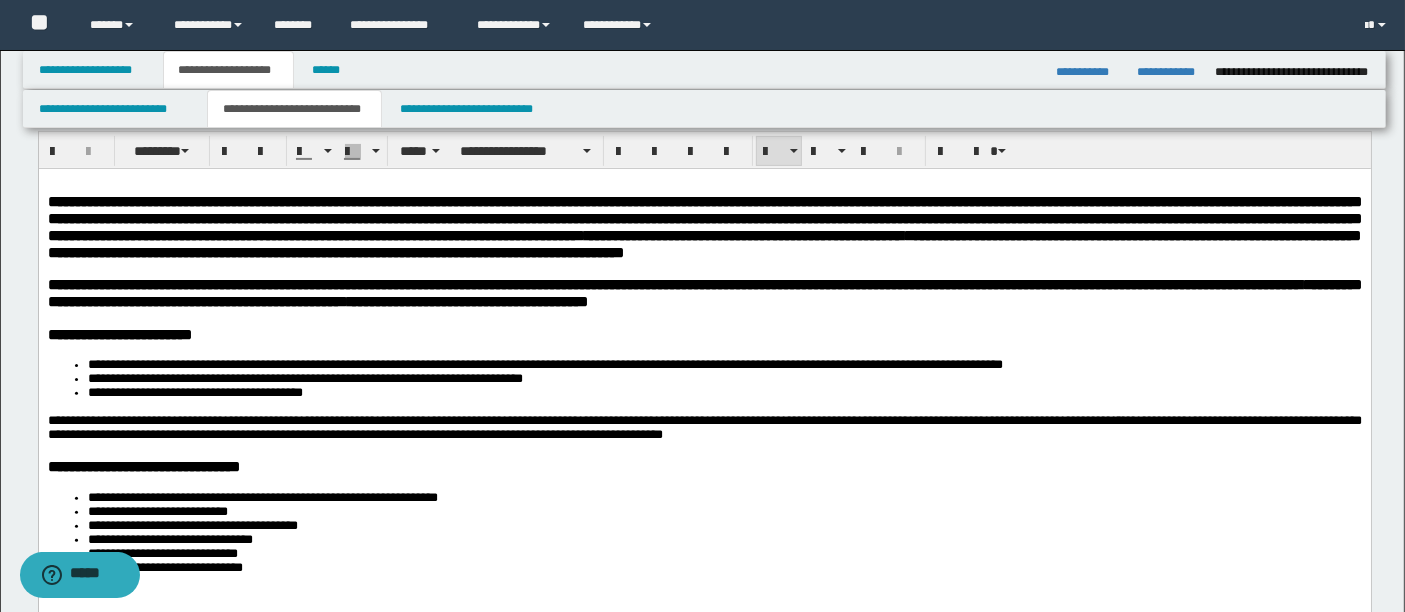click on "**********" at bounding box center (724, 526) 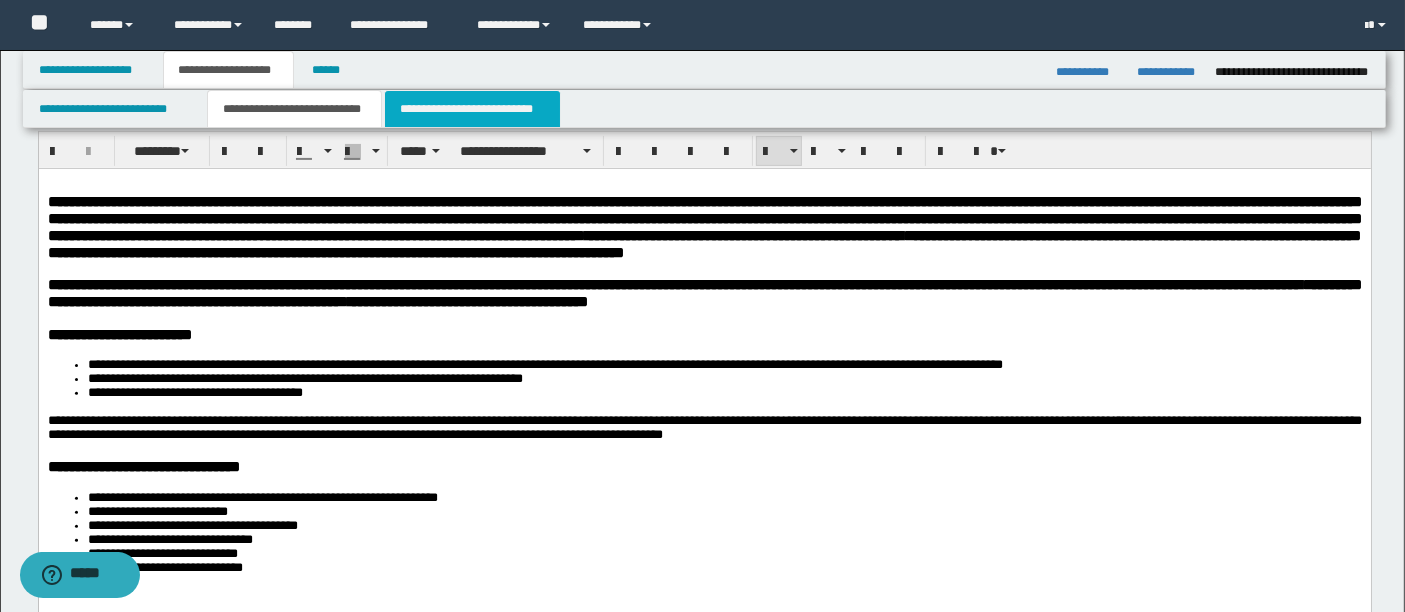 click on "**********" at bounding box center (472, 109) 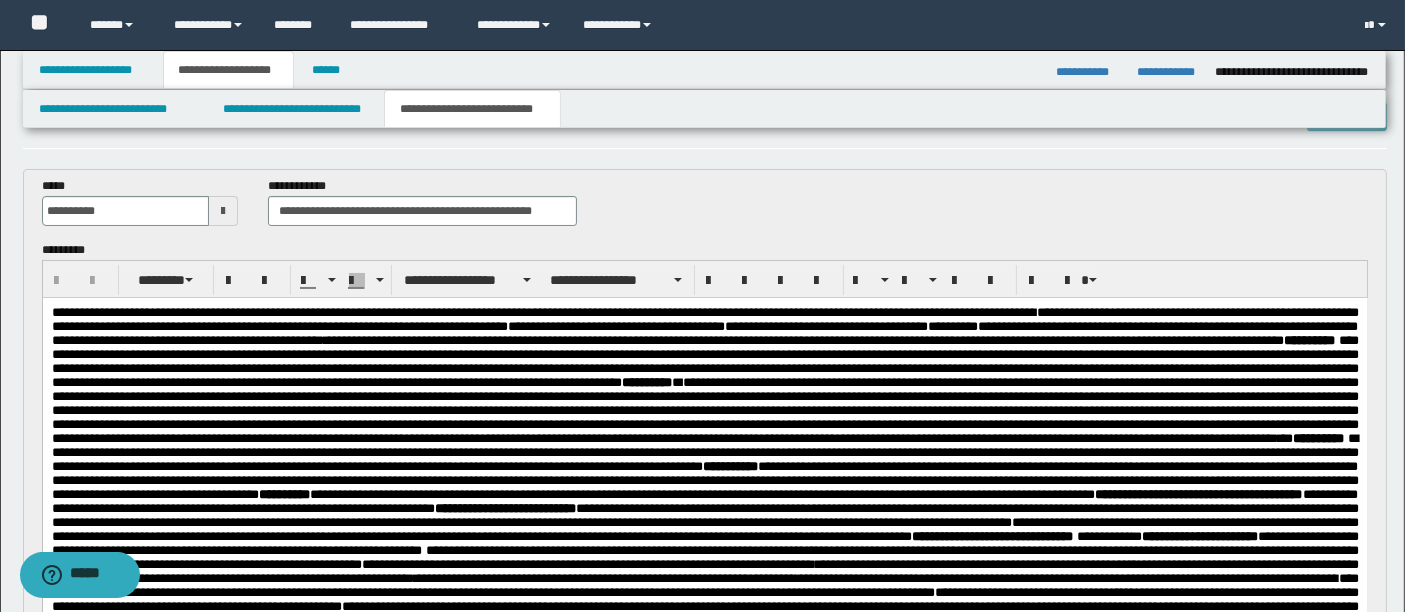 scroll, scrollTop: 57, scrollLeft: 0, axis: vertical 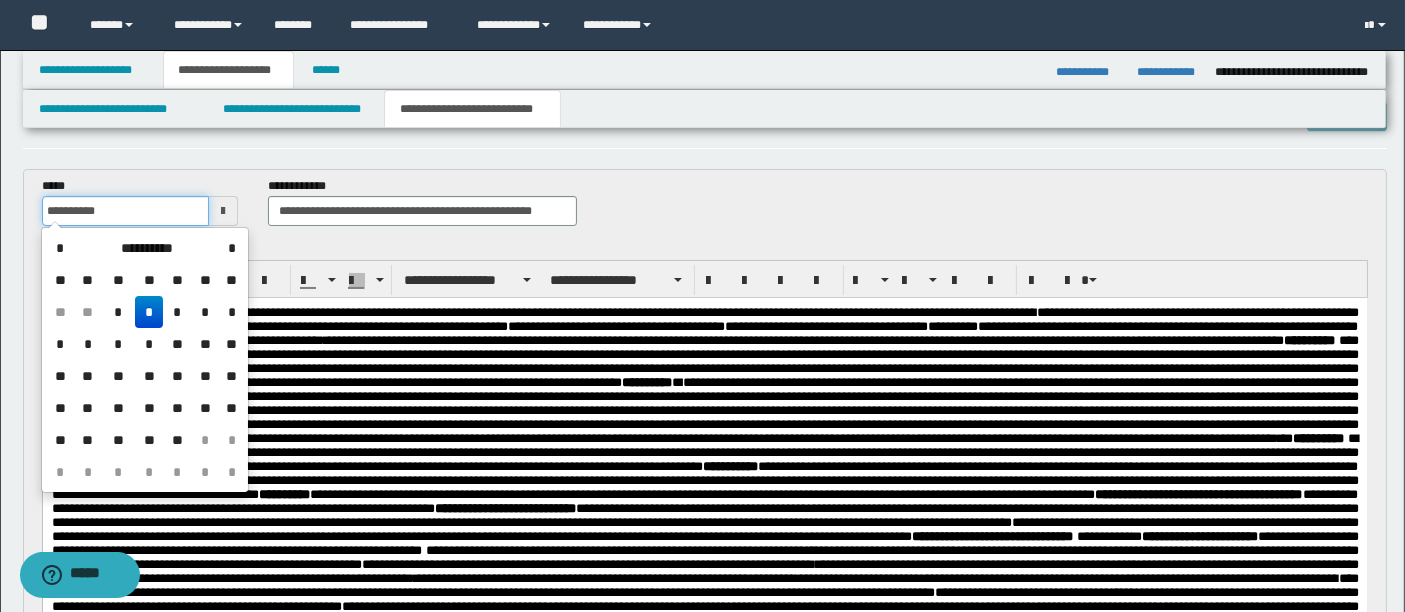 drag, startPoint x: 128, startPoint y: 215, endPoint x: 0, endPoint y: 202, distance: 128.65846 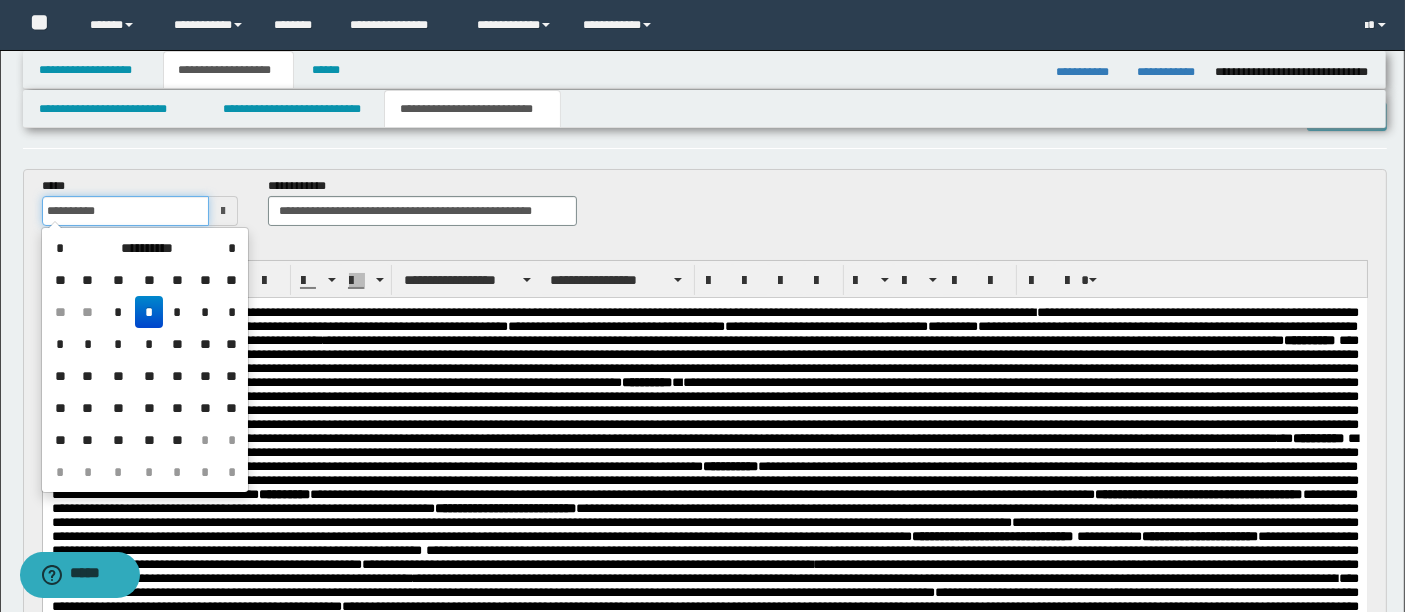 click on "**********" at bounding box center [702, 978] 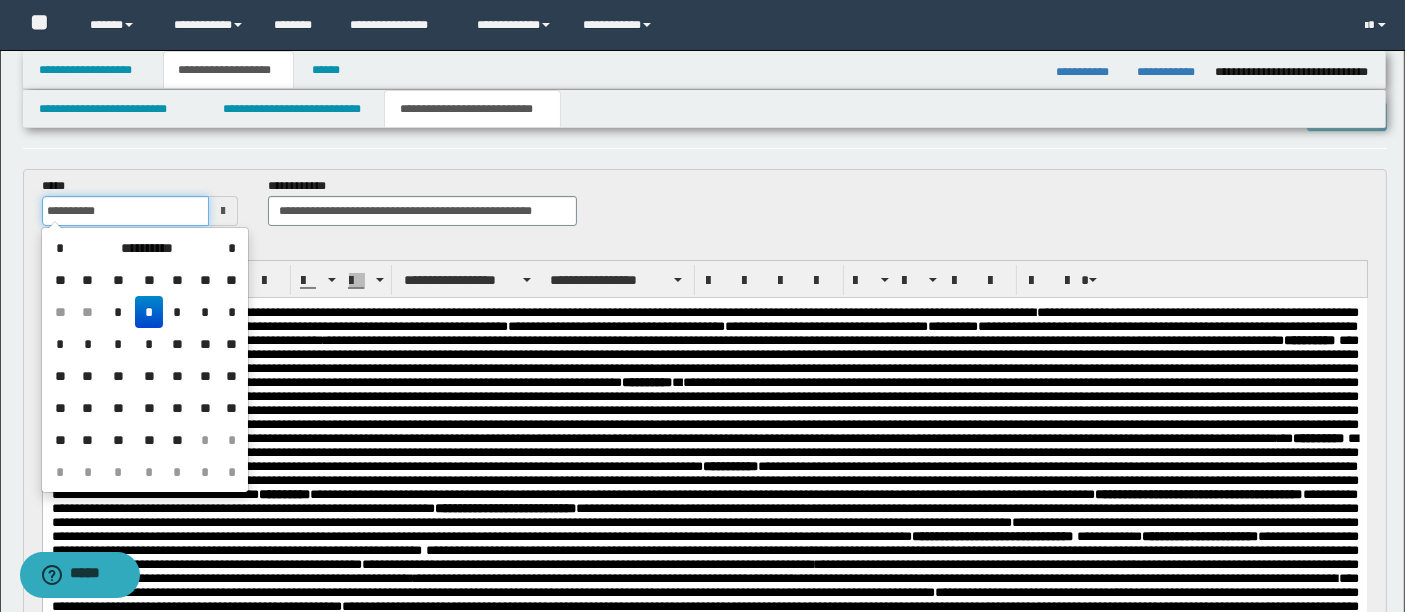type on "**********" 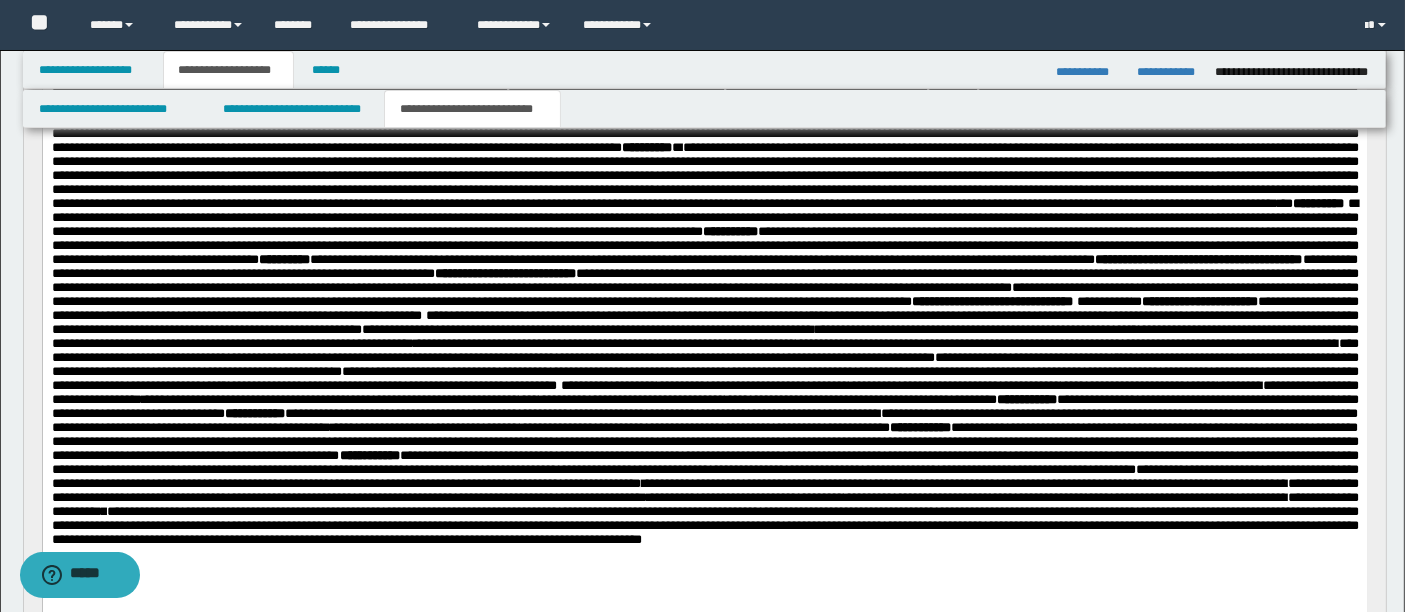 scroll, scrollTop: 0, scrollLeft: 0, axis: both 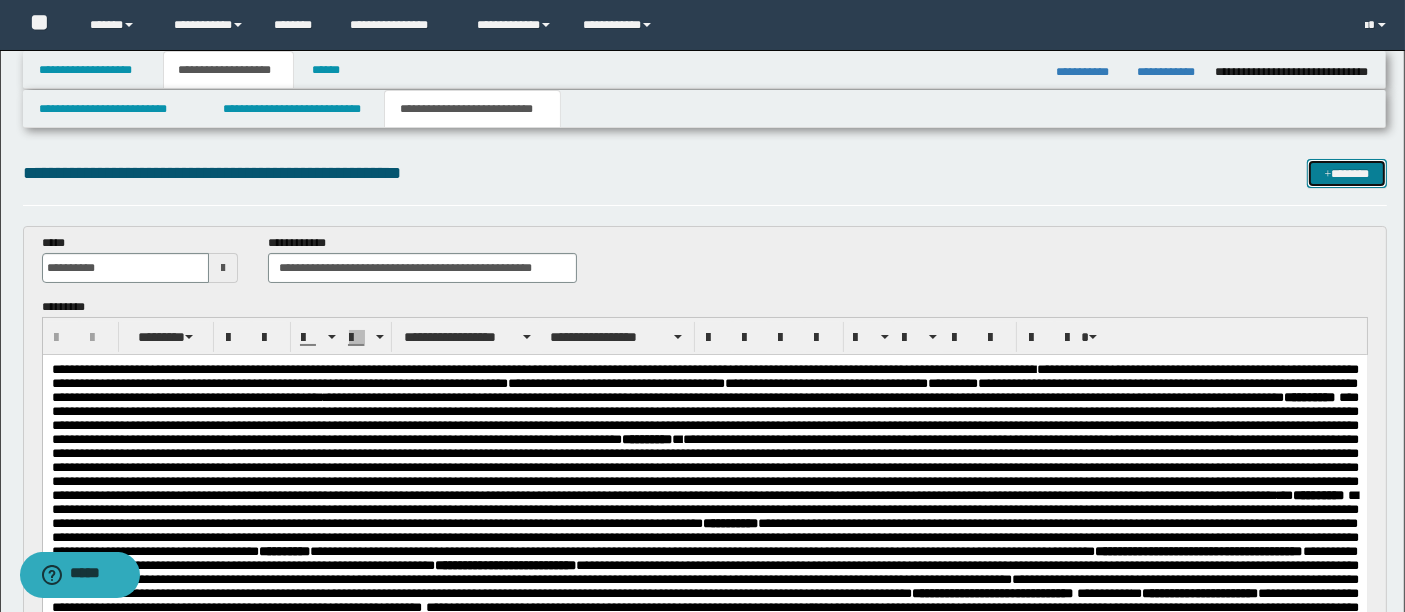 click on "*******" at bounding box center (1346, 173) 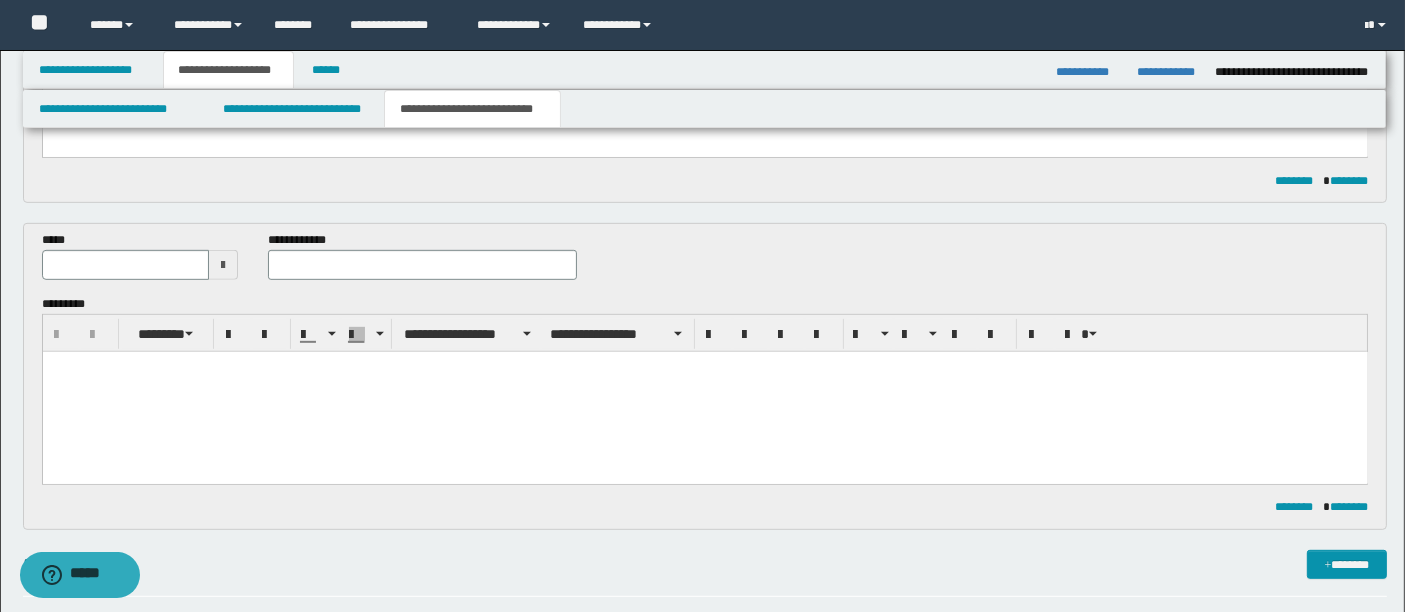 scroll, scrollTop: 958, scrollLeft: 0, axis: vertical 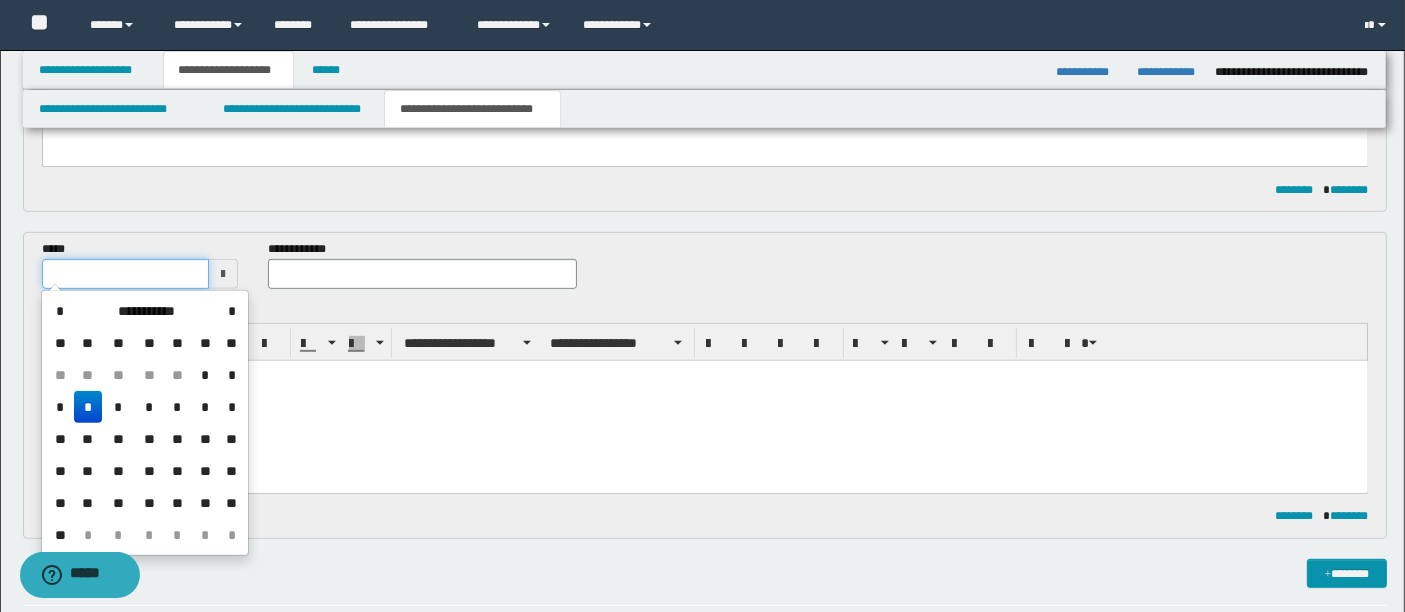 click at bounding box center [125, 274] 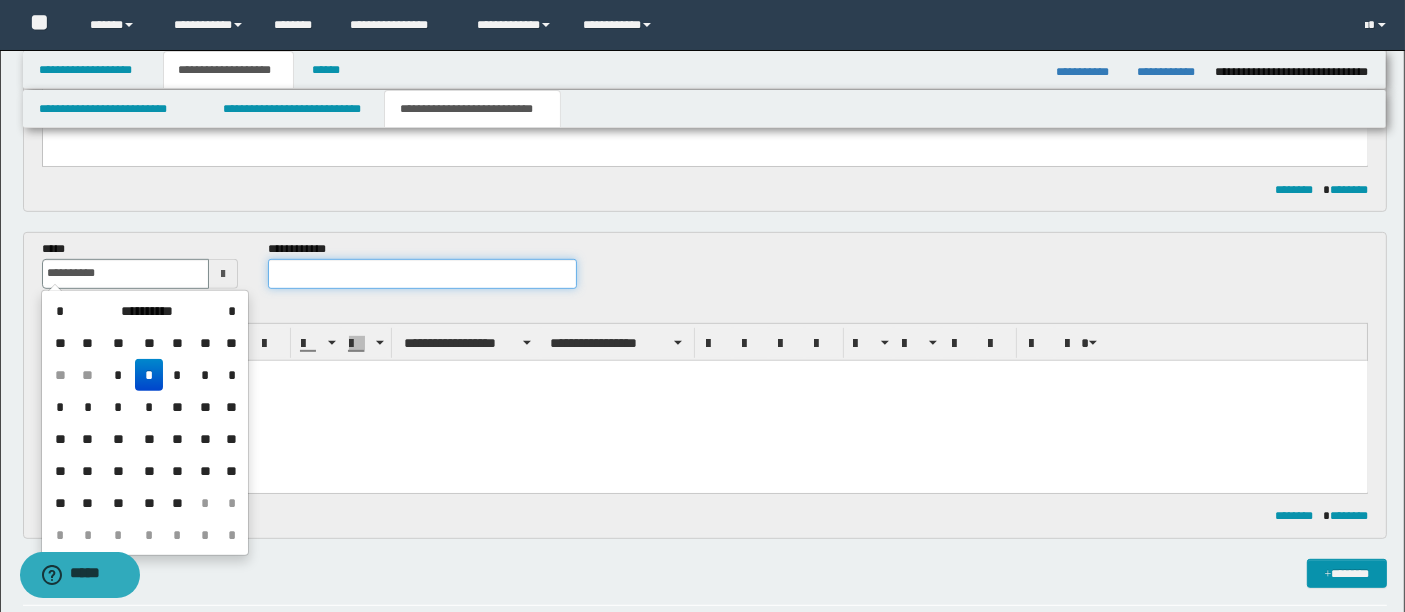 type on "**********" 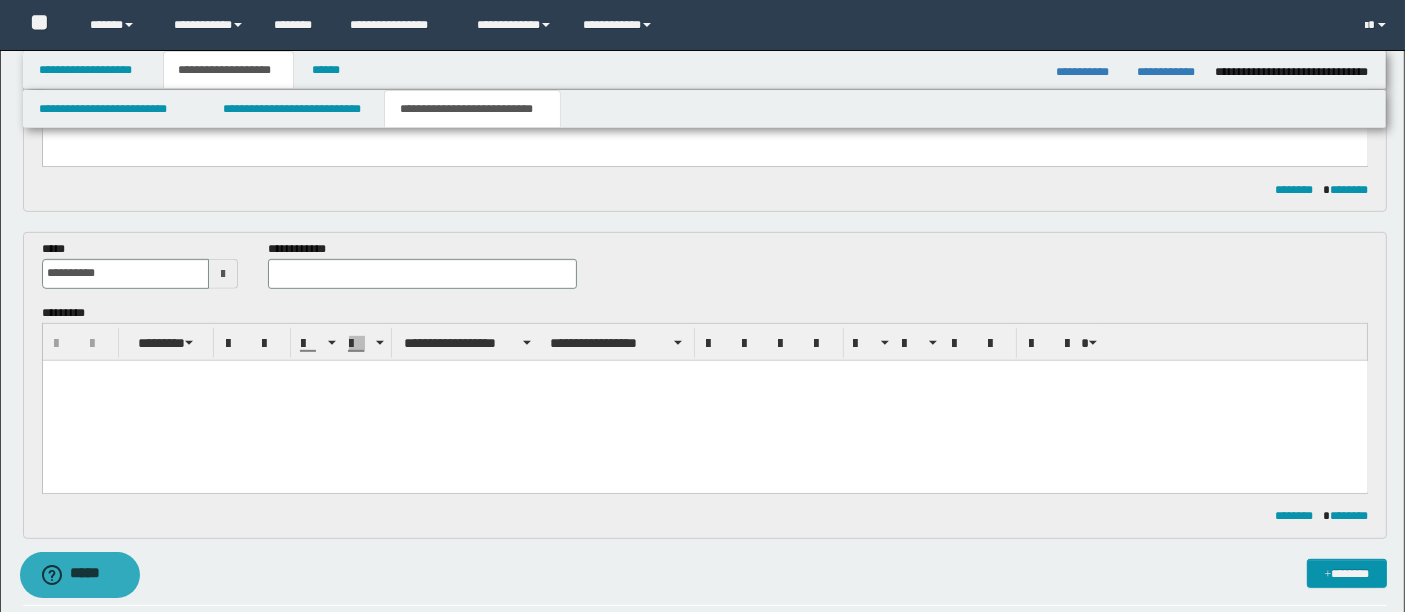 click at bounding box center [704, 400] 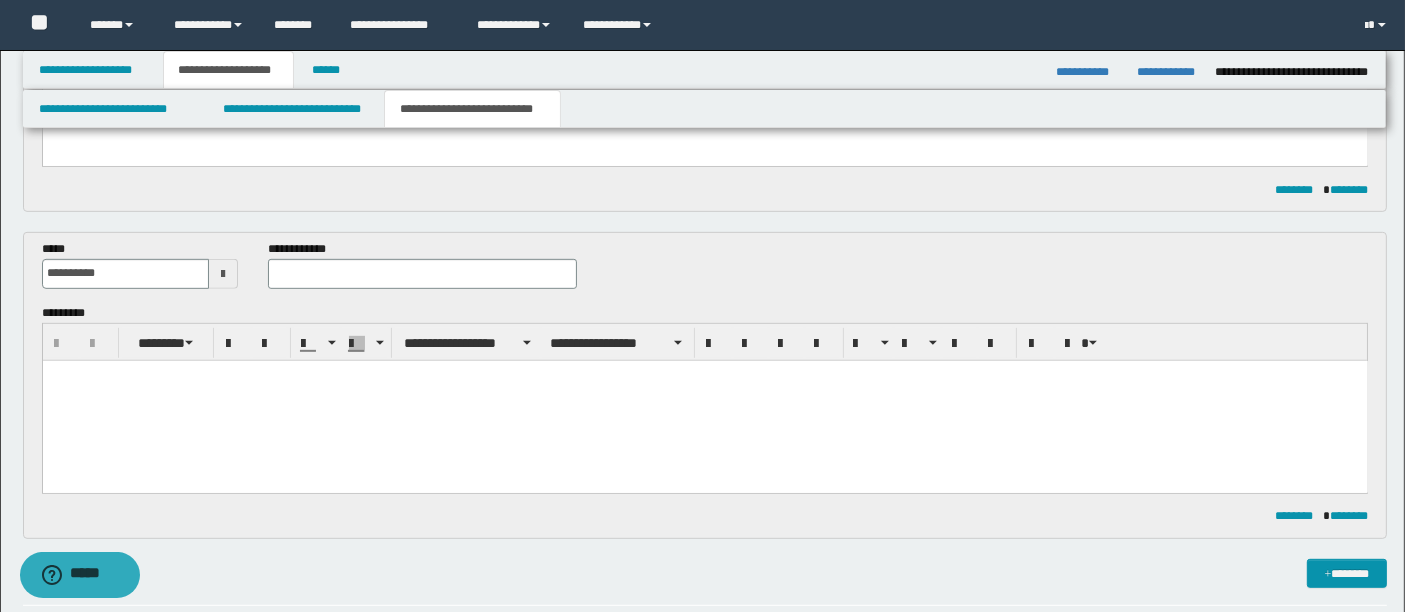 paste 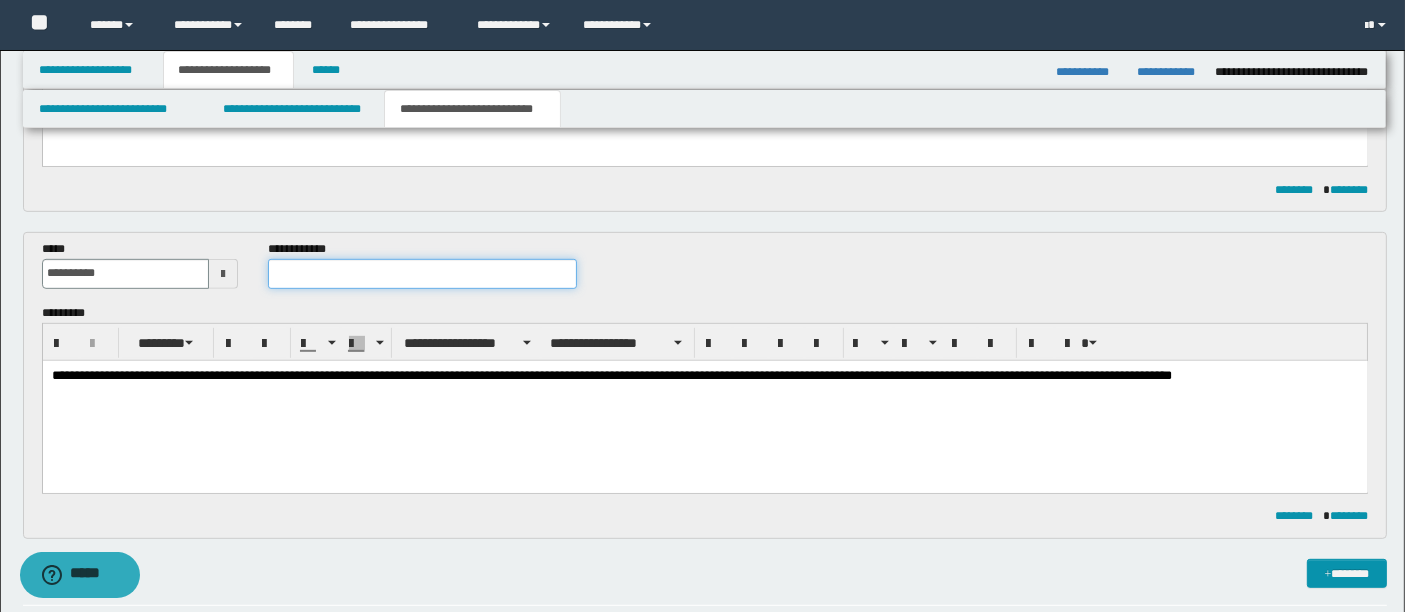 click at bounding box center [422, 274] 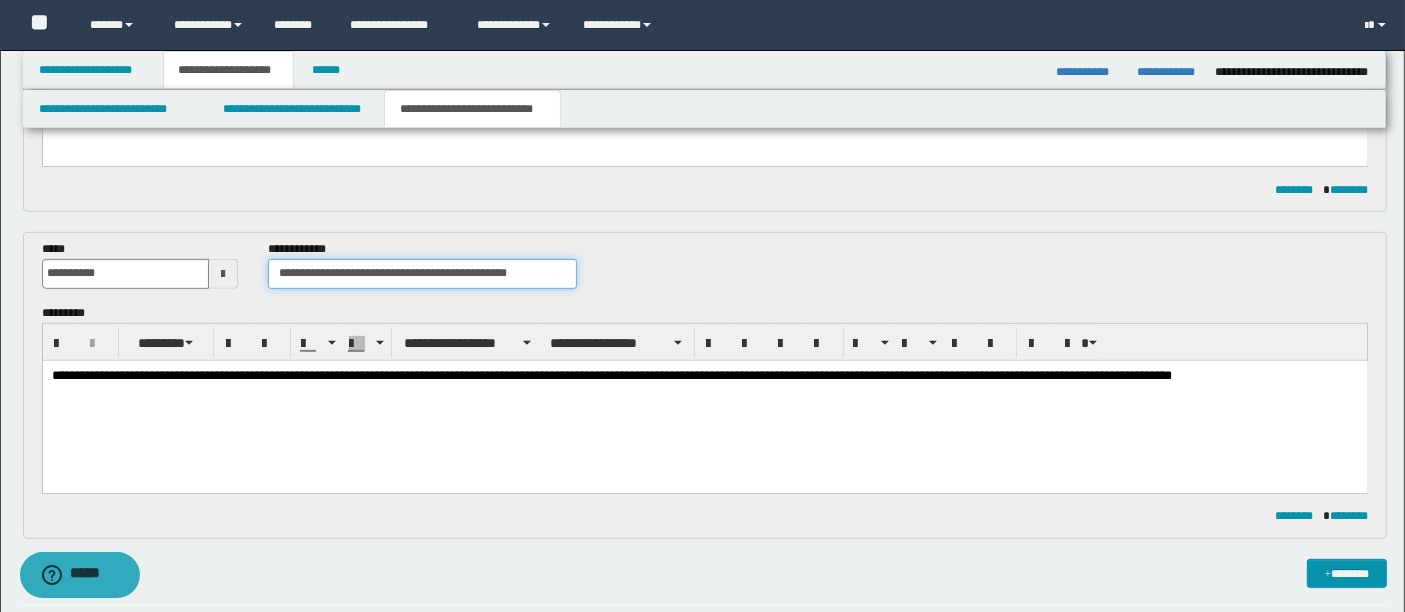 type on "**********" 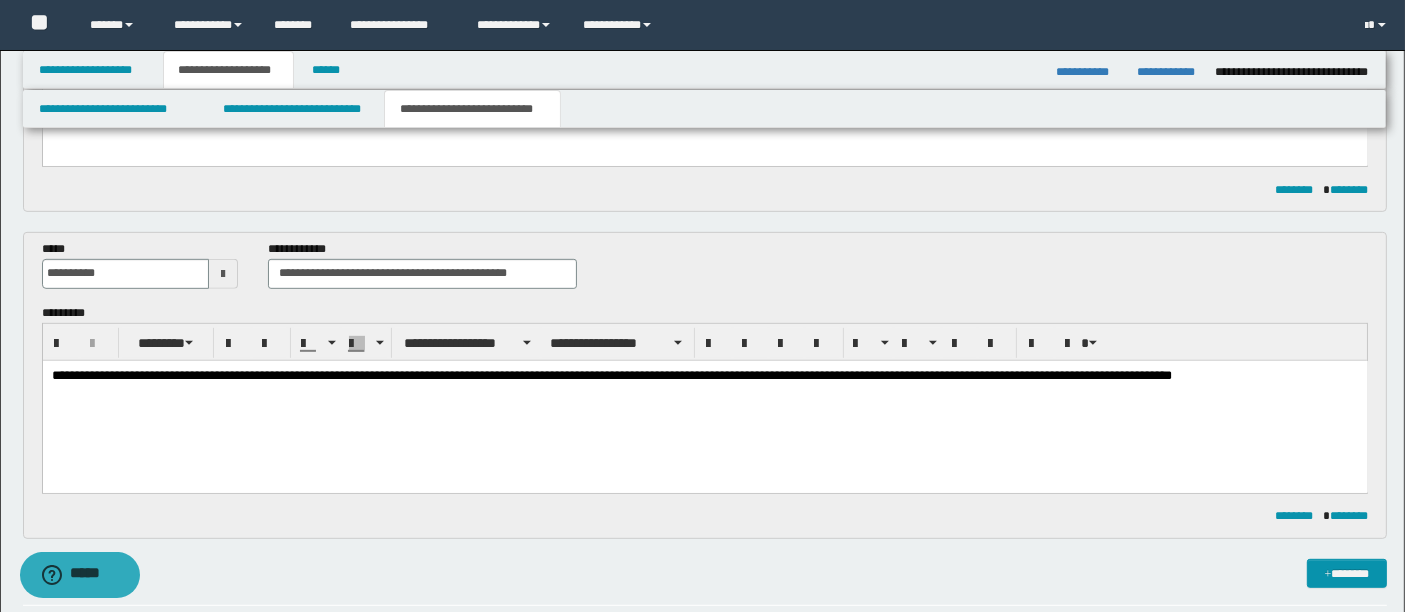 click on "**********" at bounding box center [704, 401] 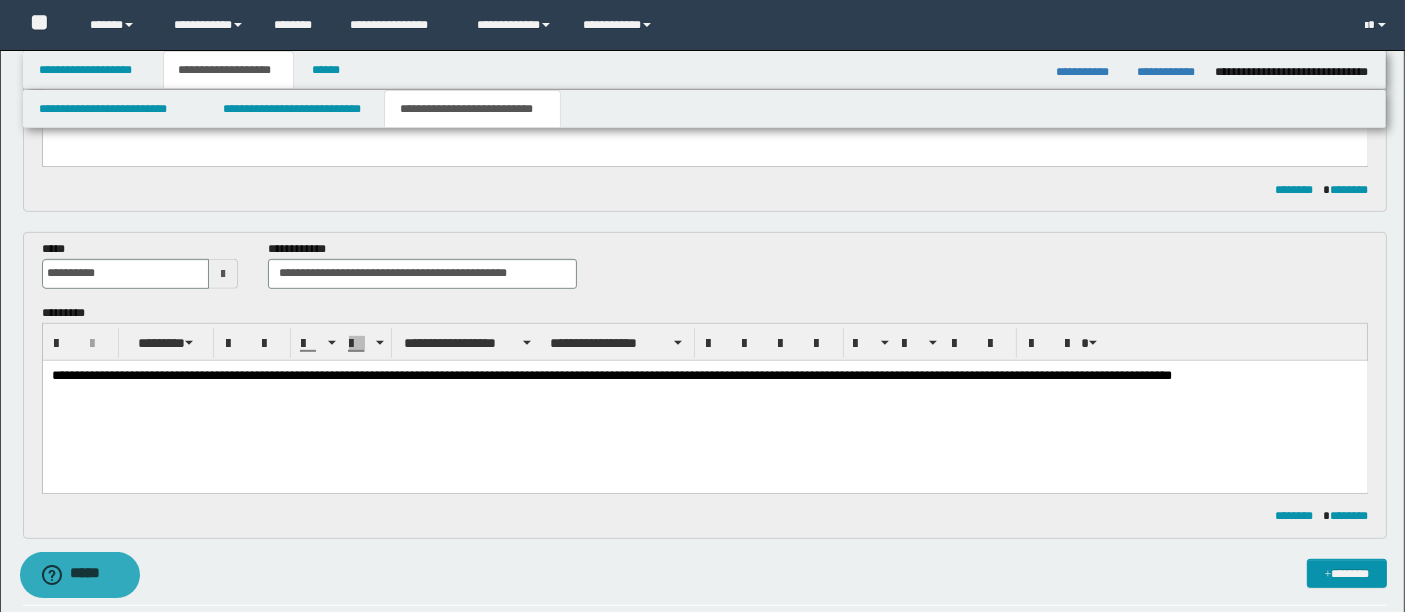 click on "**********" at bounding box center [704, 401] 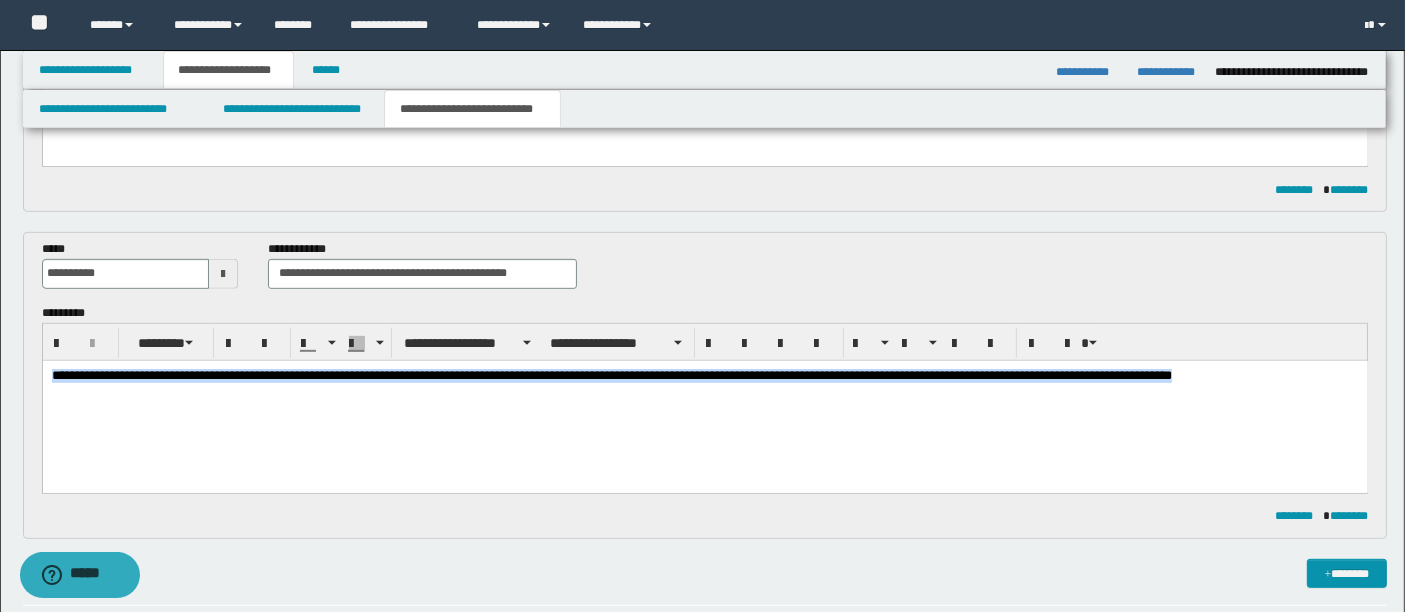 drag, startPoint x: 52, startPoint y: 375, endPoint x: 1232, endPoint y: 557, distance: 1193.9531 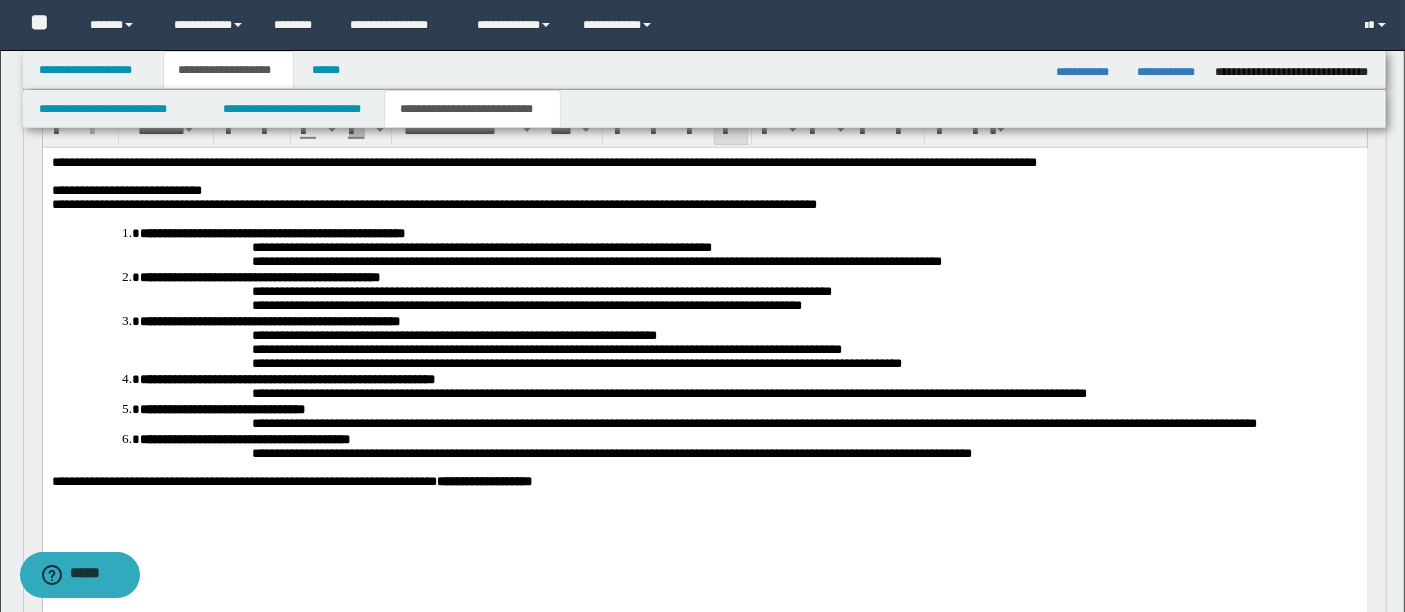 scroll, scrollTop: 1171, scrollLeft: 0, axis: vertical 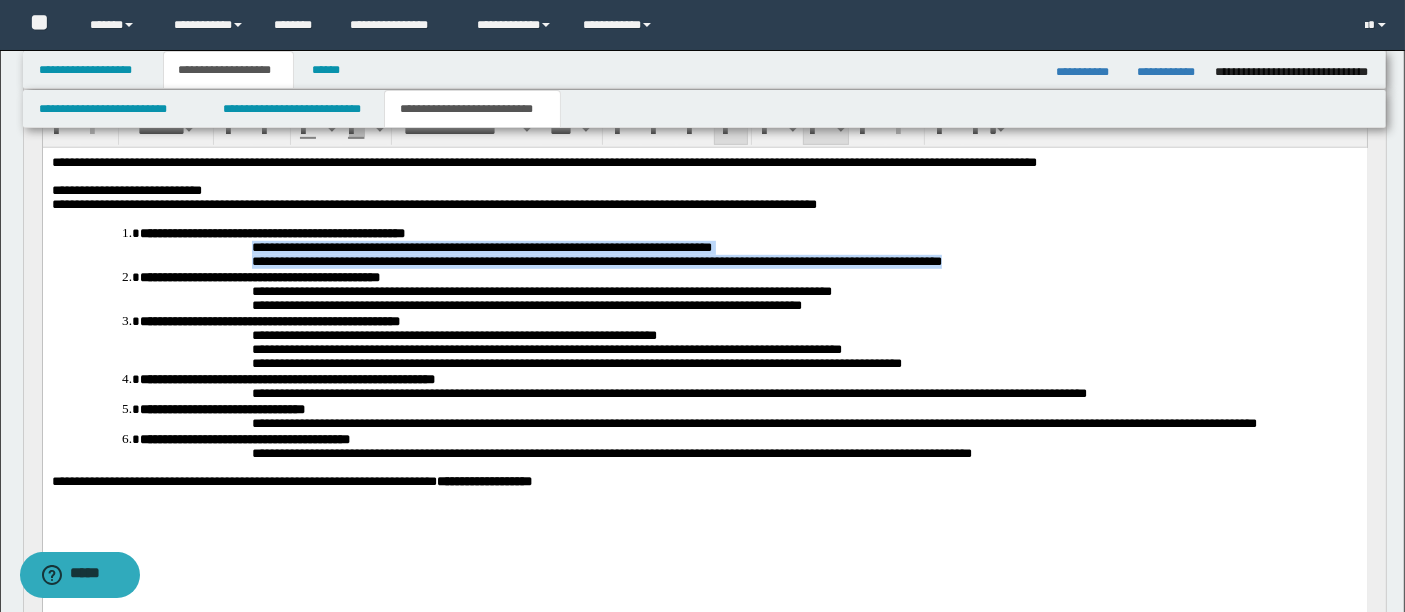 drag, startPoint x: 249, startPoint y: 249, endPoint x: 997, endPoint y: 282, distance: 748.7276 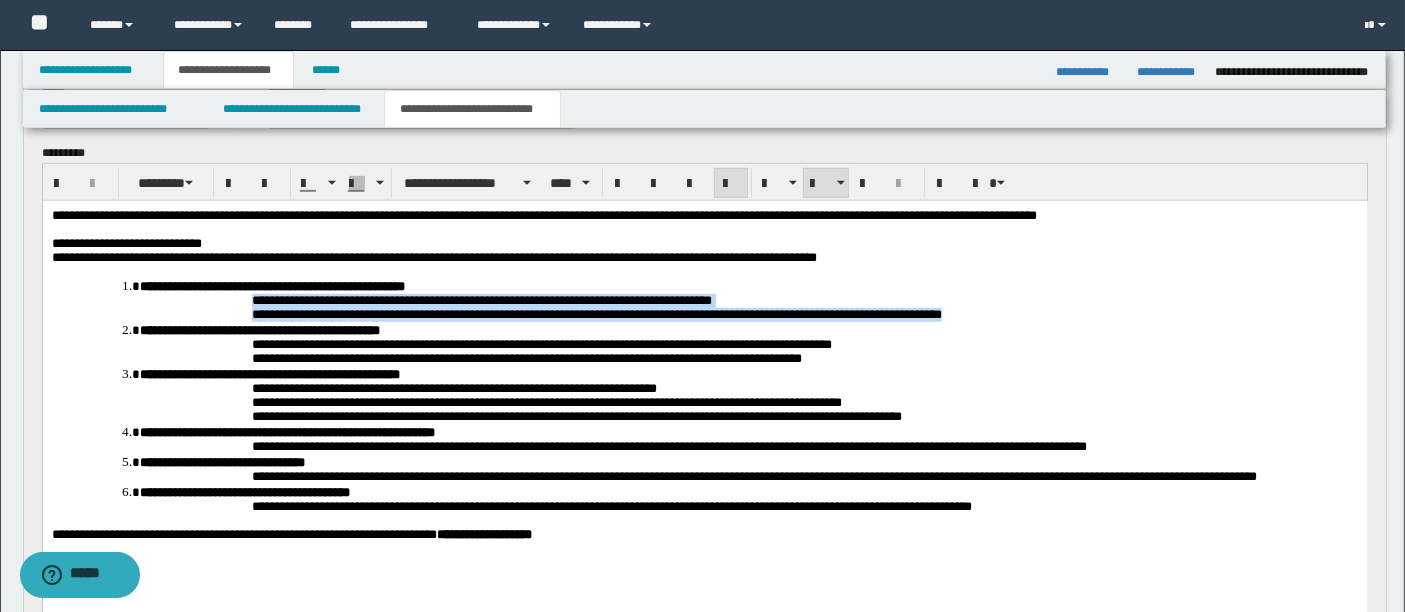 scroll, scrollTop: 1118, scrollLeft: 0, axis: vertical 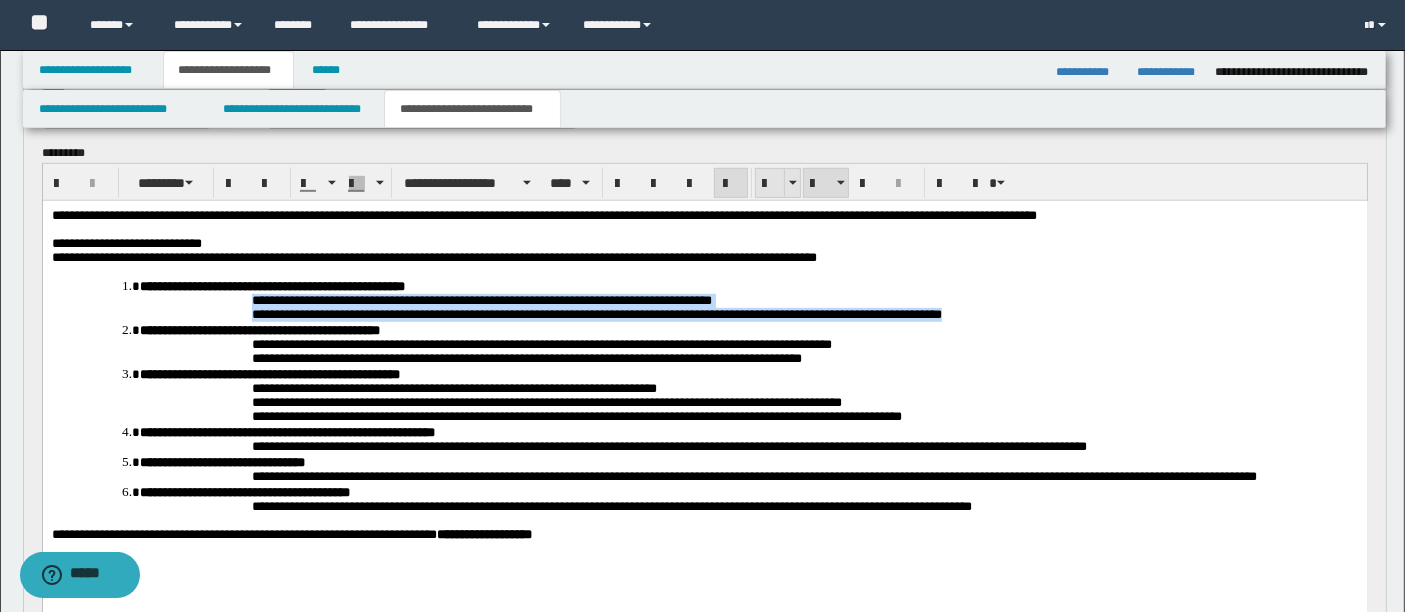 click at bounding box center (770, 184) 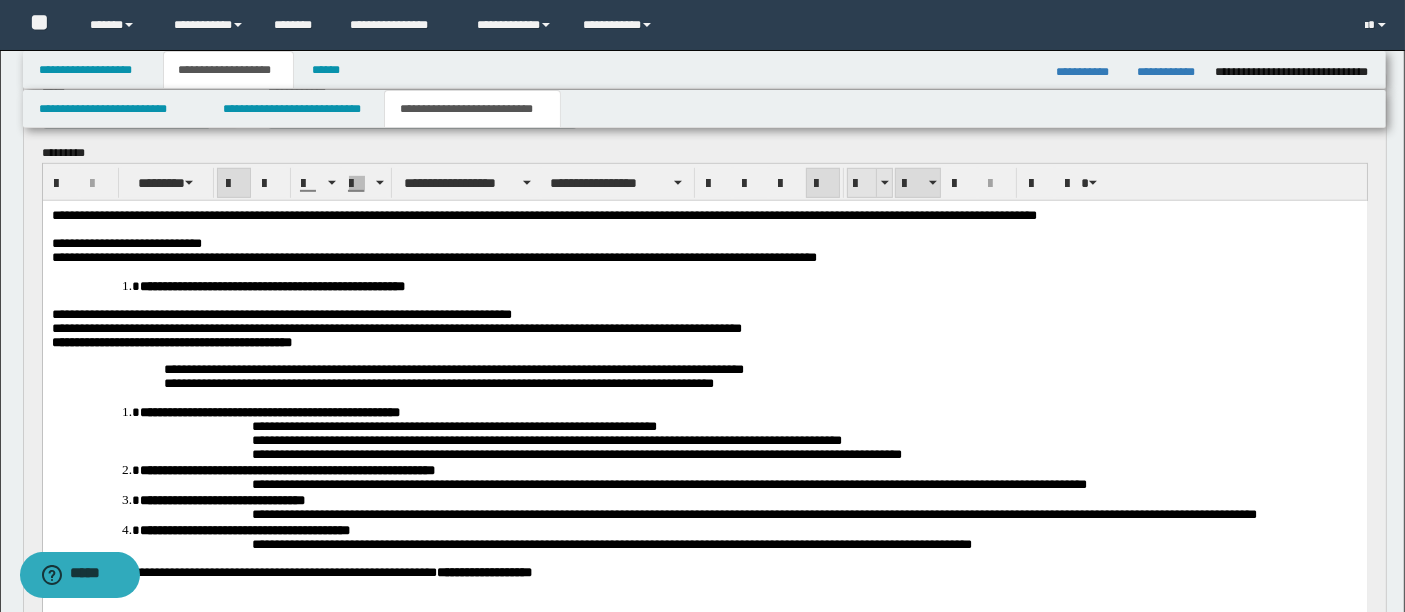 click at bounding box center [769, 183] 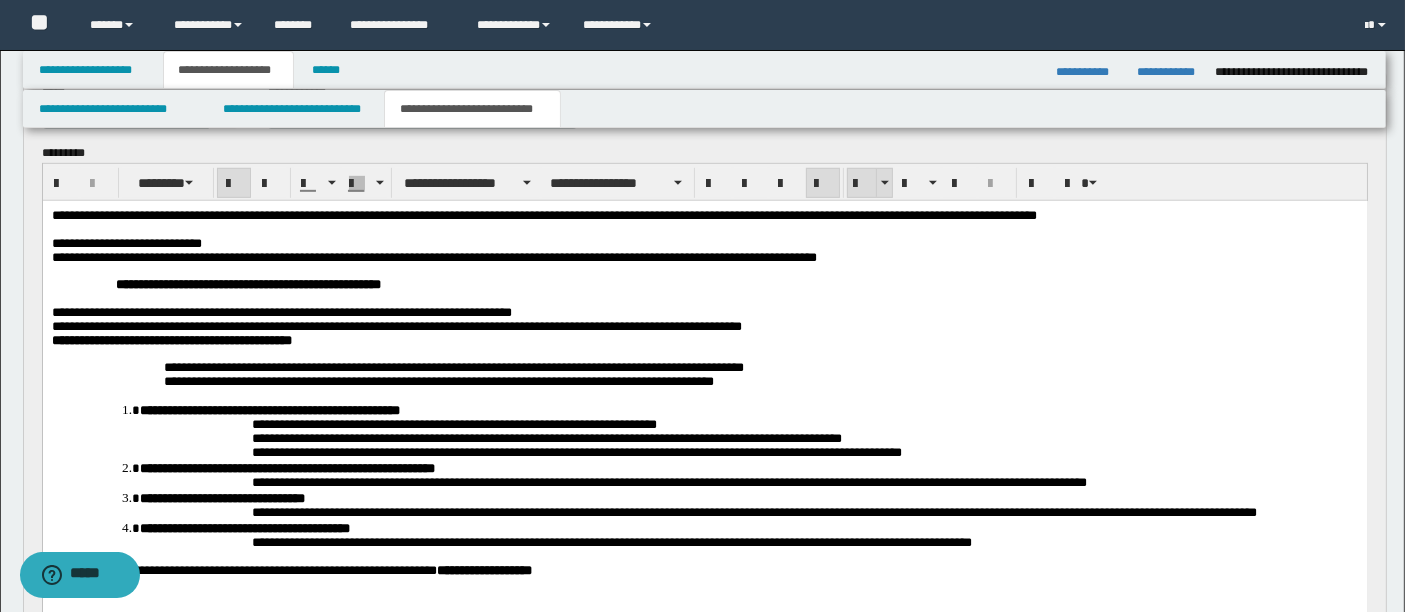 click at bounding box center (862, 184) 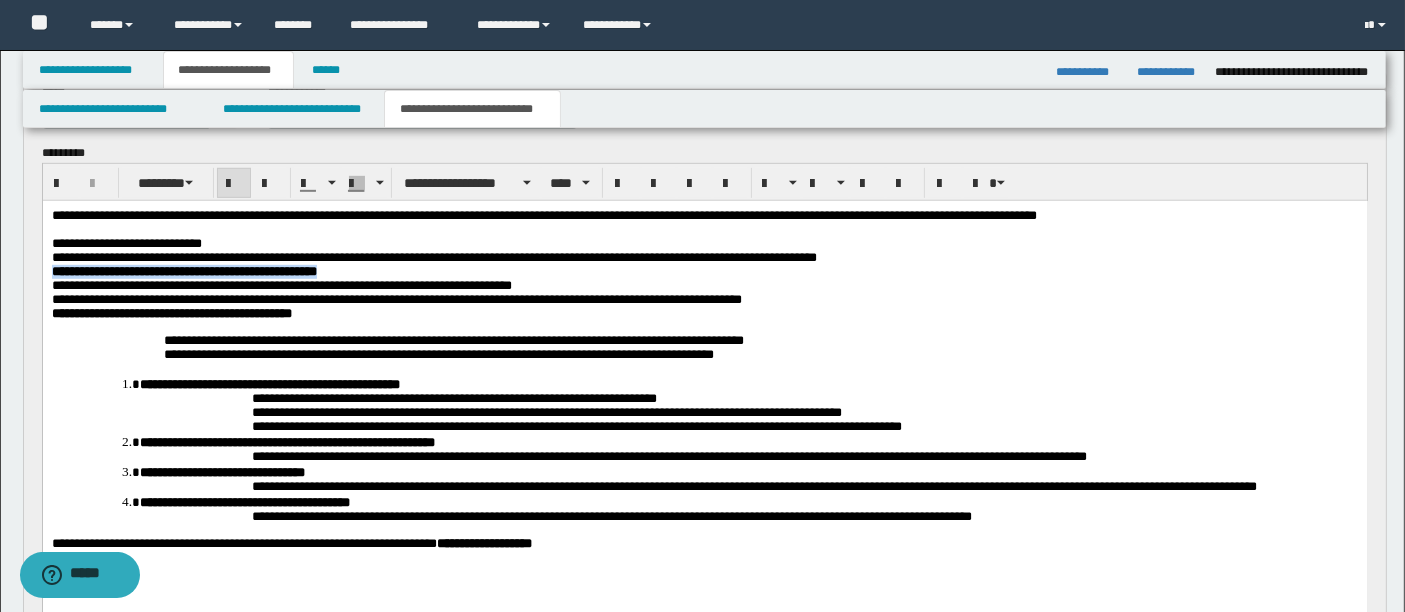 drag, startPoint x: 50, startPoint y: 281, endPoint x: 52, endPoint y: 292, distance: 11.18034 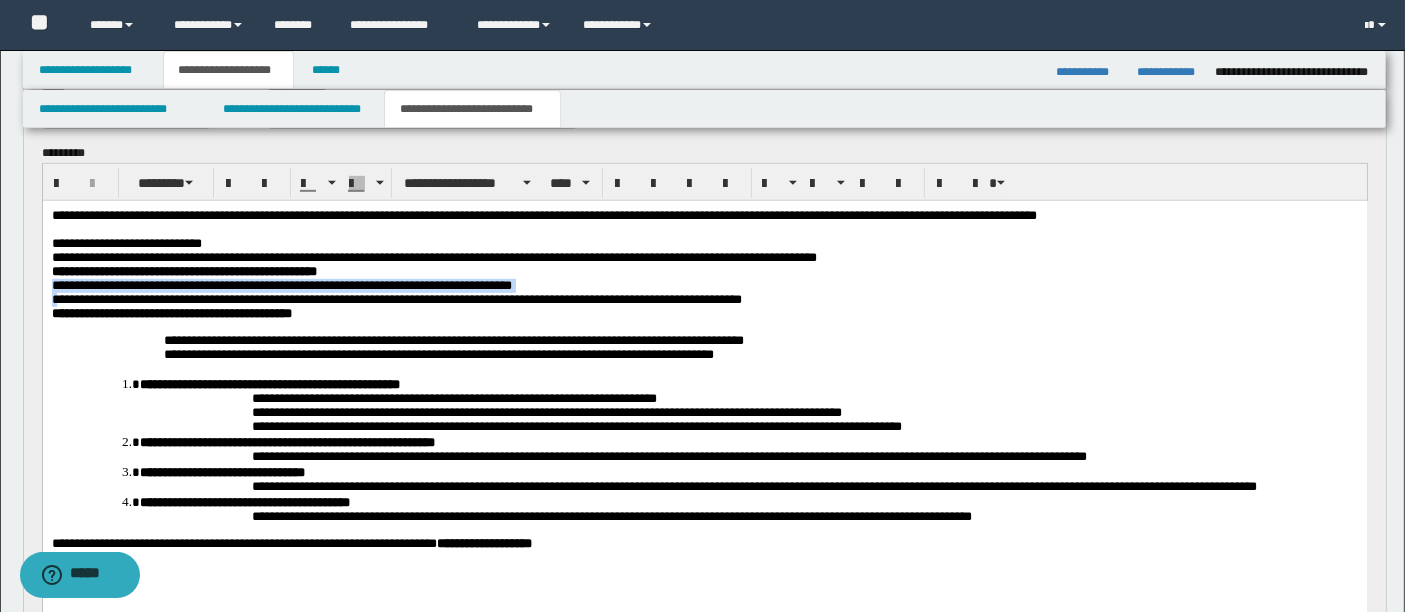 drag, startPoint x: 49, startPoint y: 293, endPoint x: 56, endPoint y: 309, distance: 17.464249 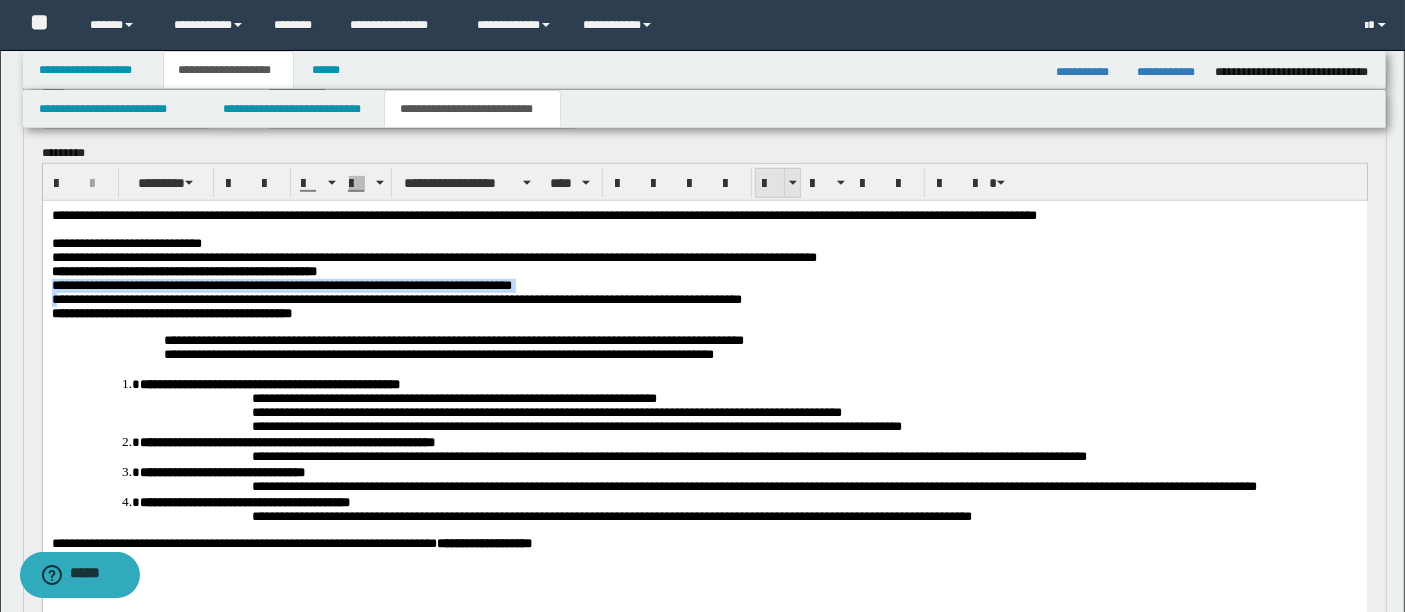 click at bounding box center (770, 183) 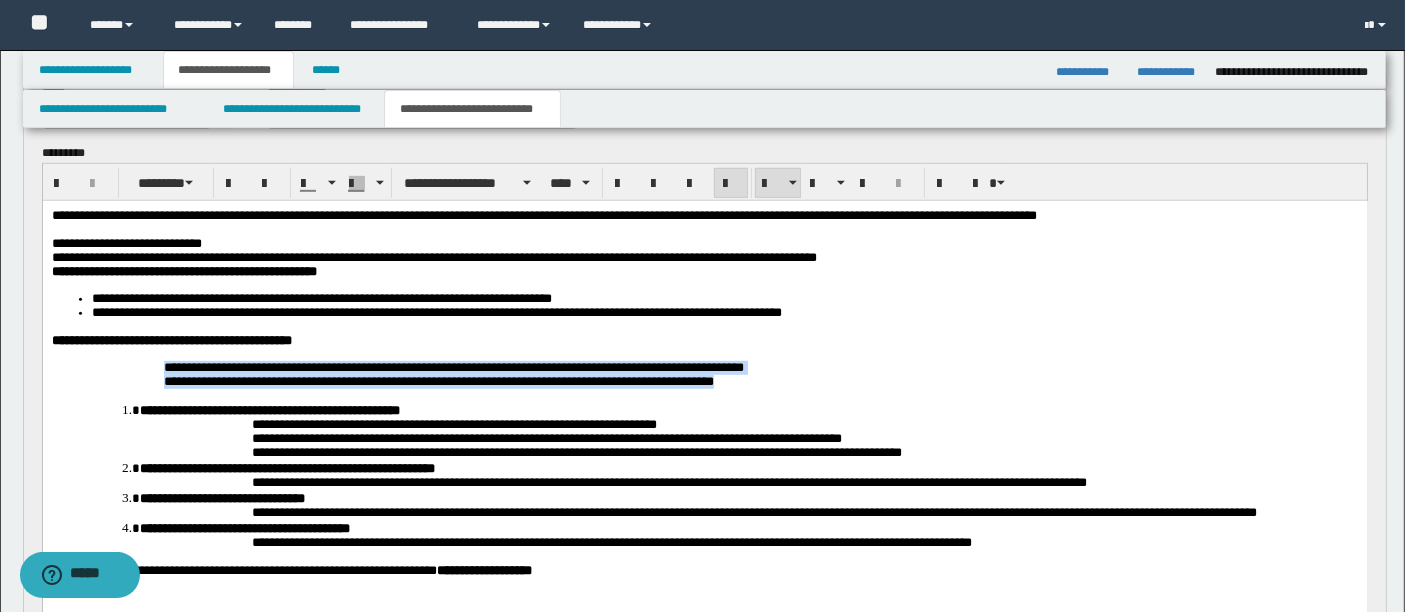 drag, startPoint x: 157, startPoint y: 381, endPoint x: 863, endPoint y: 394, distance: 706.1197 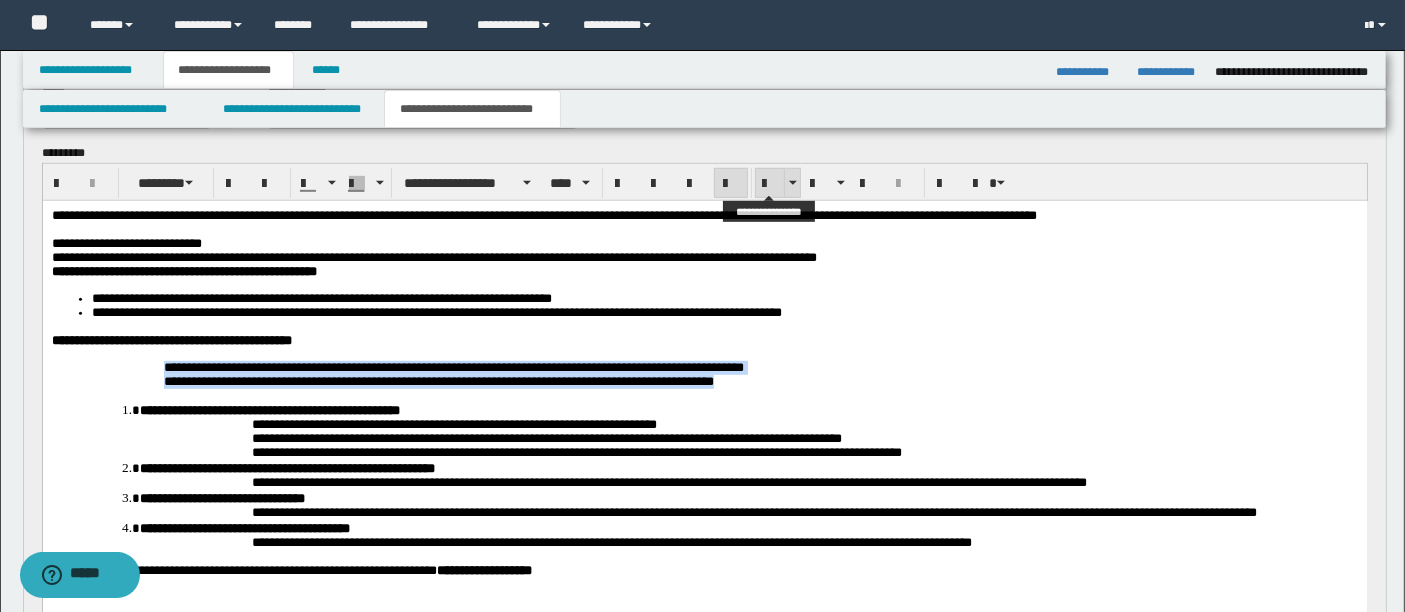 click at bounding box center [770, 184] 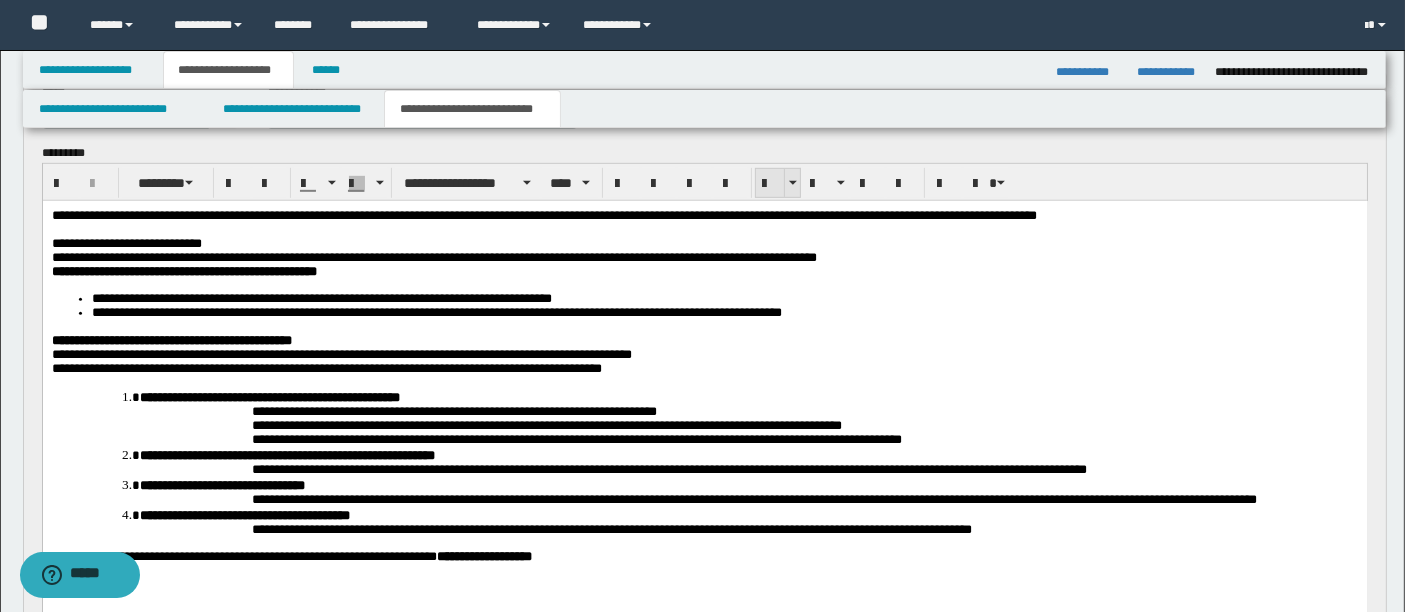 click at bounding box center (770, 184) 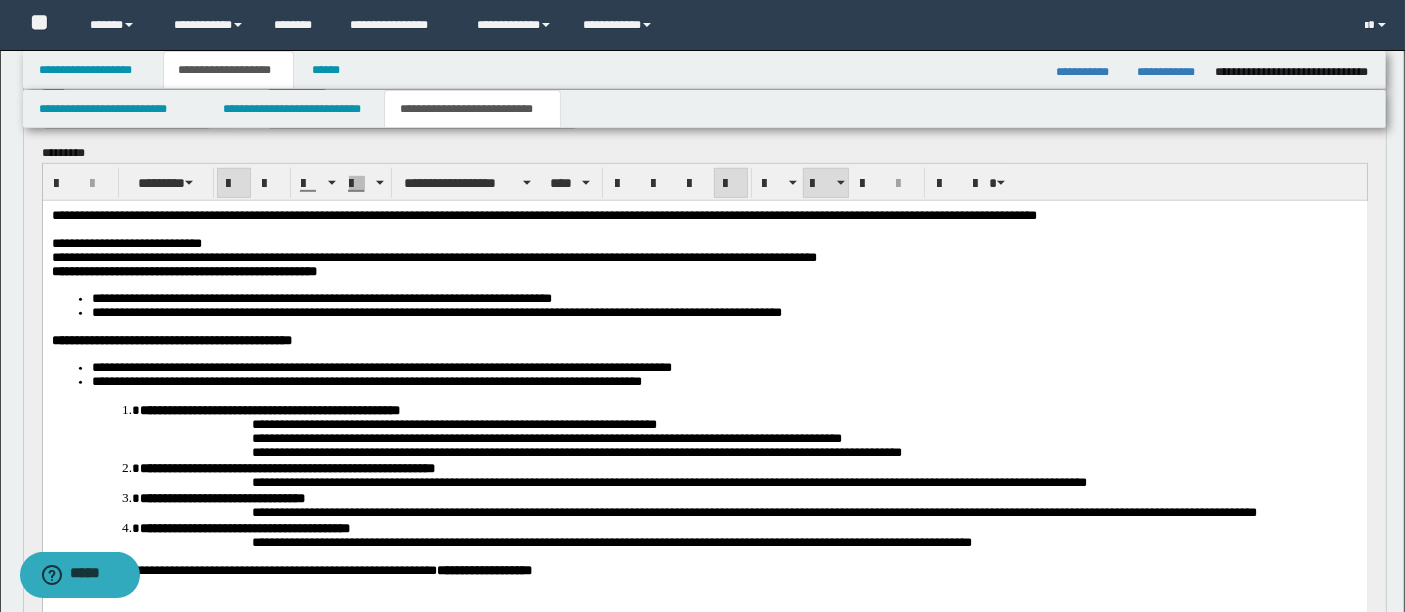 click on "**********" at bounding box center [269, 409] 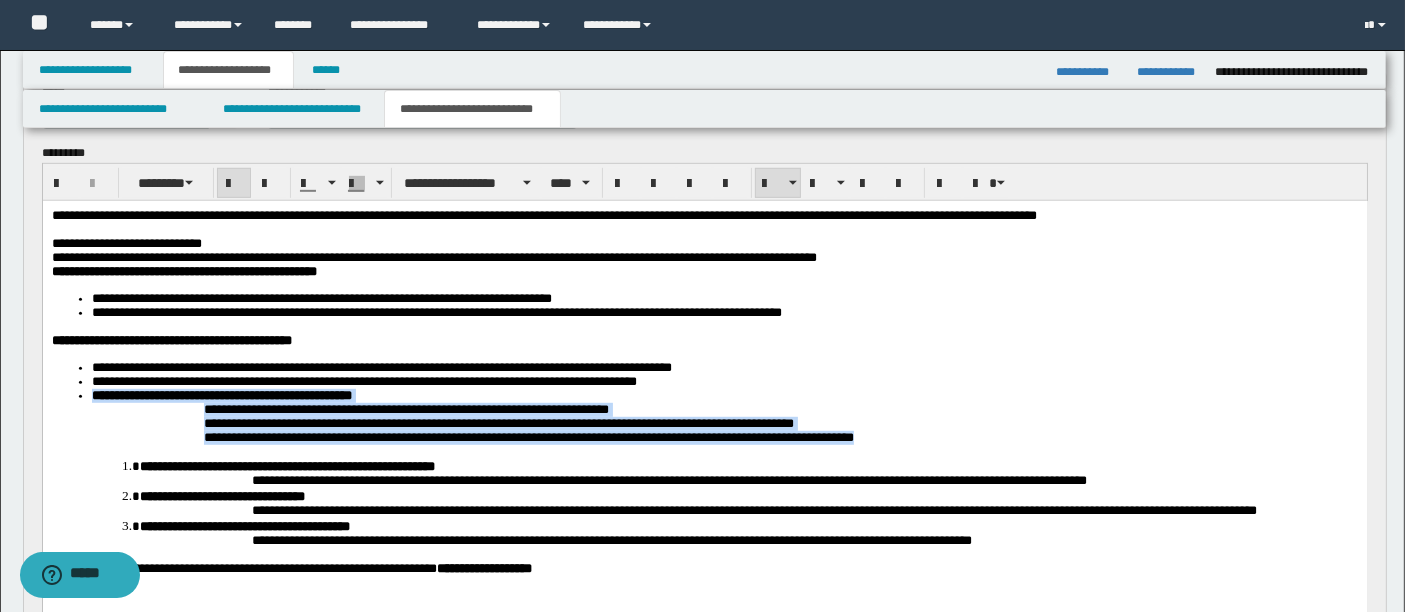 drag, startPoint x: 83, startPoint y: 414, endPoint x: 1058, endPoint y: 489, distance: 977.8804 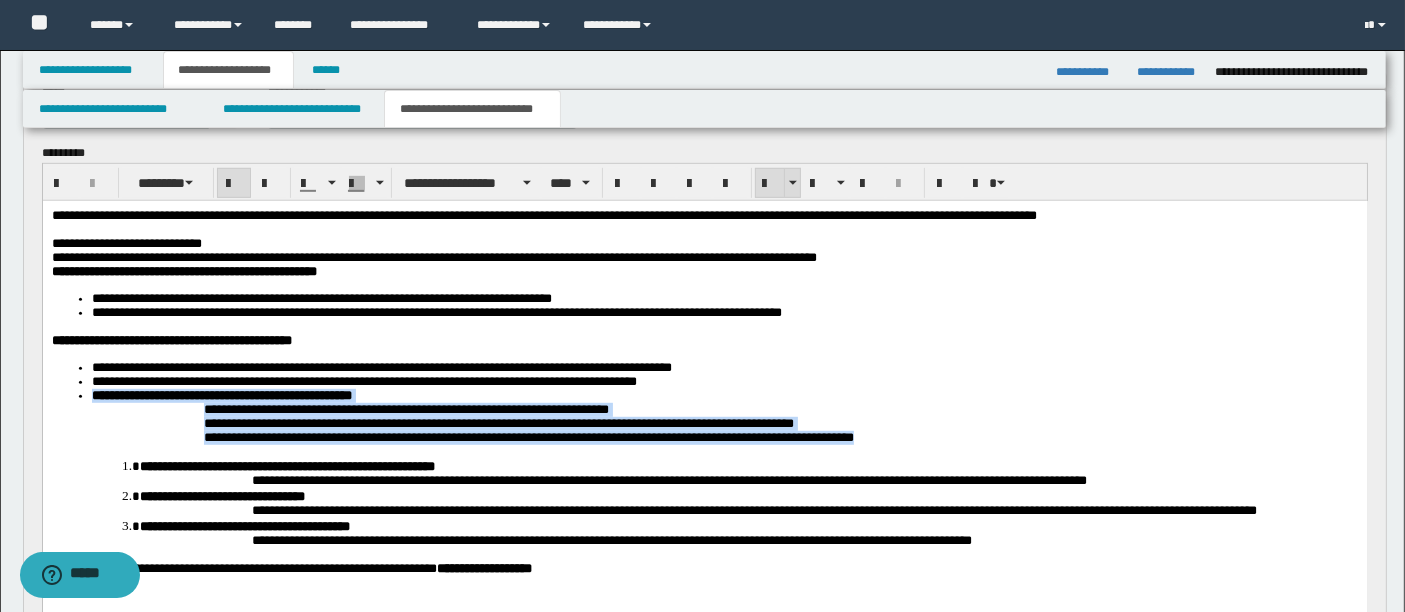 click at bounding box center (770, 183) 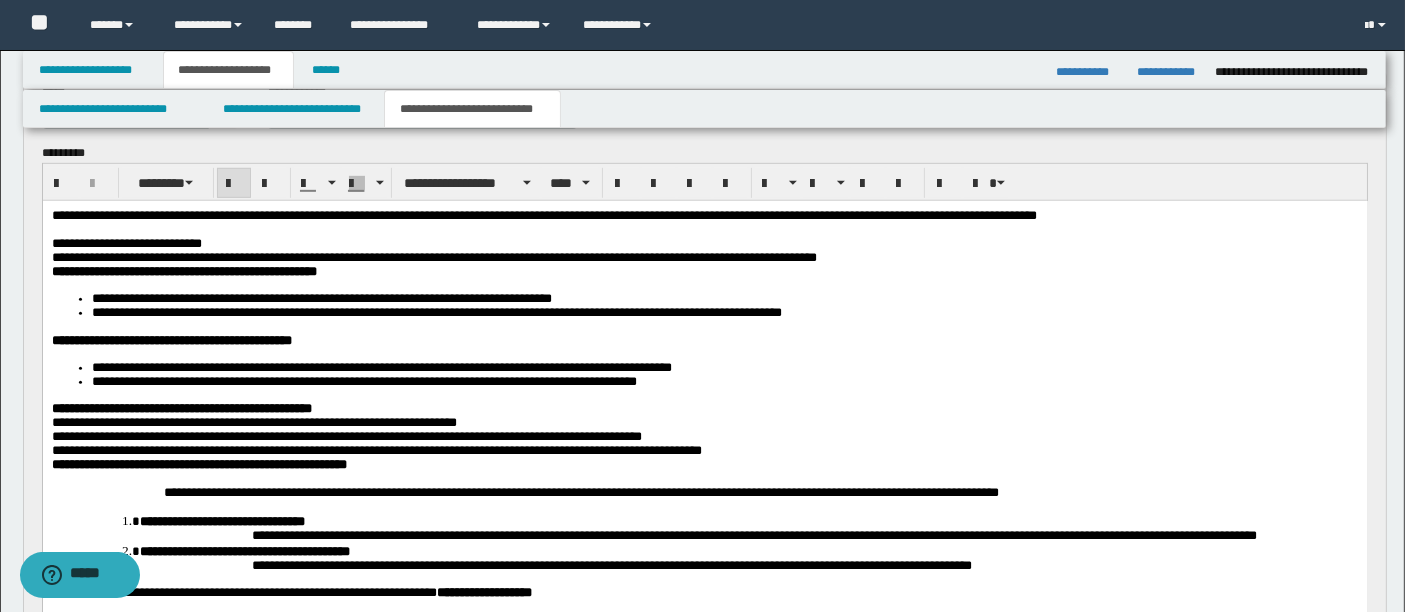 click on "**********" at bounding box center (253, 421) 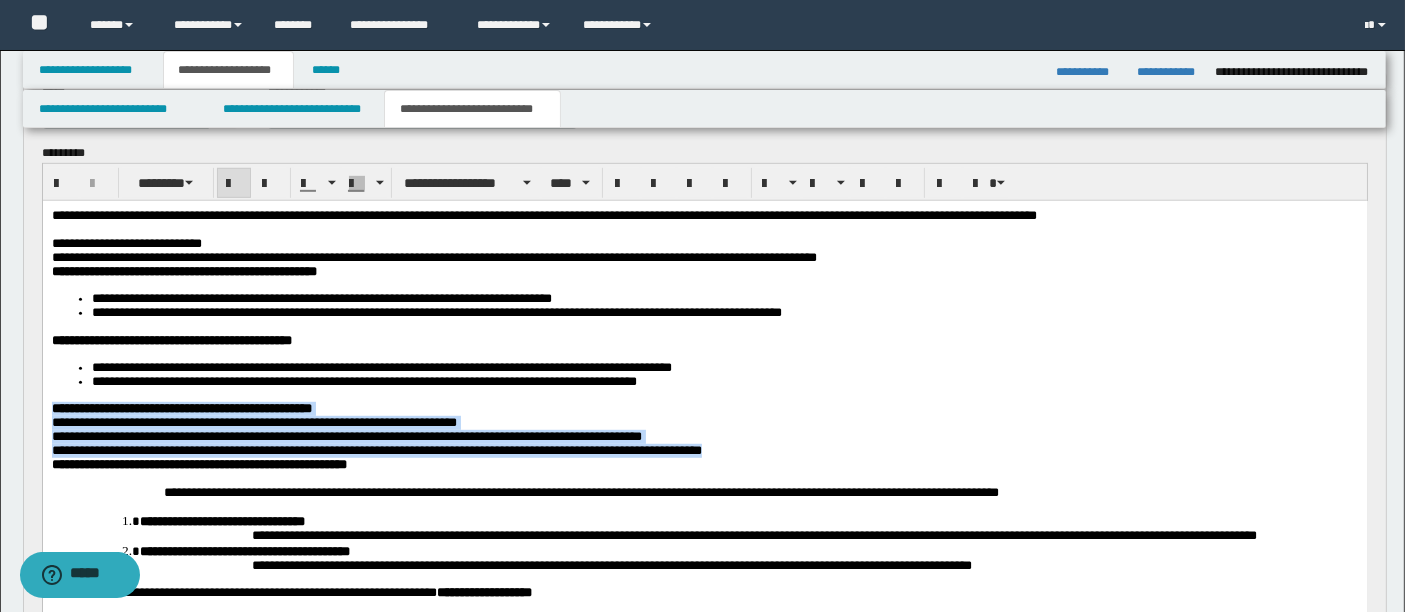 click on "**********" at bounding box center [253, 421] 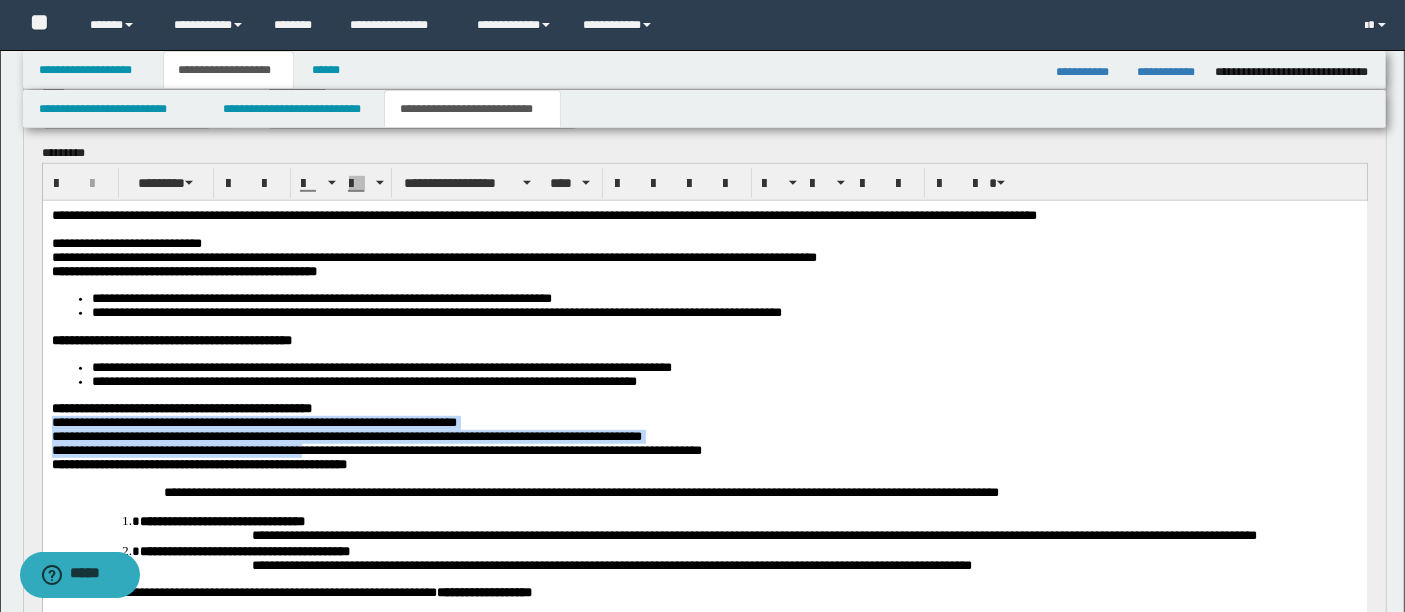 drag, startPoint x: 52, startPoint y: 443, endPoint x: 345, endPoint y: 466, distance: 293.90134 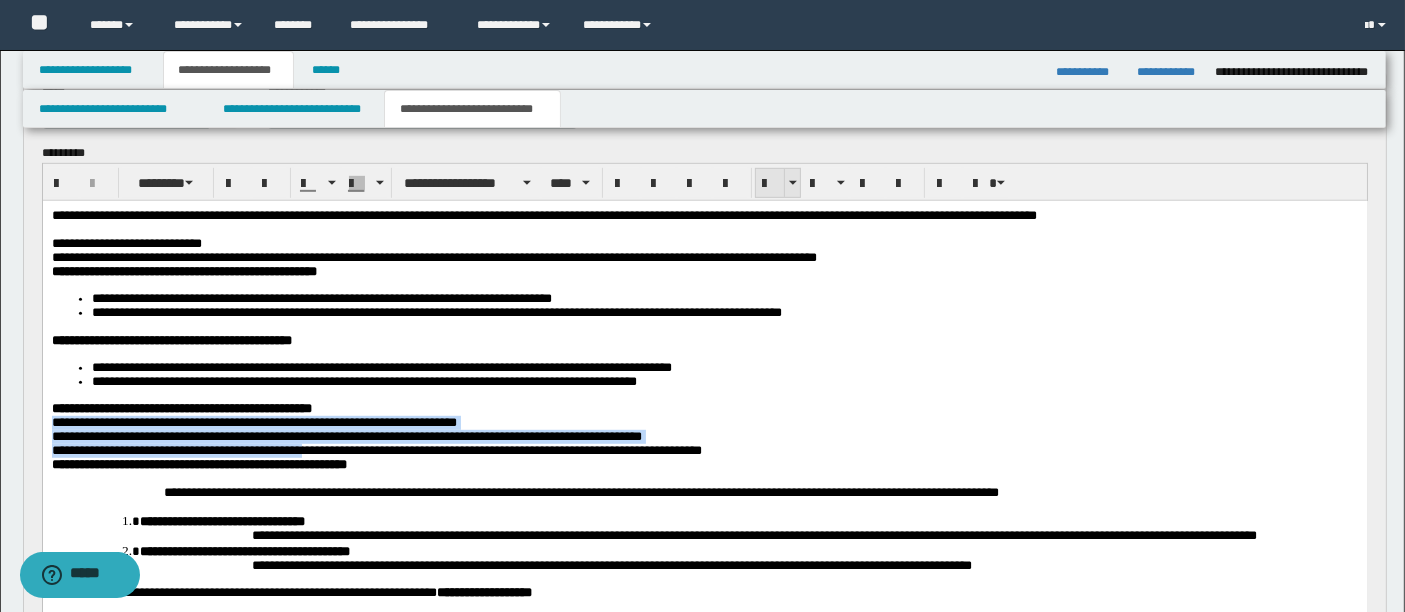 click at bounding box center [770, 184] 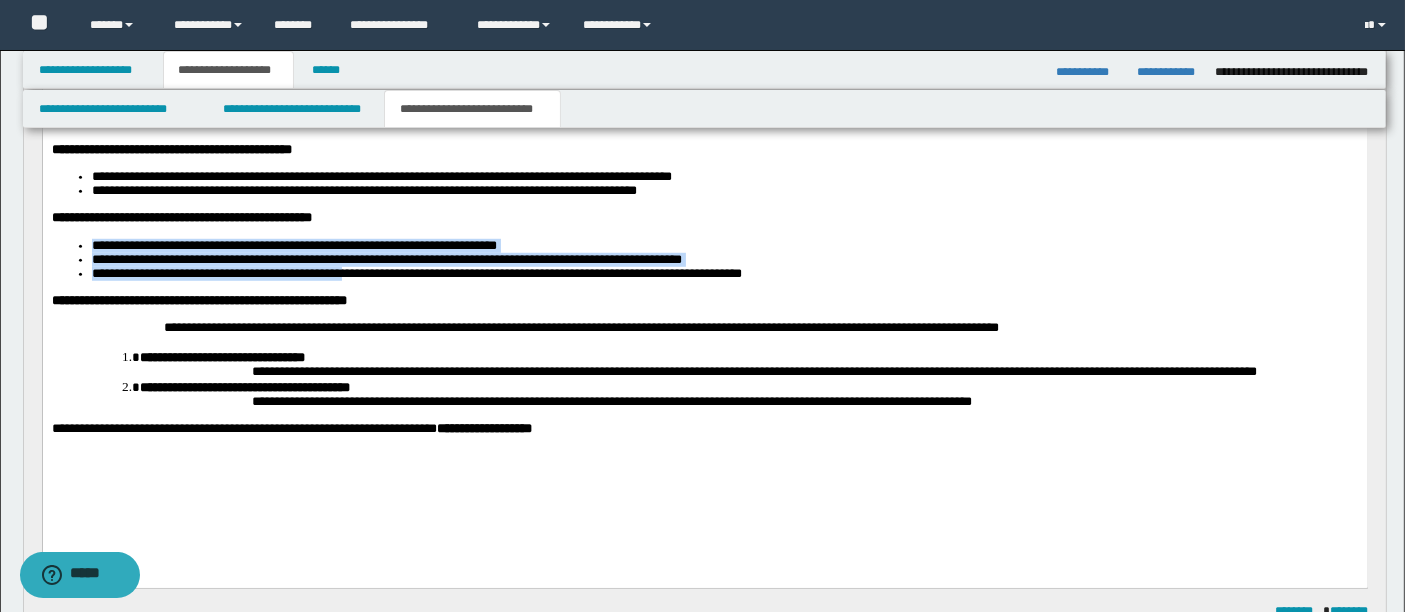 scroll, scrollTop: 1316, scrollLeft: 0, axis: vertical 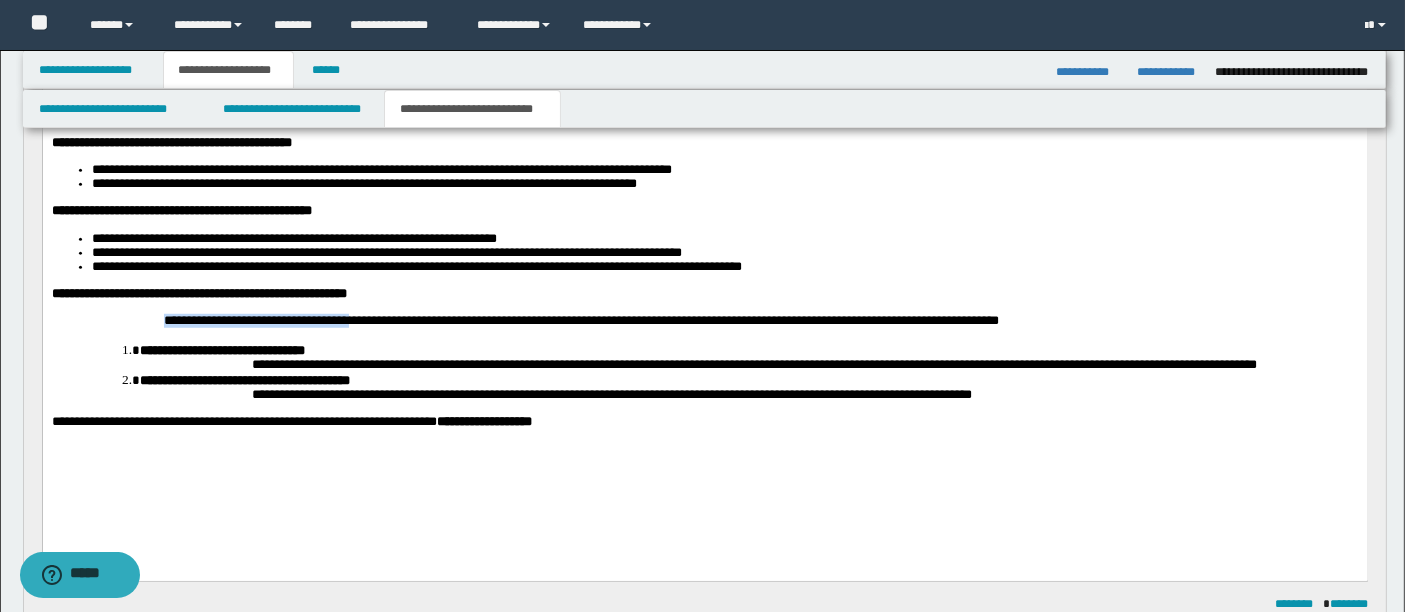 drag, startPoint x: 150, startPoint y: 344, endPoint x: 380, endPoint y: 343, distance: 230.00217 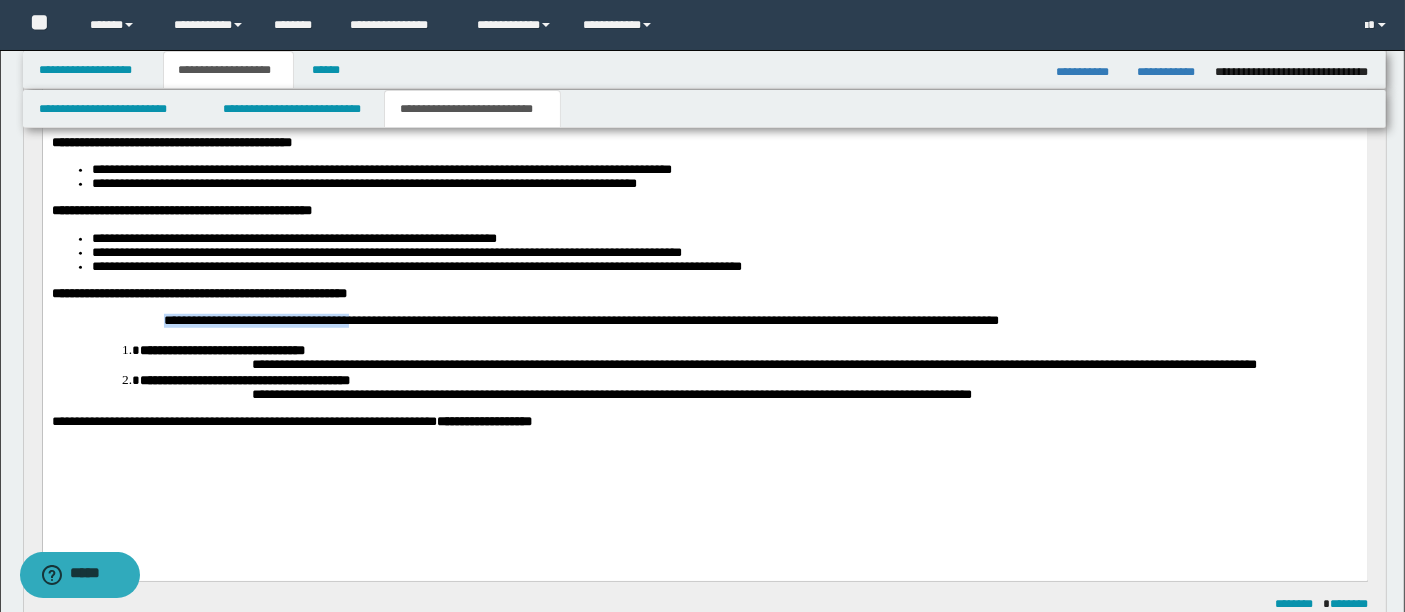 click on "**********" at bounding box center (704, 320) 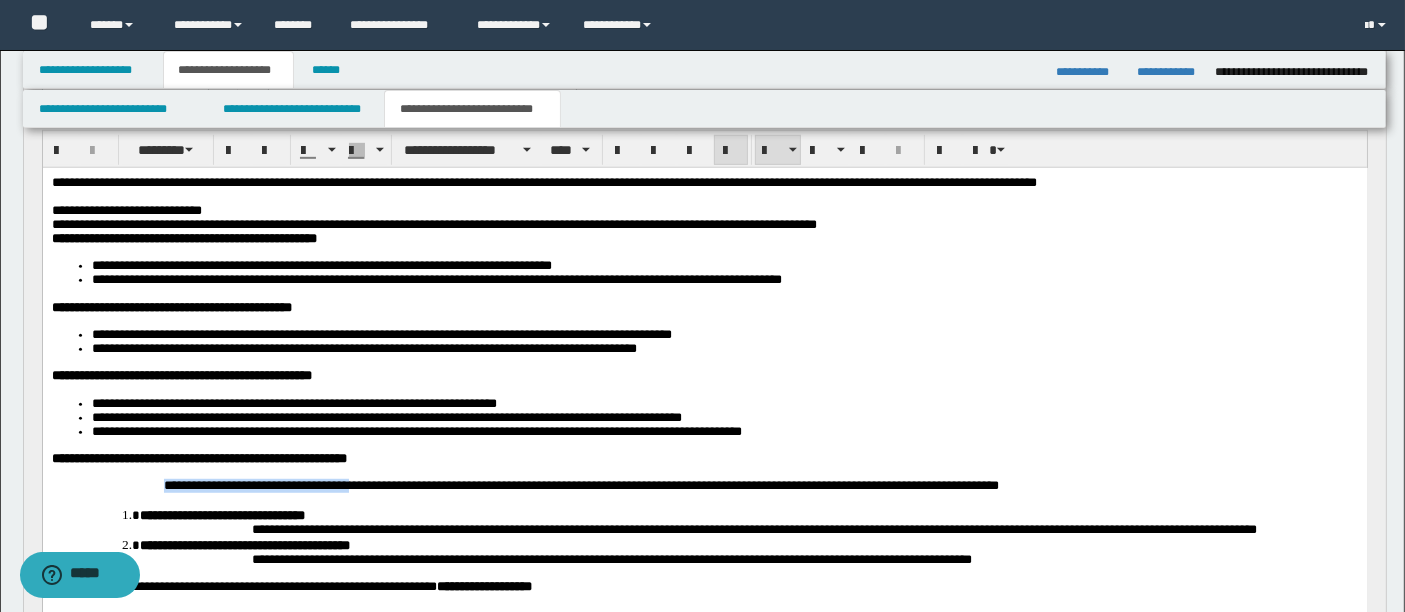 scroll, scrollTop: 1117, scrollLeft: 0, axis: vertical 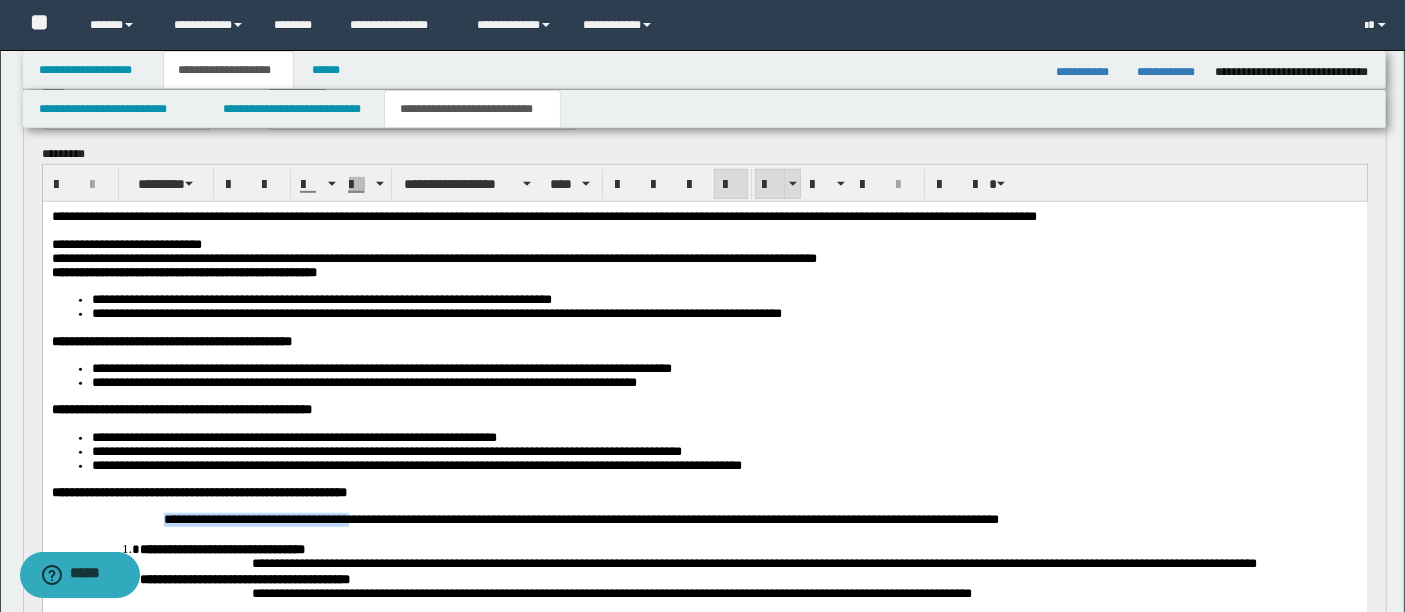 click at bounding box center [770, 184] 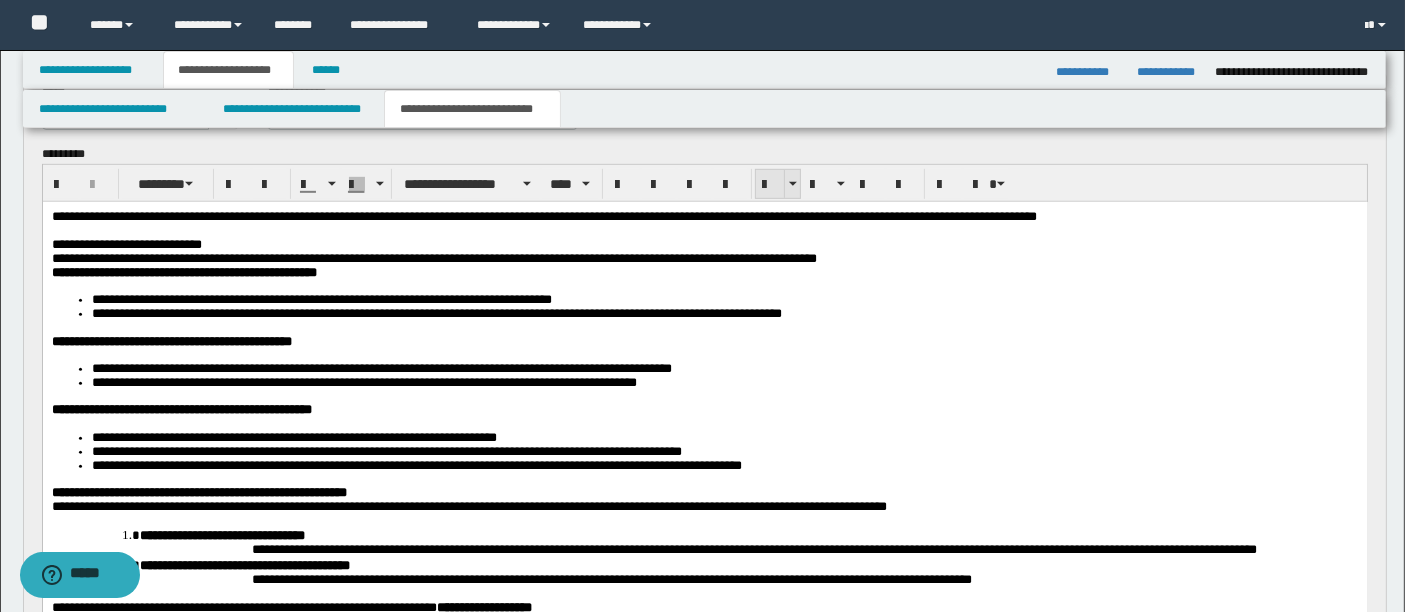 click at bounding box center (770, 184) 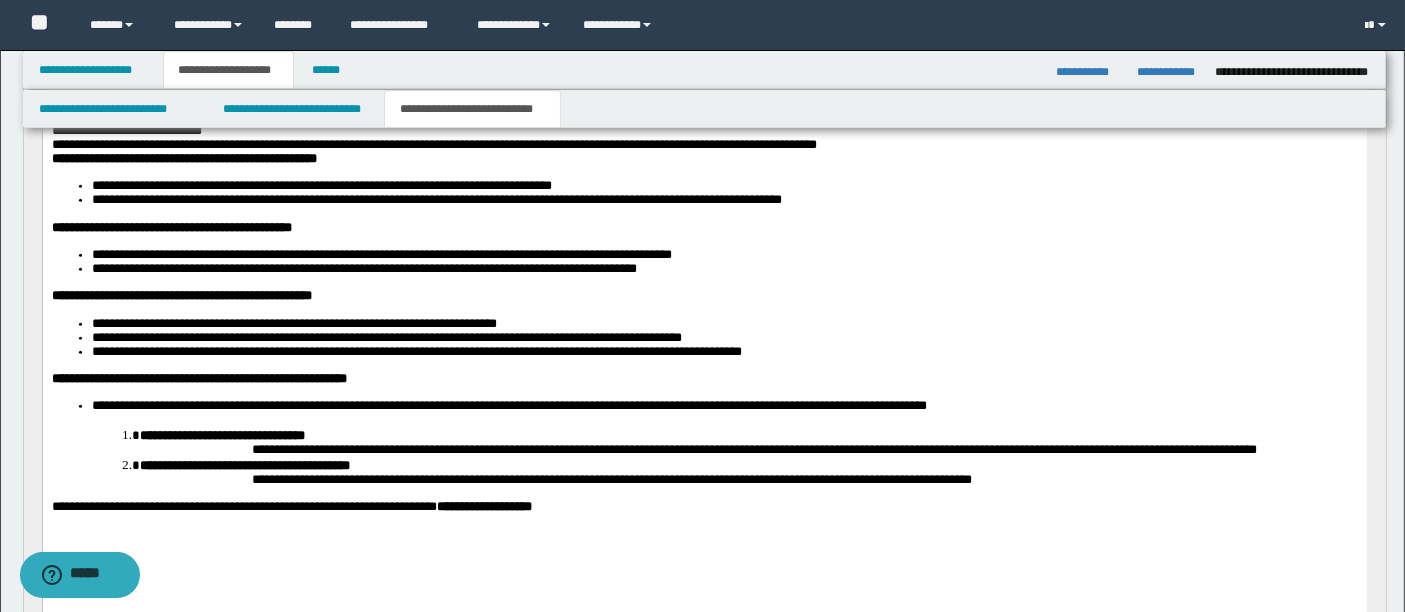 scroll, scrollTop: 1233, scrollLeft: 0, axis: vertical 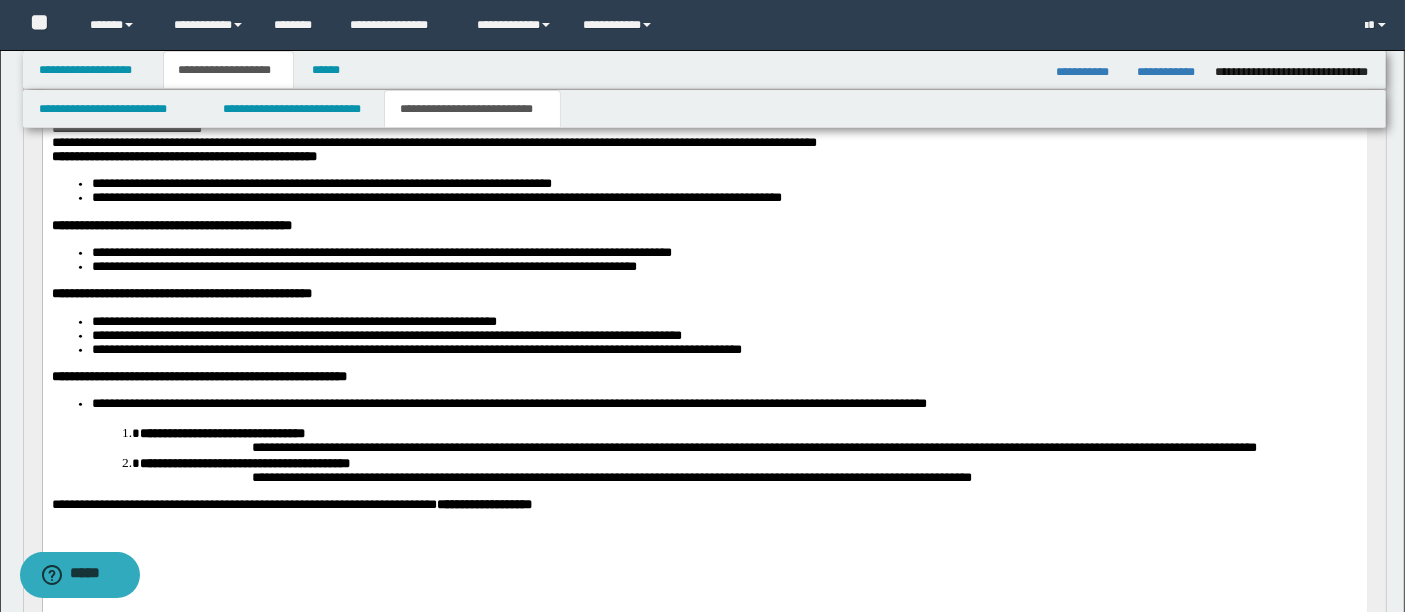 click on "**********" at bounding box center (221, 432) 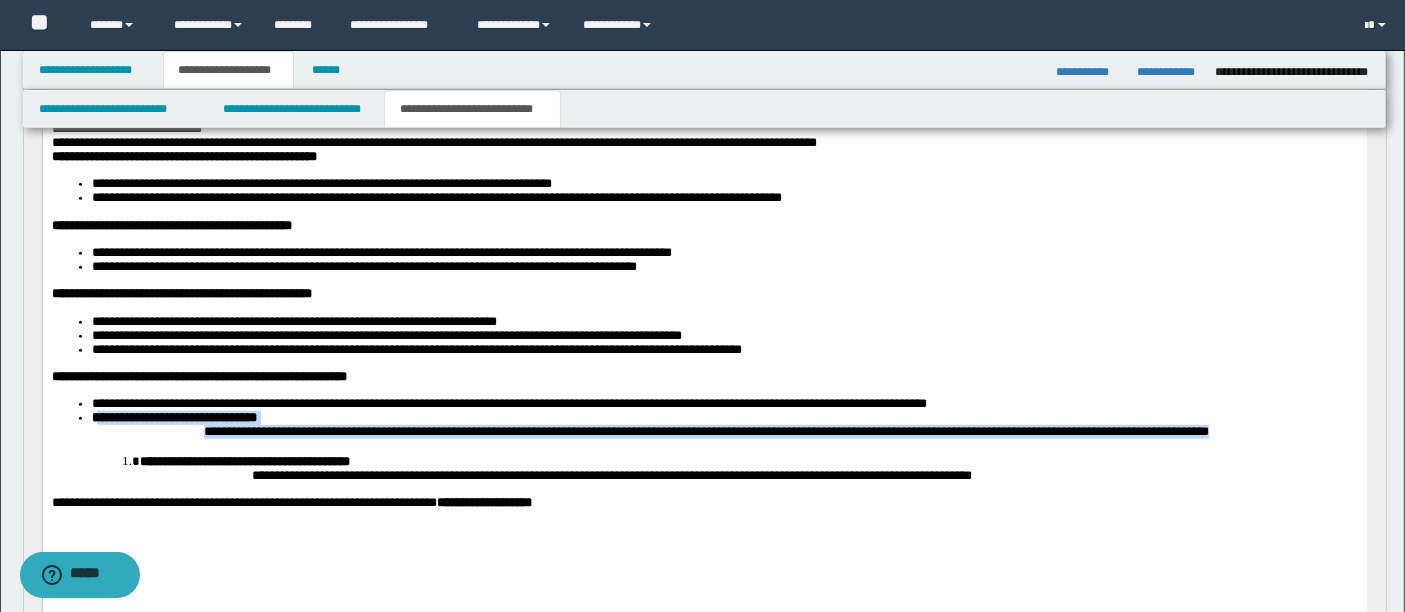 drag, startPoint x: 96, startPoint y: 443, endPoint x: 343, endPoint y: 474, distance: 248.93774 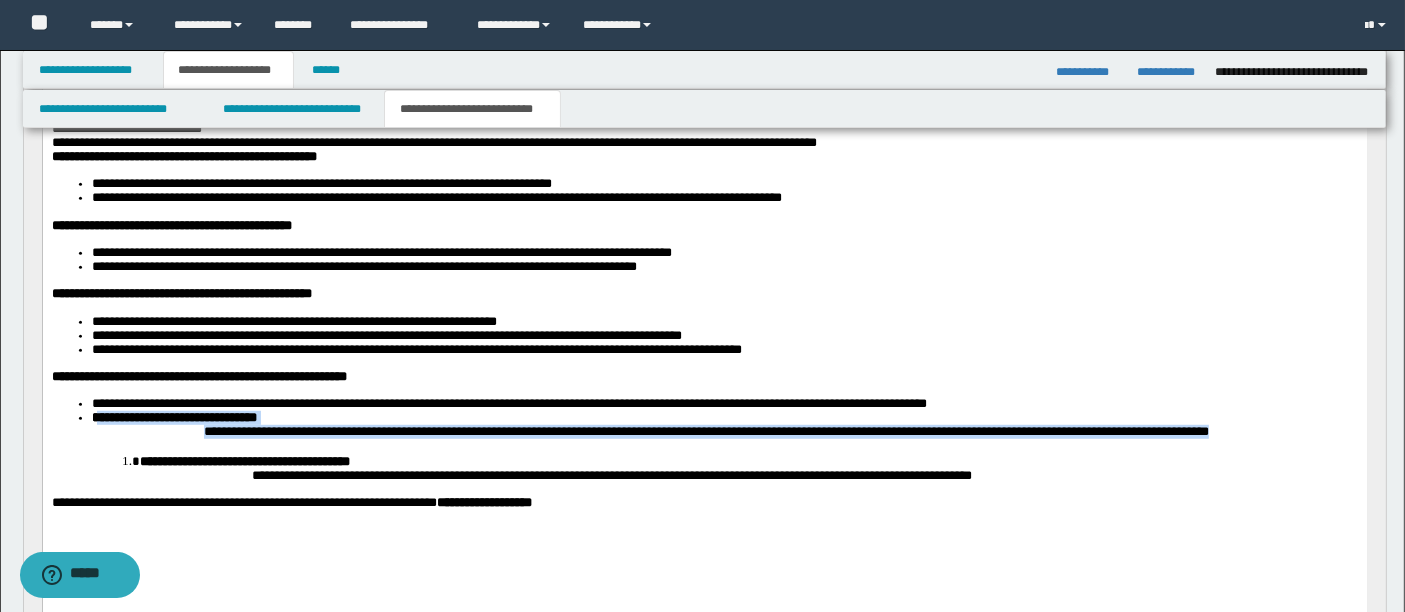 click on "**********" at bounding box center (724, 424) 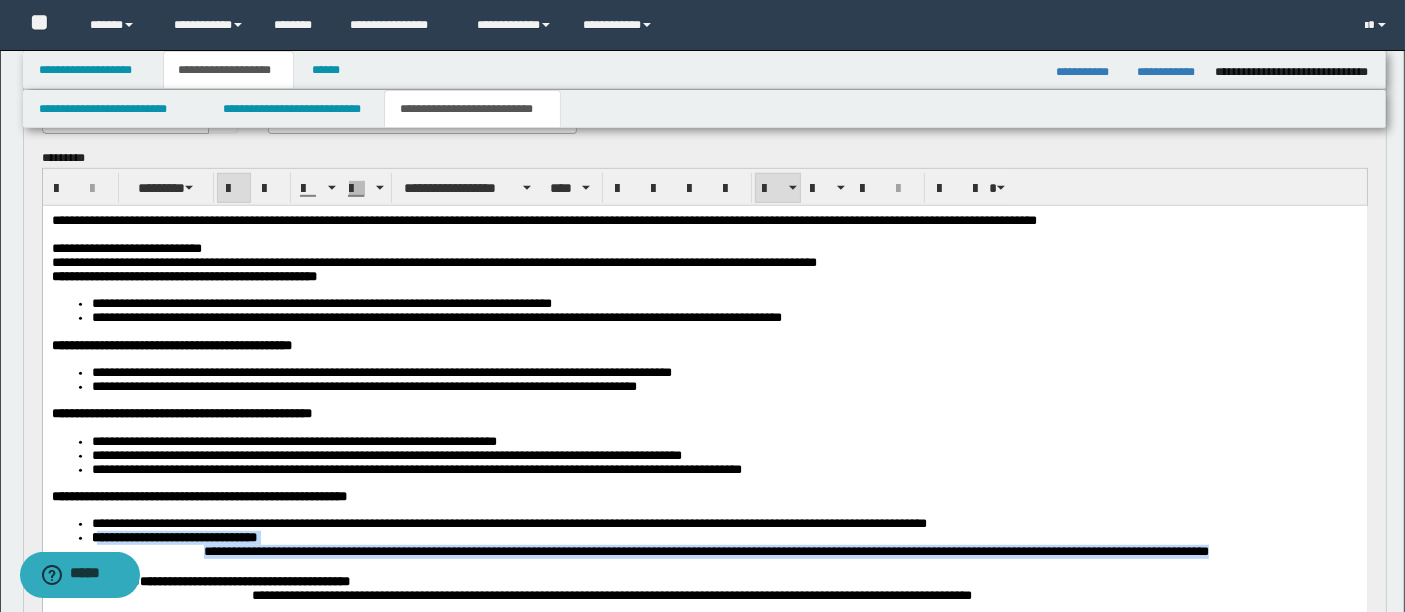 scroll, scrollTop: 1111, scrollLeft: 0, axis: vertical 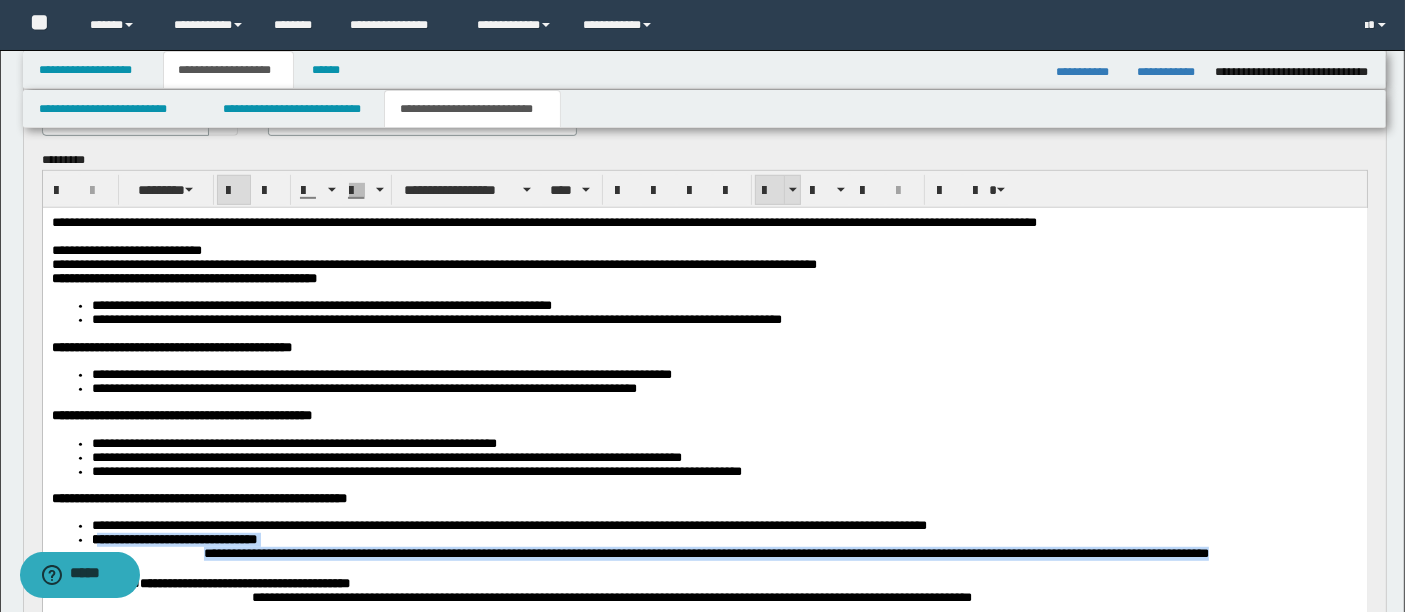 click at bounding box center (770, 190) 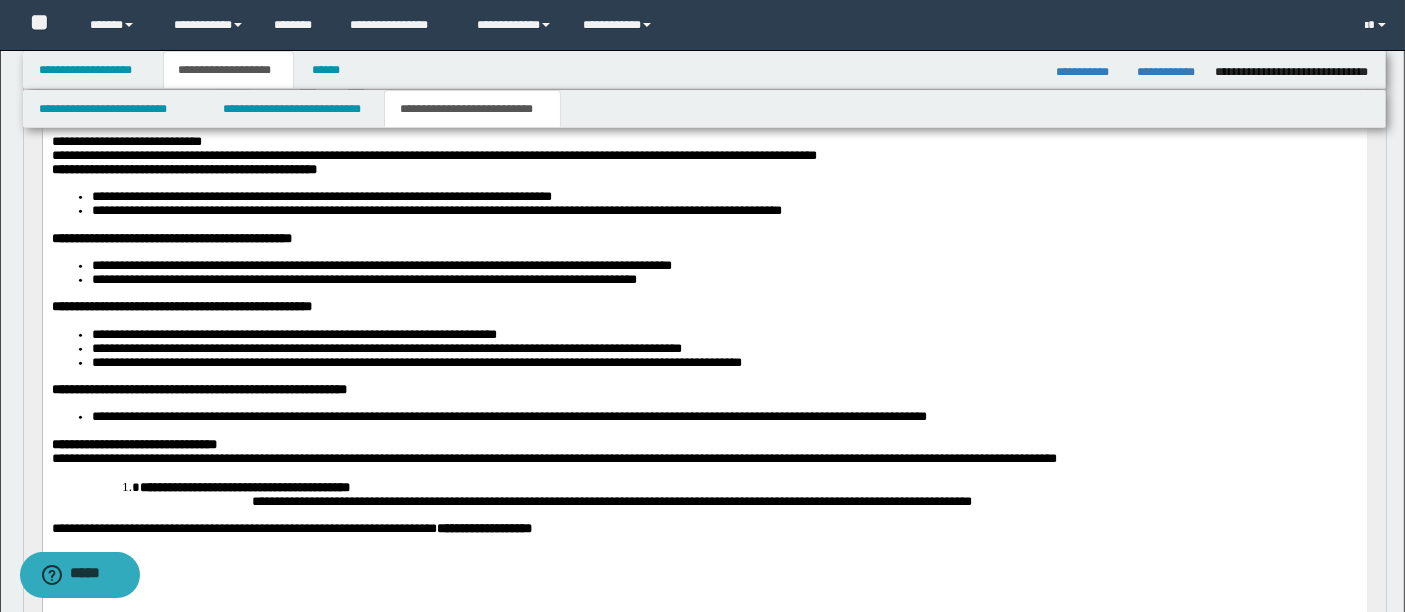 scroll, scrollTop: 1222, scrollLeft: 0, axis: vertical 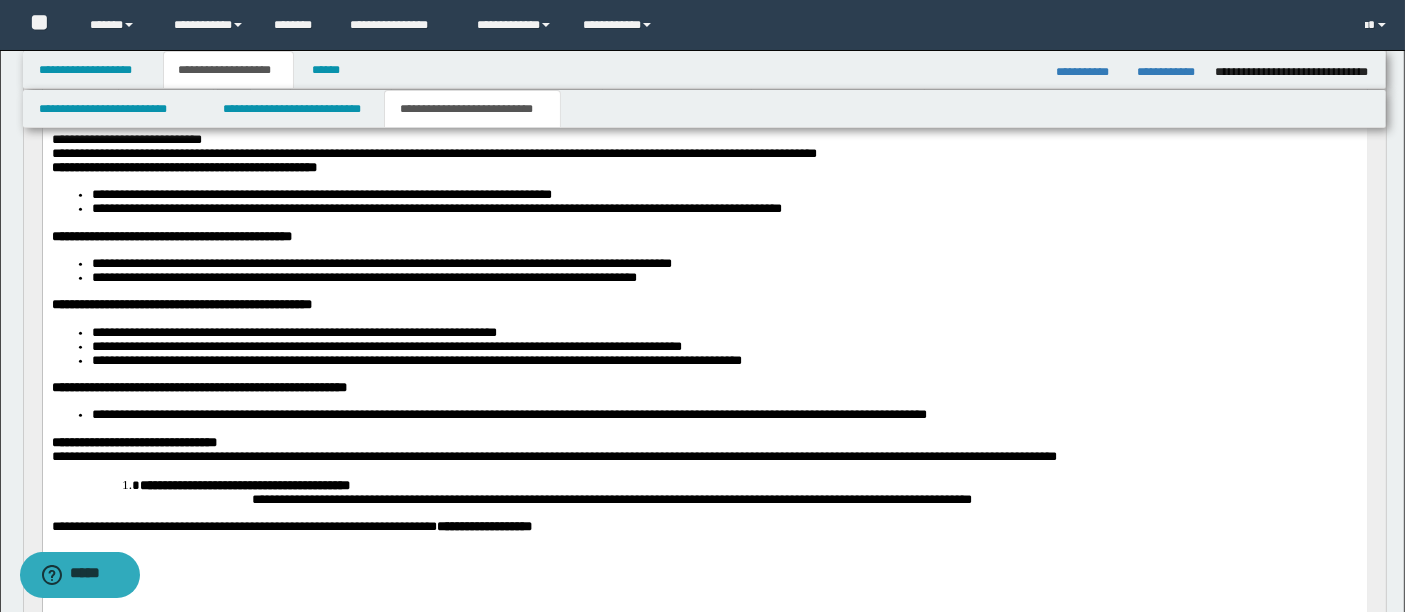 click on "**********" at bounding box center (553, 455) 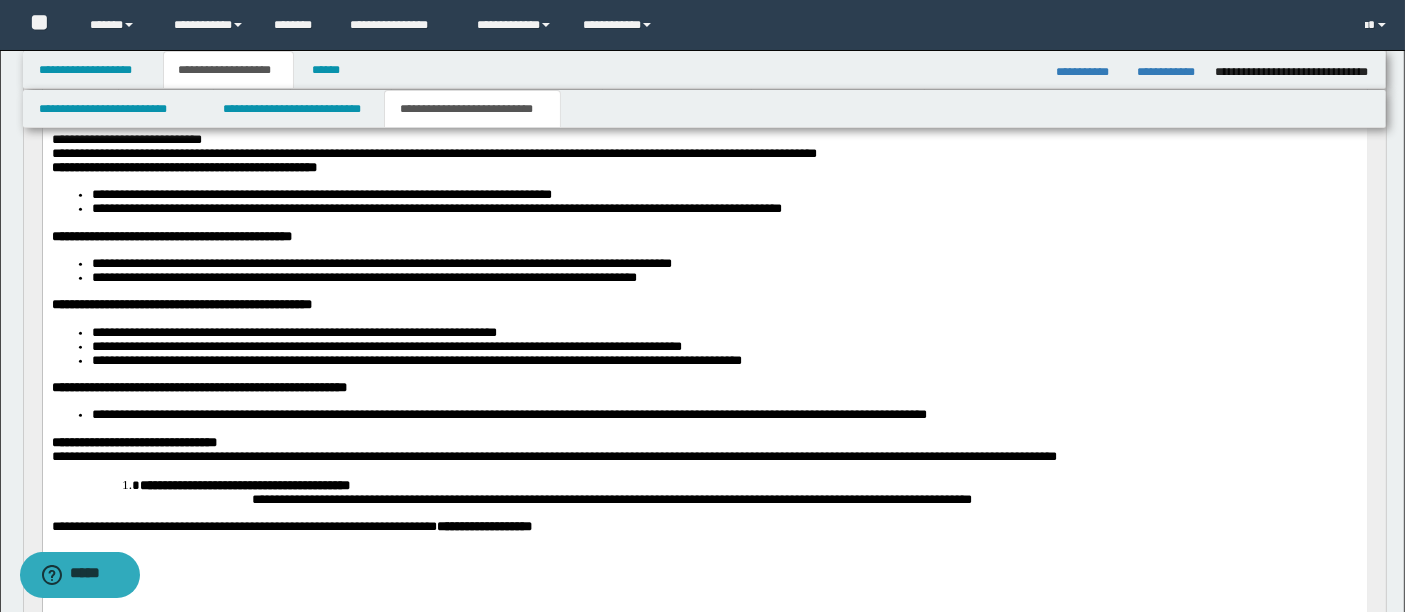 click on "**********" at bounding box center [704, 343] 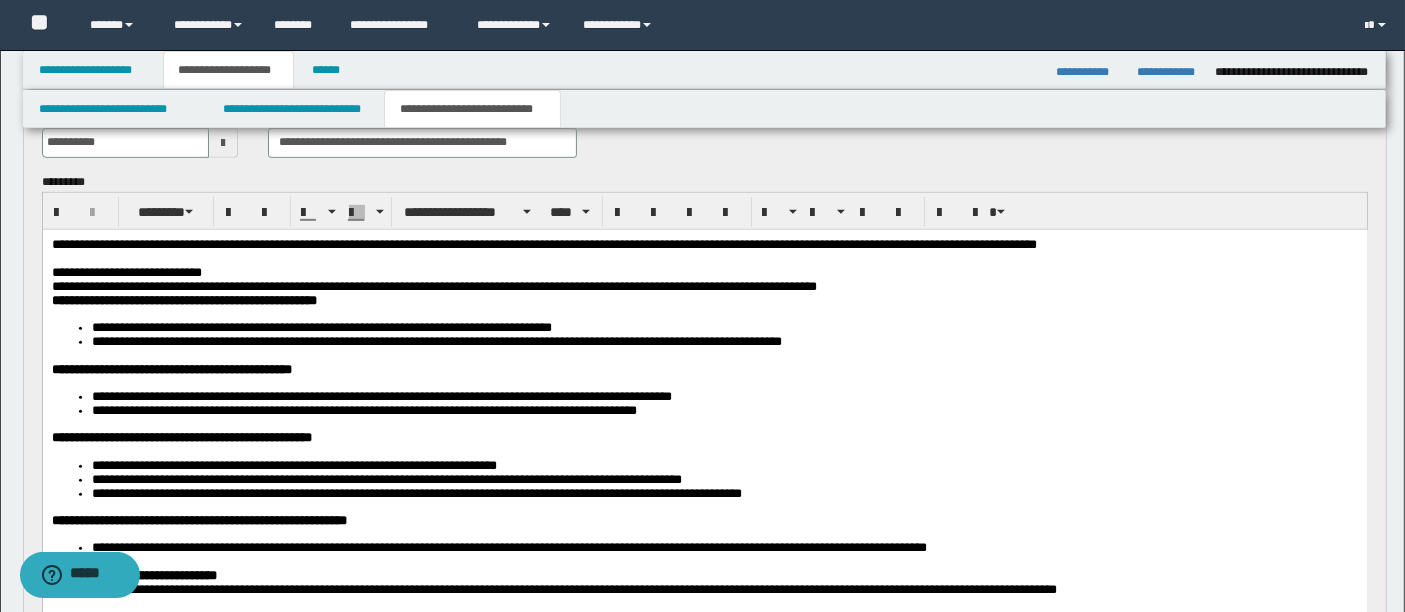 scroll, scrollTop: 1088, scrollLeft: 0, axis: vertical 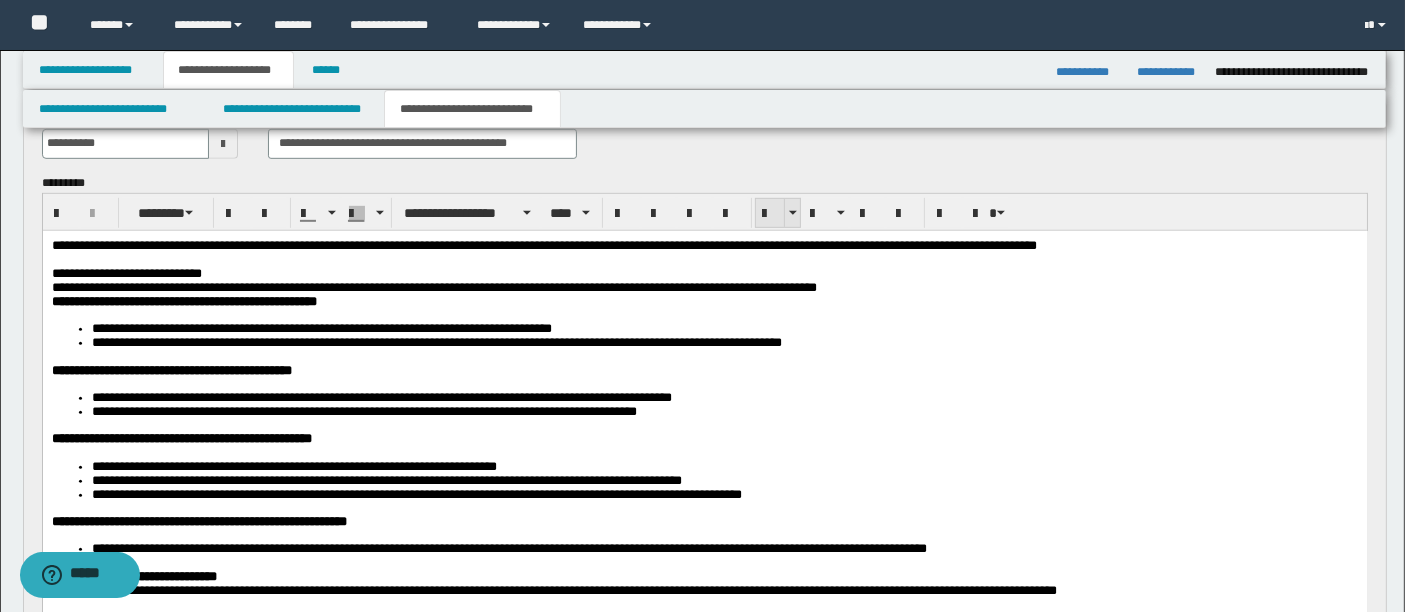 click at bounding box center [770, 214] 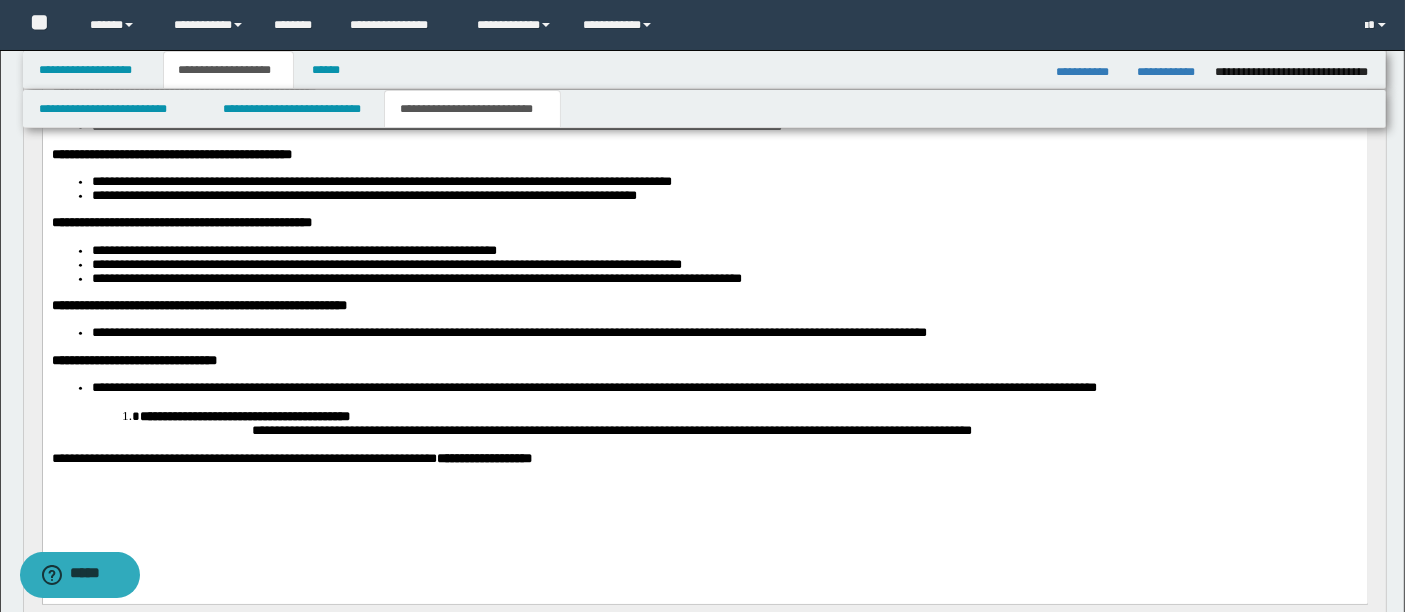 scroll, scrollTop: 1305, scrollLeft: 0, axis: vertical 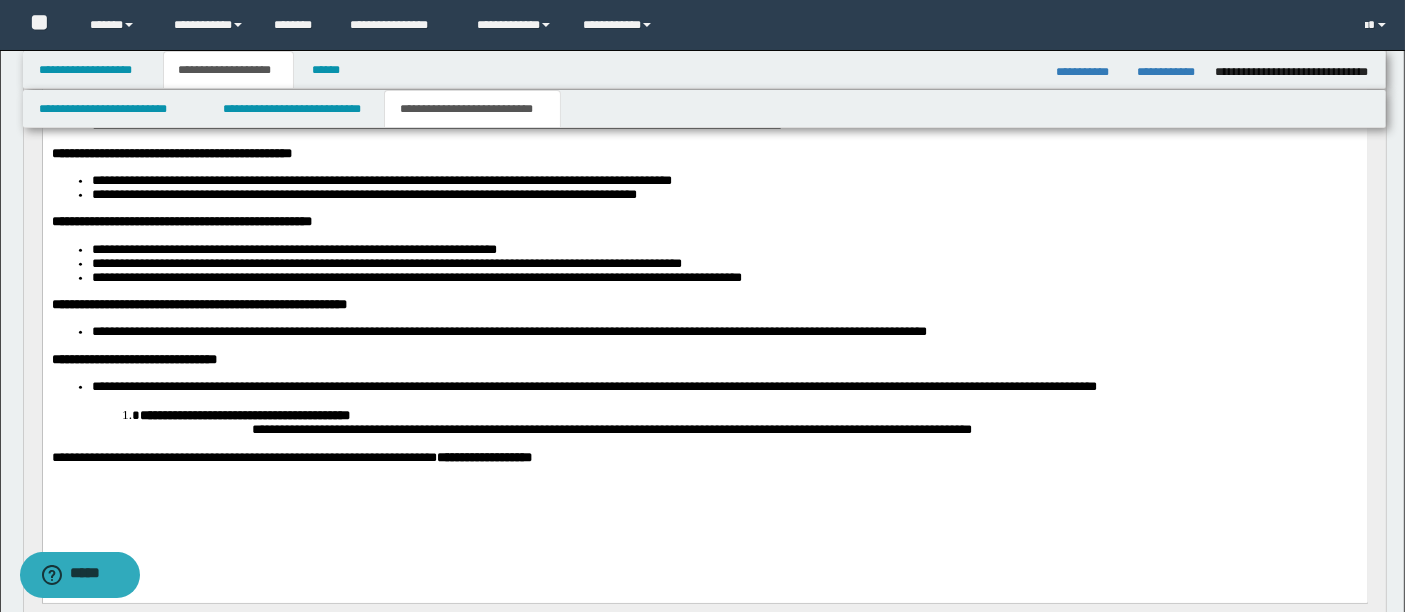 click on "**********" at bounding box center [244, 414] 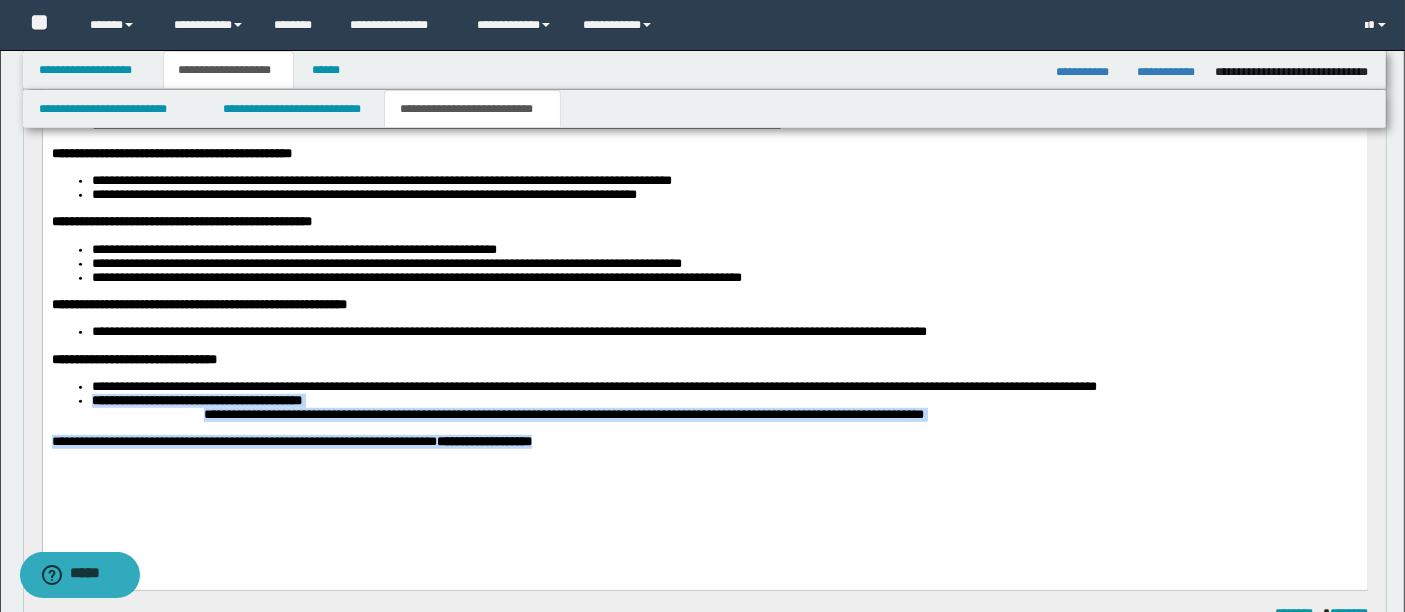 drag, startPoint x: 88, startPoint y: 430, endPoint x: 1052, endPoint y: 468, distance: 964.74866 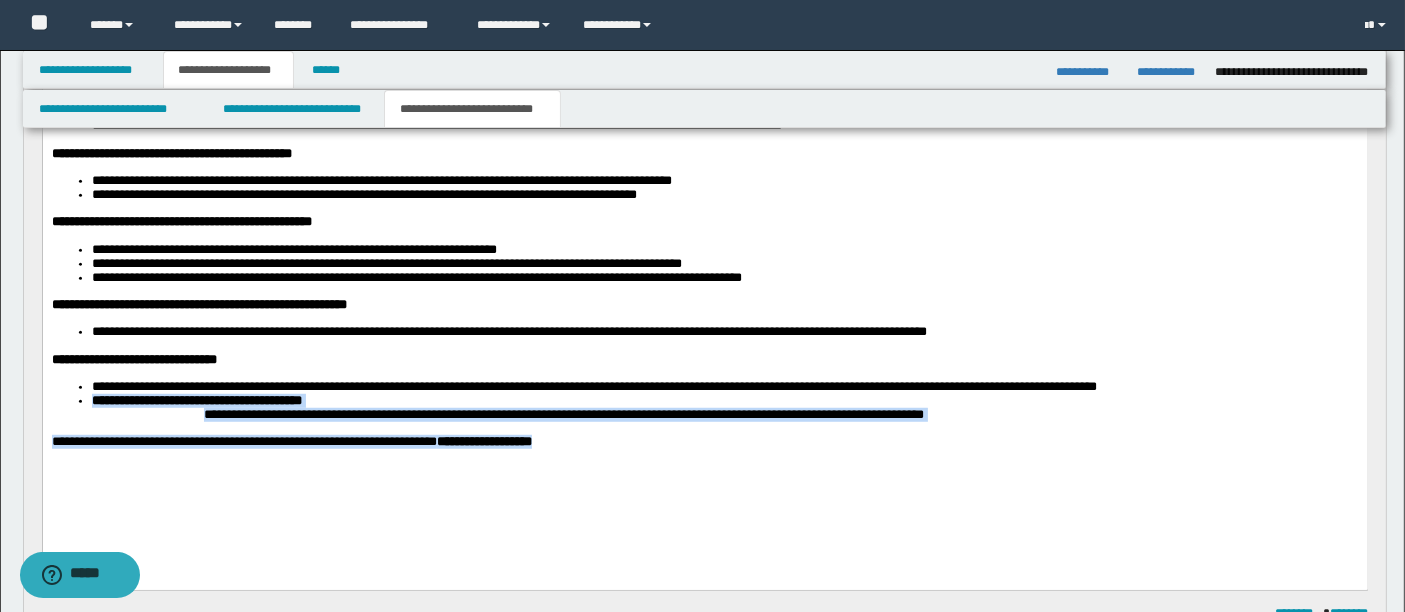 click on "**********" at bounding box center (704, 259) 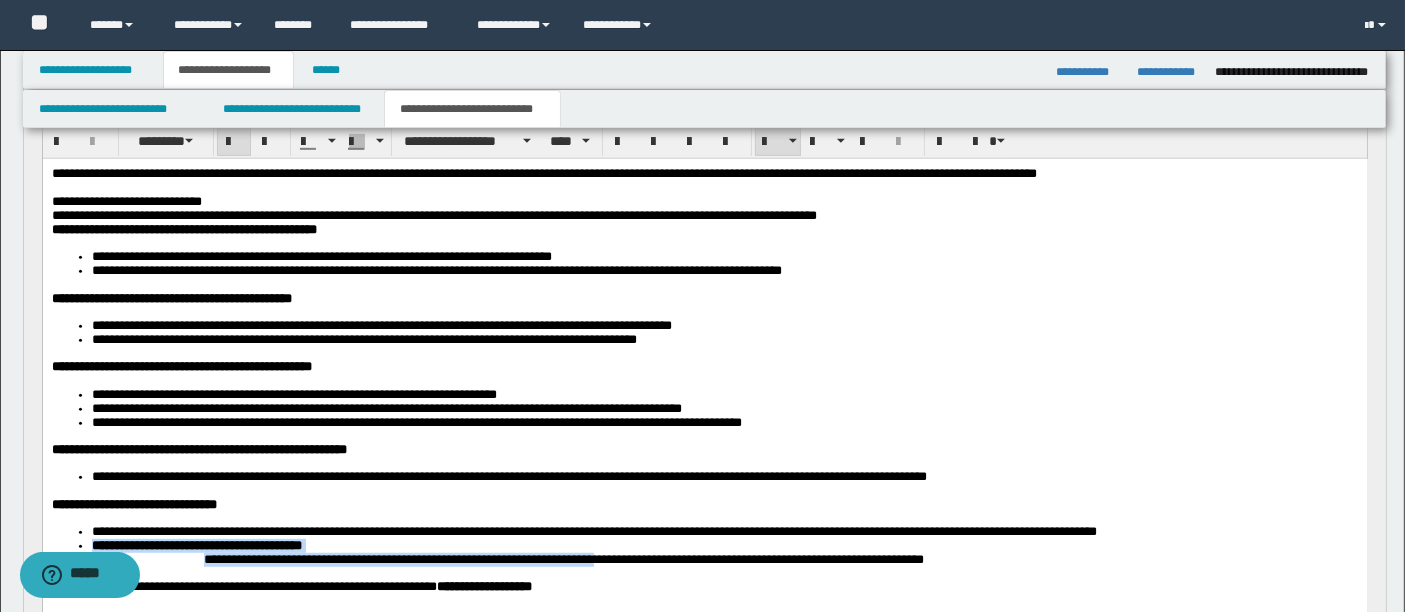 scroll, scrollTop: 1145, scrollLeft: 0, axis: vertical 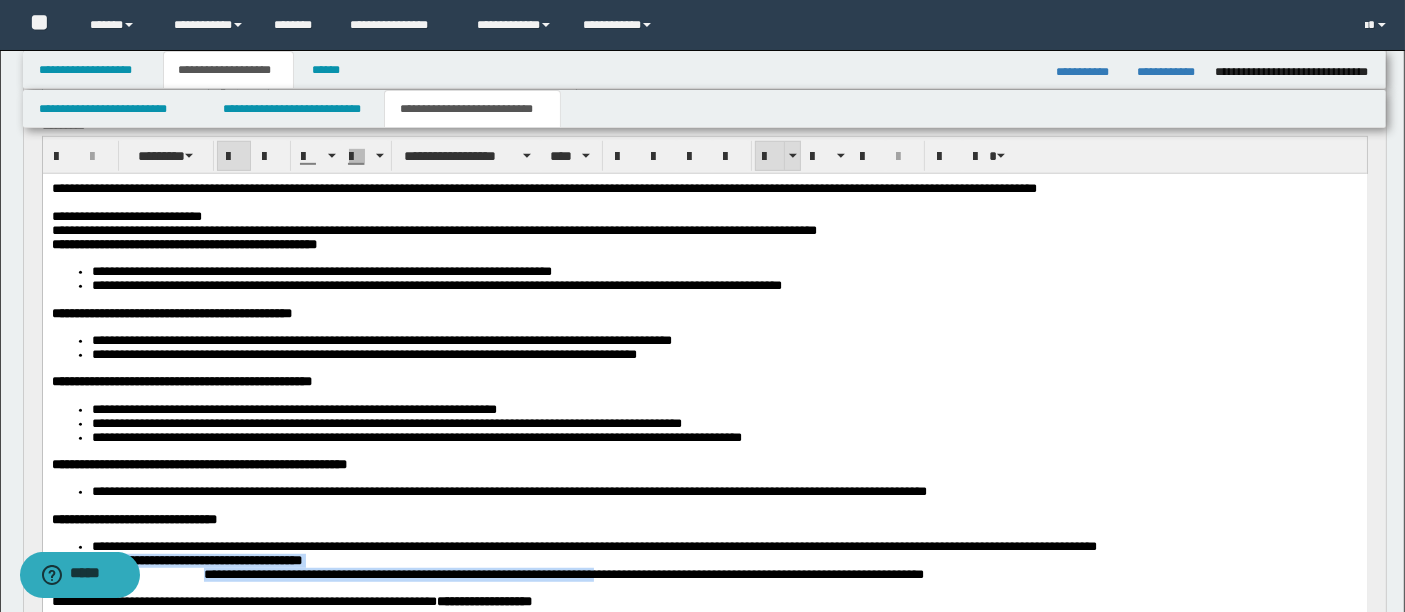 click at bounding box center (770, 157) 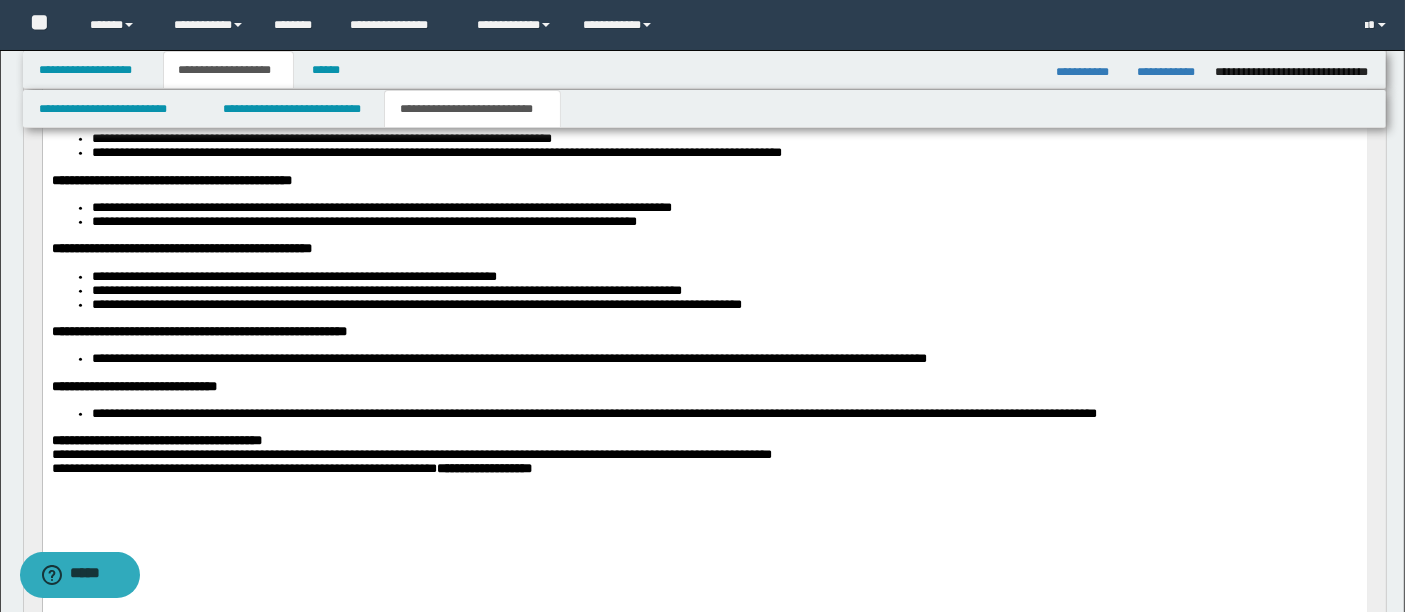 scroll, scrollTop: 1282, scrollLeft: 0, axis: vertical 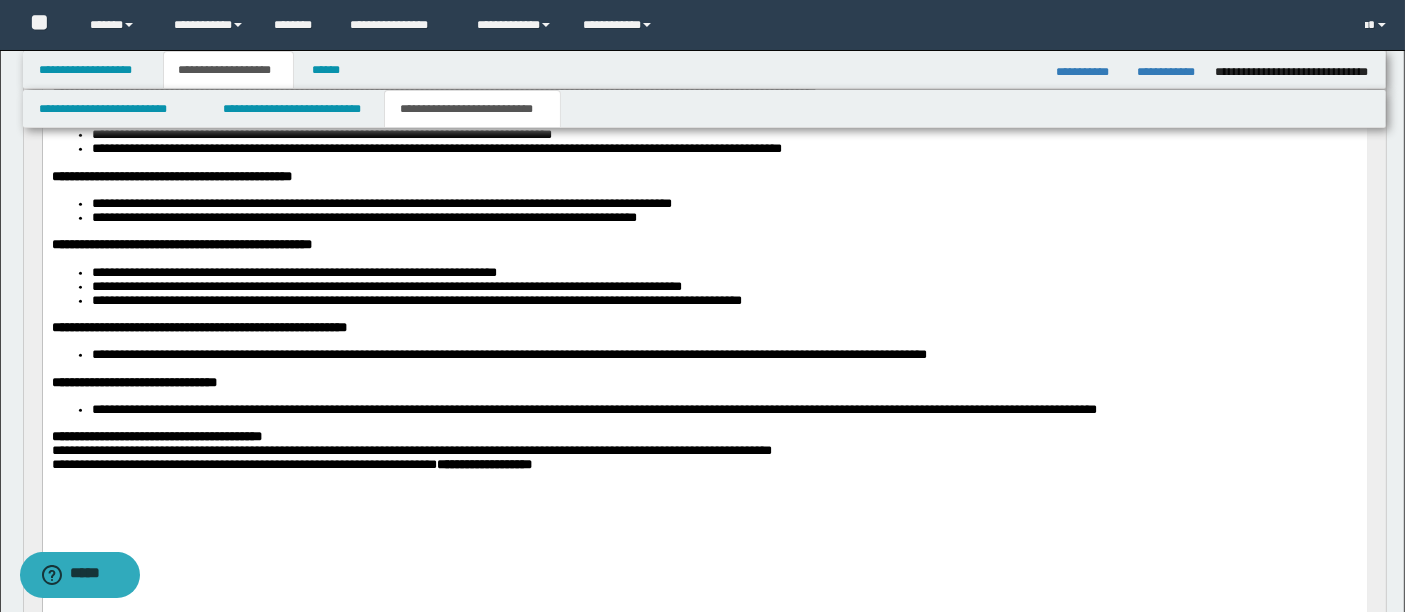 click on "**********" at bounding box center (411, 449) 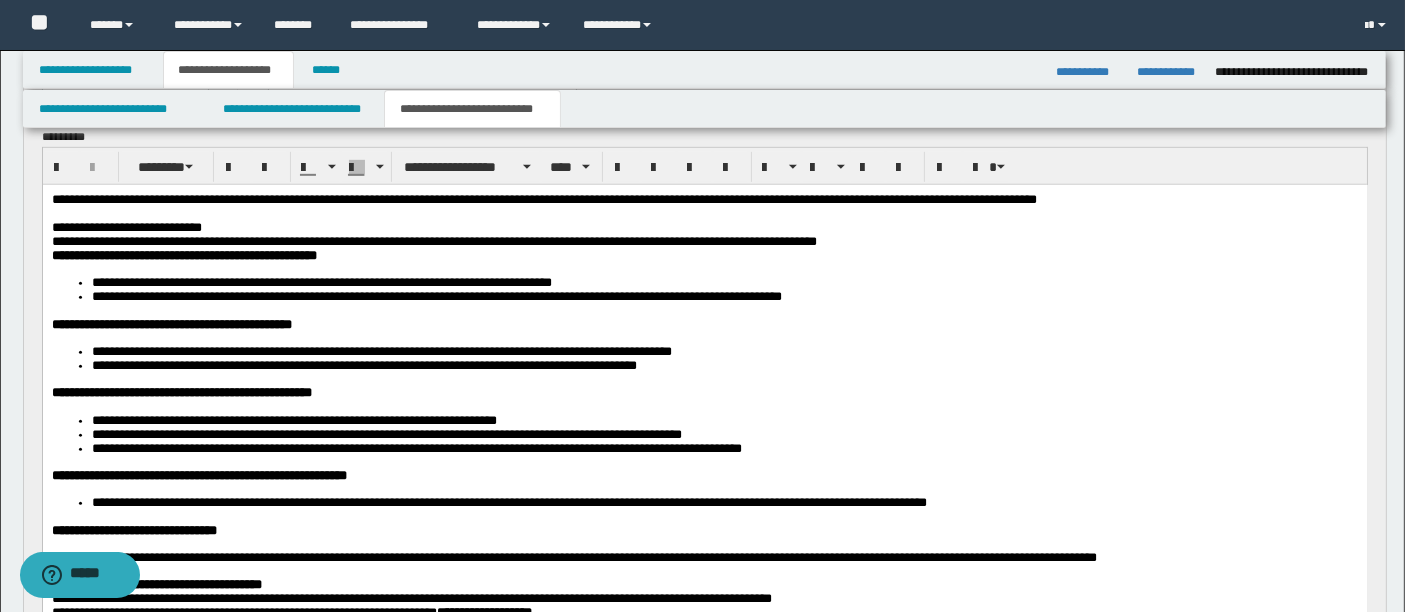 scroll, scrollTop: 1113, scrollLeft: 0, axis: vertical 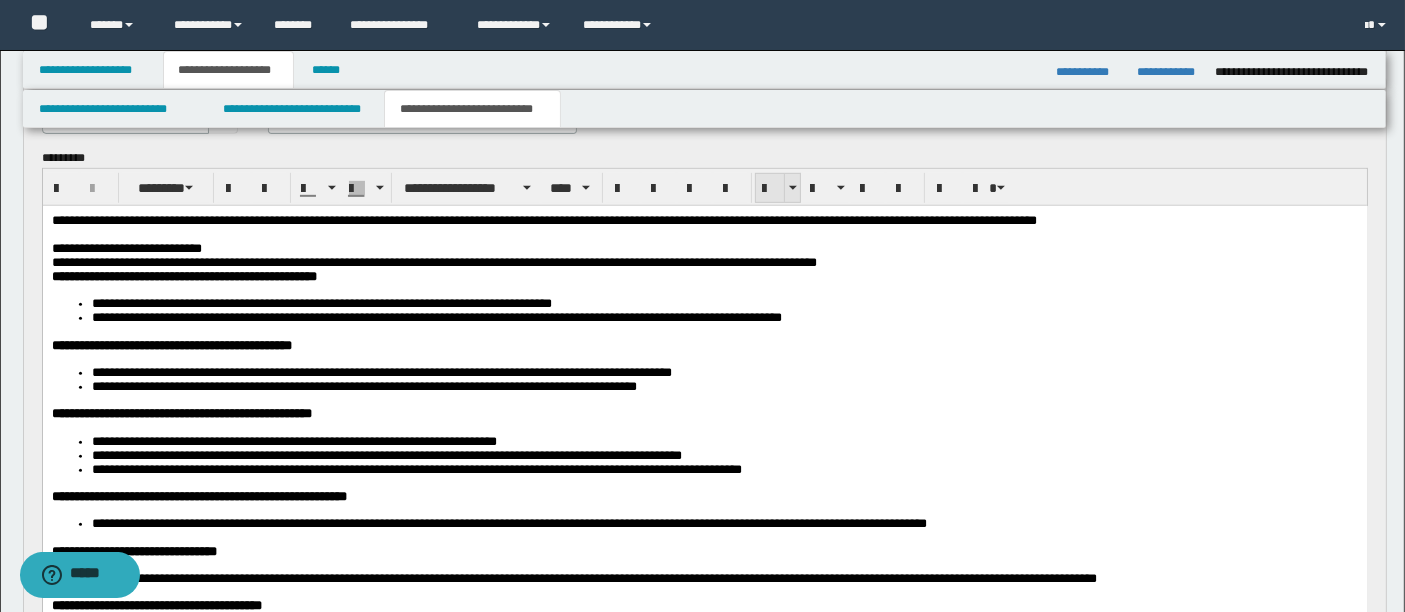click at bounding box center [770, 188] 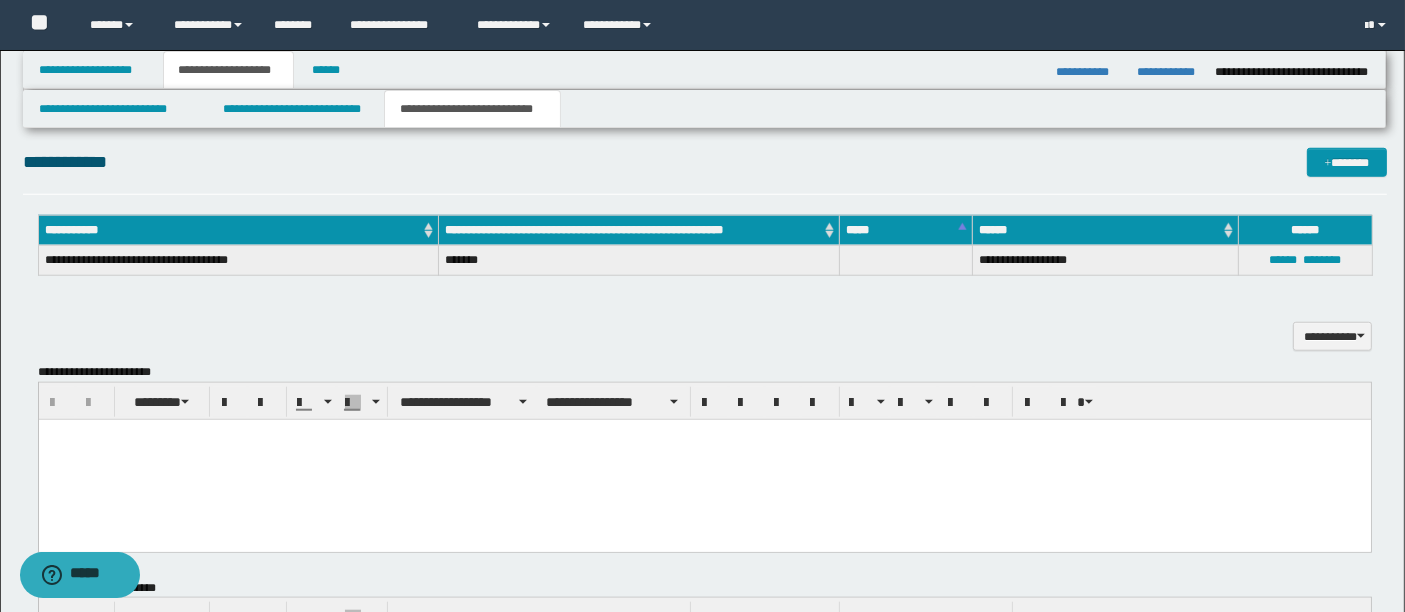 scroll, scrollTop: 1909, scrollLeft: 0, axis: vertical 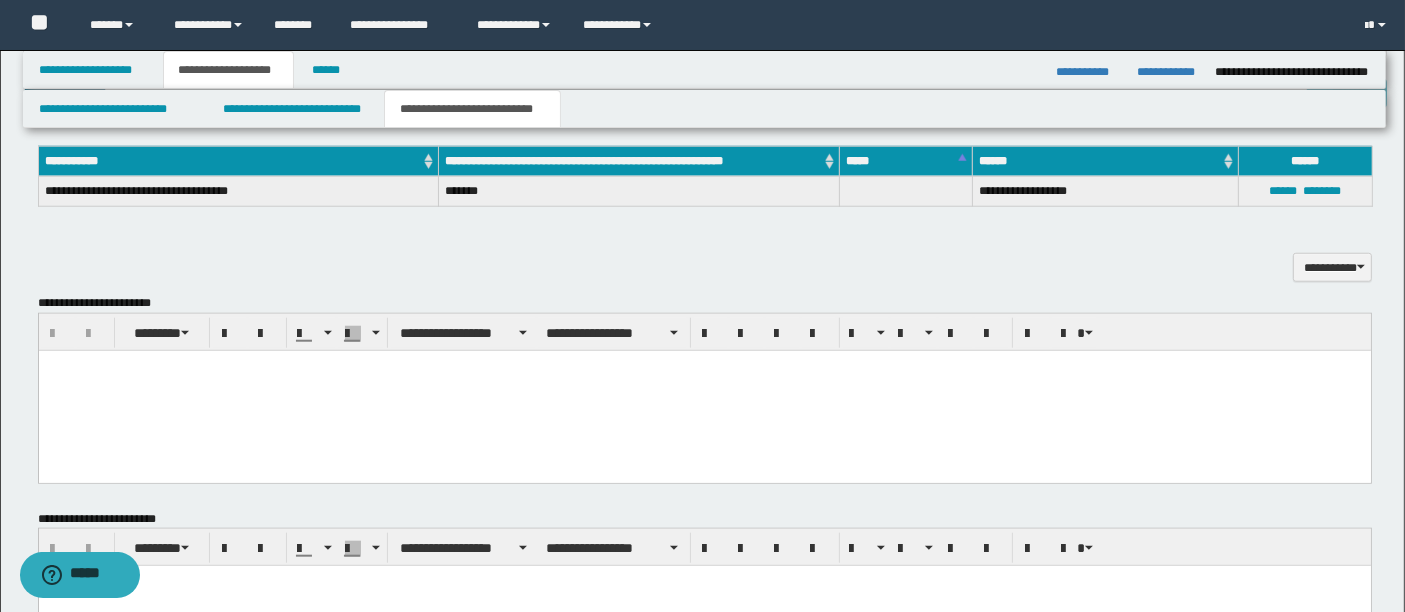 click at bounding box center [704, 390] 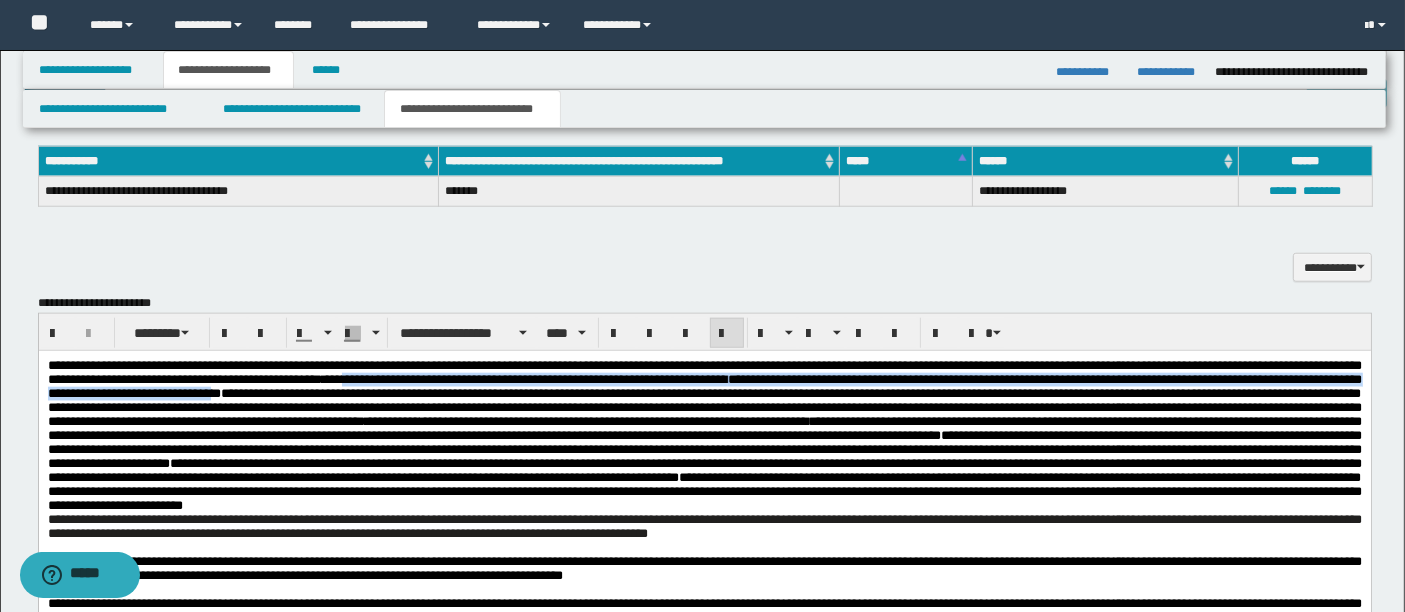drag, startPoint x: 656, startPoint y: 383, endPoint x: 896, endPoint y: 402, distance: 240.75092 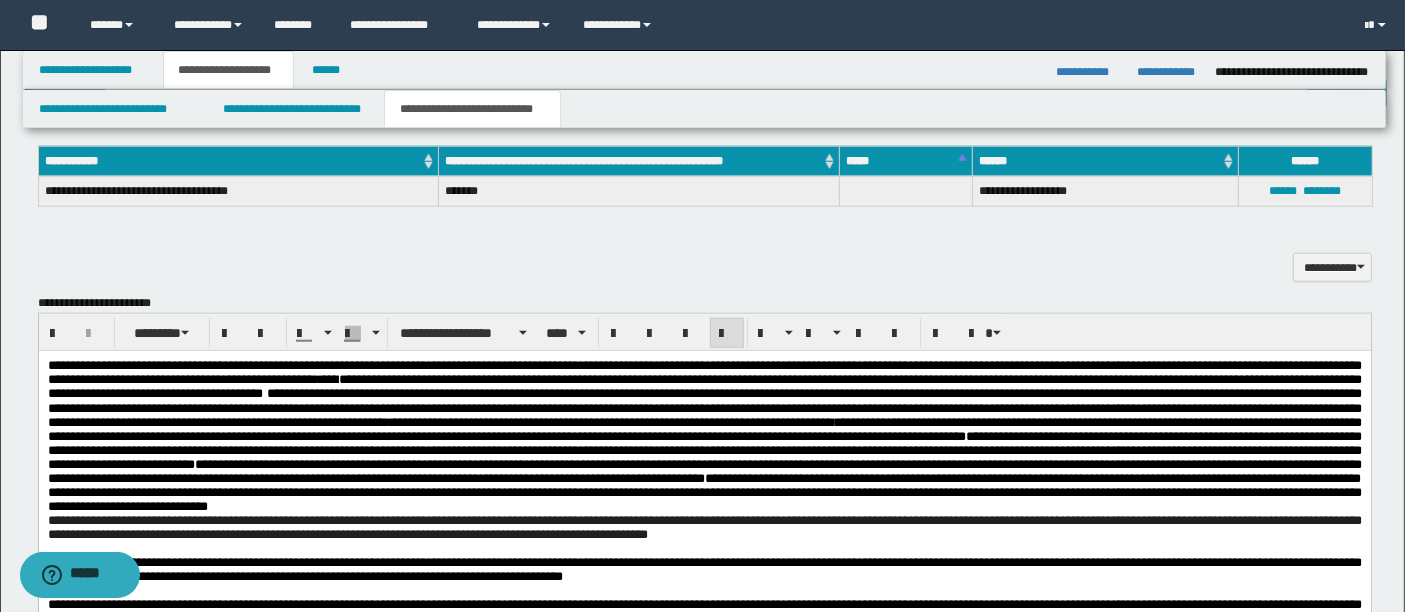 click on "**********" at bounding box center (704, 406) 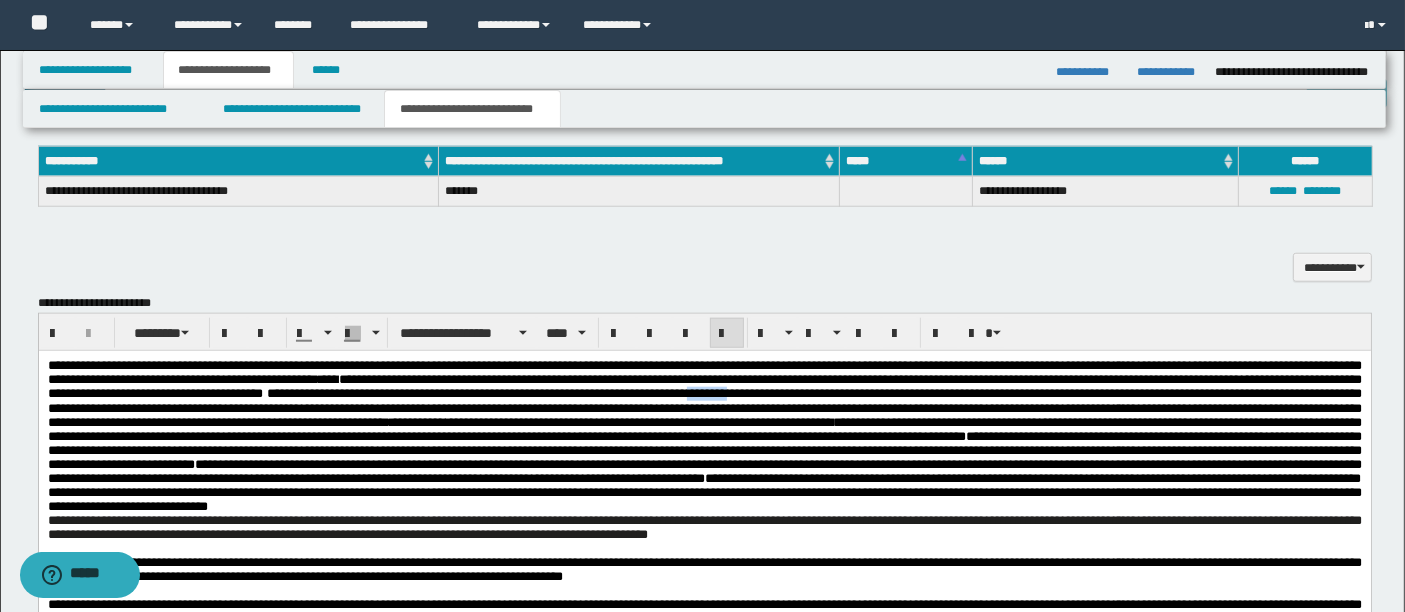 drag, startPoint x: 154, startPoint y: 413, endPoint x: 86, endPoint y: 409, distance: 68.117546 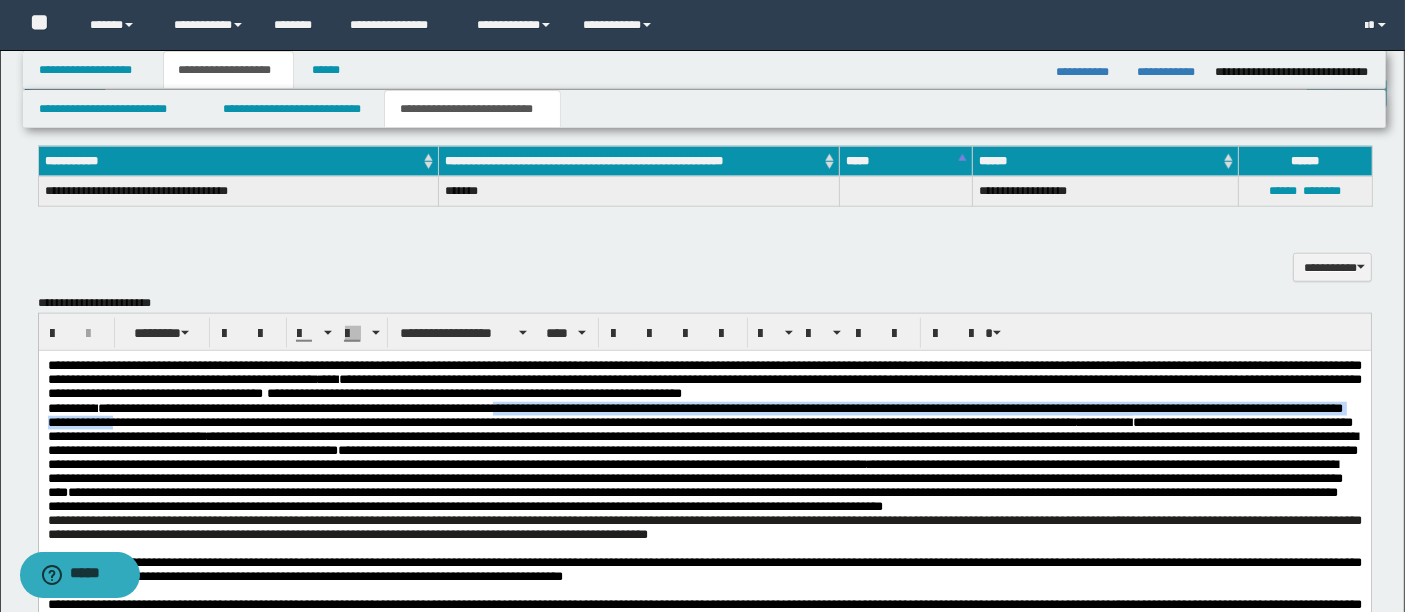drag, startPoint x: 574, startPoint y: 409, endPoint x: 394, endPoint y: 424, distance: 180.62392 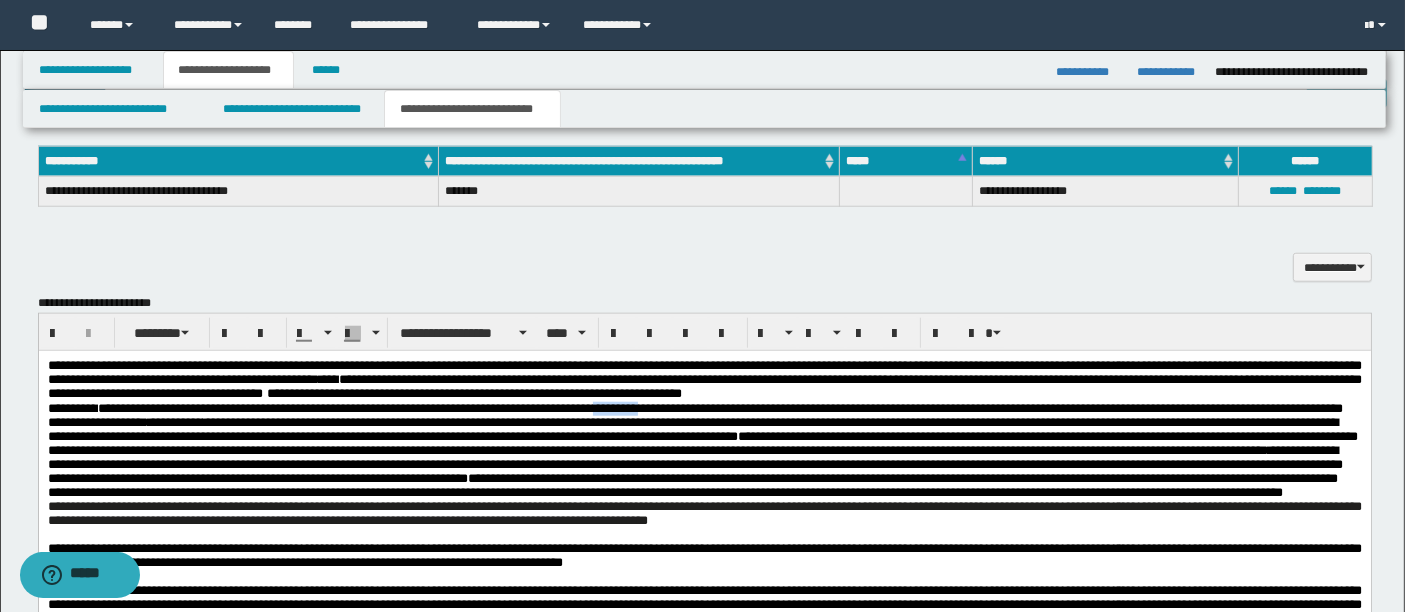 drag, startPoint x: 697, startPoint y: 411, endPoint x: 772, endPoint y: 416, distance: 75.16648 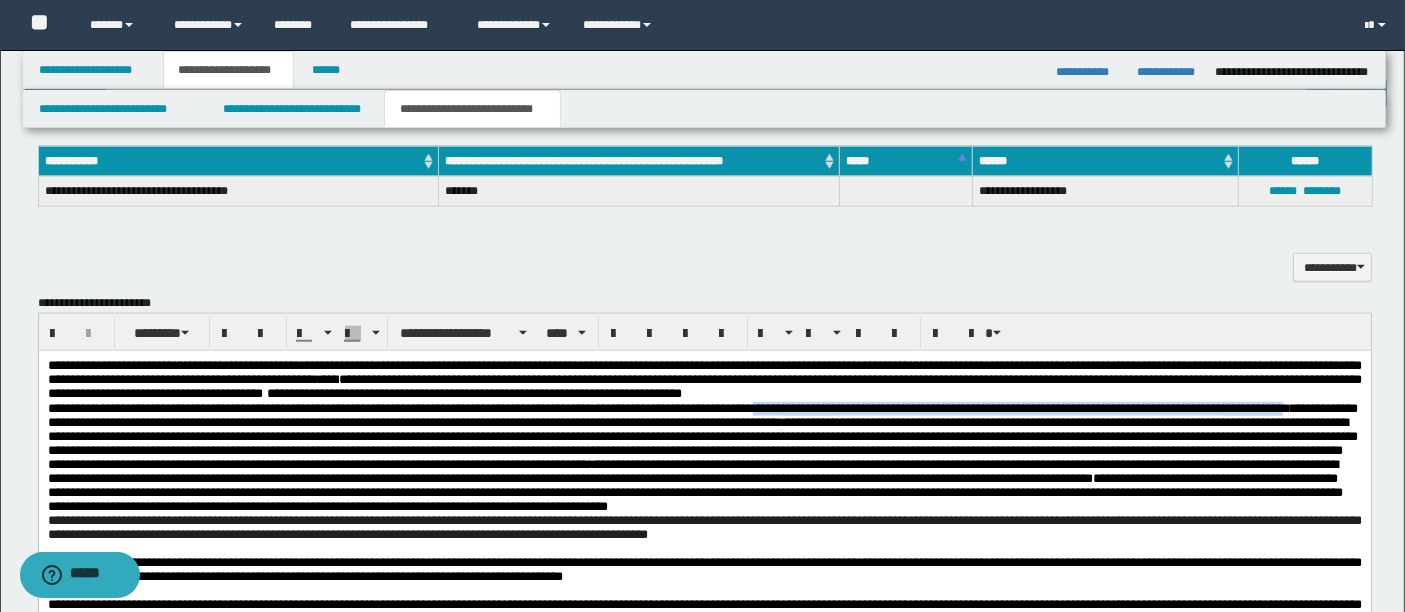 drag, startPoint x: 891, startPoint y: 411, endPoint x: 222, endPoint y: 431, distance: 669.2989 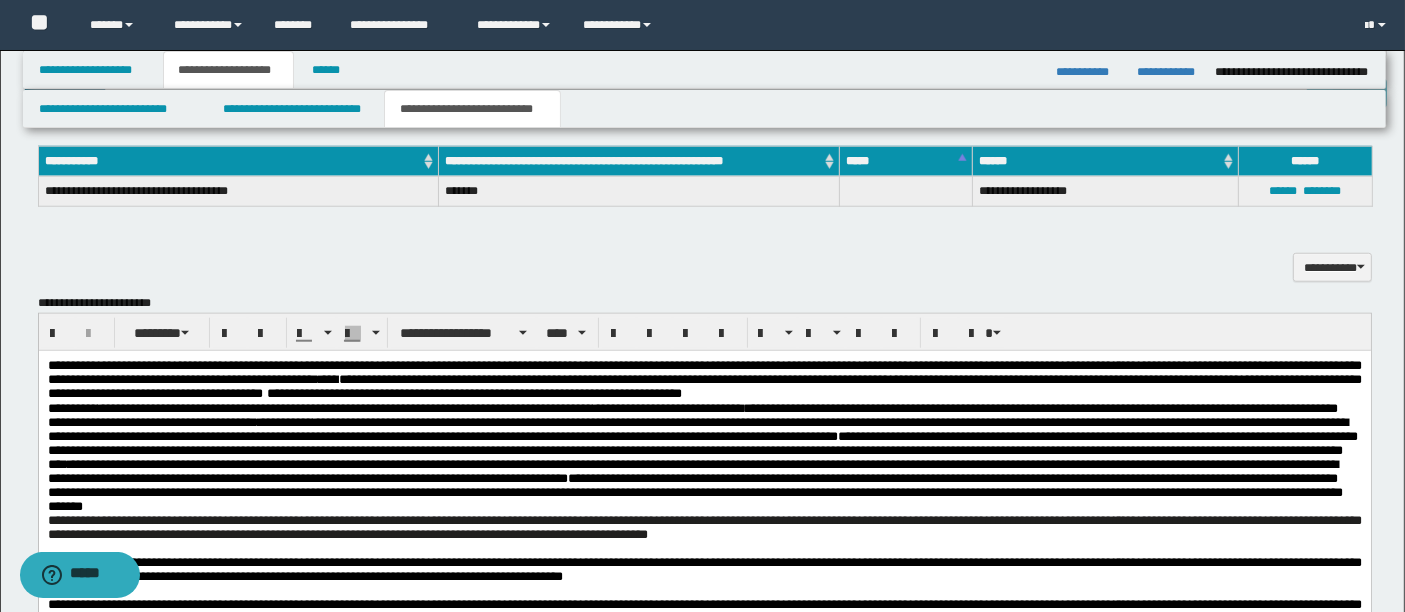click on "**********" at bounding box center (692, 414) 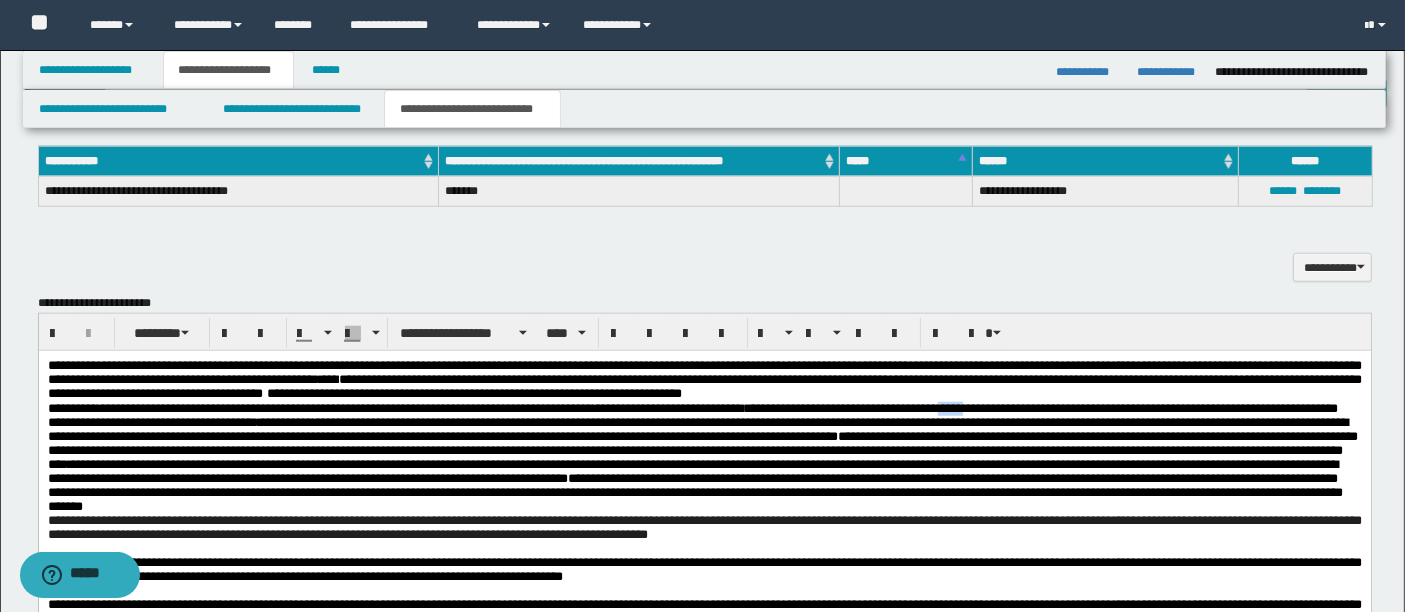 click on "**********" at bounding box center [692, 414] 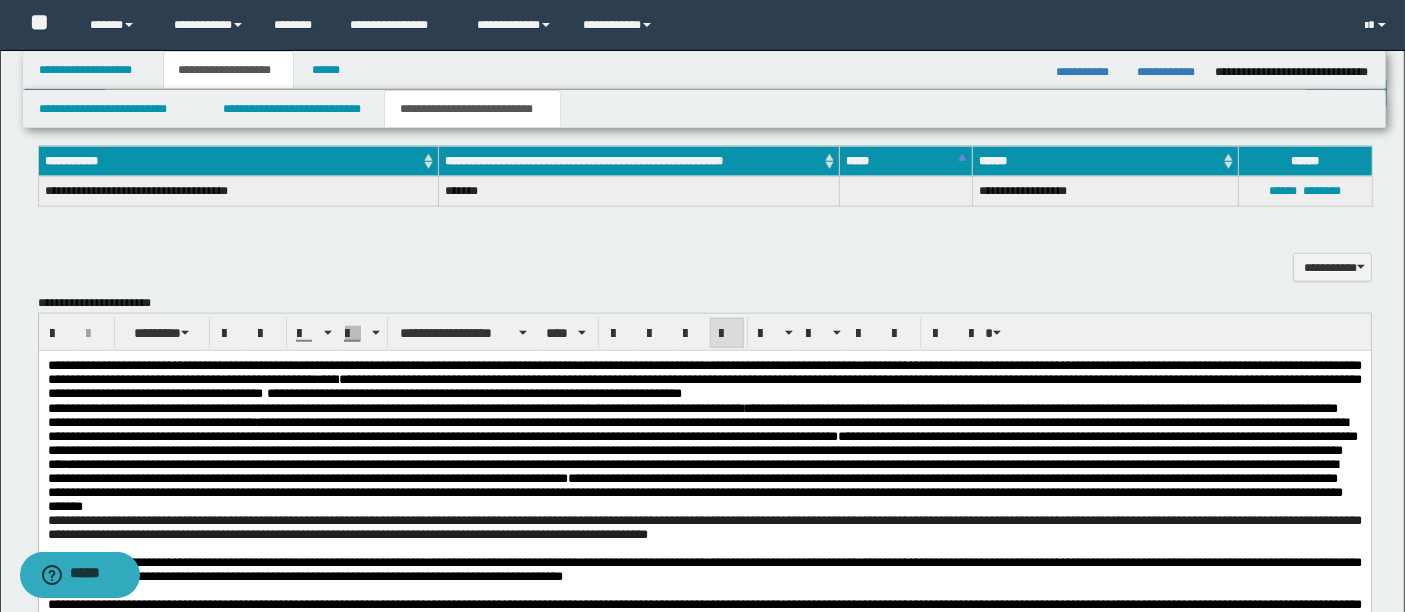 click on "**********" at bounding box center [704, 523] 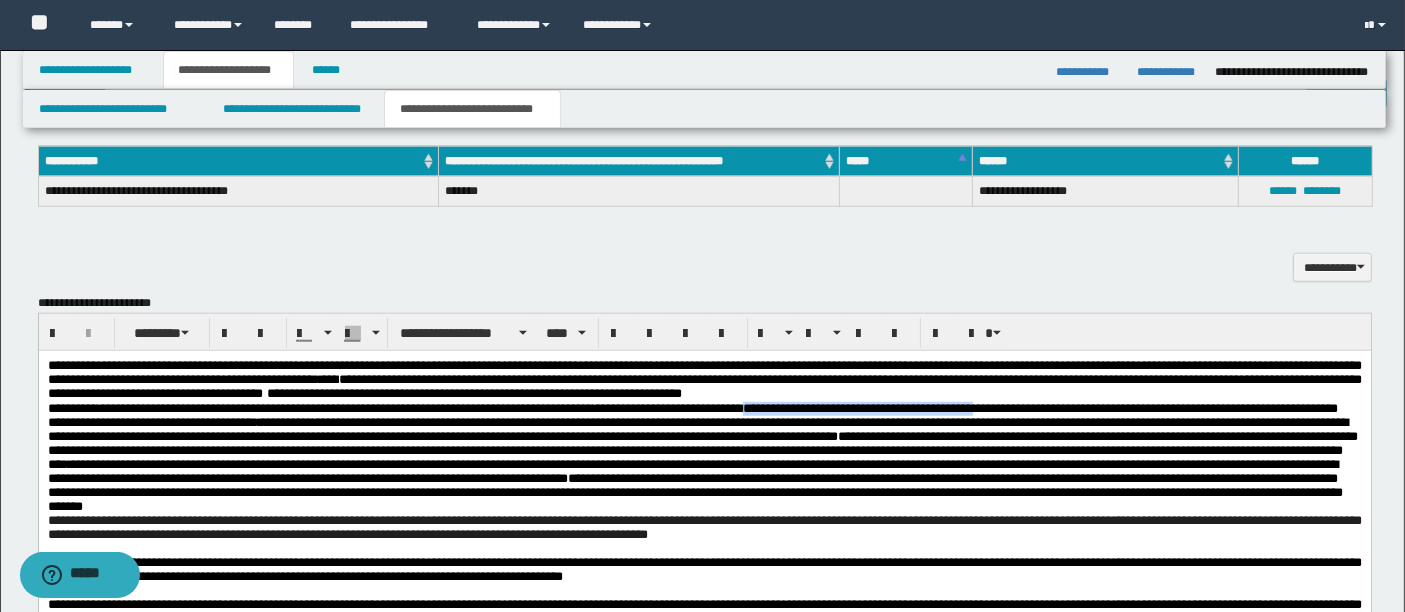 drag, startPoint x: 1154, startPoint y: 414, endPoint x: 884, endPoint y: 412, distance: 270.00742 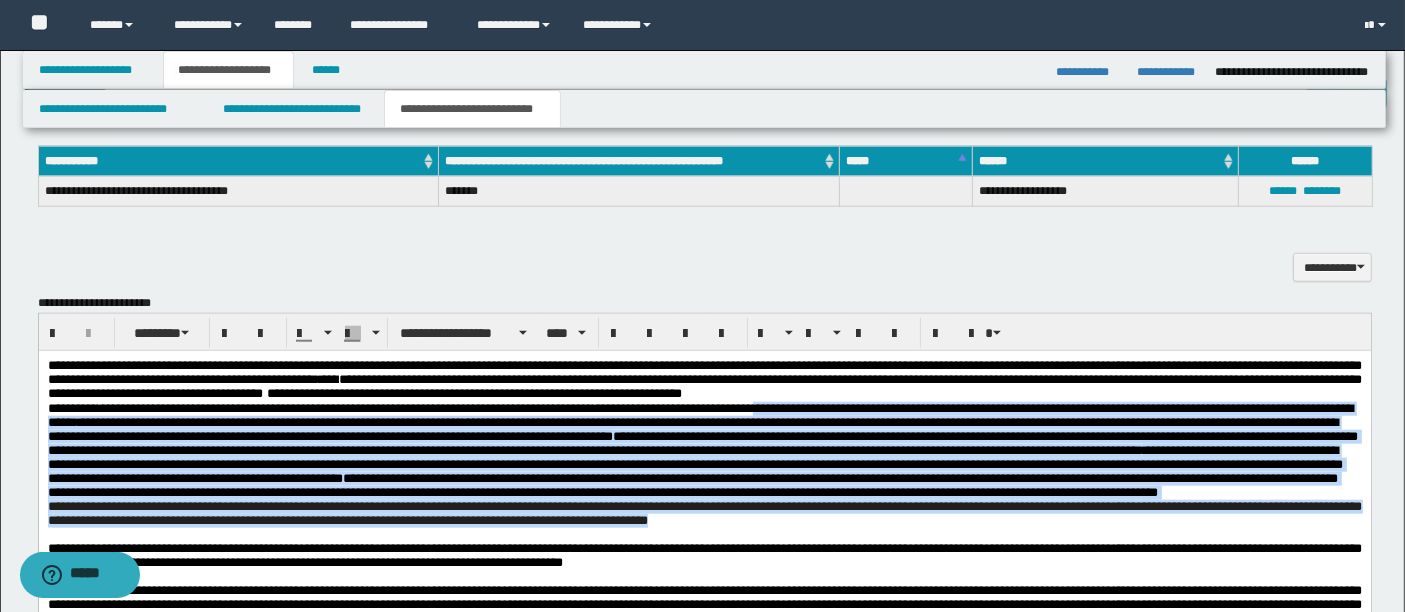 drag, startPoint x: 890, startPoint y: 413, endPoint x: 976, endPoint y: 561, distance: 171.17242 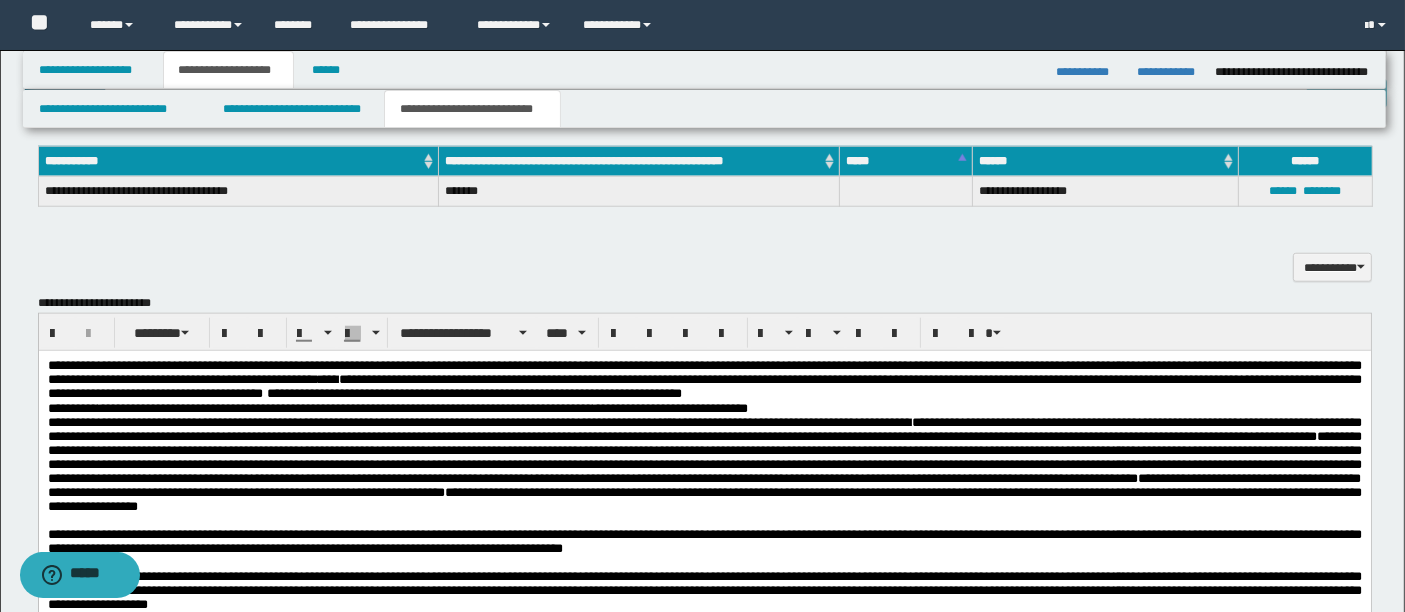 click on "**********" at bounding box center (704, 408) 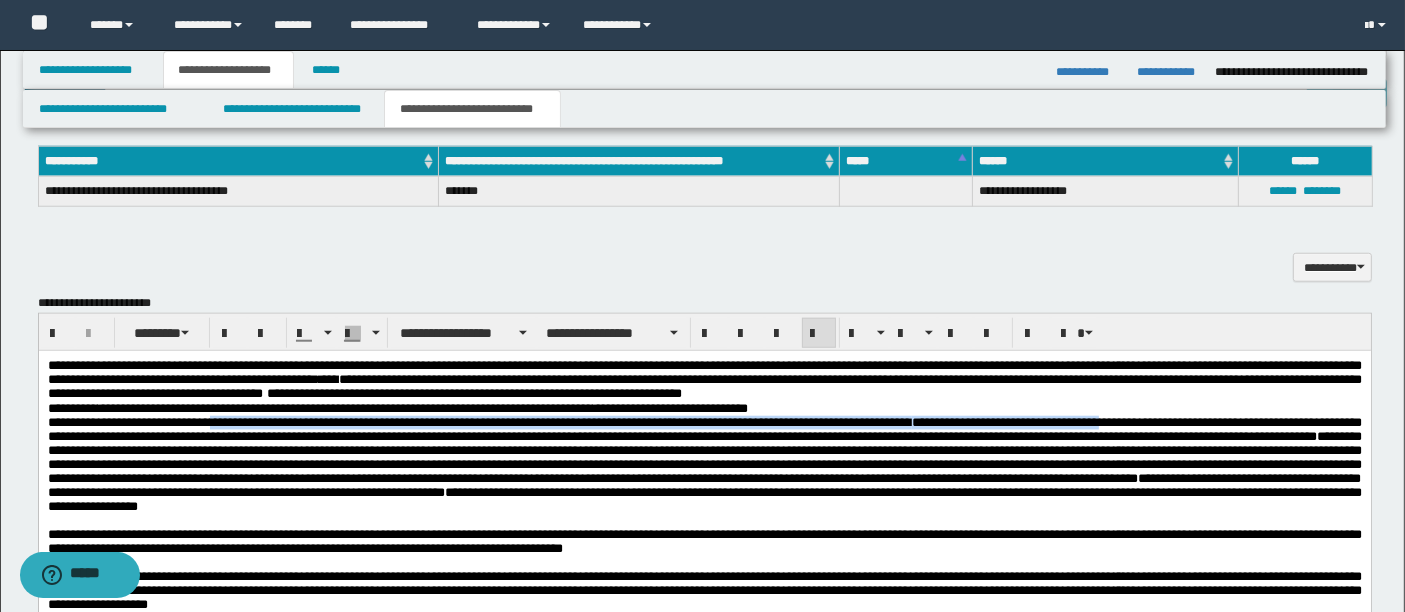 drag, startPoint x: 235, startPoint y: 429, endPoint x: 58, endPoint y: 786, distance: 398.46957 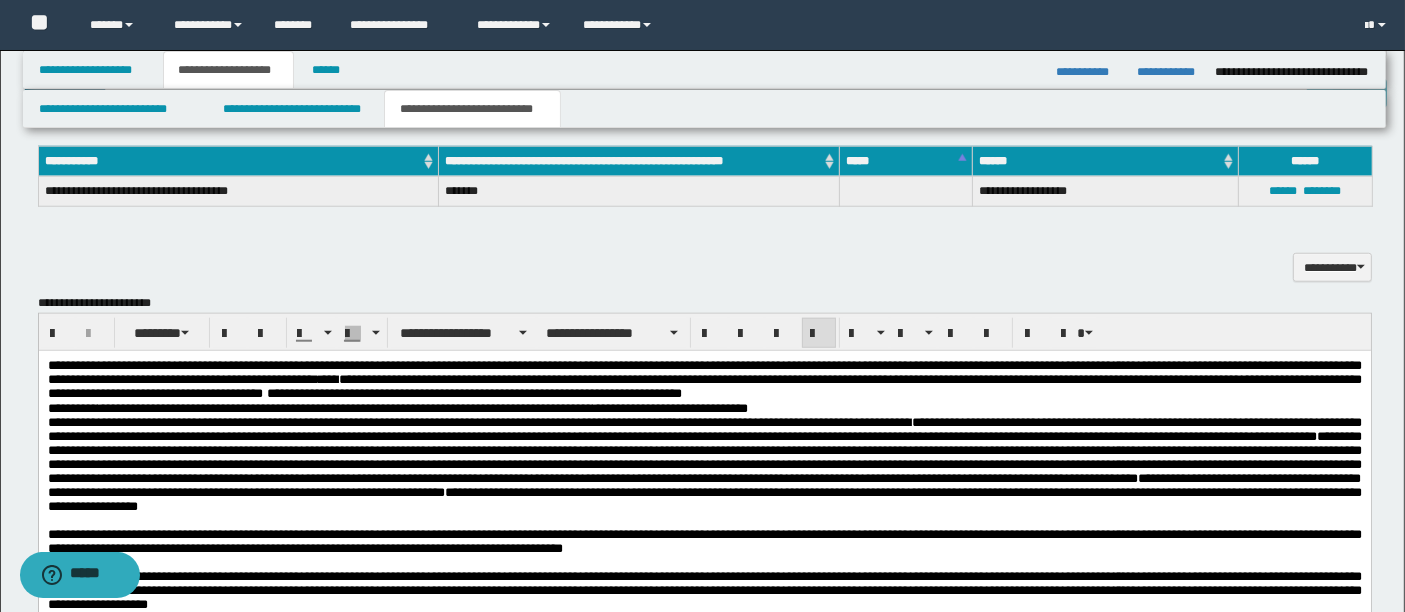 click on "**********" at bounding box center [704, 449] 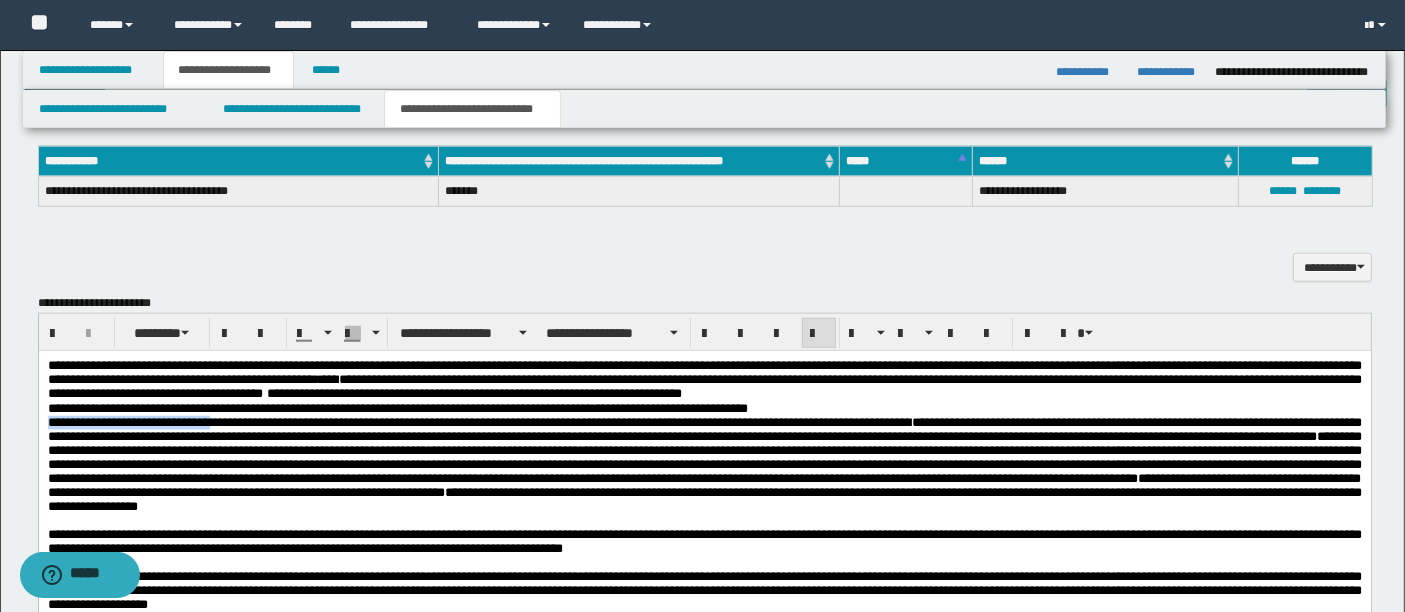 drag, startPoint x: 234, startPoint y: 431, endPoint x: 41, endPoint y: 430, distance: 193.0026 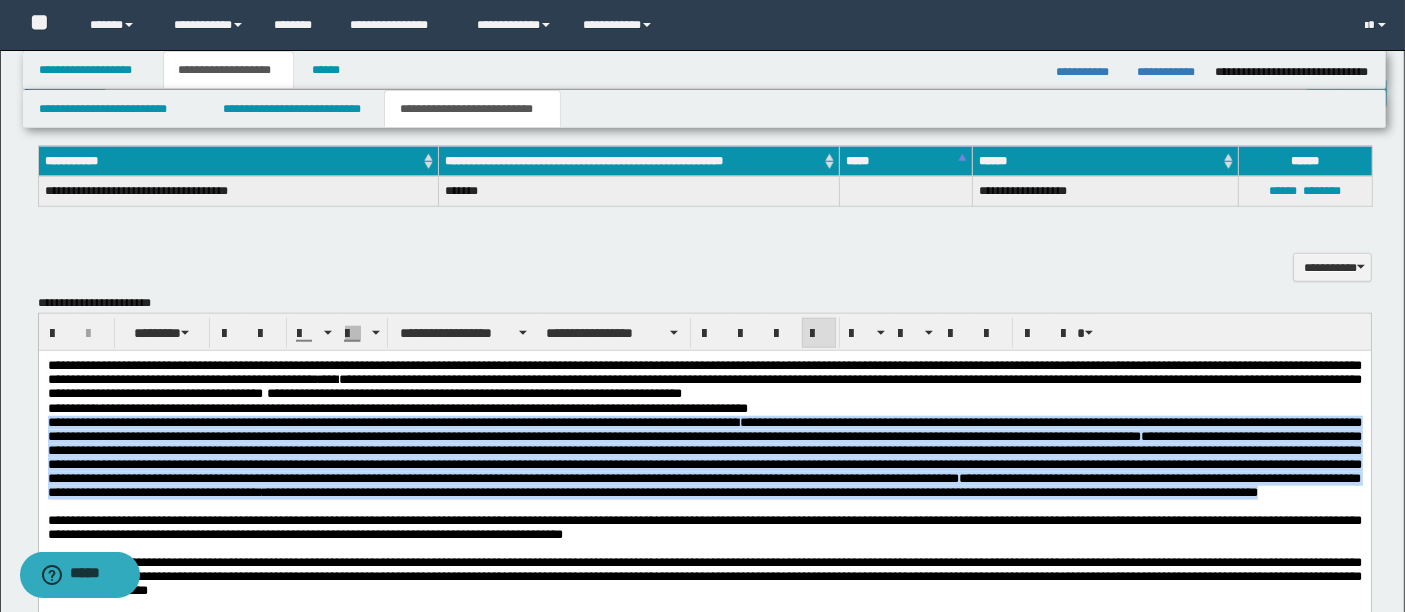 drag, startPoint x: 50, startPoint y: 429, endPoint x: 414, endPoint y: 535, distance: 379.12003 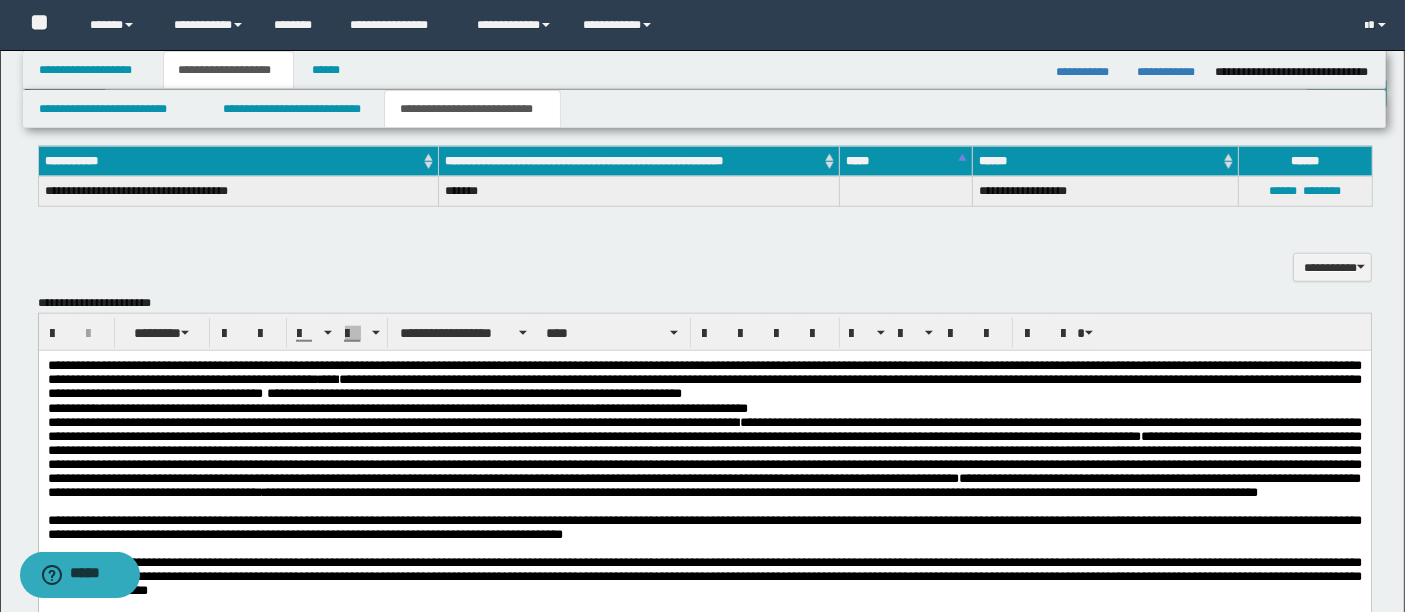 click on "**********" at bounding box center [422, 407] 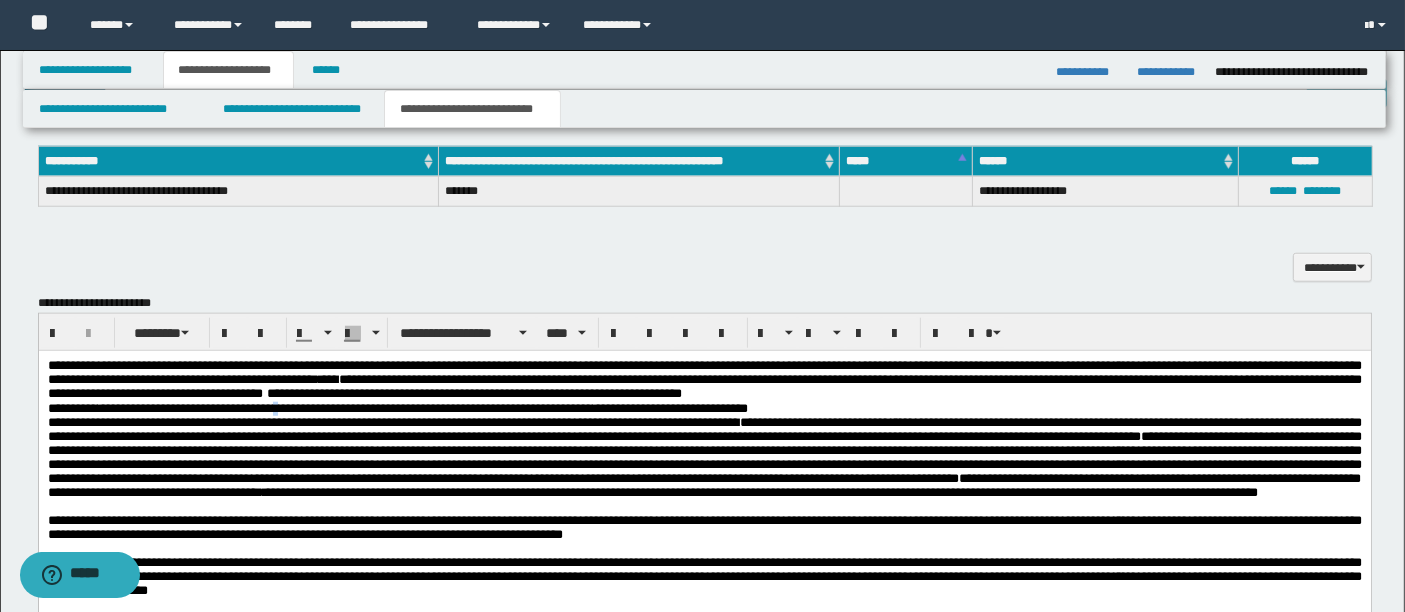 click on "**********" at bounding box center (422, 407) 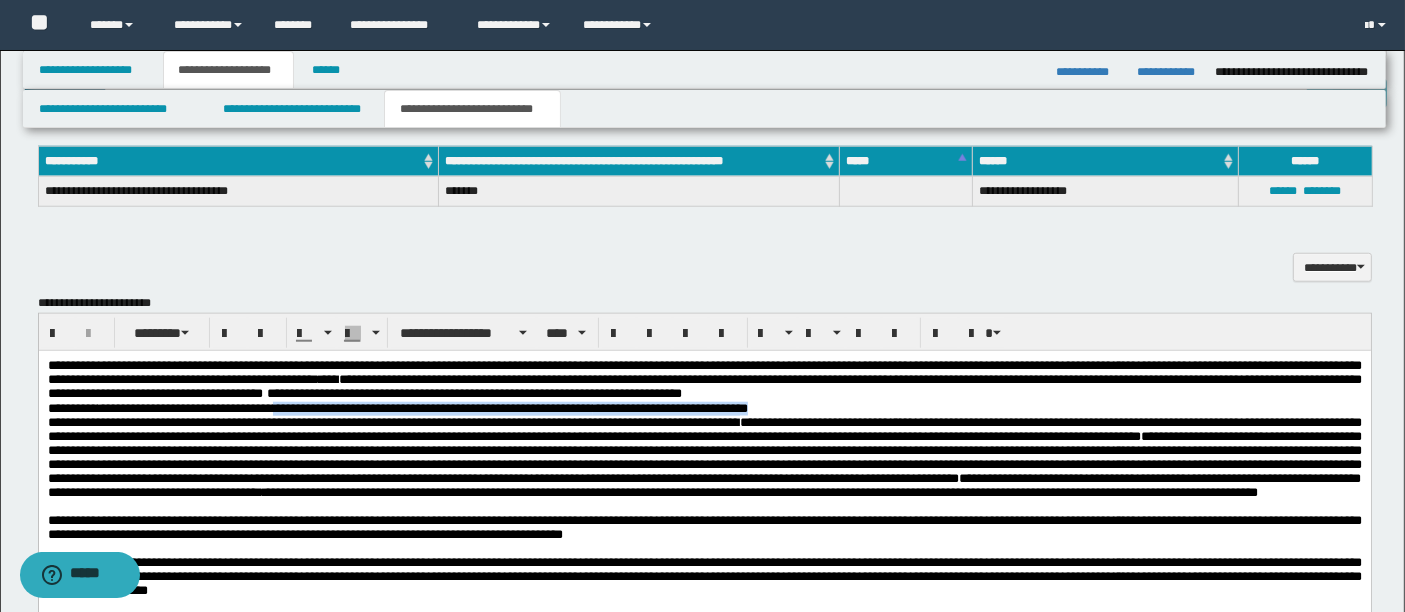 drag, startPoint x: 311, startPoint y: 409, endPoint x: 915, endPoint y: 414, distance: 604.0207 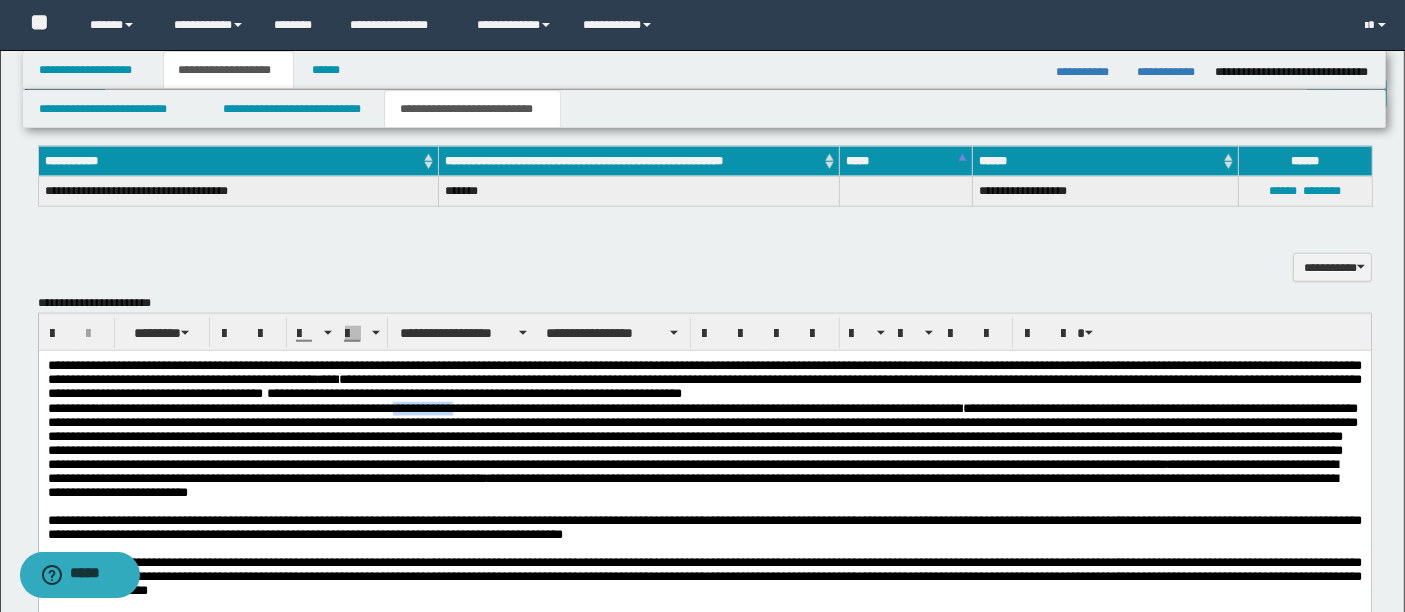 drag, startPoint x: 449, startPoint y: 411, endPoint x: 552, endPoint y: 411, distance: 103 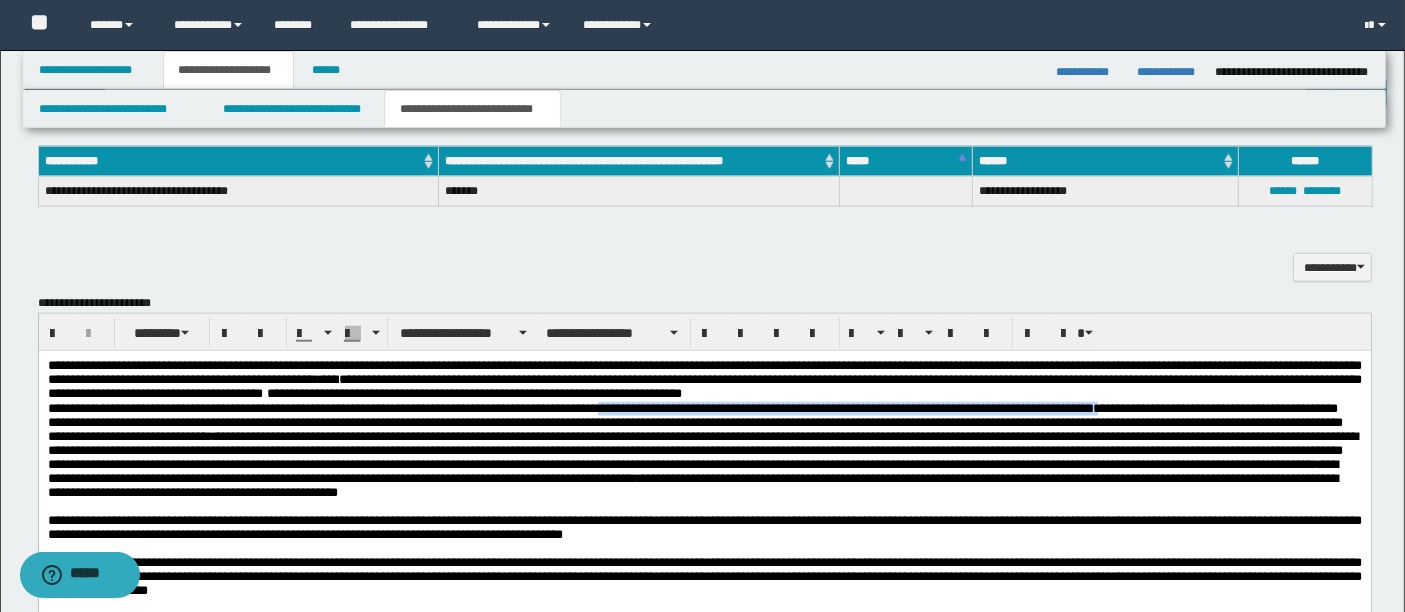 drag, startPoint x: 702, startPoint y: 414, endPoint x: 182, endPoint y: 429, distance: 520.2163 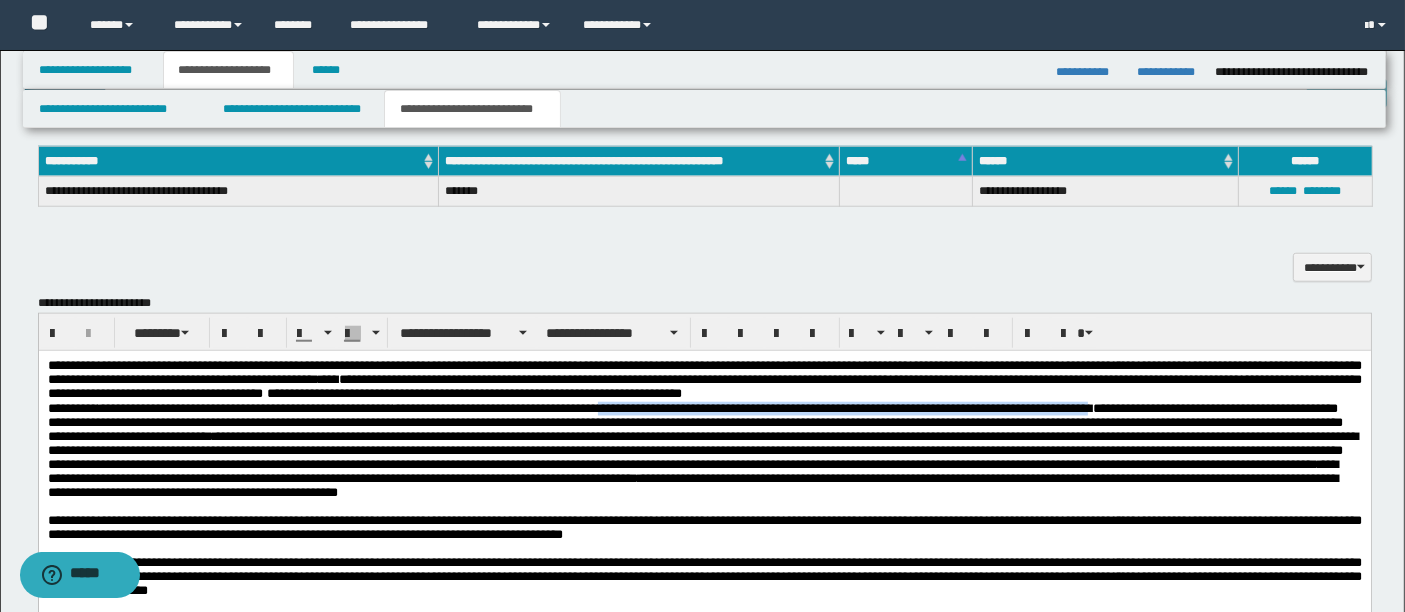 drag, startPoint x: 702, startPoint y: 408, endPoint x: 171, endPoint y: 431, distance: 531.49786 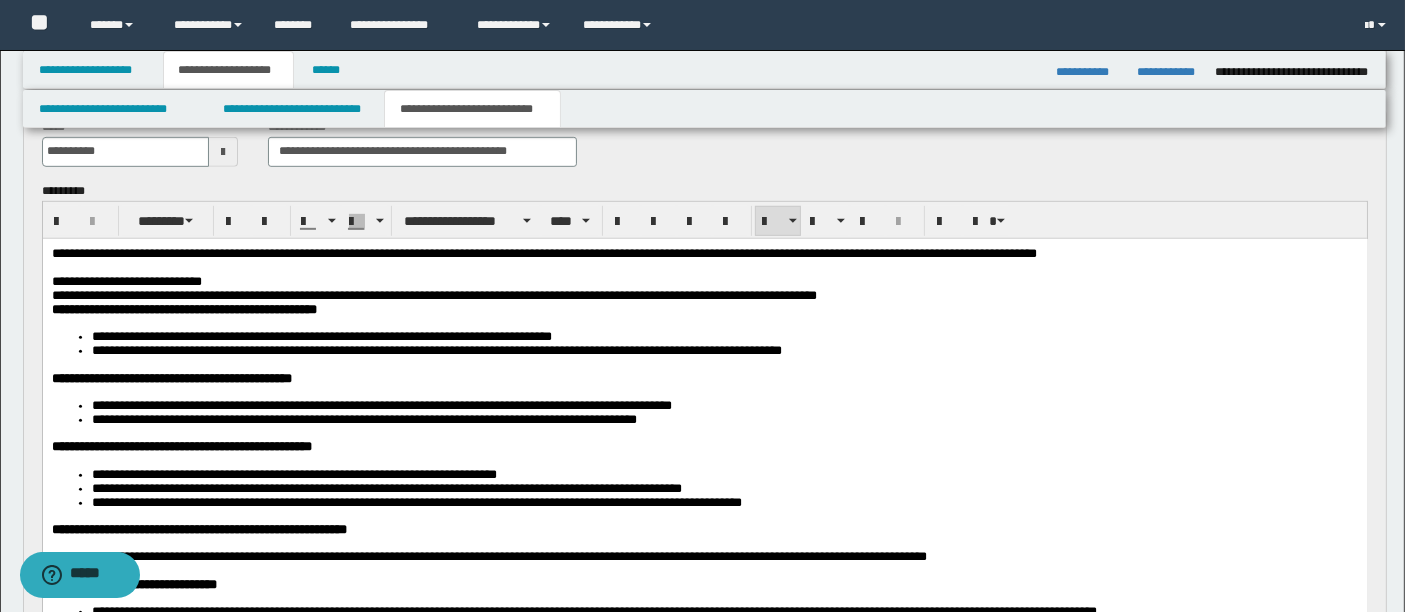 scroll, scrollTop: 1024, scrollLeft: 0, axis: vertical 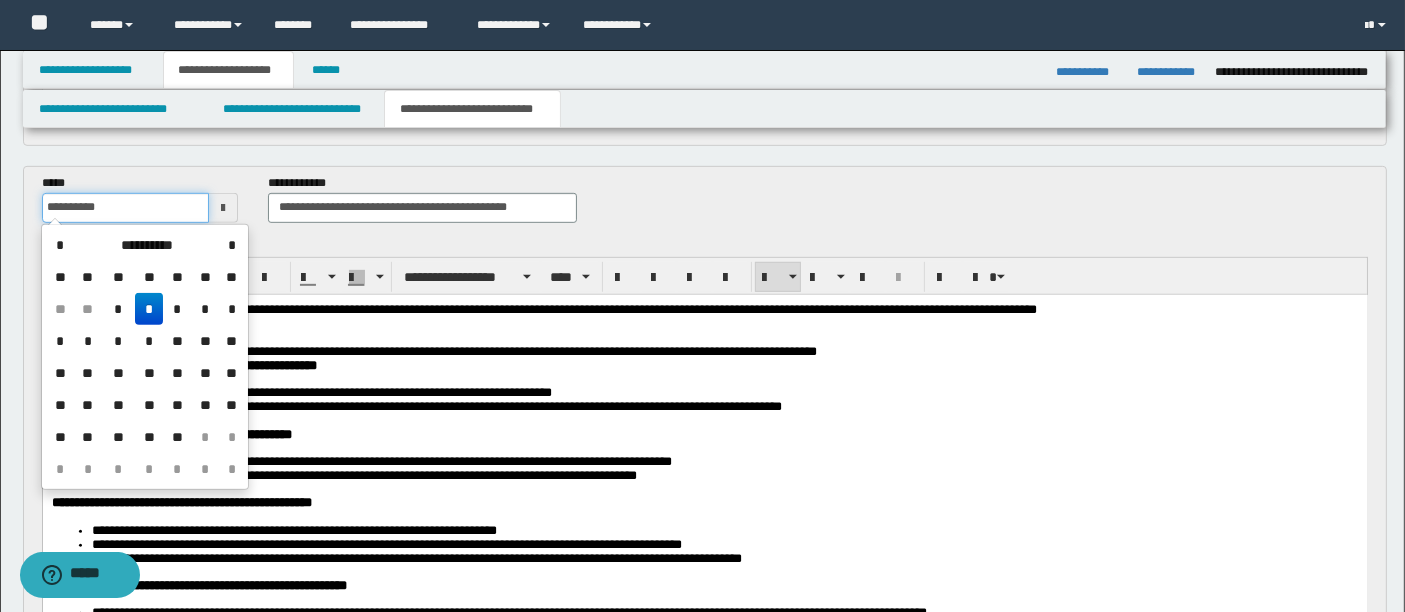 drag, startPoint x: 128, startPoint y: 201, endPoint x: 11, endPoint y: 213, distance: 117.61378 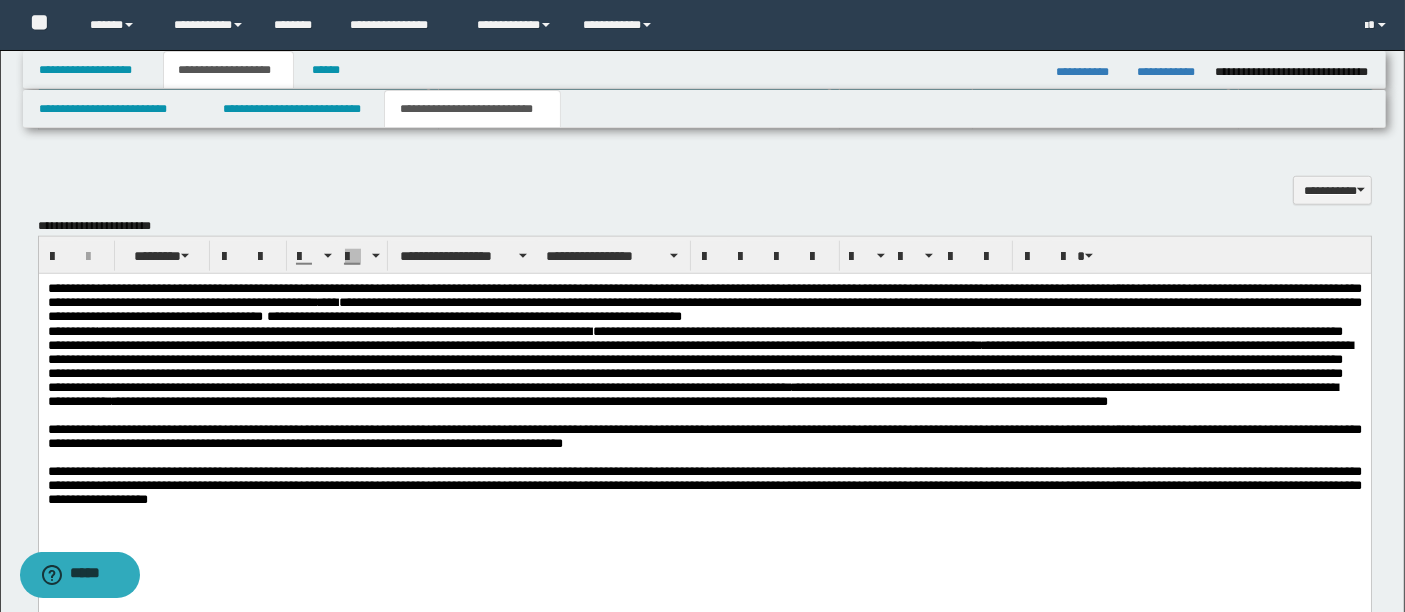 scroll, scrollTop: 1997, scrollLeft: 0, axis: vertical 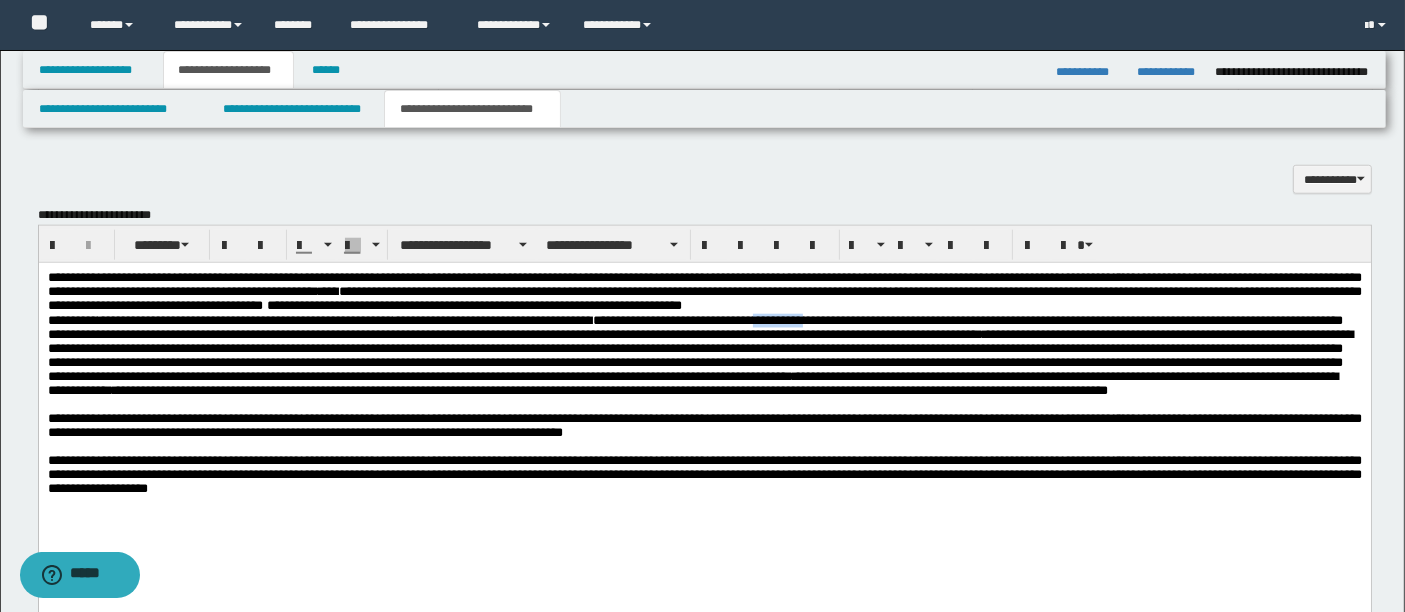 drag, startPoint x: 874, startPoint y: 321, endPoint x: 946, endPoint y: 324, distance: 72.06247 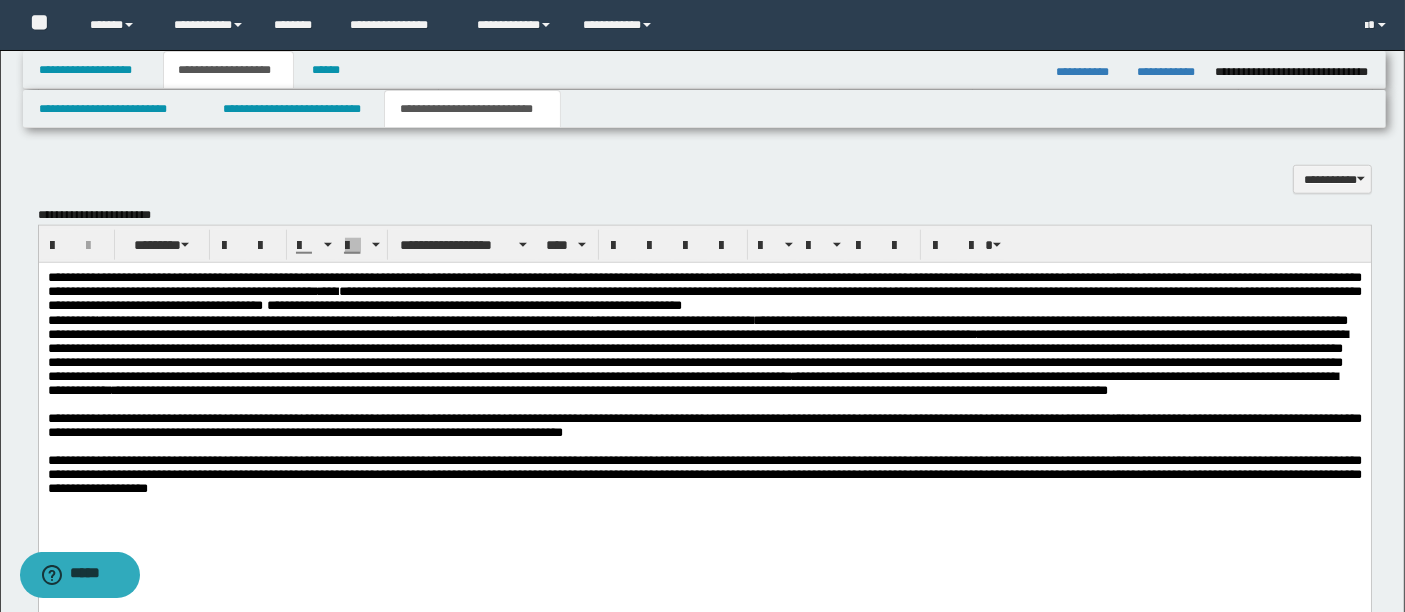 drag, startPoint x: 237, startPoint y: 341, endPoint x: 61, endPoint y: 331, distance: 176.28386 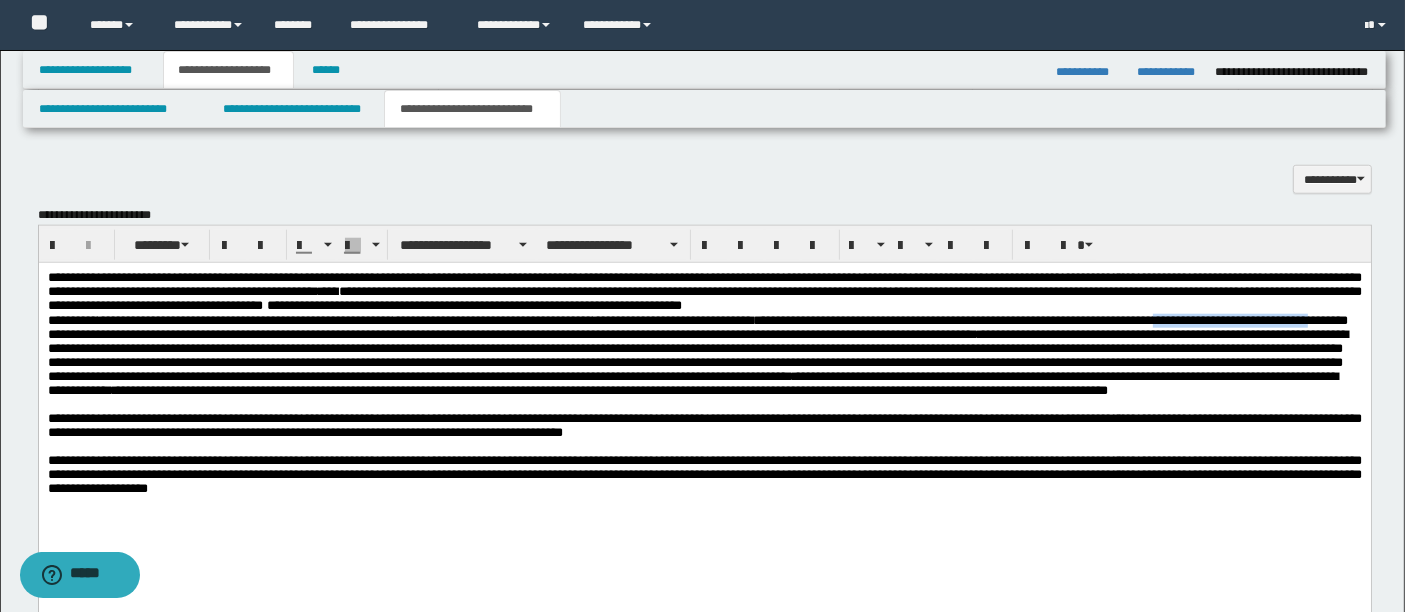 drag, startPoint x: 45, startPoint y: 338, endPoint x: 238, endPoint y: 343, distance: 193.06476 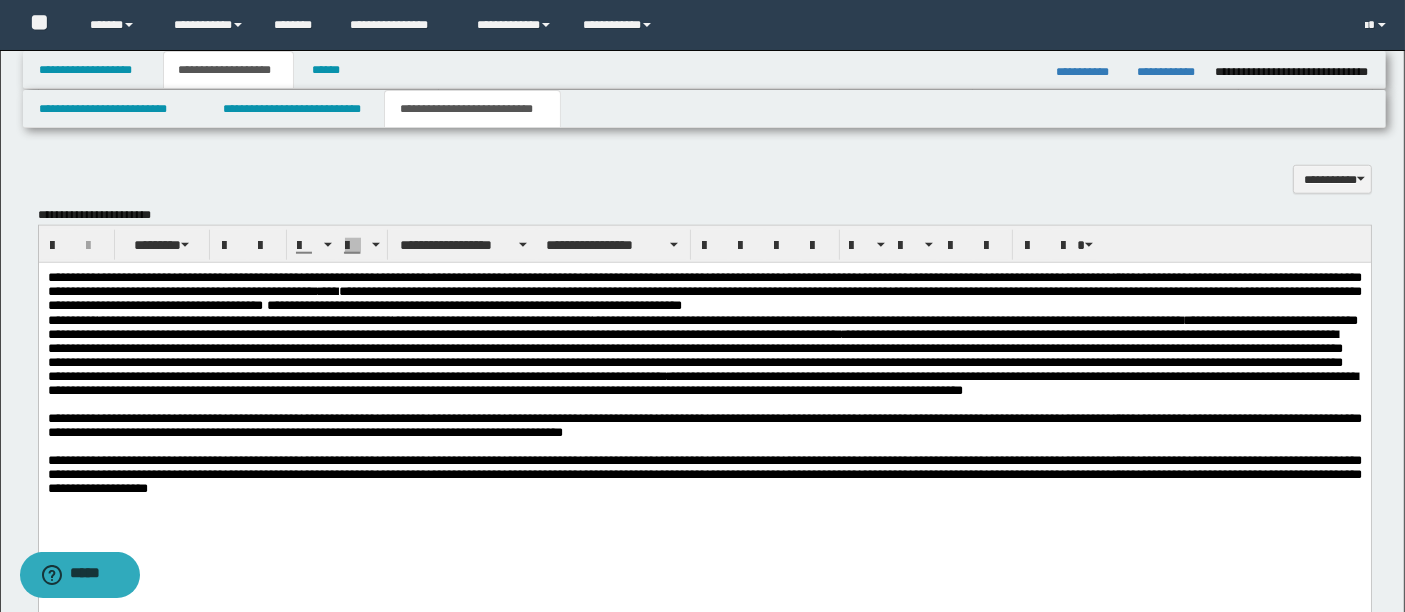 click on "**********" at bounding box center [702, 326] 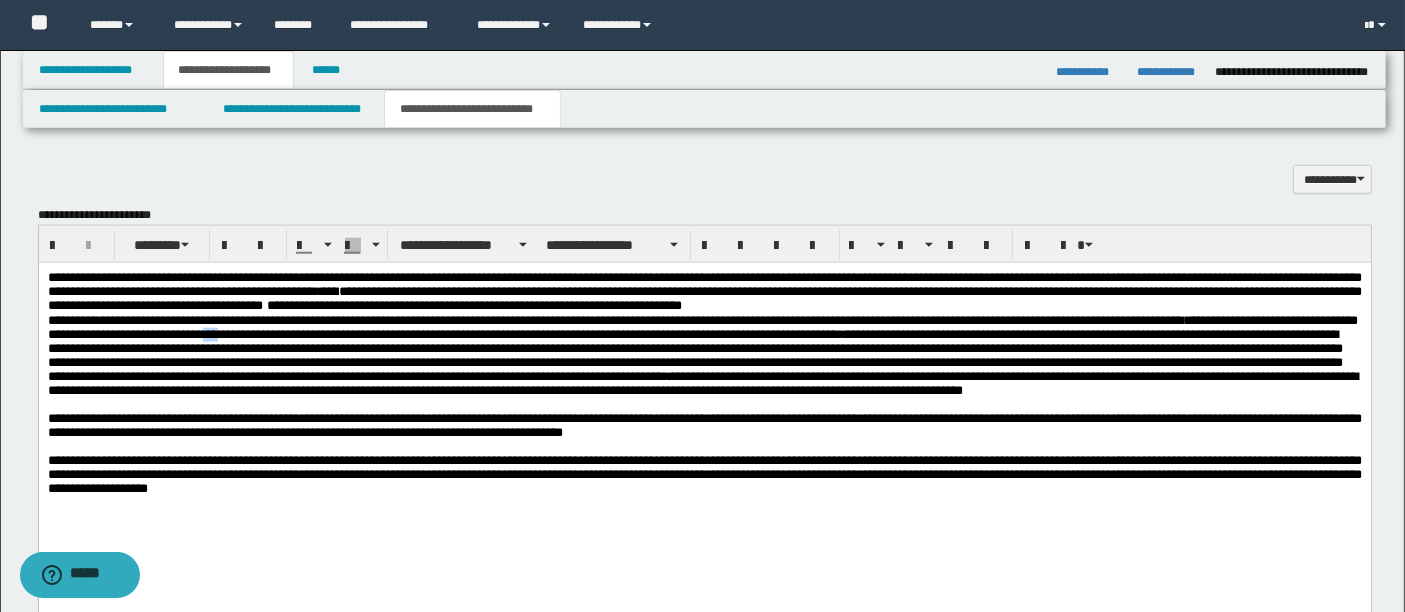 drag, startPoint x: 500, startPoint y: 339, endPoint x: 529, endPoint y: 338, distance: 29.017237 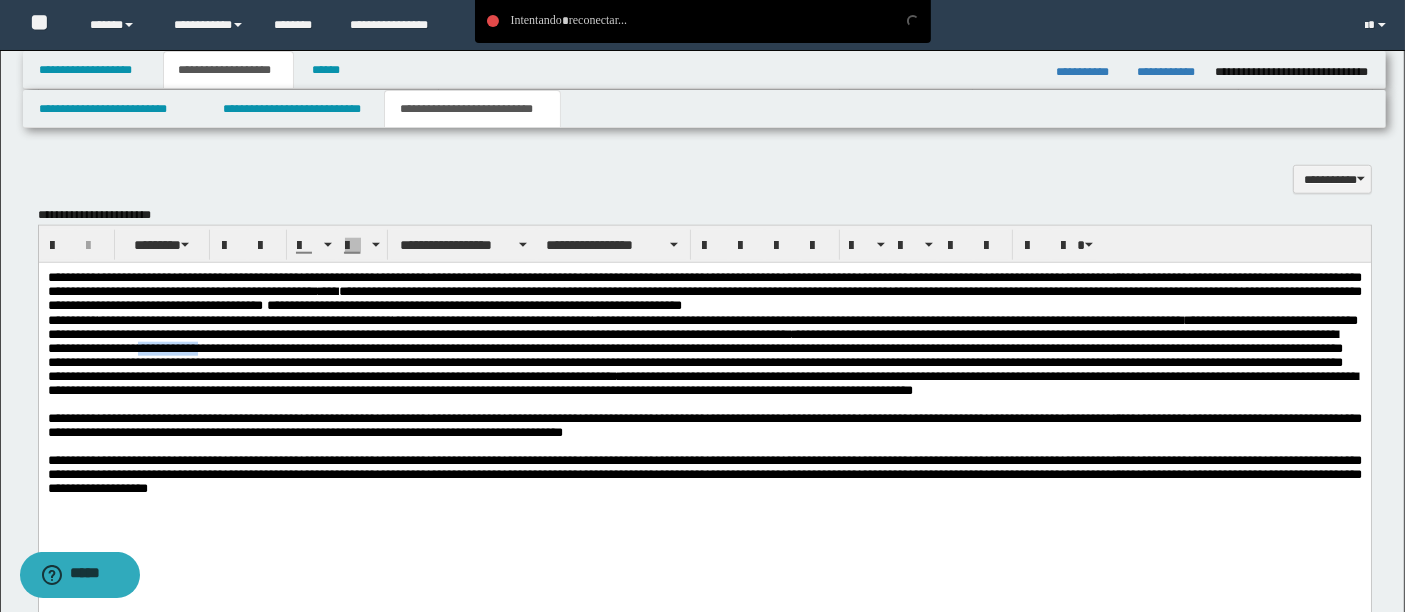 drag, startPoint x: 718, startPoint y: 359, endPoint x: 808, endPoint y: 354, distance: 90.13878 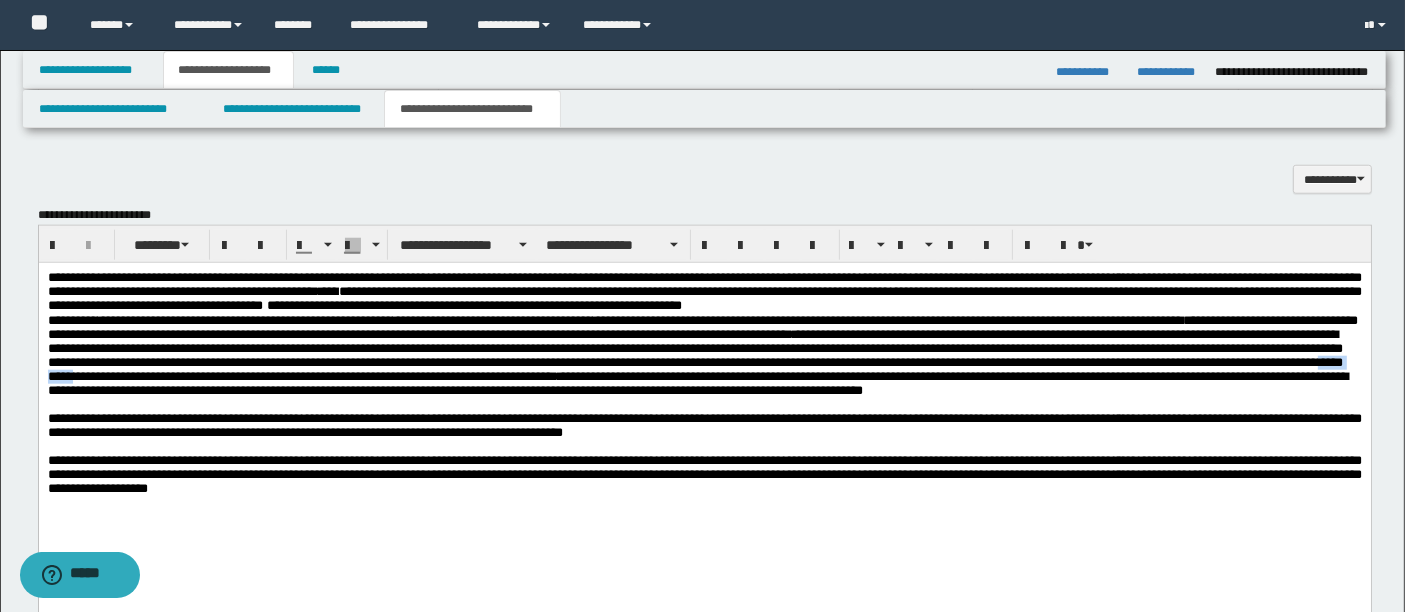 drag, startPoint x: 1074, startPoint y: 385, endPoint x: 1169, endPoint y: 383, distance: 95.02105 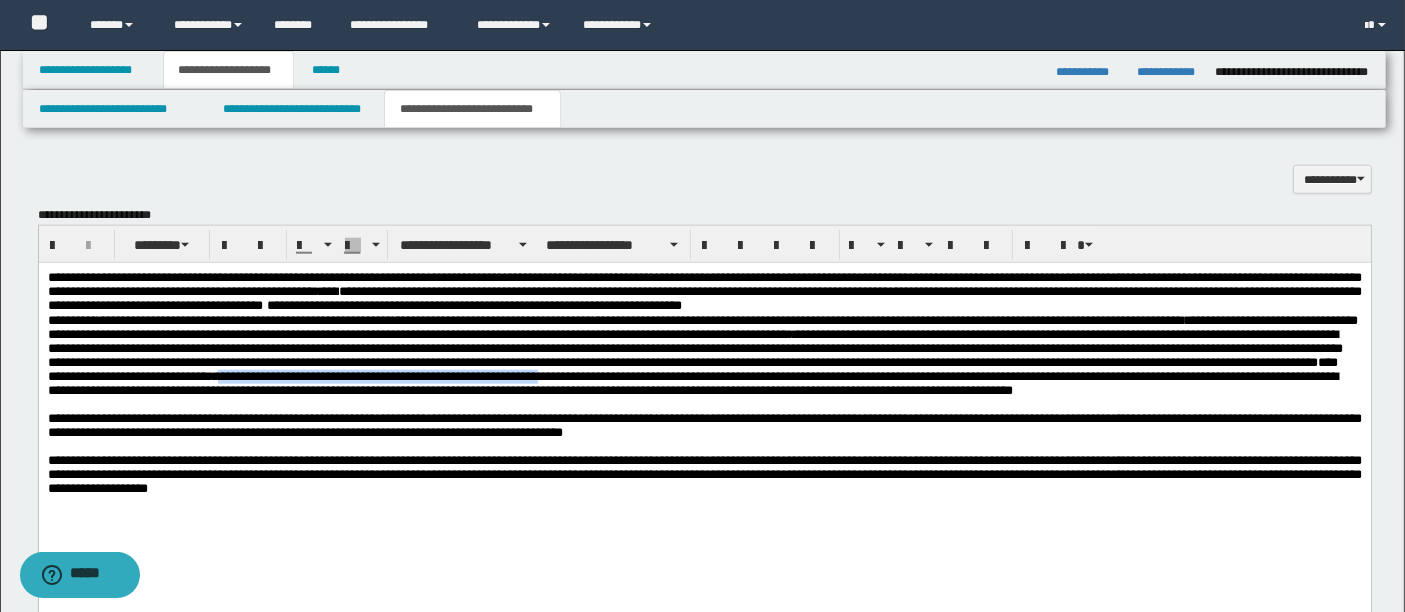 drag, startPoint x: 1316, startPoint y: 389, endPoint x: 448, endPoint y: 403, distance: 868.1129 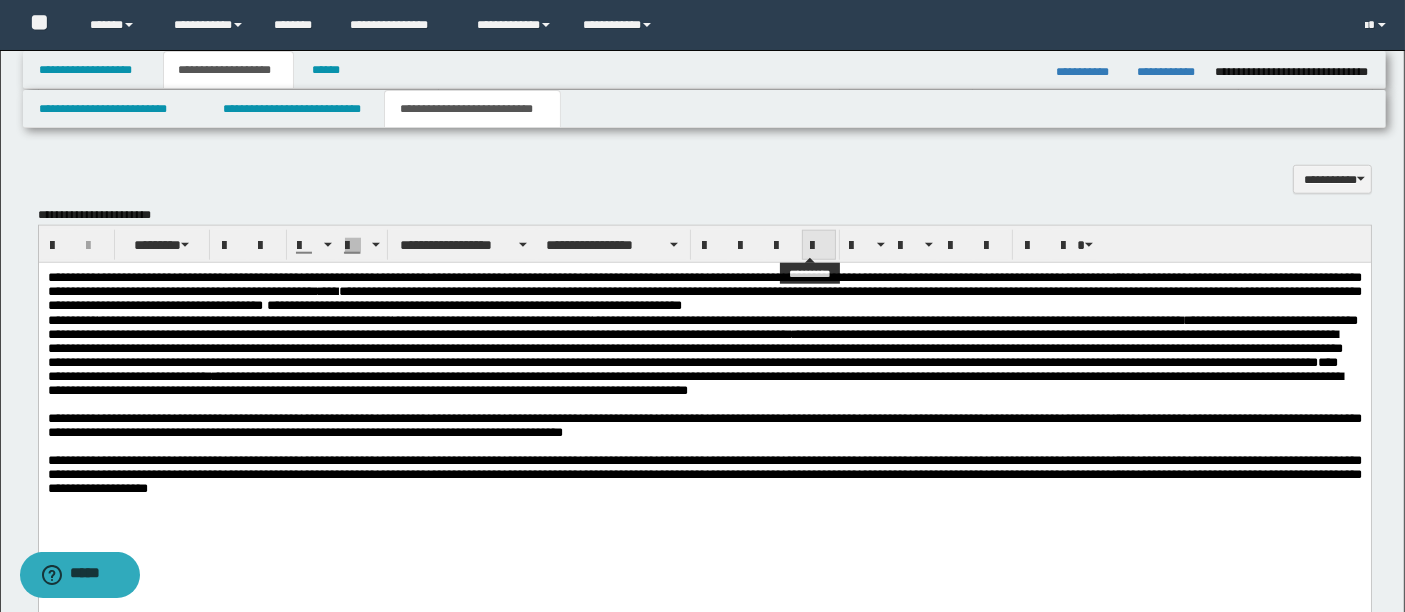 type on "**********" 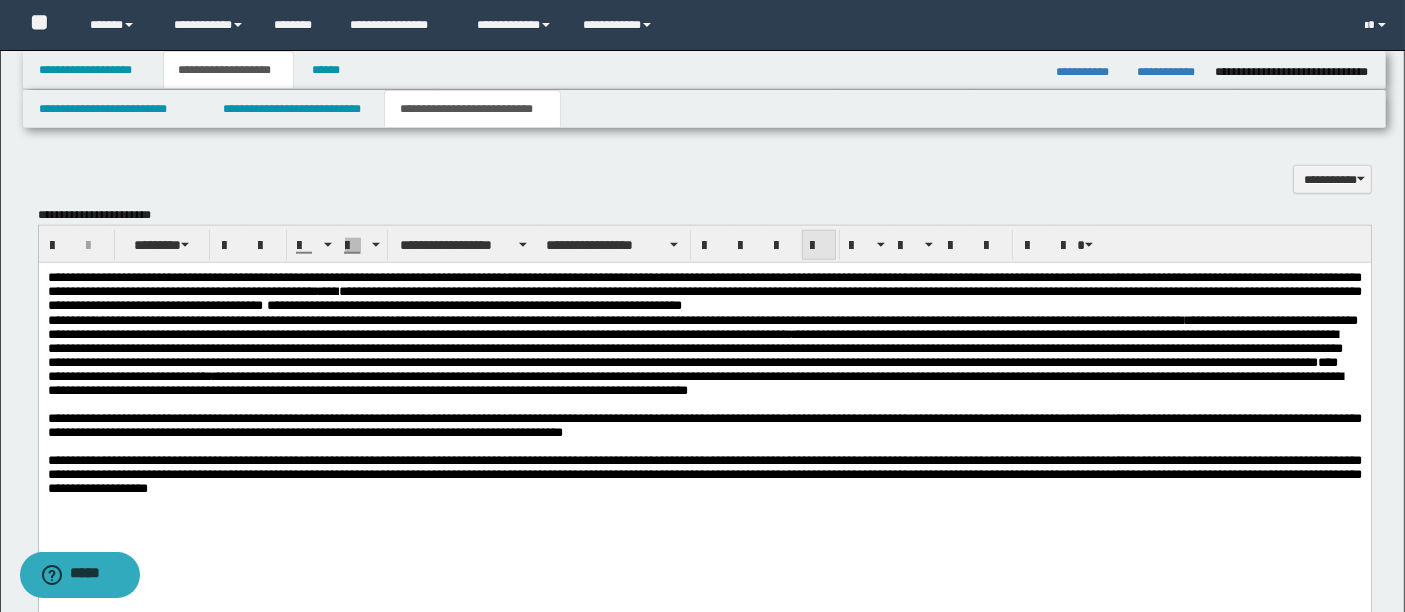 click at bounding box center (819, 245) 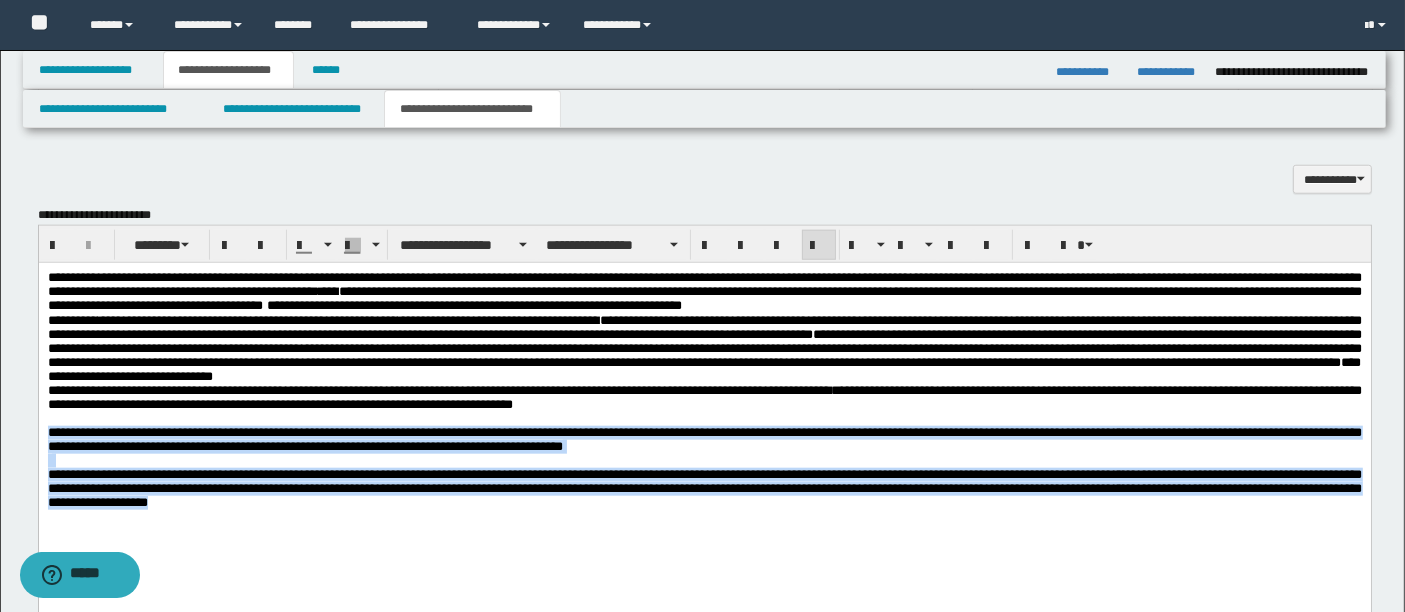 drag, startPoint x: 46, startPoint y: 449, endPoint x: 778, endPoint y: 528, distance: 736.2506 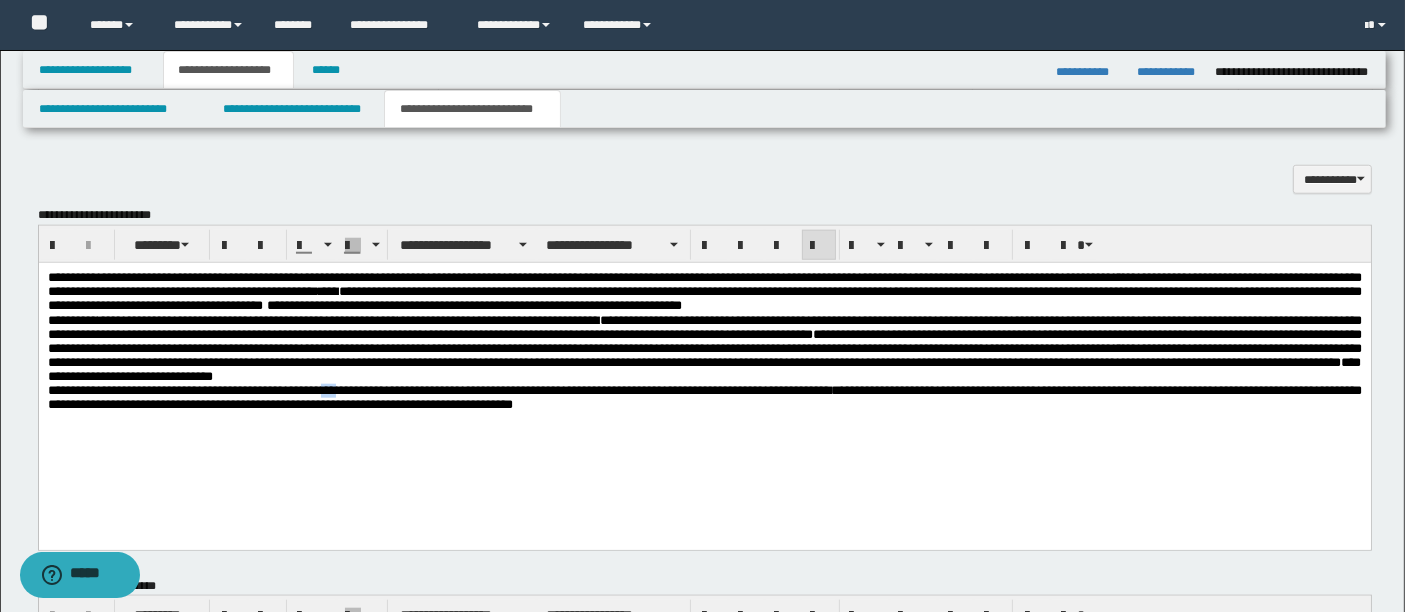drag, startPoint x: 403, startPoint y: 400, endPoint x: 380, endPoint y: 401, distance: 23.021729 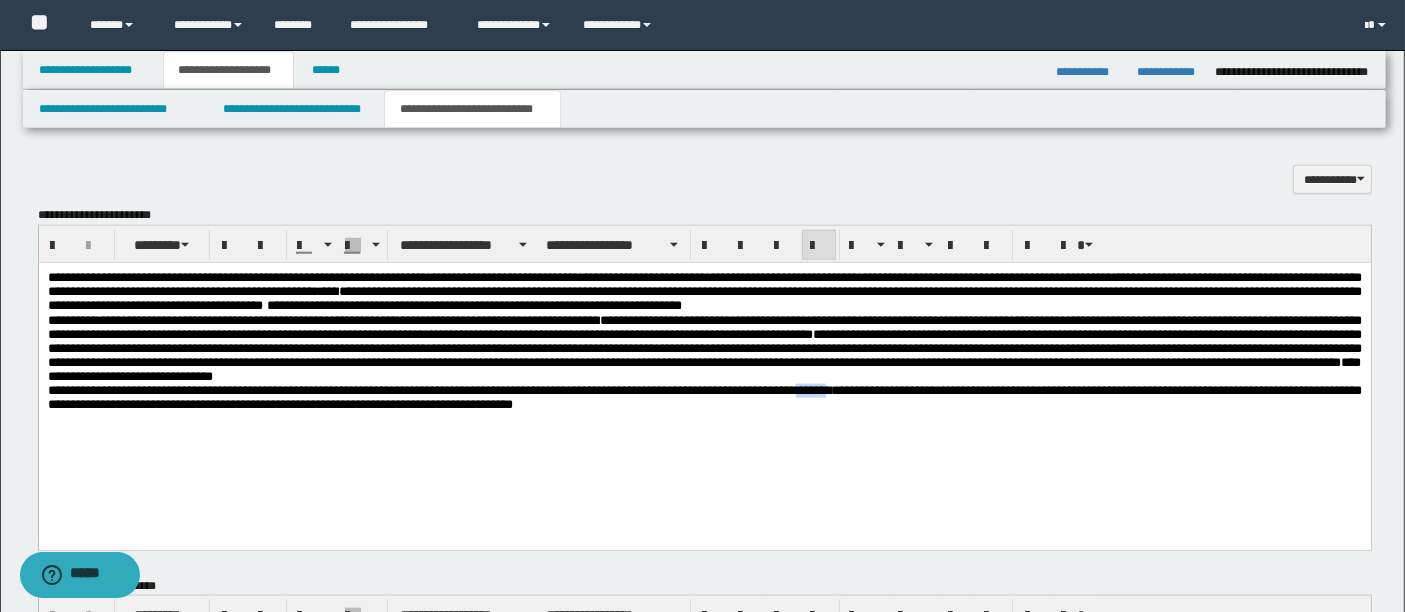 drag, startPoint x: 956, startPoint y: 399, endPoint x: 1008, endPoint y: 401, distance: 52.03845 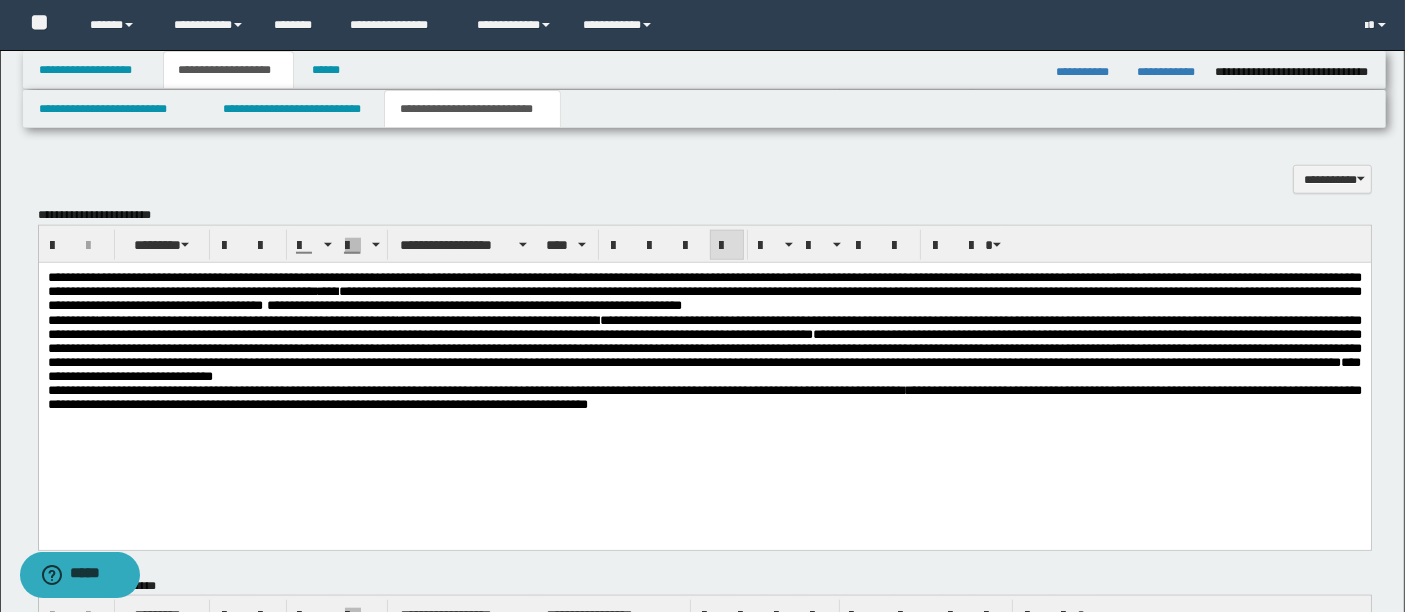 click on "**********" at bounding box center (704, 372) 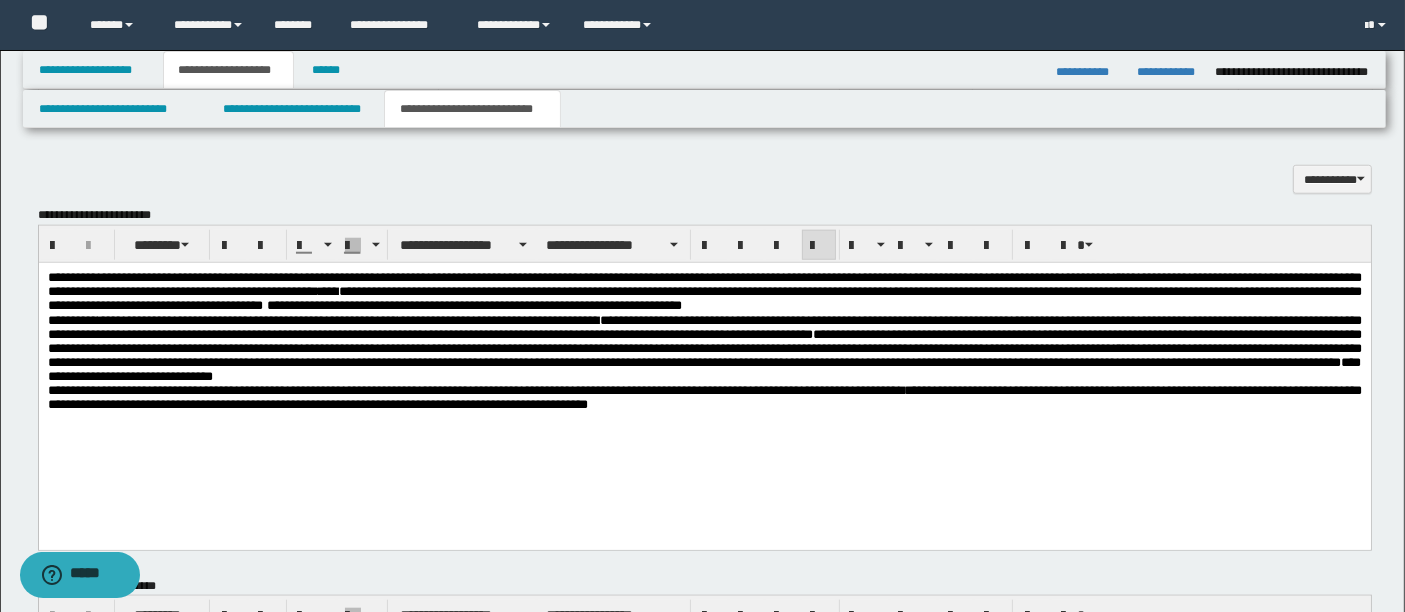 click on "**********" at bounding box center [704, 396] 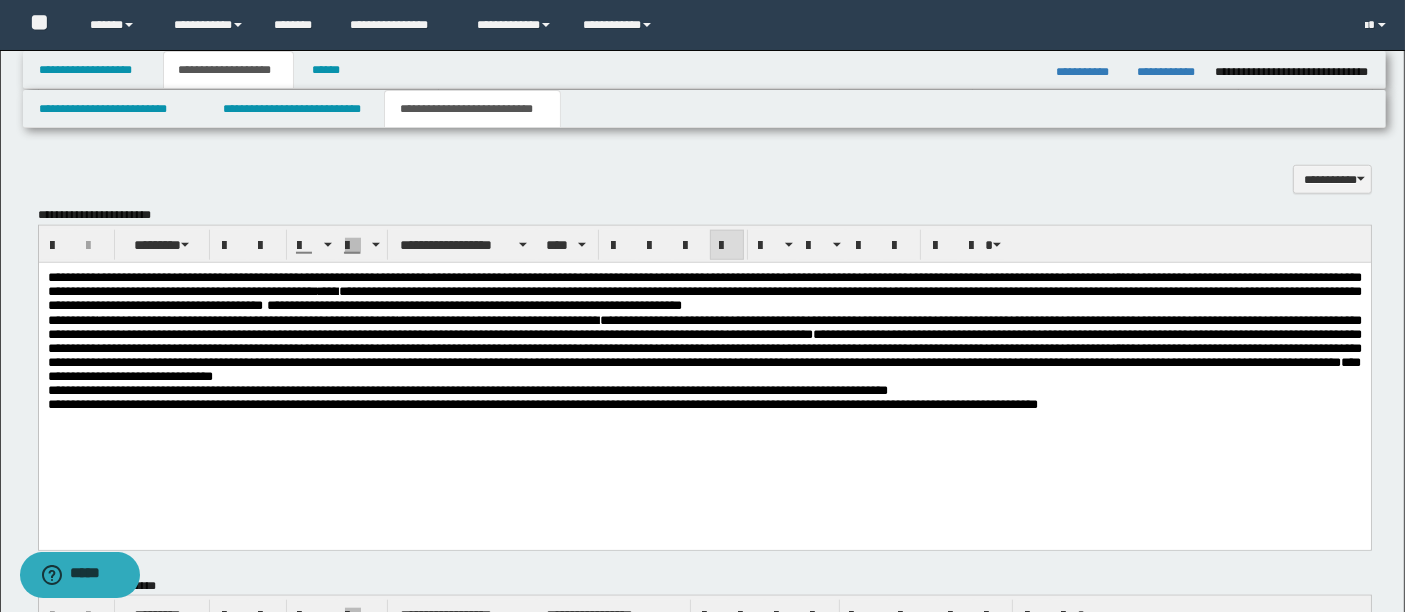 click on "**********" at bounding box center [704, 372] 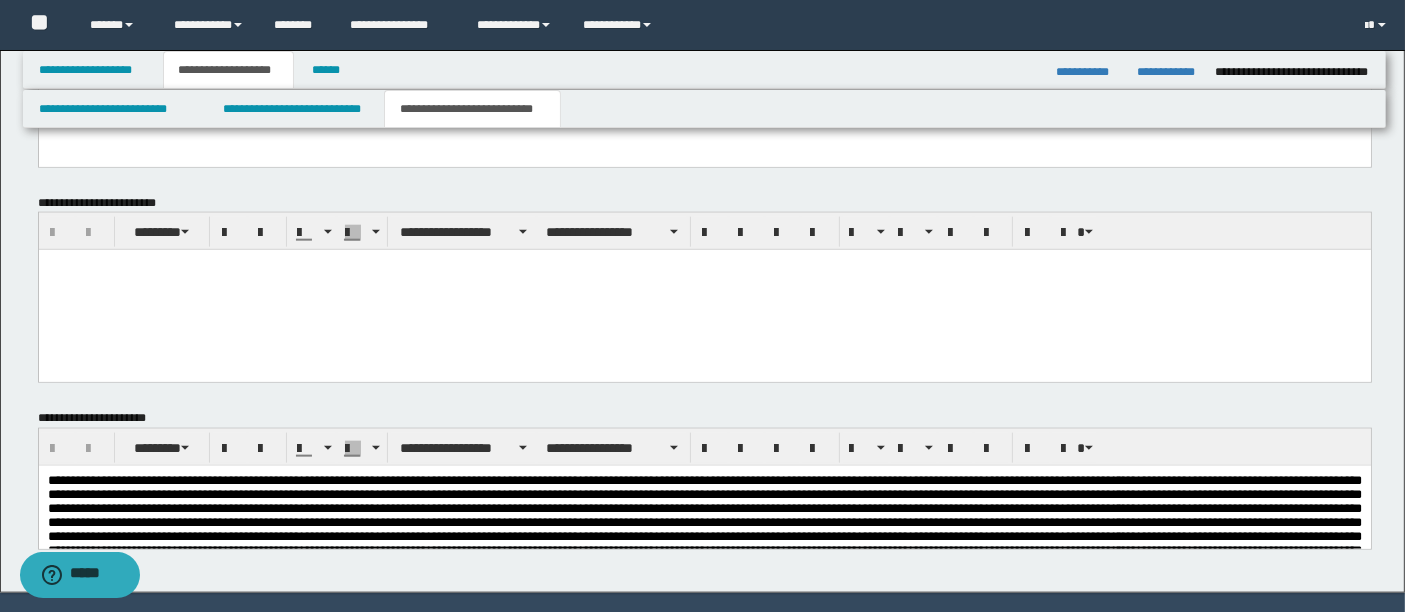 scroll, scrollTop: 2438, scrollLeft: 0, axis: vertical 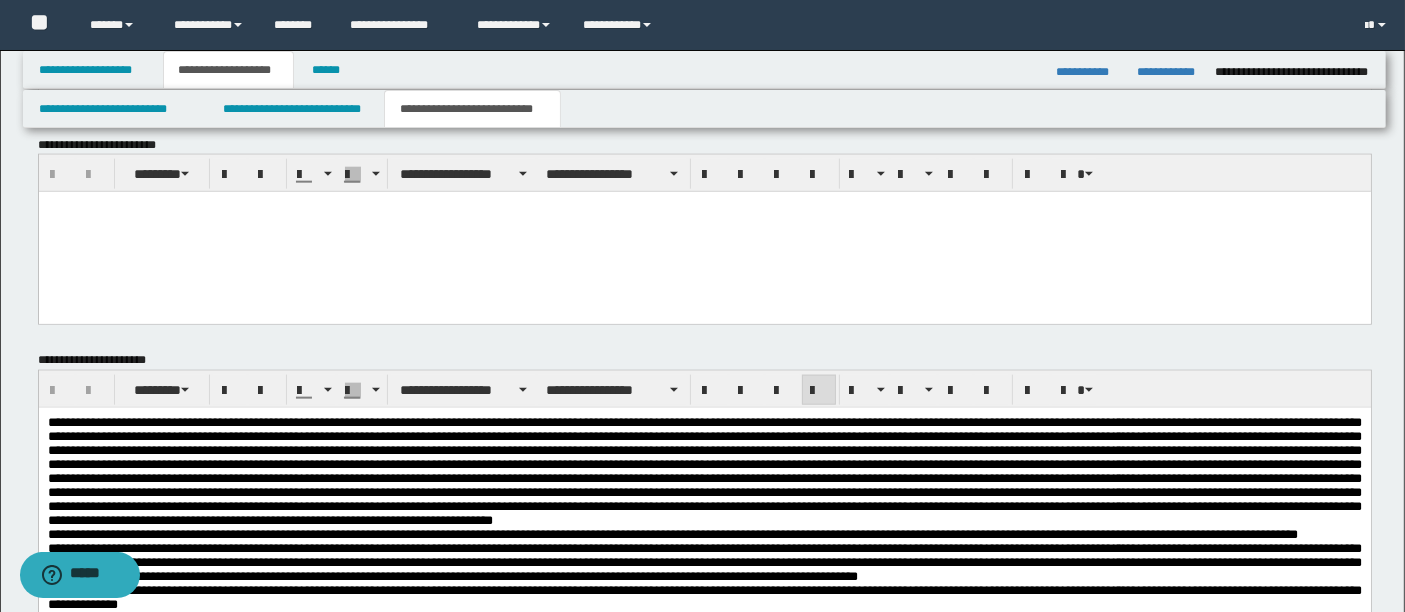 click at bounding box center (704, 470) 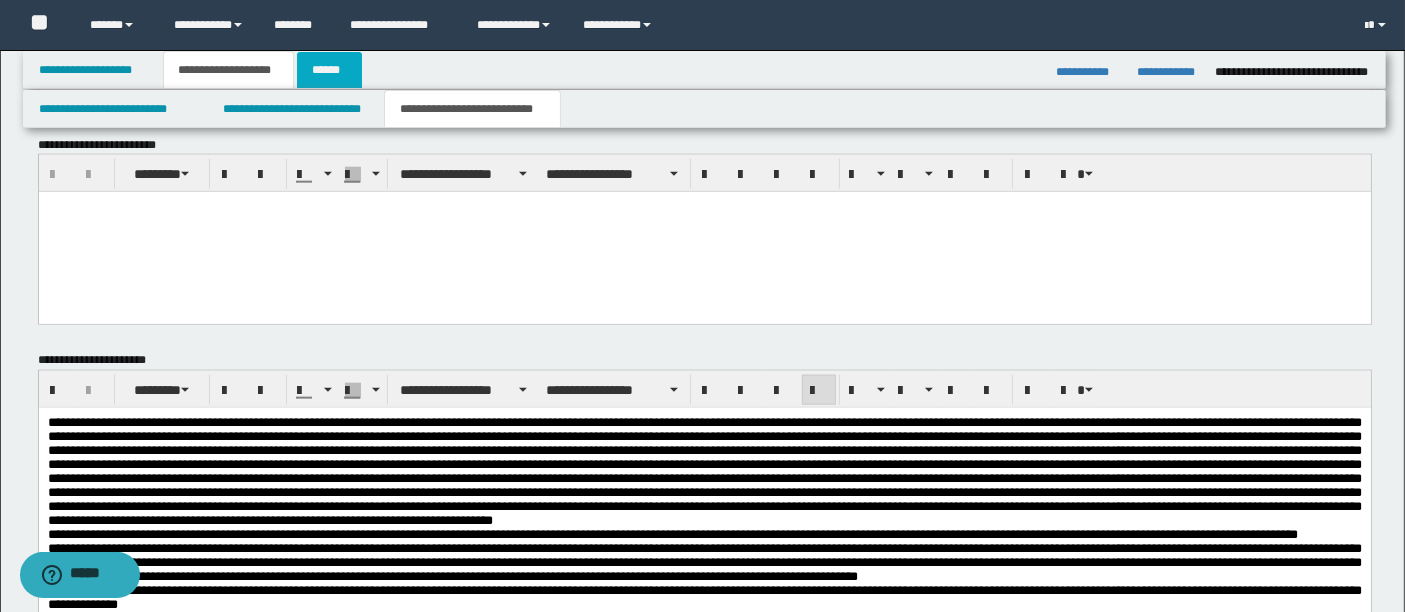 click on "******" at bounding box center (330, 70) 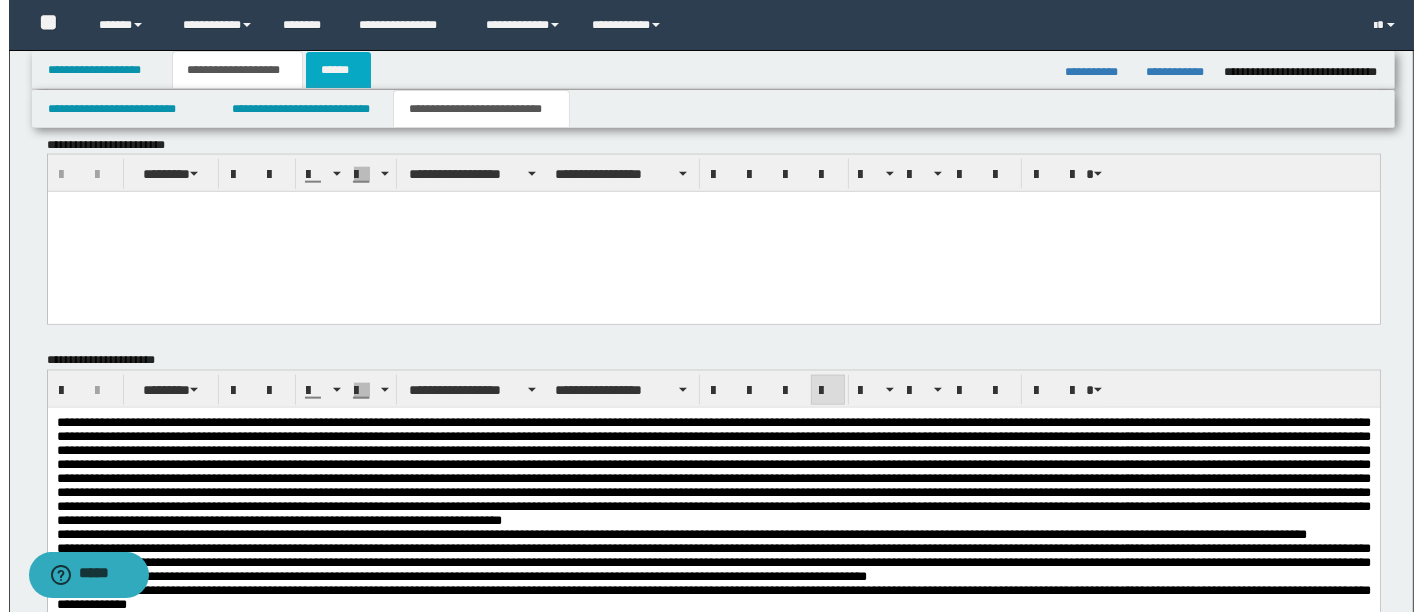 scroll, scrollTop: 0, scrollLeft: 0, axis: both 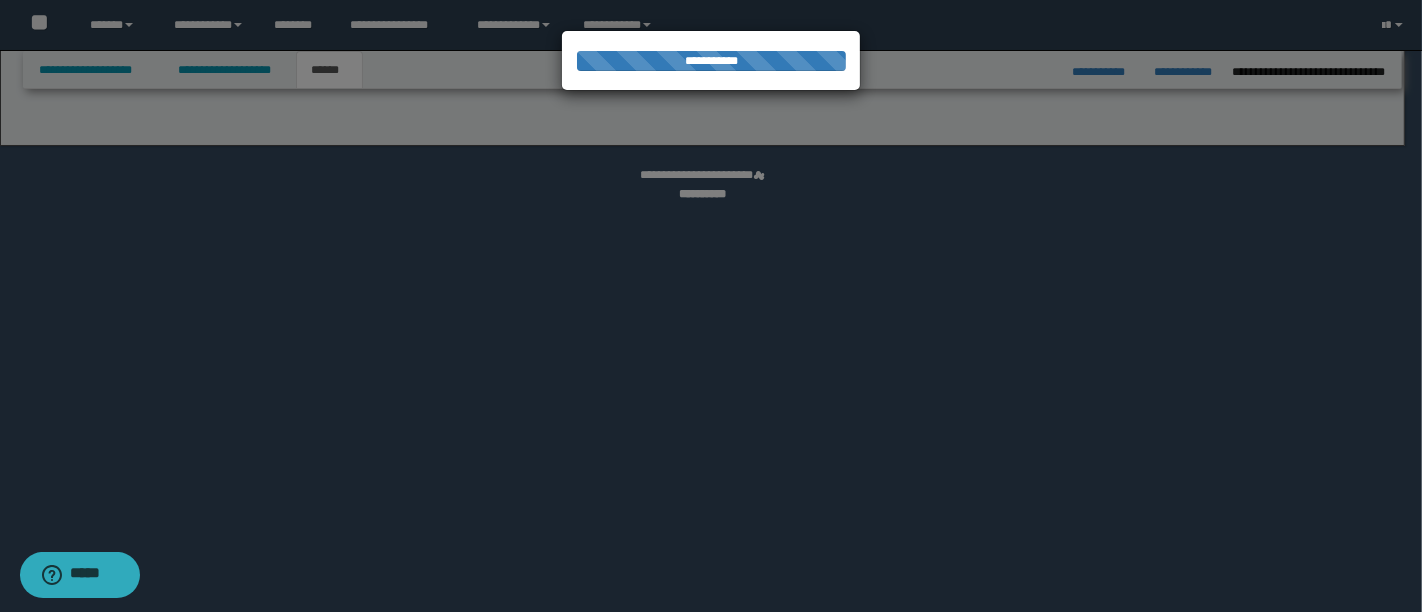 select on "*" 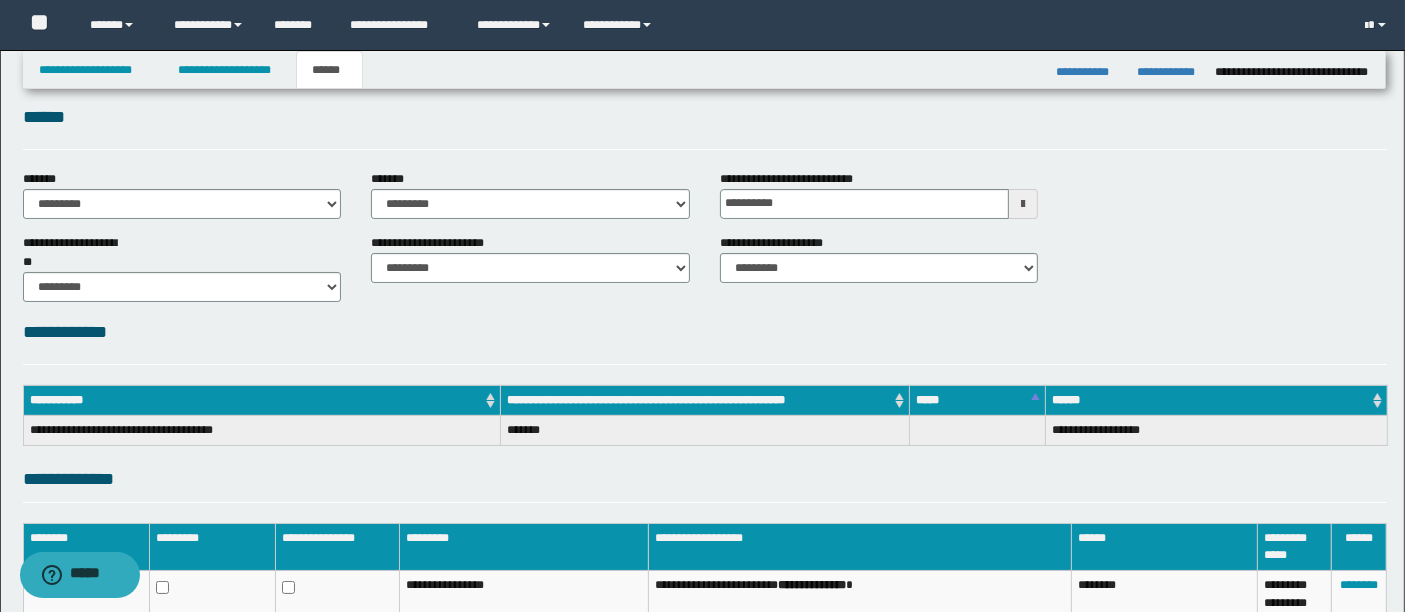 scroll, scrollTop: 26, scrollLeft: 0, axis: vertical 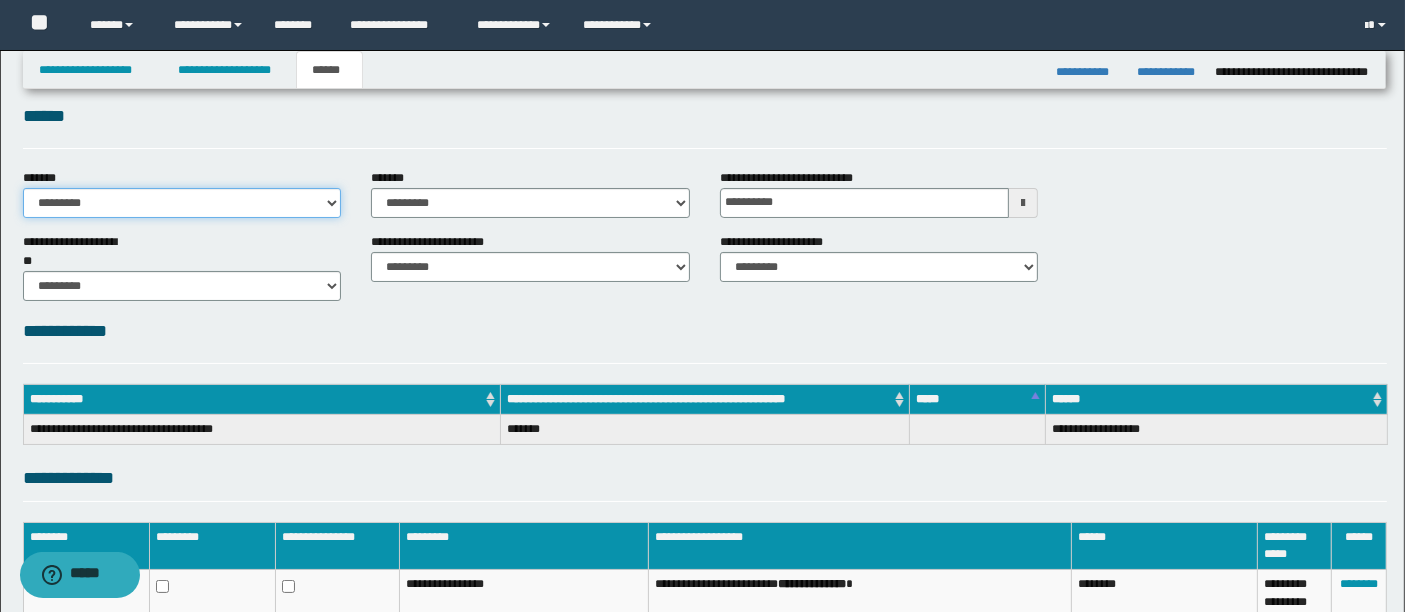 click on "**********" at bounding box center (182, 203) 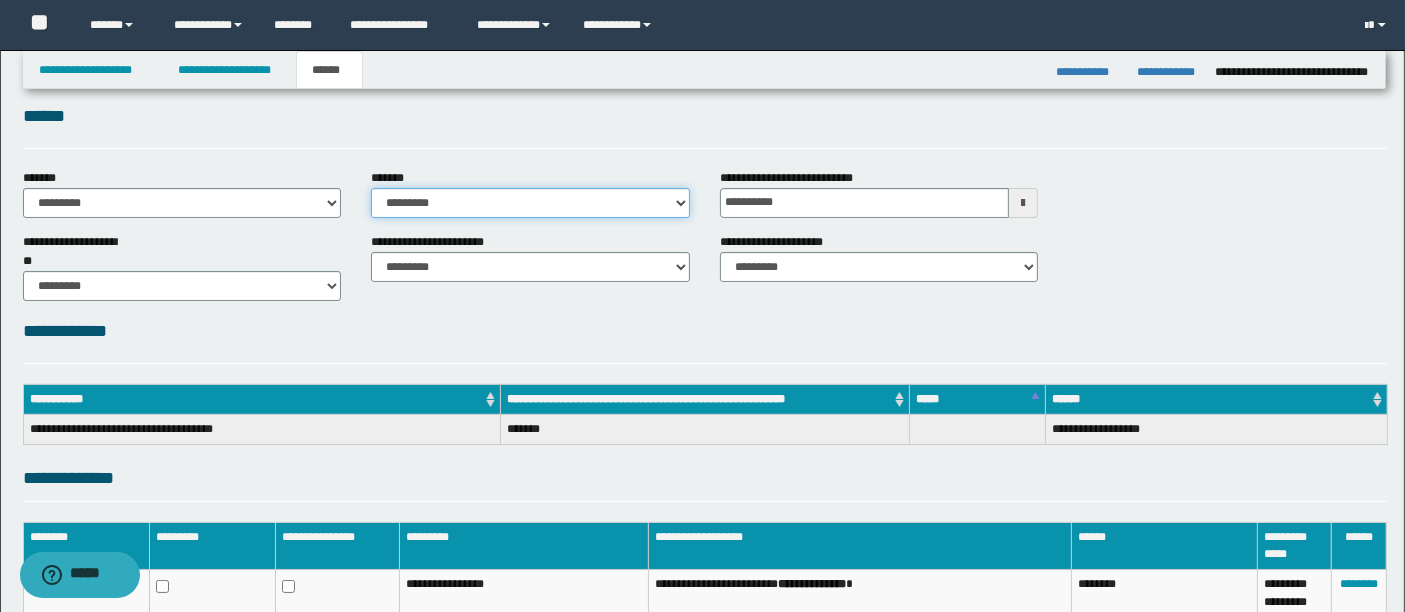 click on "**********" at bounding box center [530, 203] 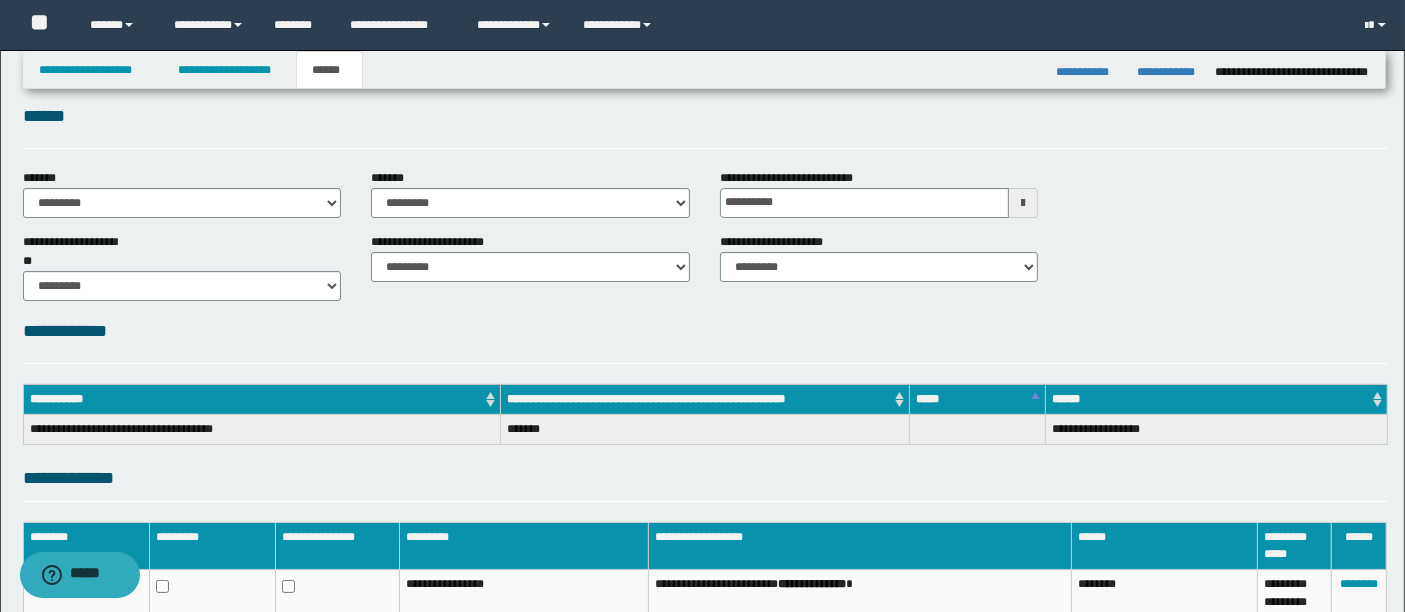 click on "**********" at bounding box center [705, 492] 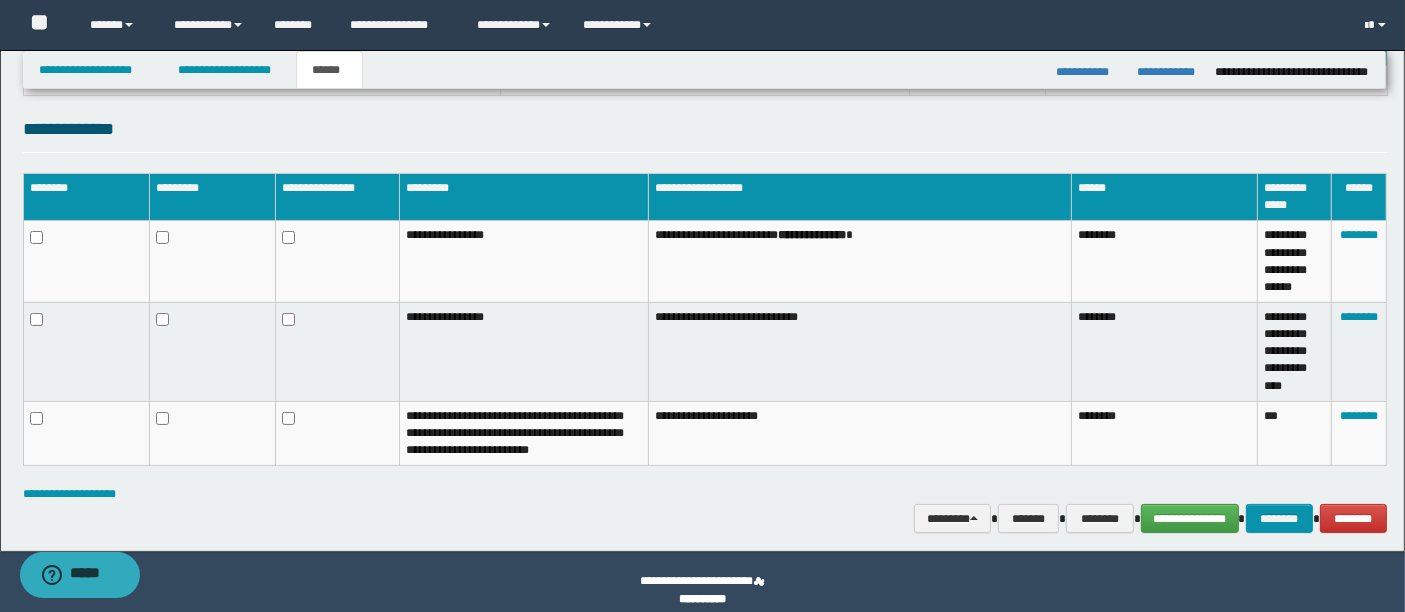 scroll, scrollTop: 391, scrollLeft: 0, axis: vertical 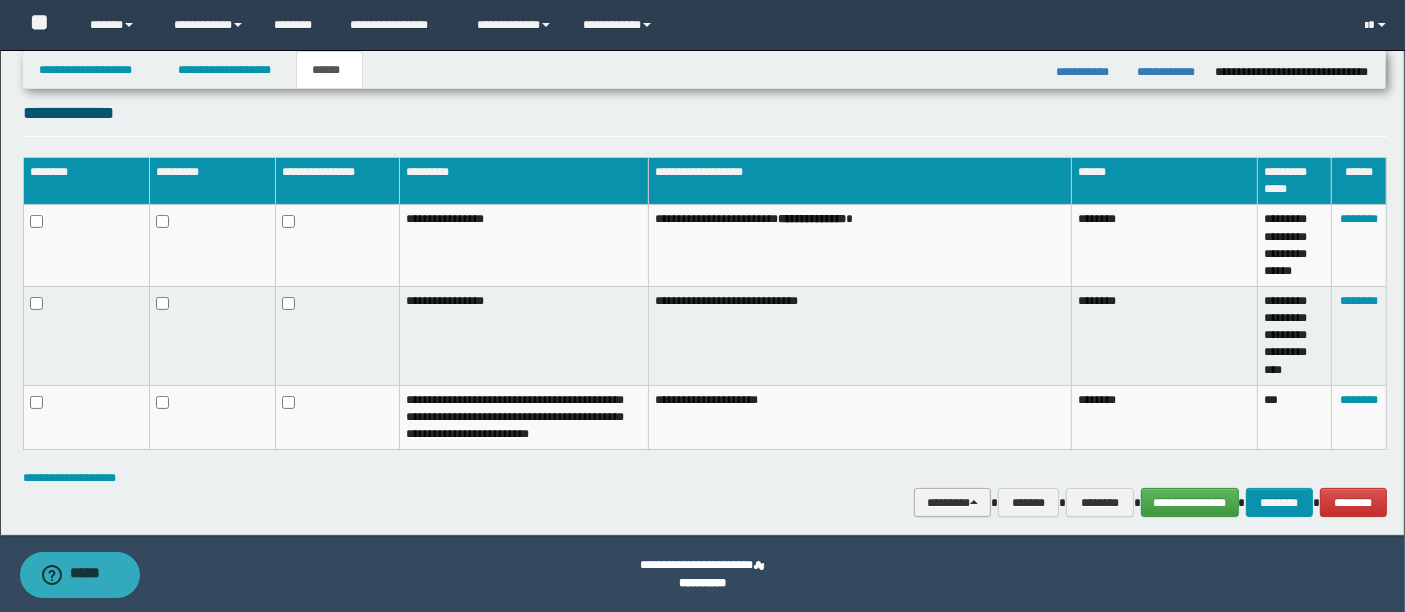 click on "********" at bounding box center (952, 502) 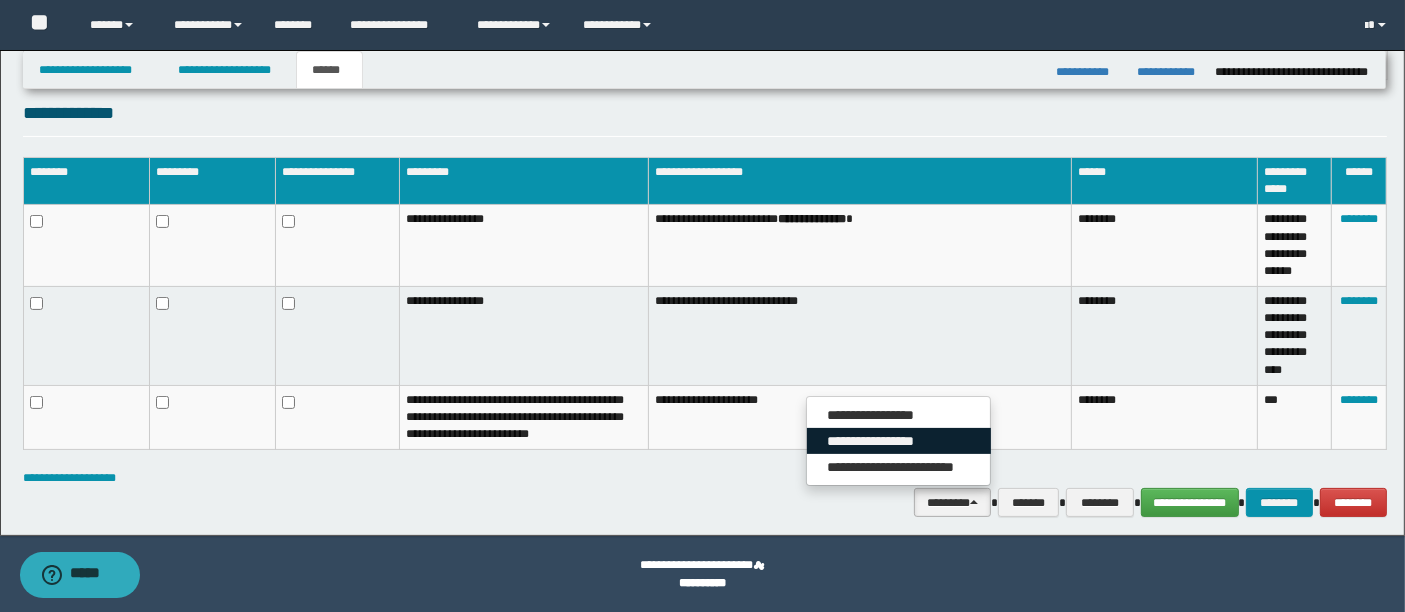 click on "**********" at bounding box center [899, 441] 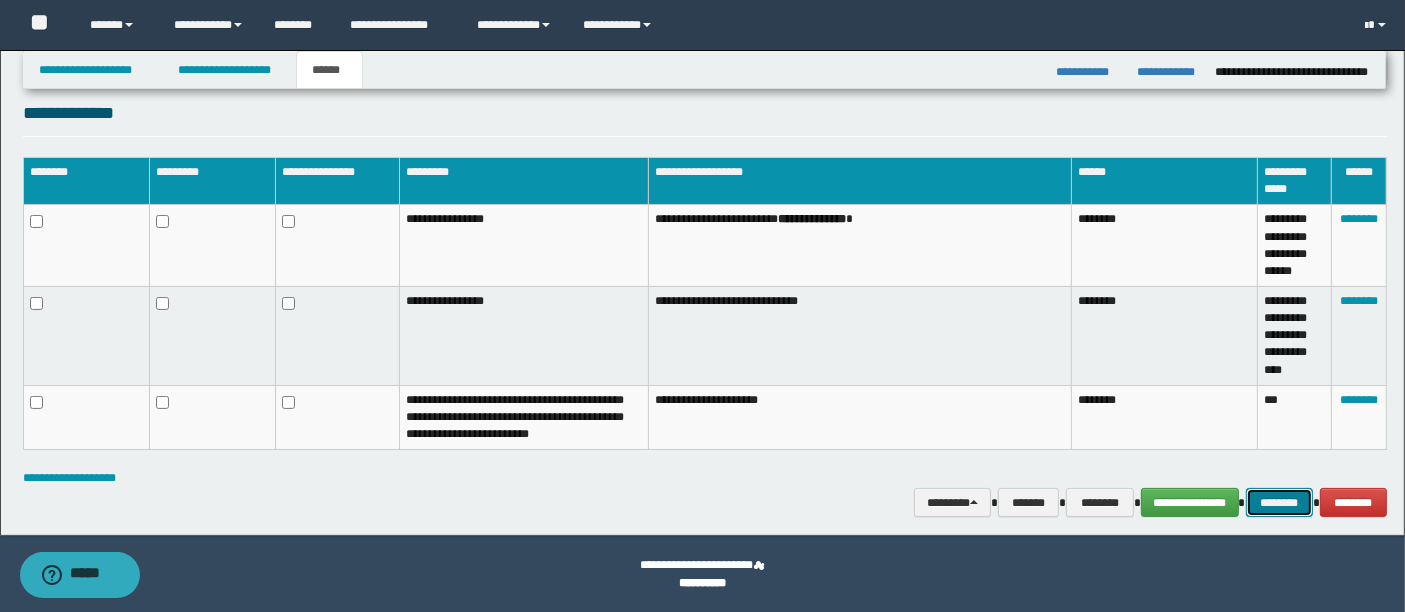 click on "********" at bounding box center [1279, 502] 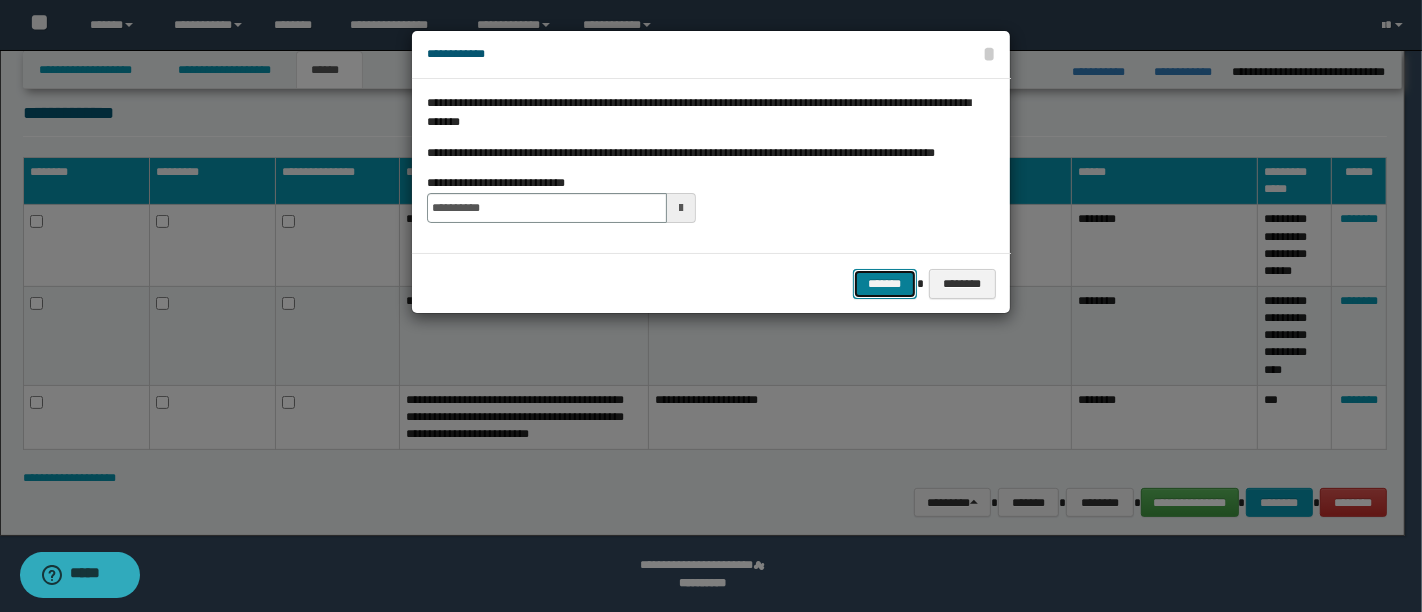 click on "*******" at bounding box center (885, 283) 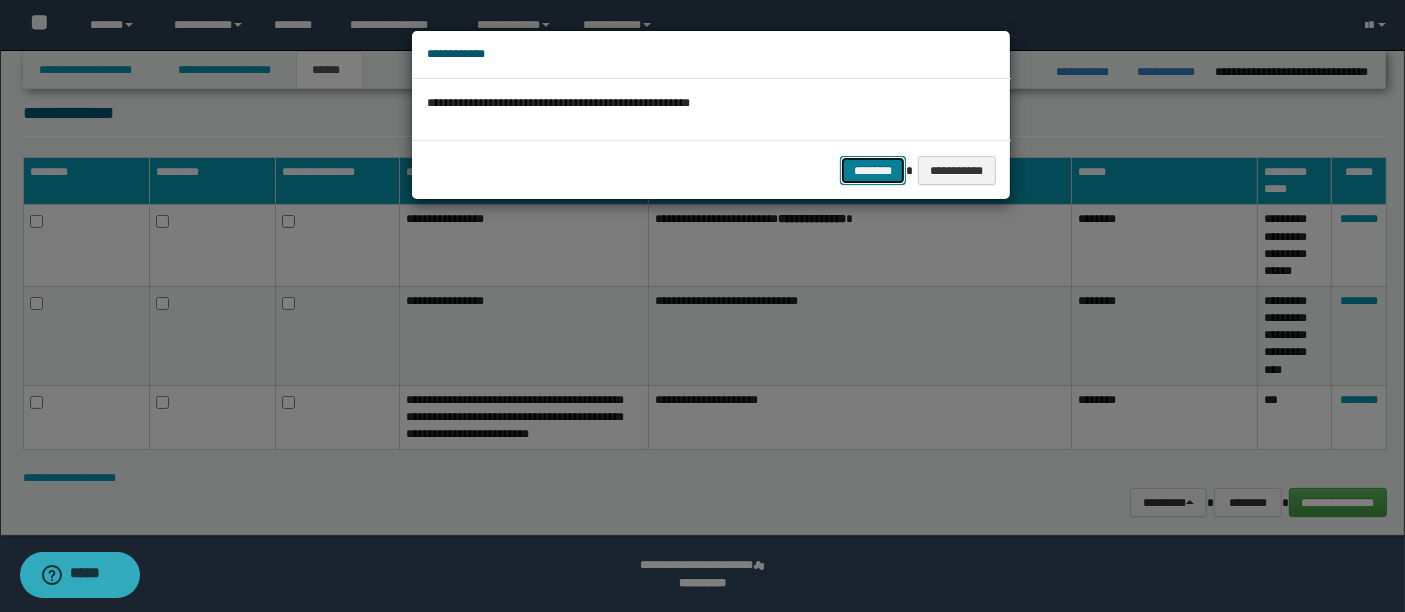 click on "********" at bounding box center (873, 170) 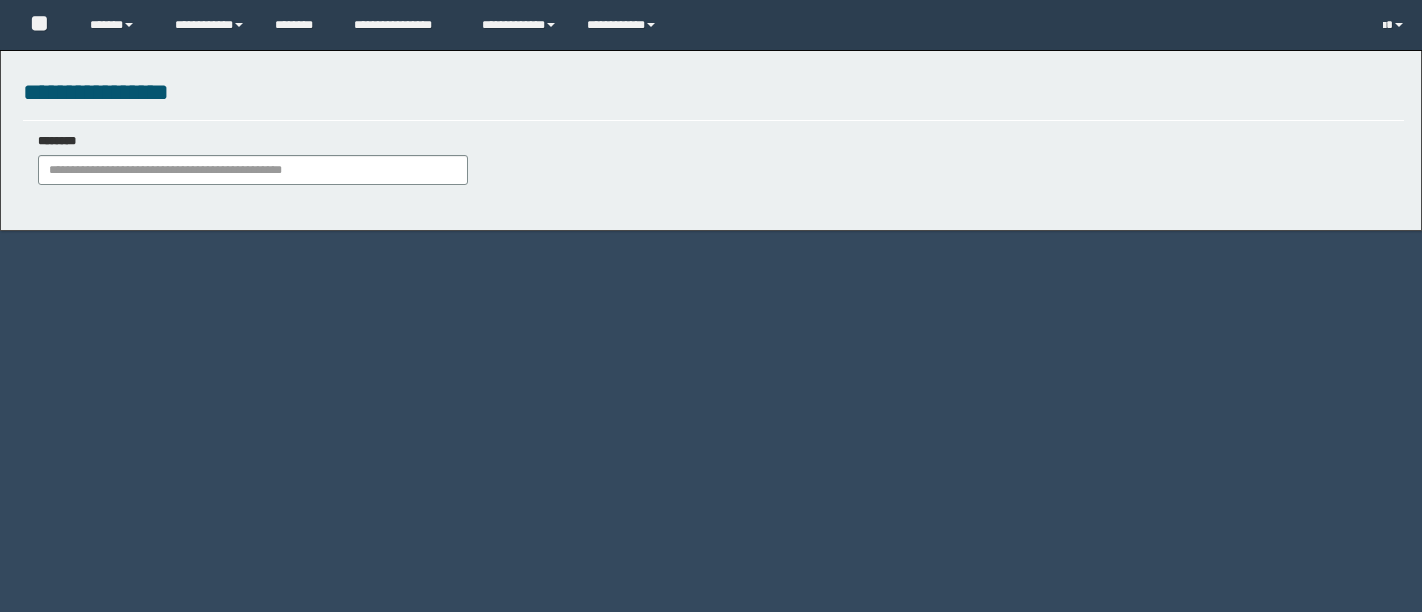 scroll, scrollTop: 0, scrollLeft: 0, axis: both 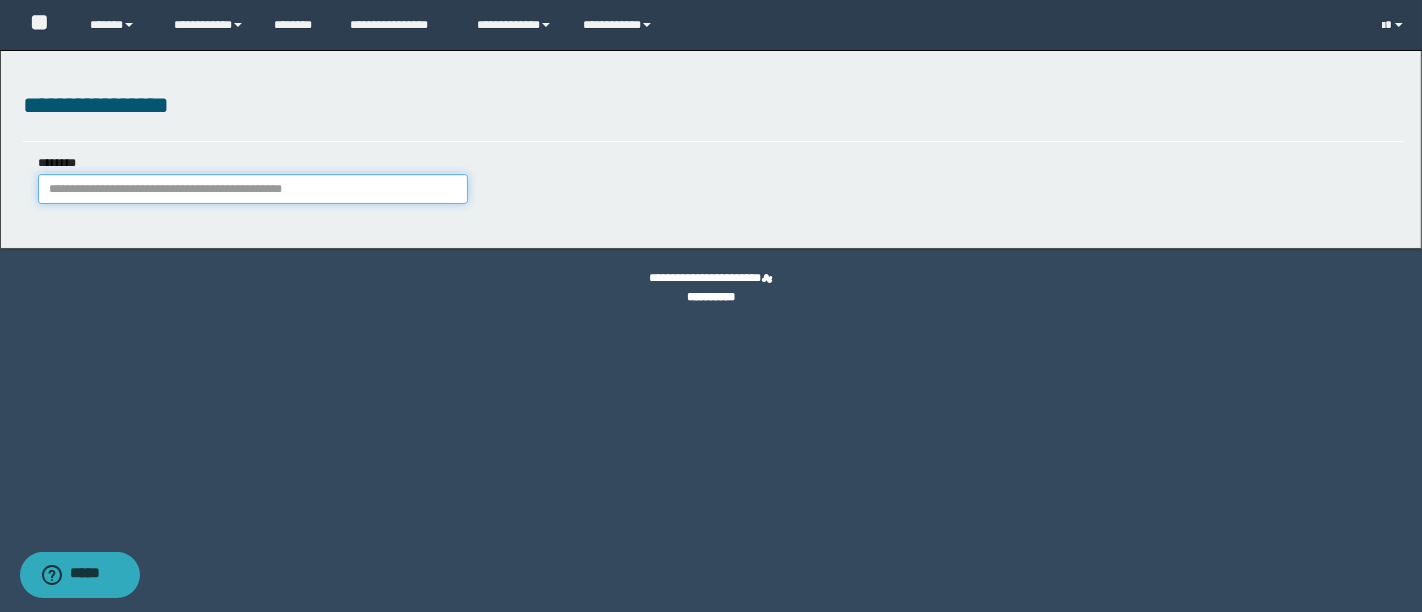 click on "********" at bounding box center (253, 189) 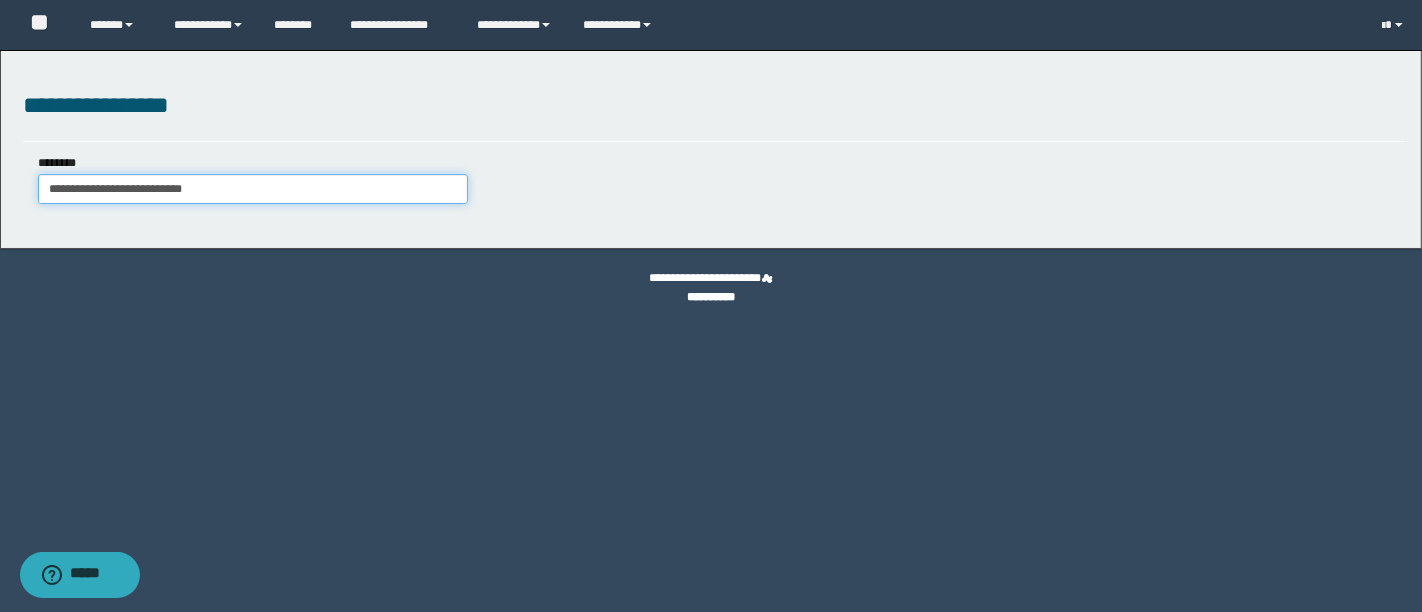type on "**********" 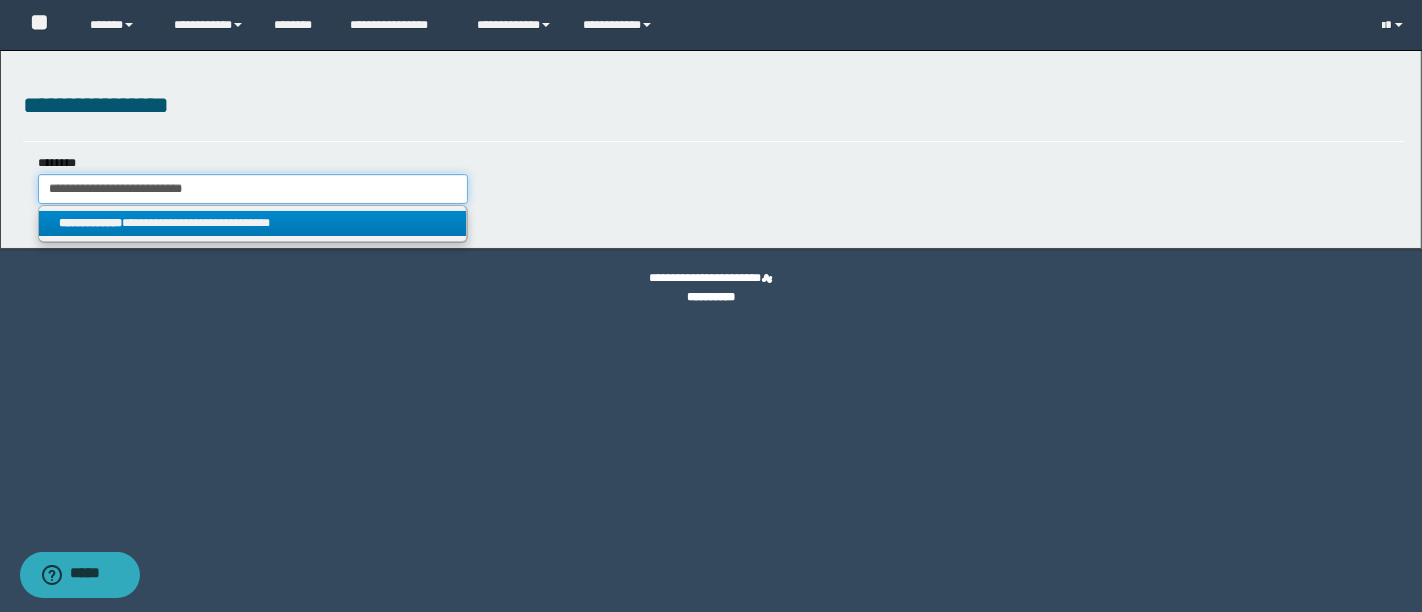 type on "**********" 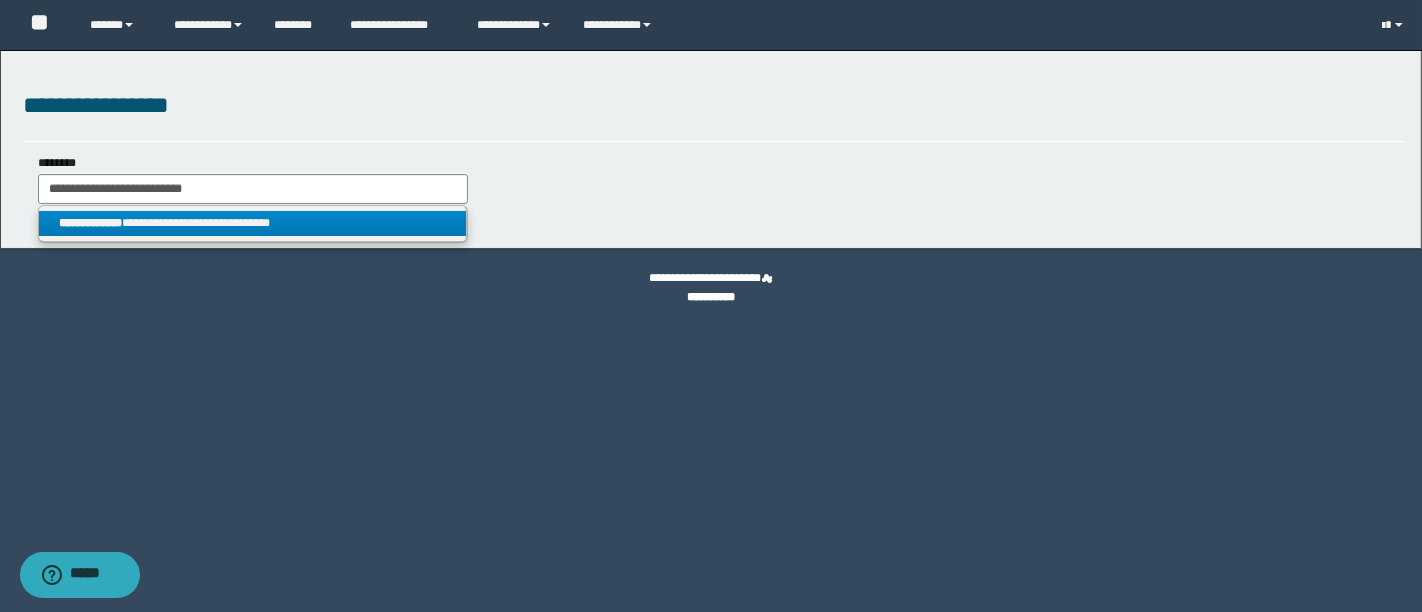 click on "**********" at bounding box center [253, 223] 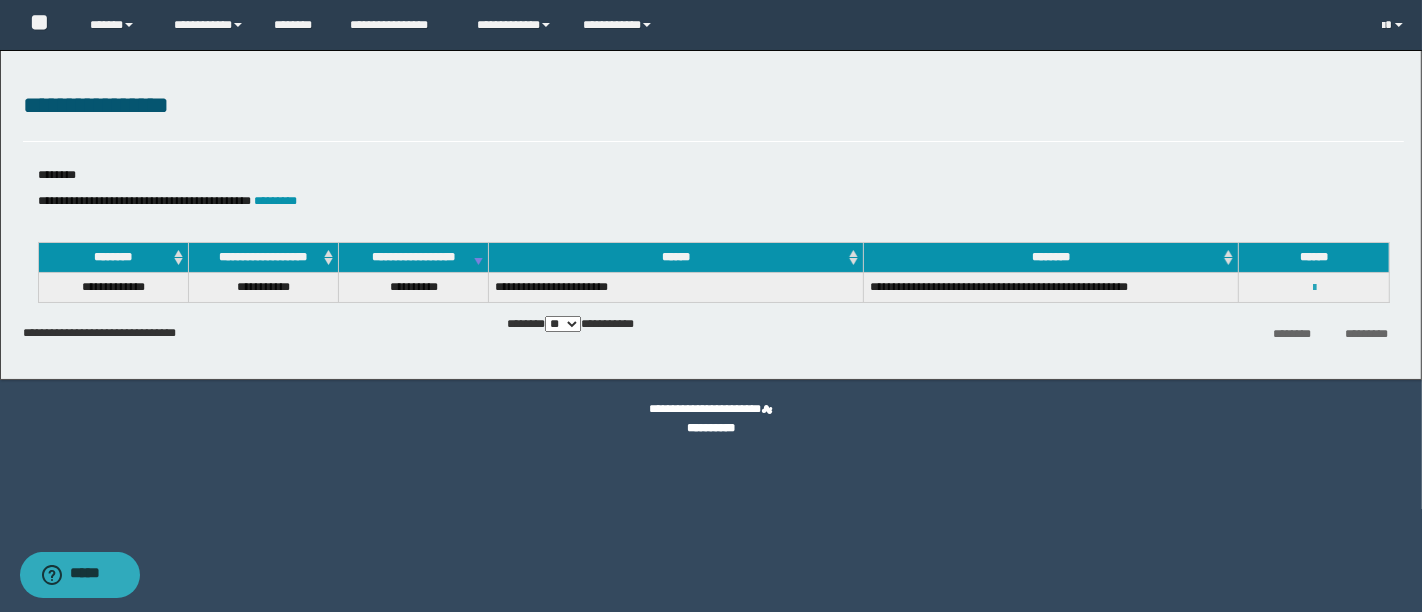 click at bounding box center [1314, 288] 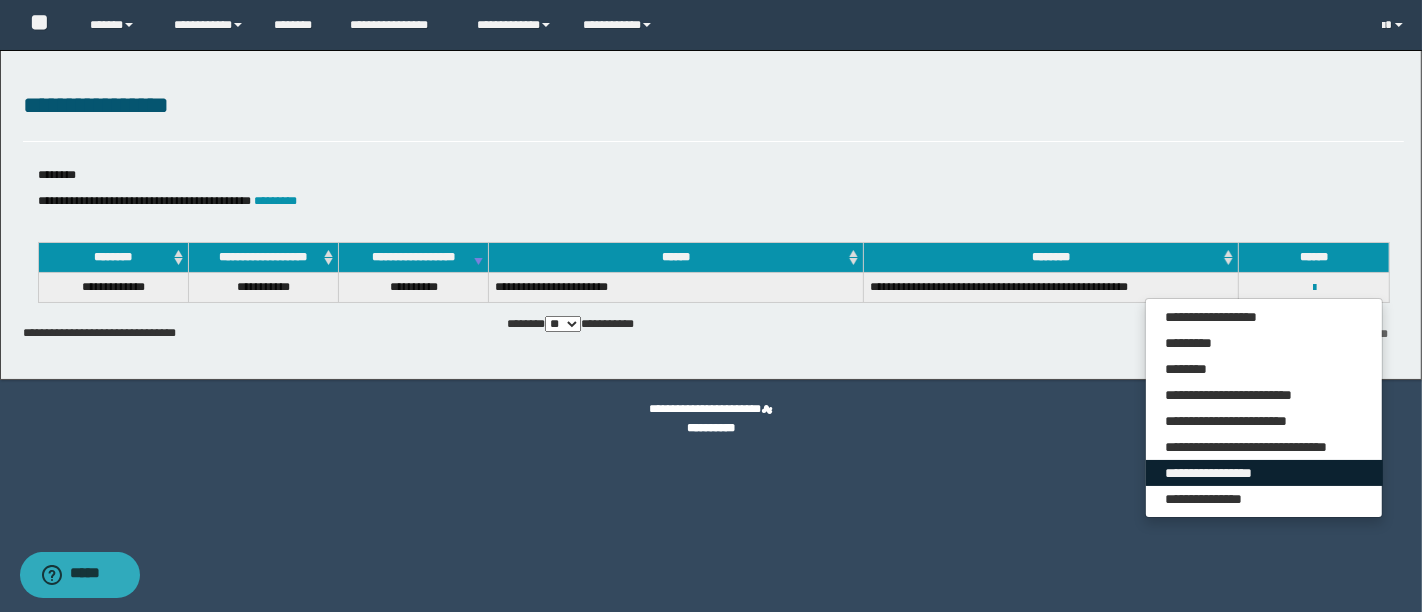 click on "**********" at bounding box center (1264, 473) 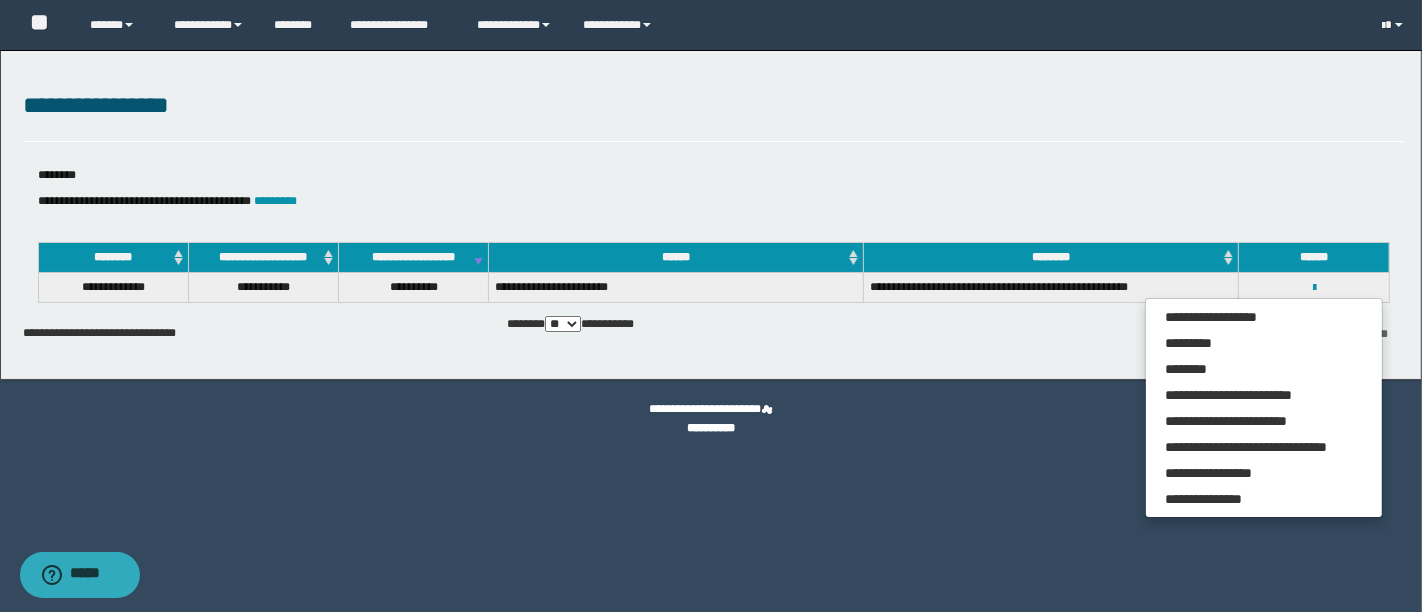 click on "**********" at bounding box center (483, 192) 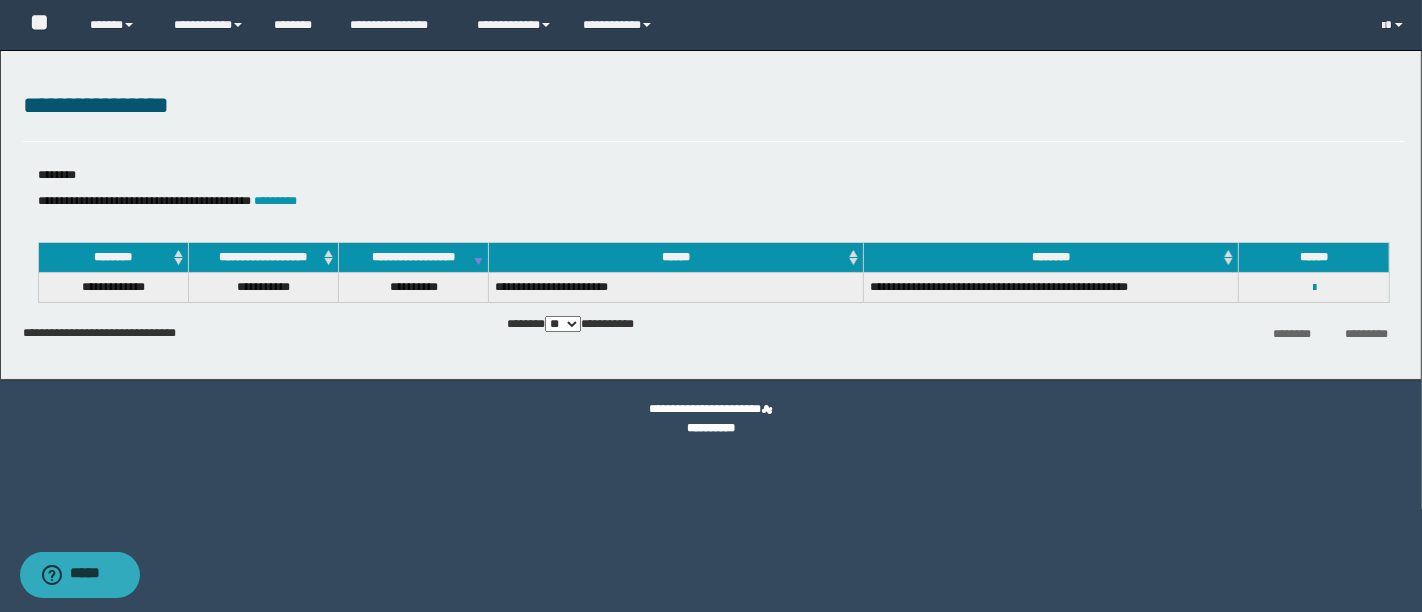 click on "**********" at bounding box center (713, 106) 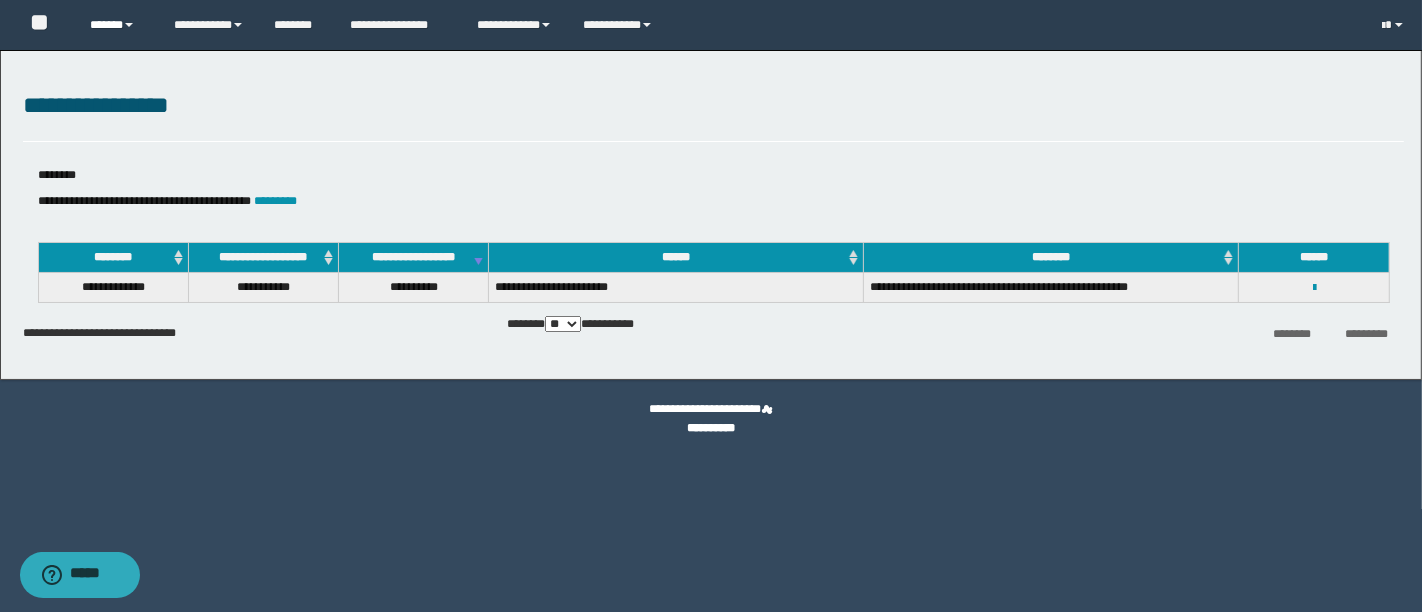 click on "******" at bounding box center (117, 25) 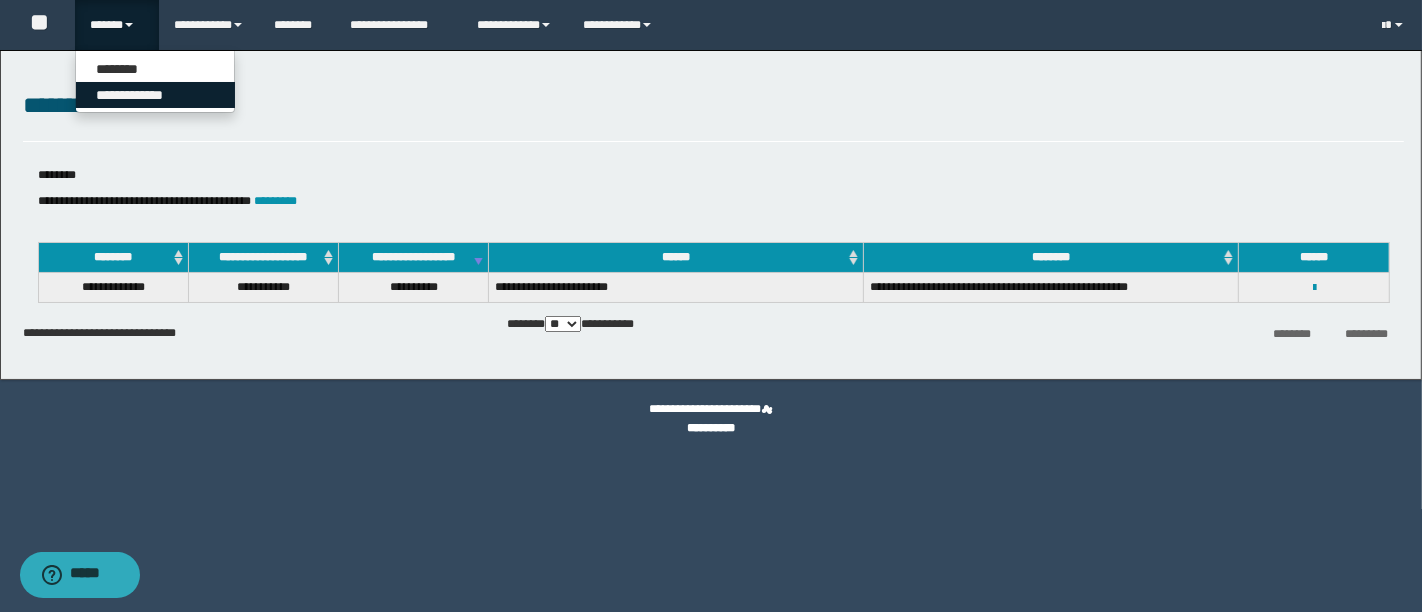 click on "**********" at bounding box center (155, 95) 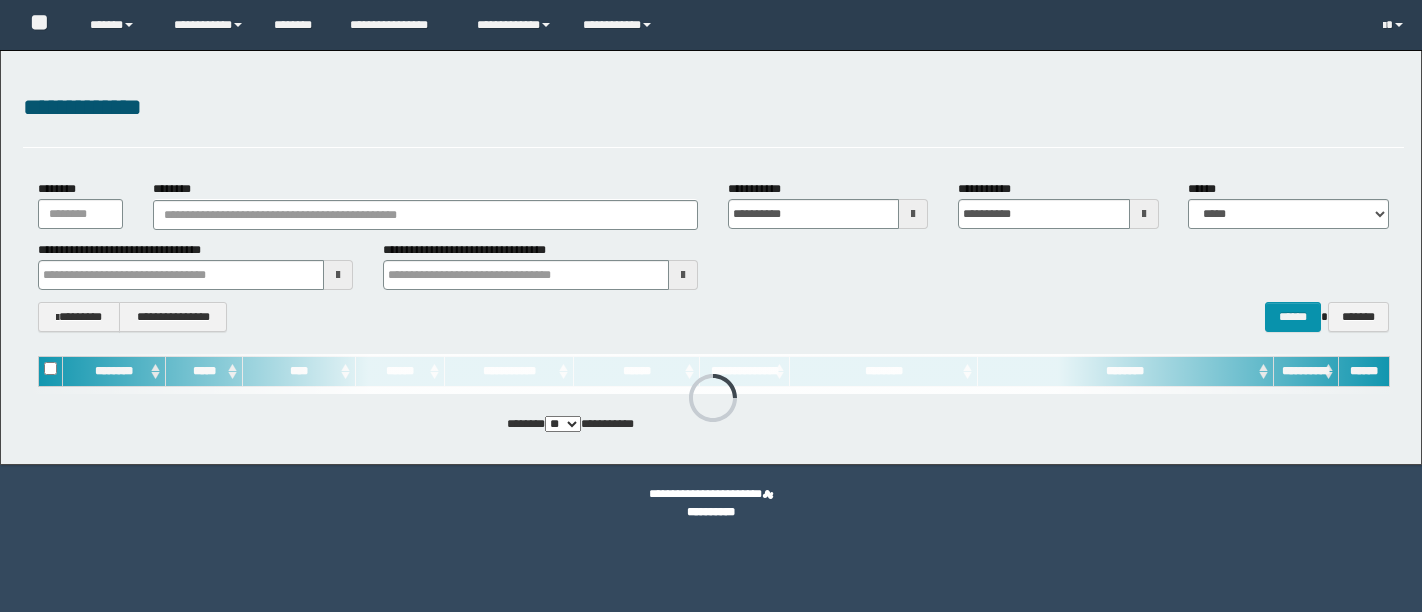 scroll, scrollTop: 0, scrollLeft: 0, axis: both 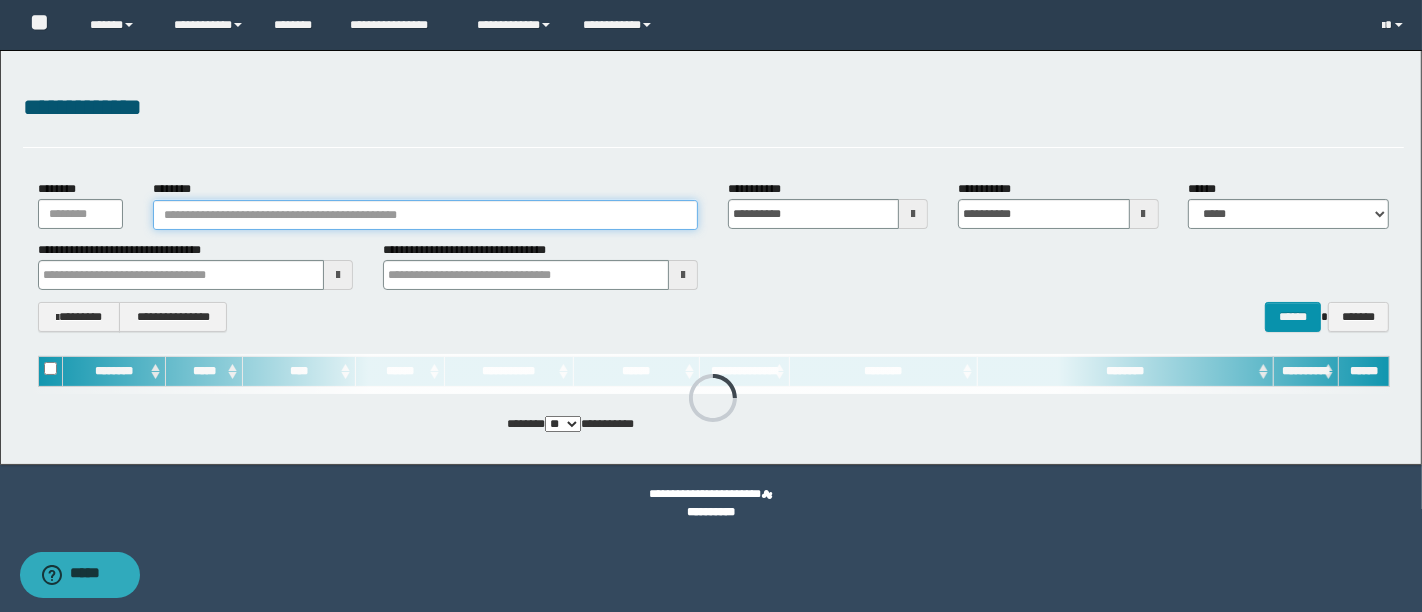 click on "********" at bounding box center [425, 215] 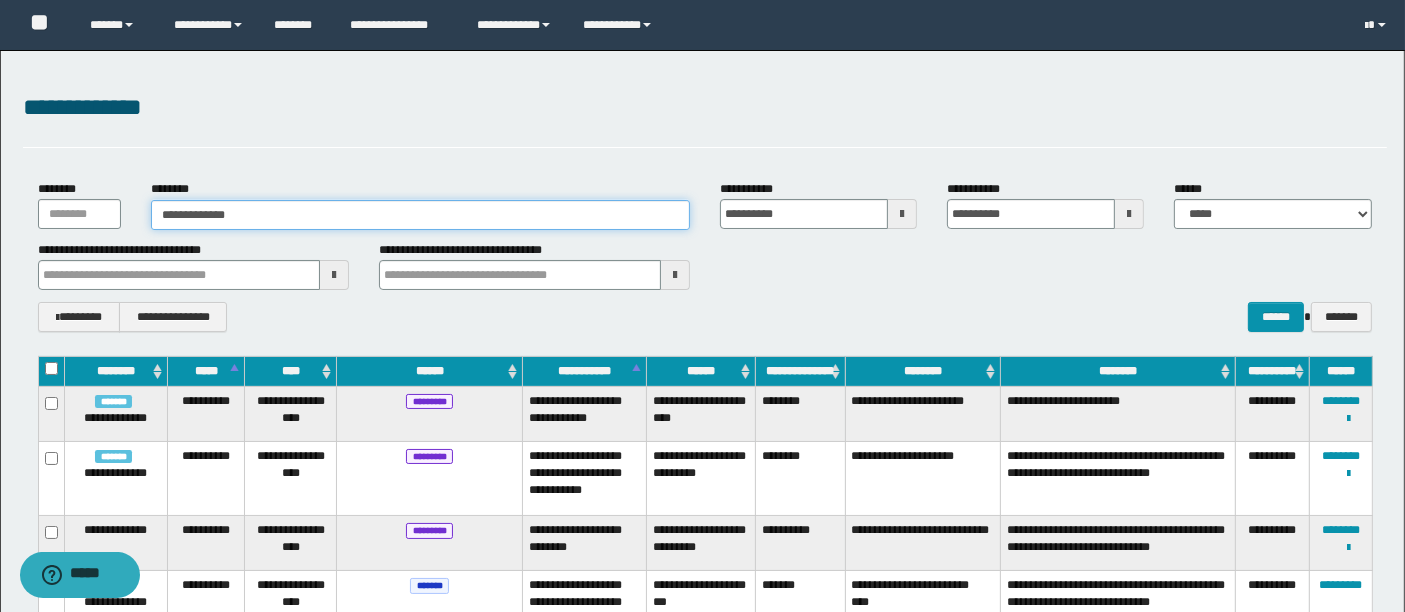 type on "**********" 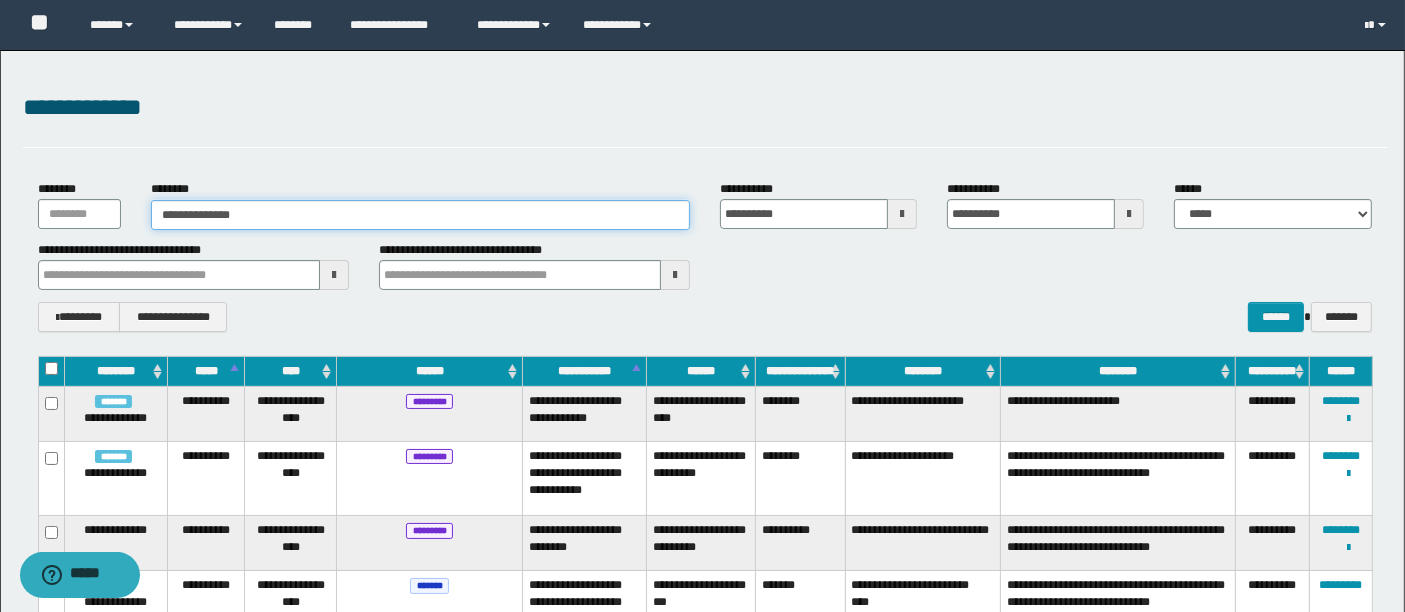 type on "**********" 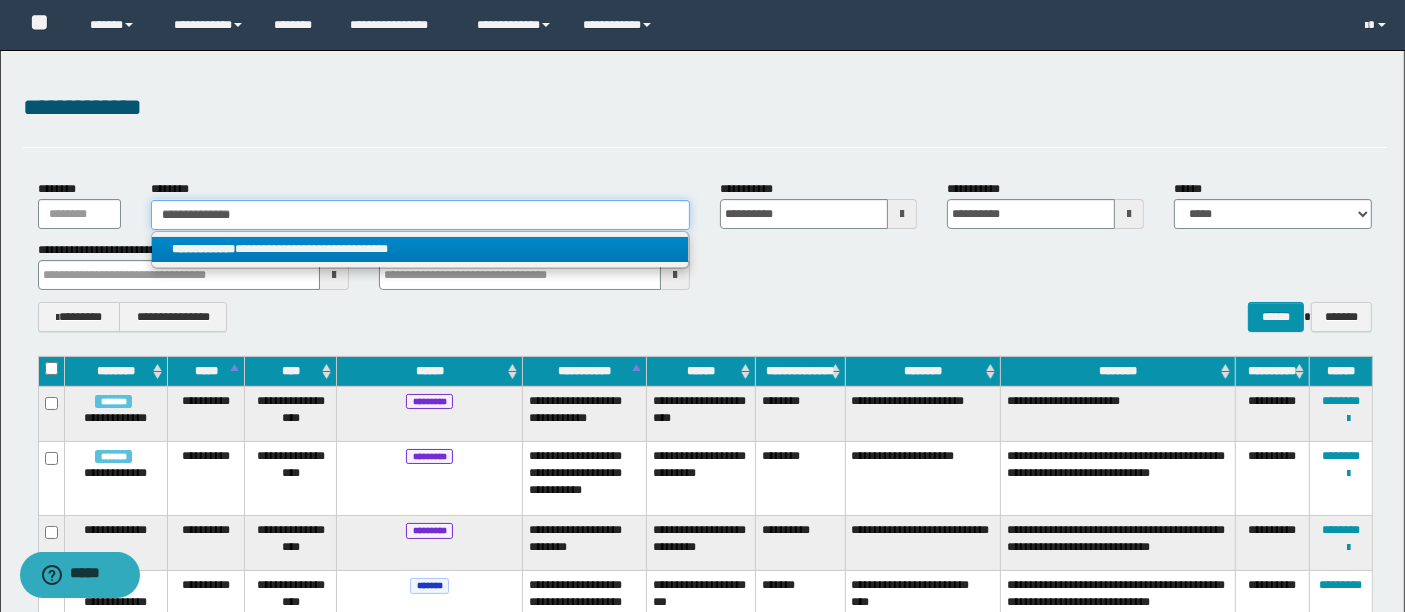 type on "**********" 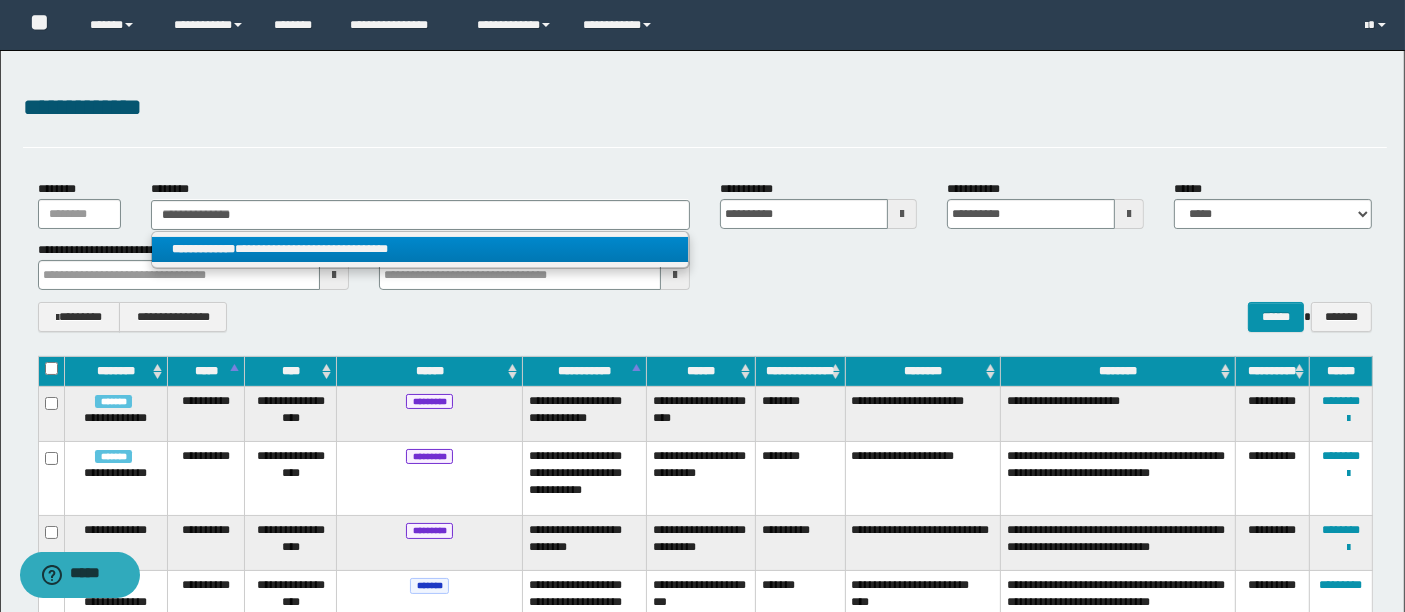 click on "**********" at bounding box center (203, 249) 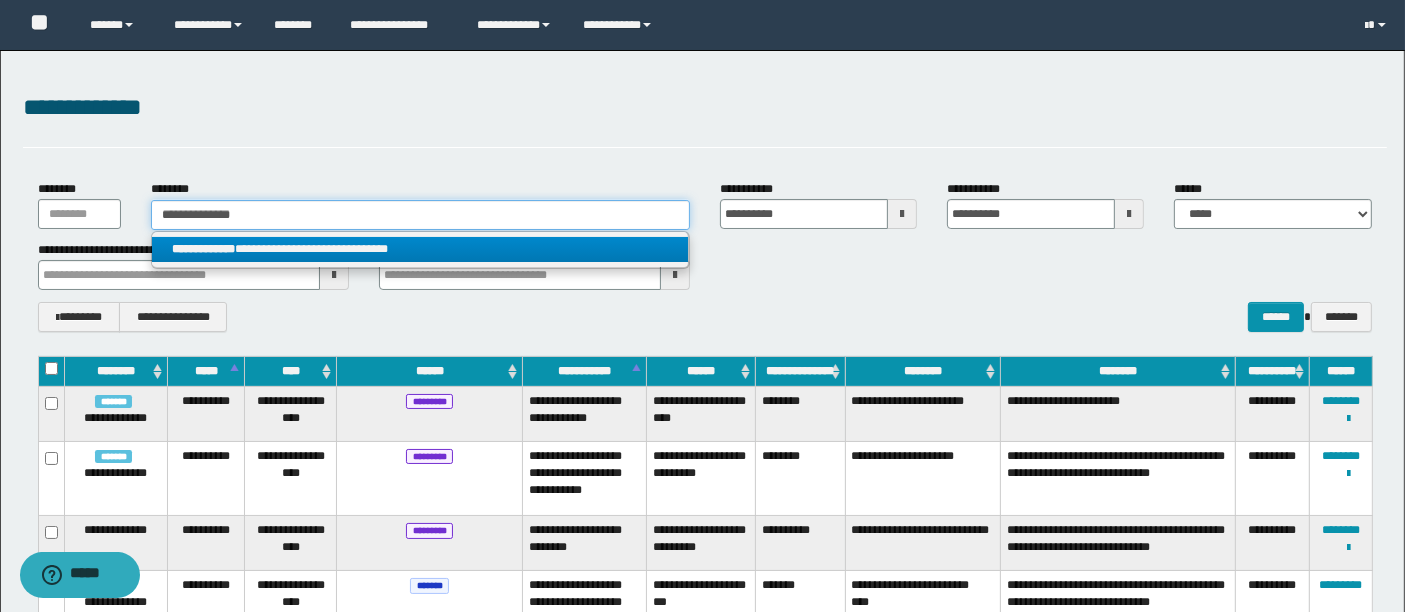 type 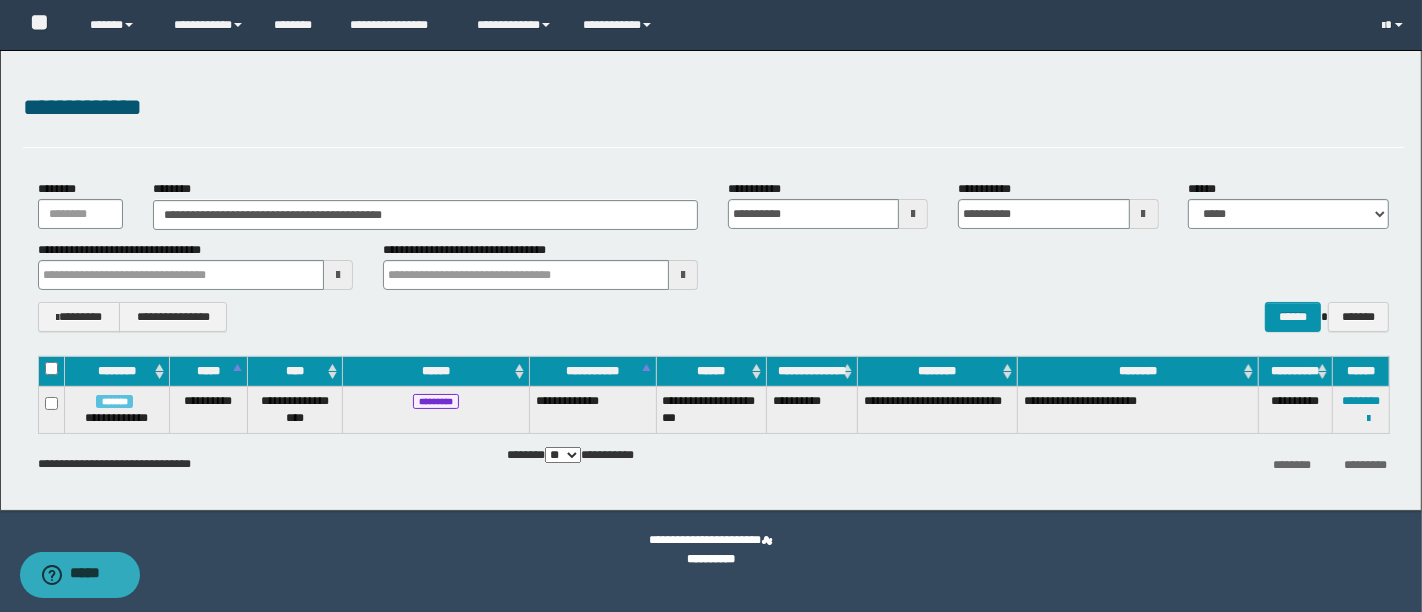 click on "**********" at bounding box center [713, 118] 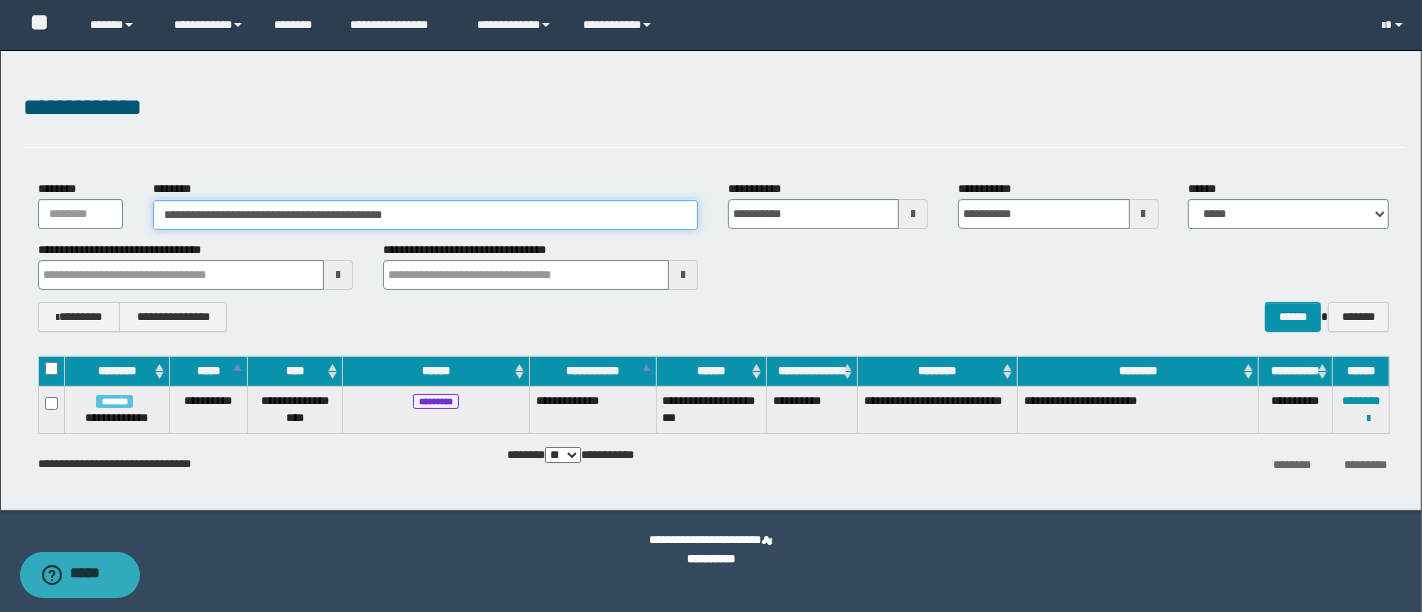 drag, startPoint x: 453, startPoint y: 221, endPoint x: 75, endPoint y: 241, distance: 378.52872 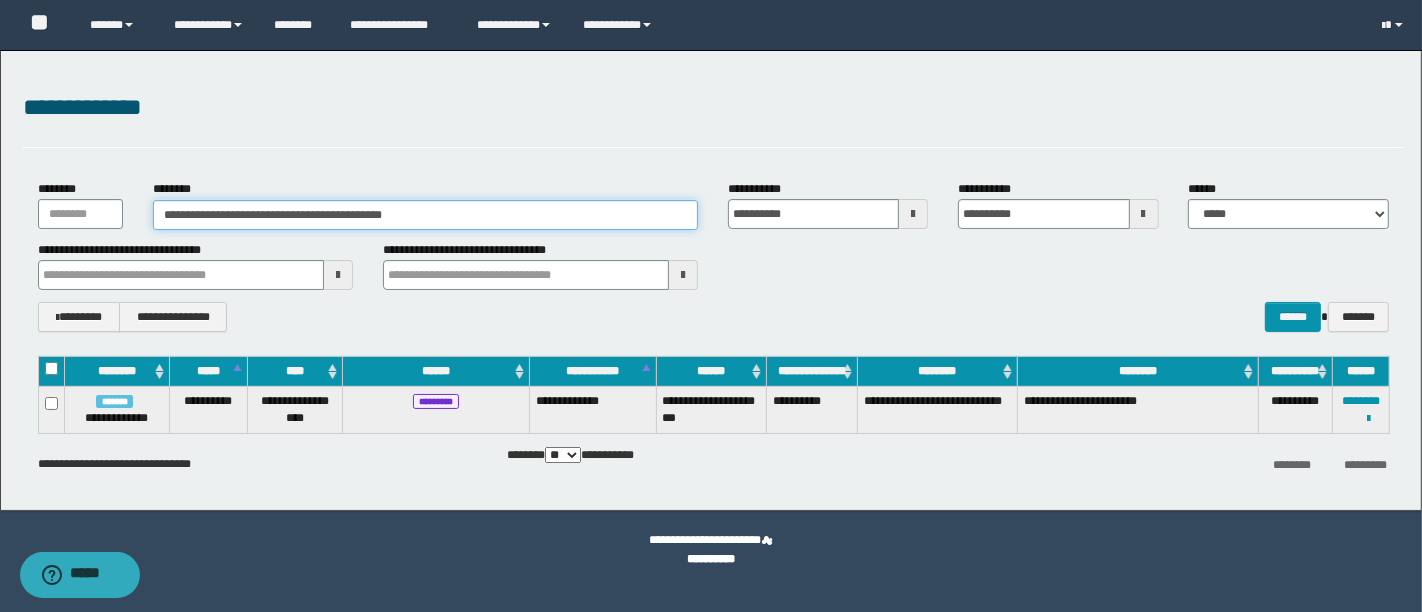 paste on "**********" 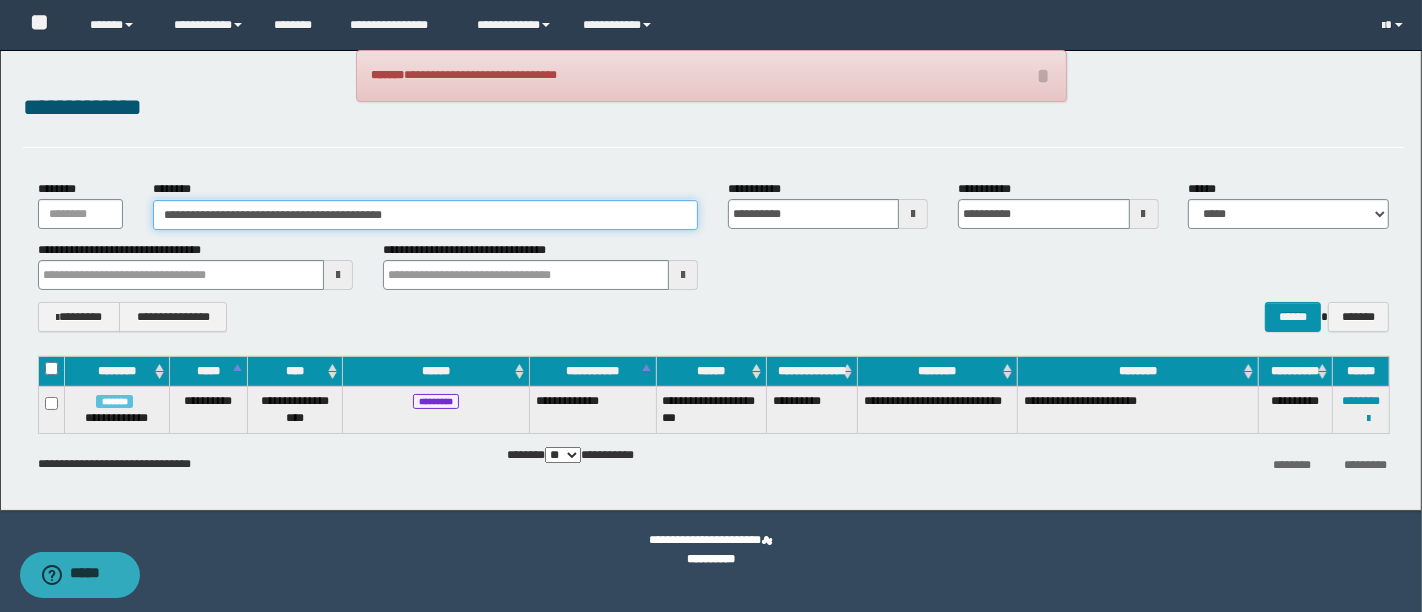 scroll, scrollTop: 0, scrollLeft: 0, axis: both 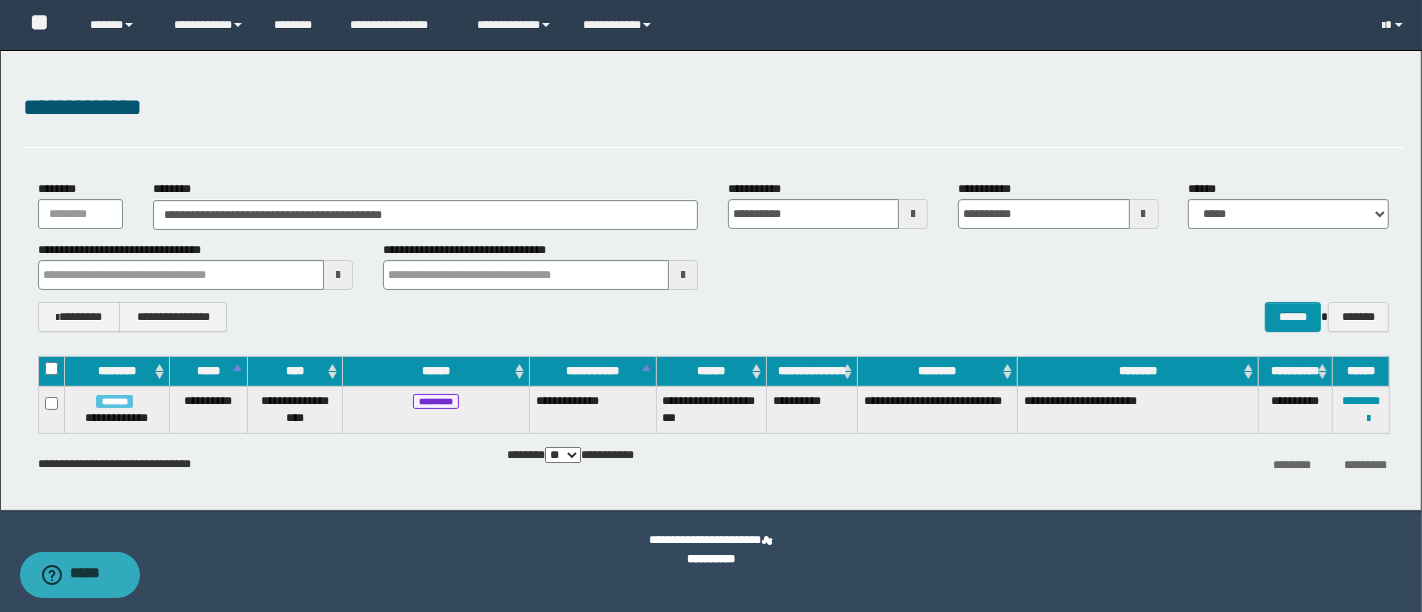 click on "**********" at bounding box center [711, 559] 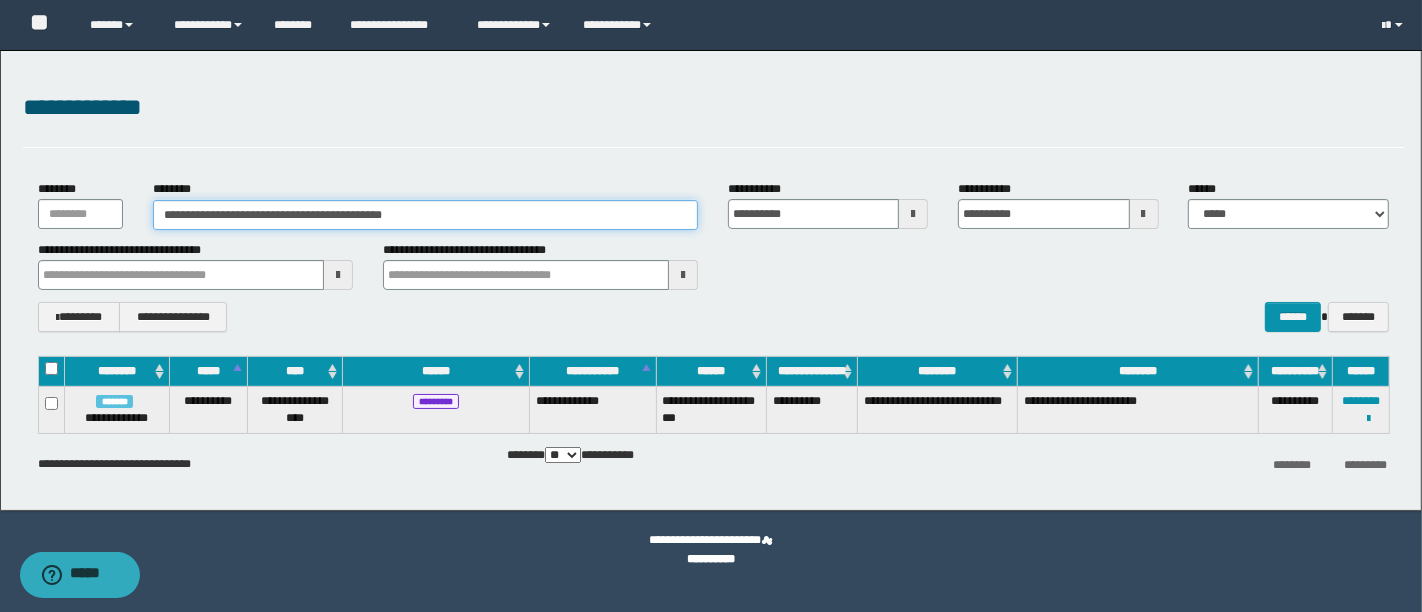 drag, startPoint x: 465, startPoint y: 214, endPoint x: 64, endPoint y: 212, distance: 401.00497 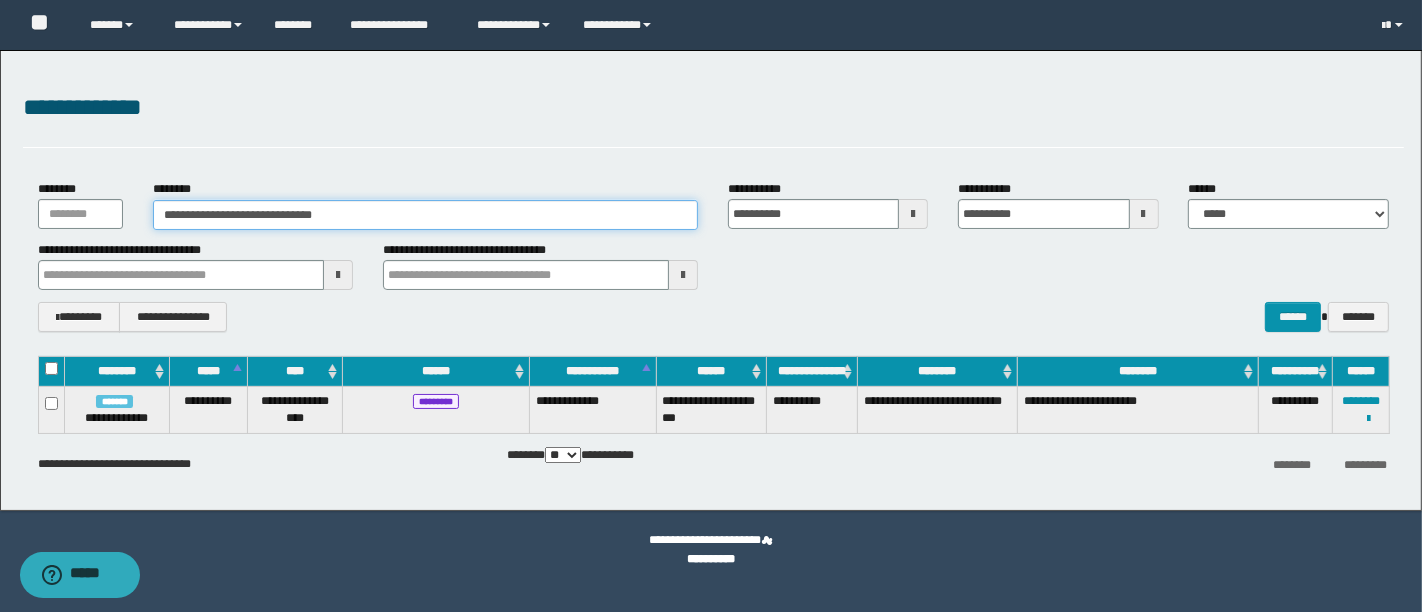 type on "**********" 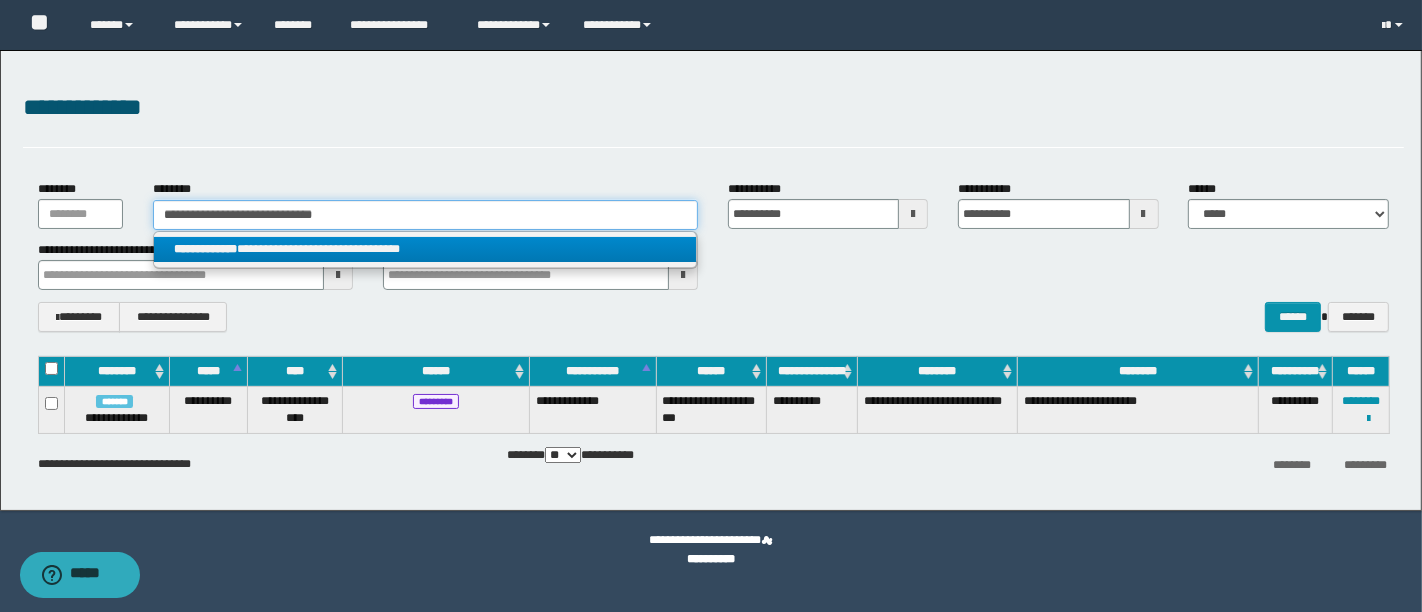 type on "**********" 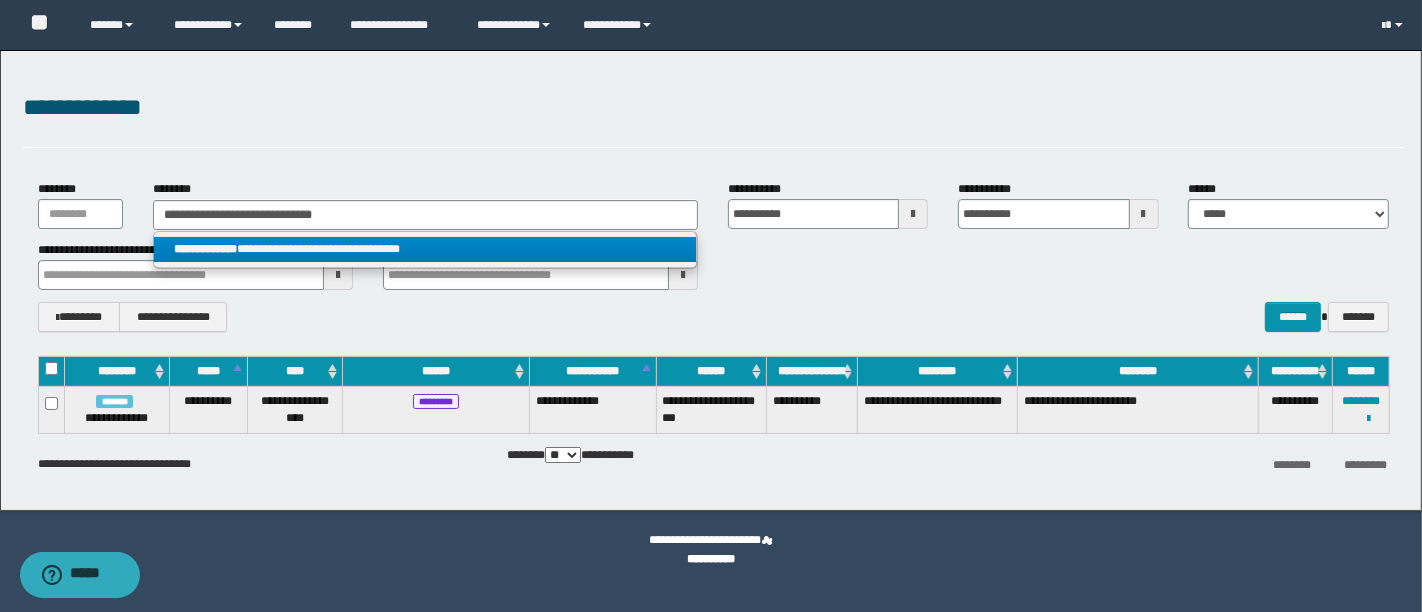 click on "**********" at bounding box center (425, 249) 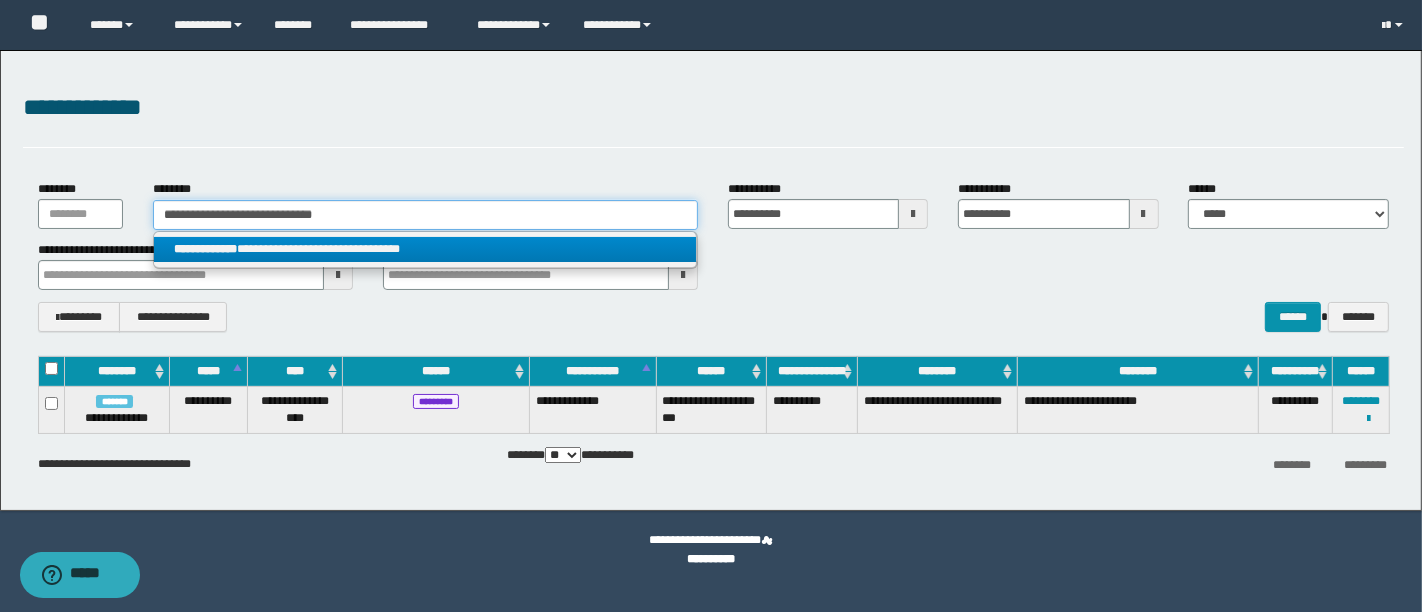 type 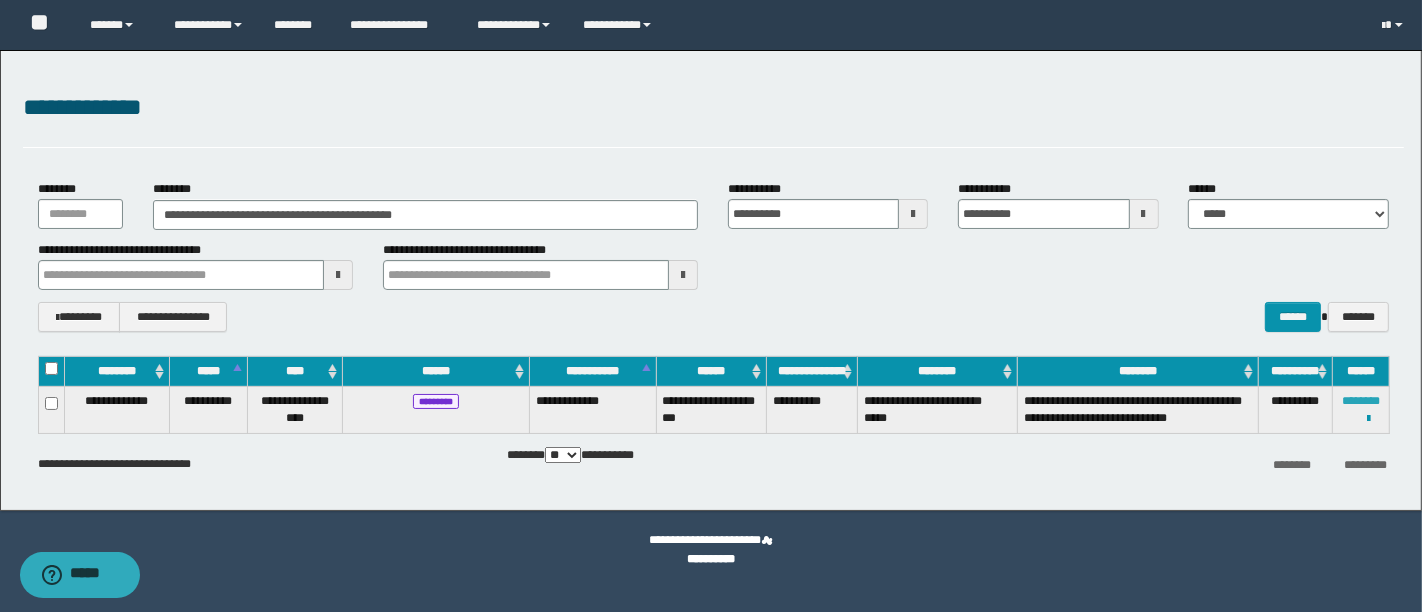 click on "********" at bounding box center (1361, 401) 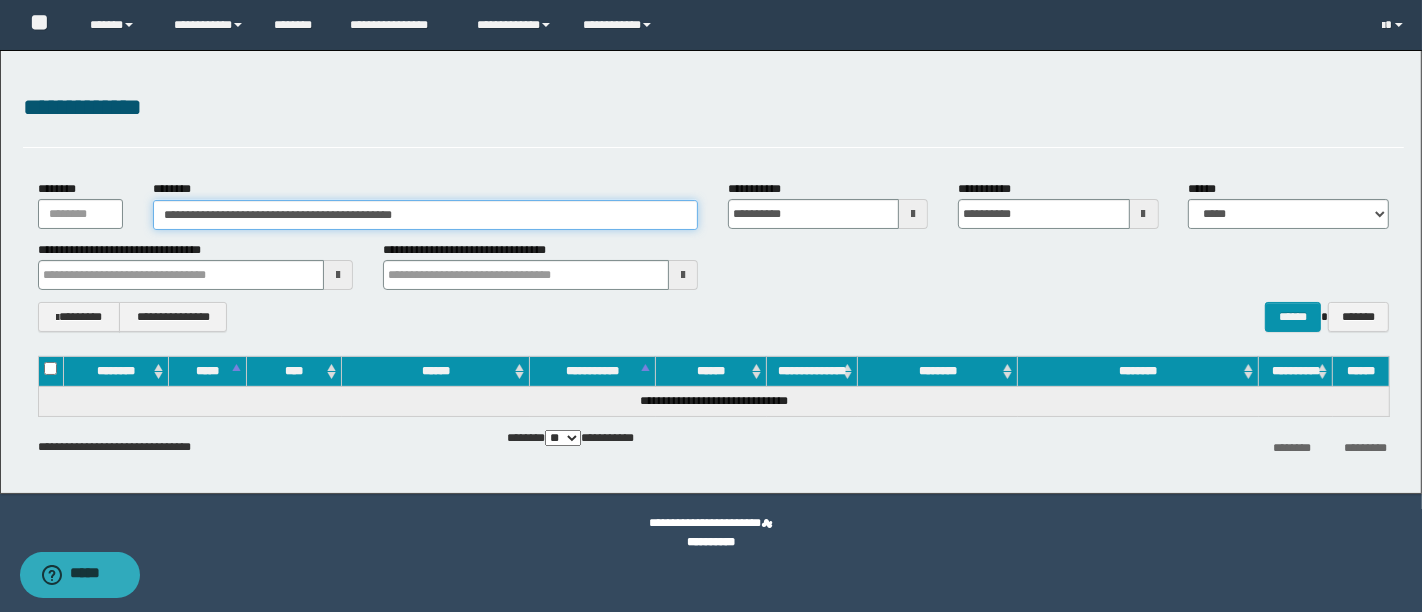 drag, startPoint x: 410, startPoint y: 212, endPoint x: 255, endPoint y: 218, distance: 155.11609 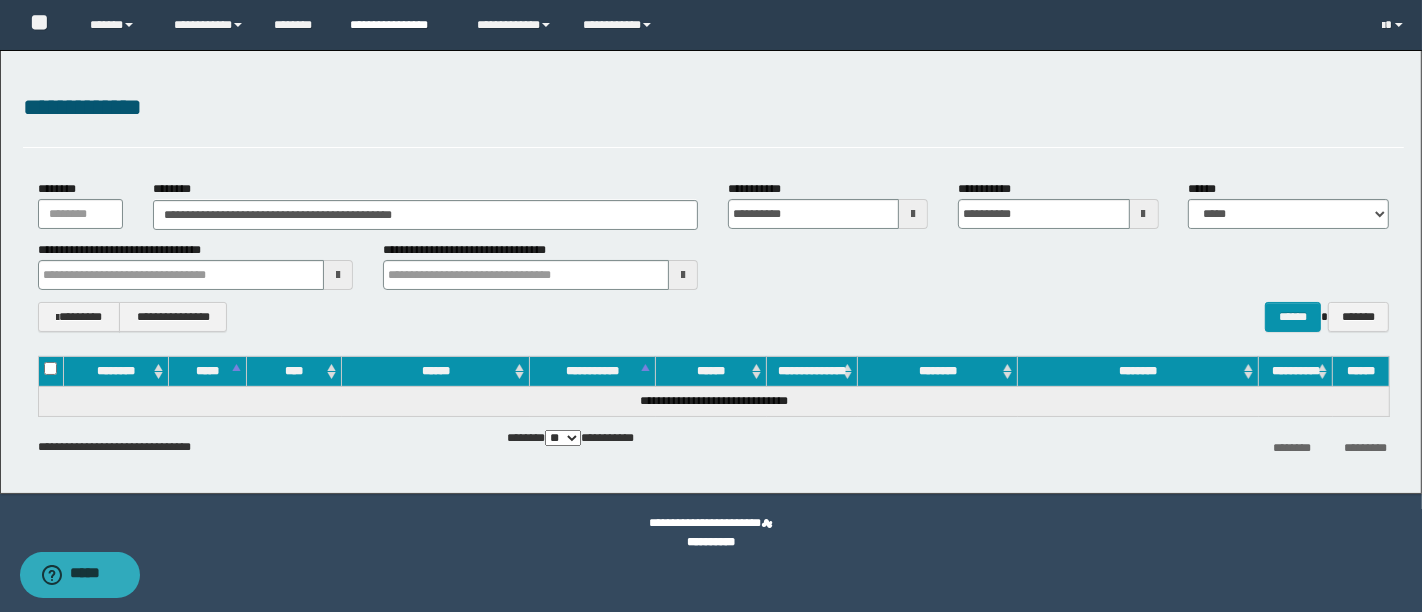 click on "**********" at bounding box center [398, 25] 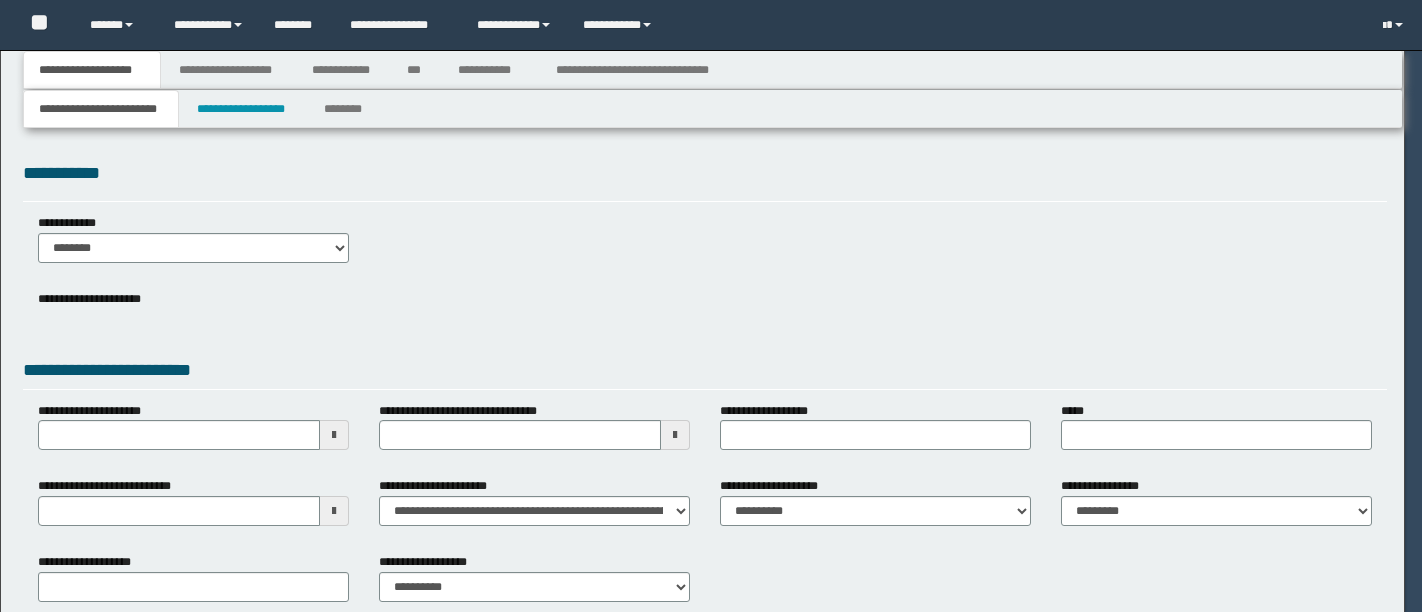scroll, scrollTop: 0, scrollLeft: 0, axis: both 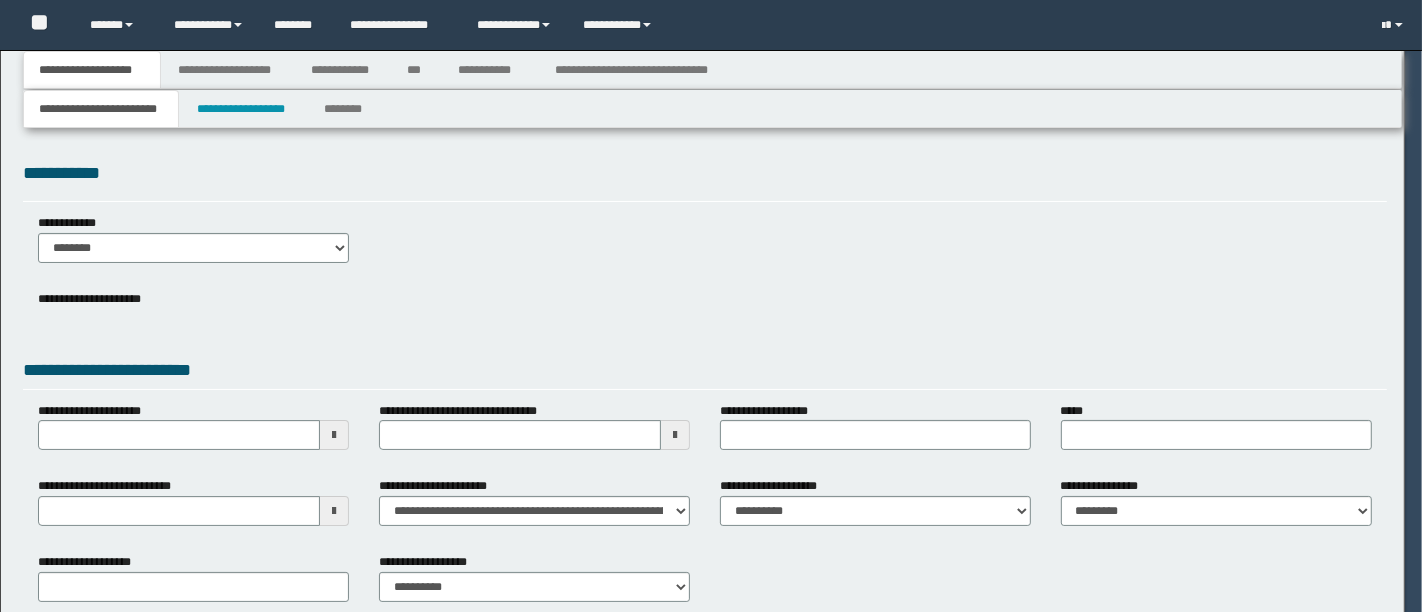 type on "**********" 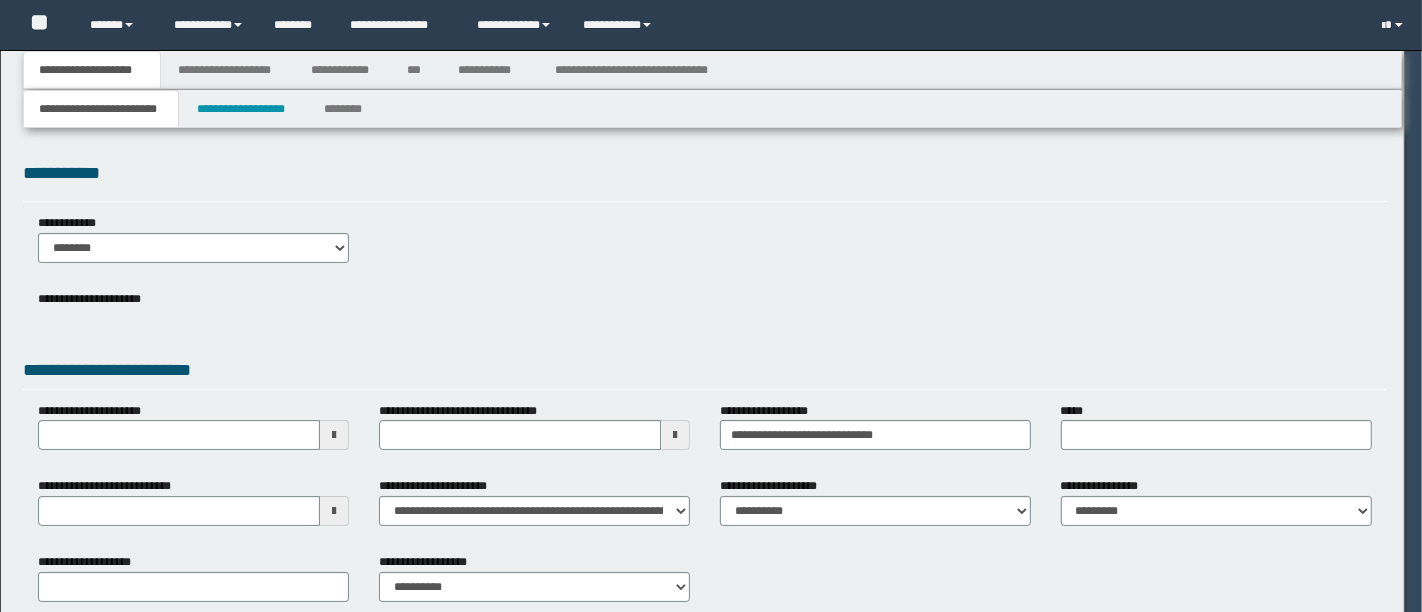 select on "*" 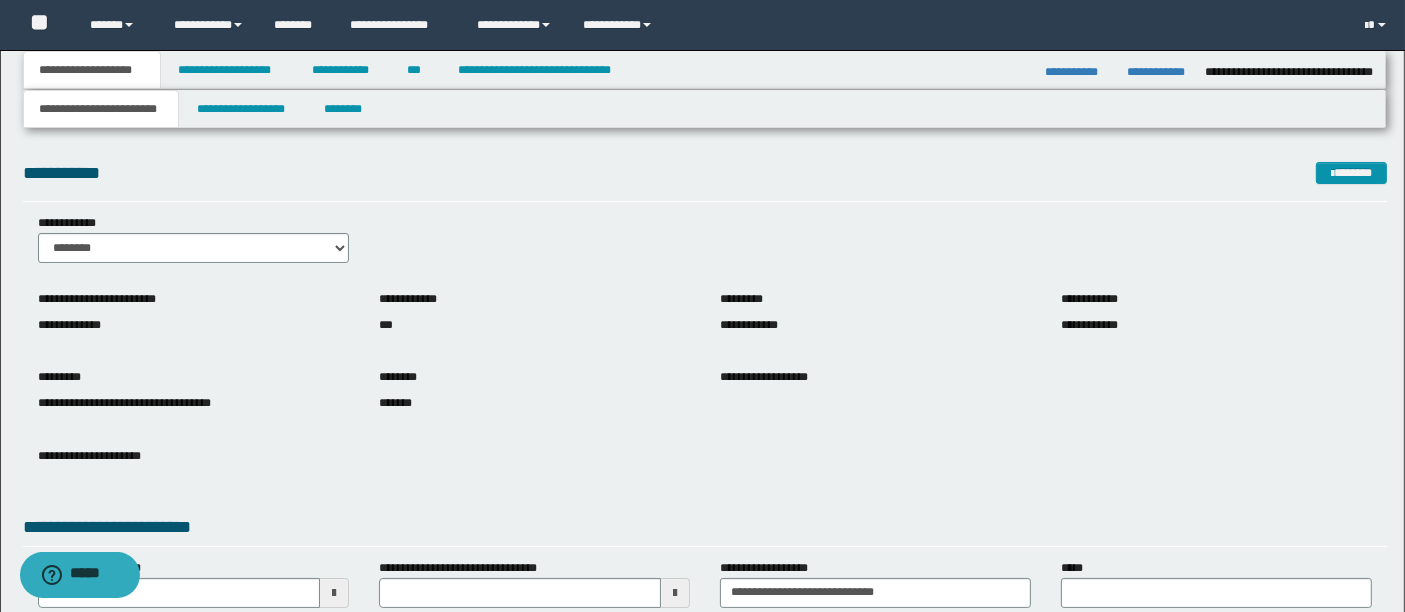 click on "**********" at bounding box center (705, 246) 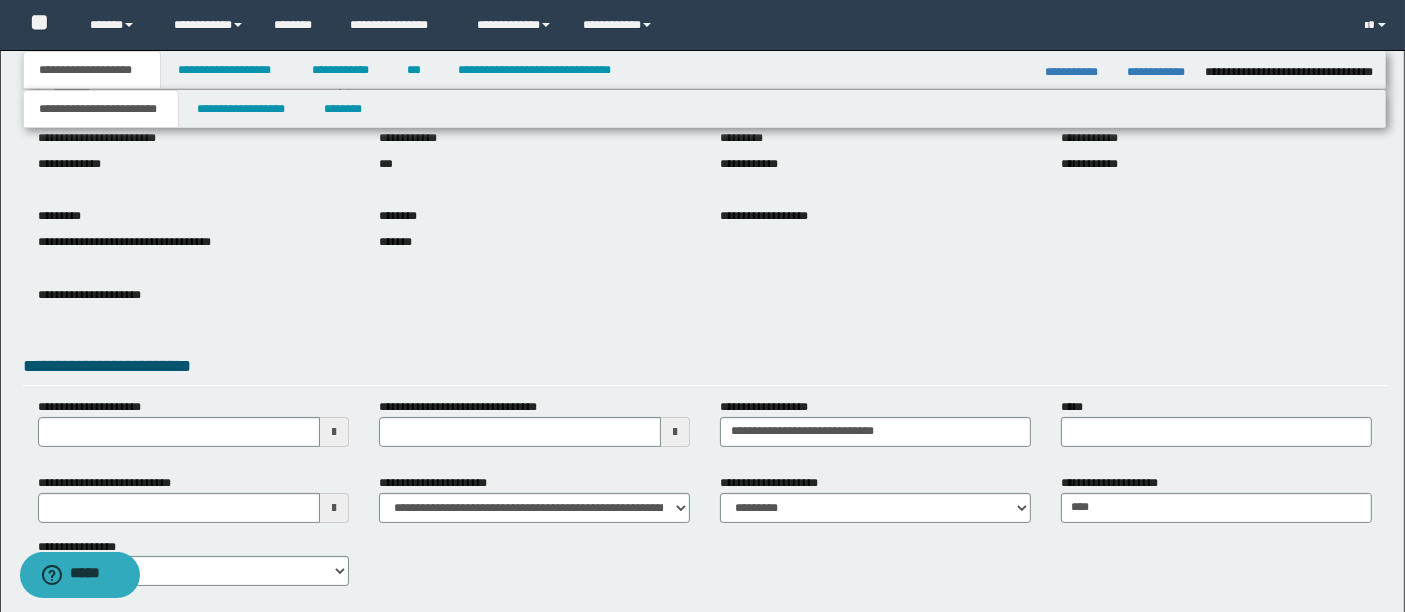 scroll, scrollTop: 162, scrollLeft: 0, axis: vertical 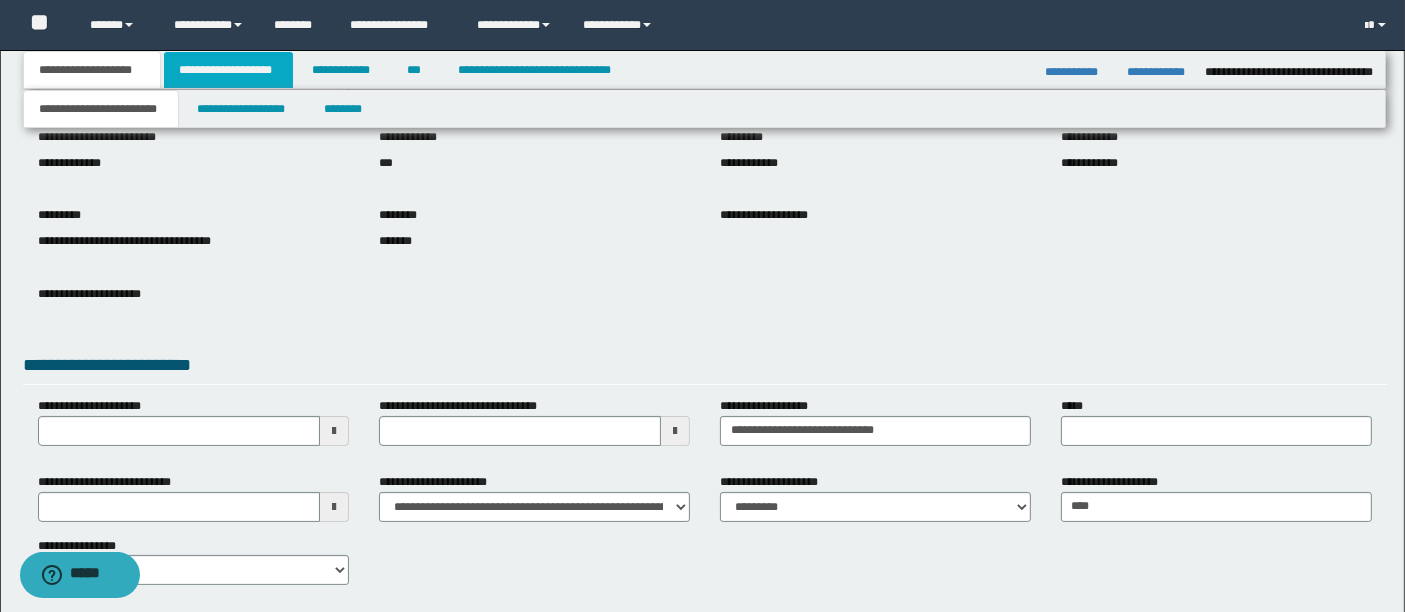 click on "**********" at bounding box center (228, 70) 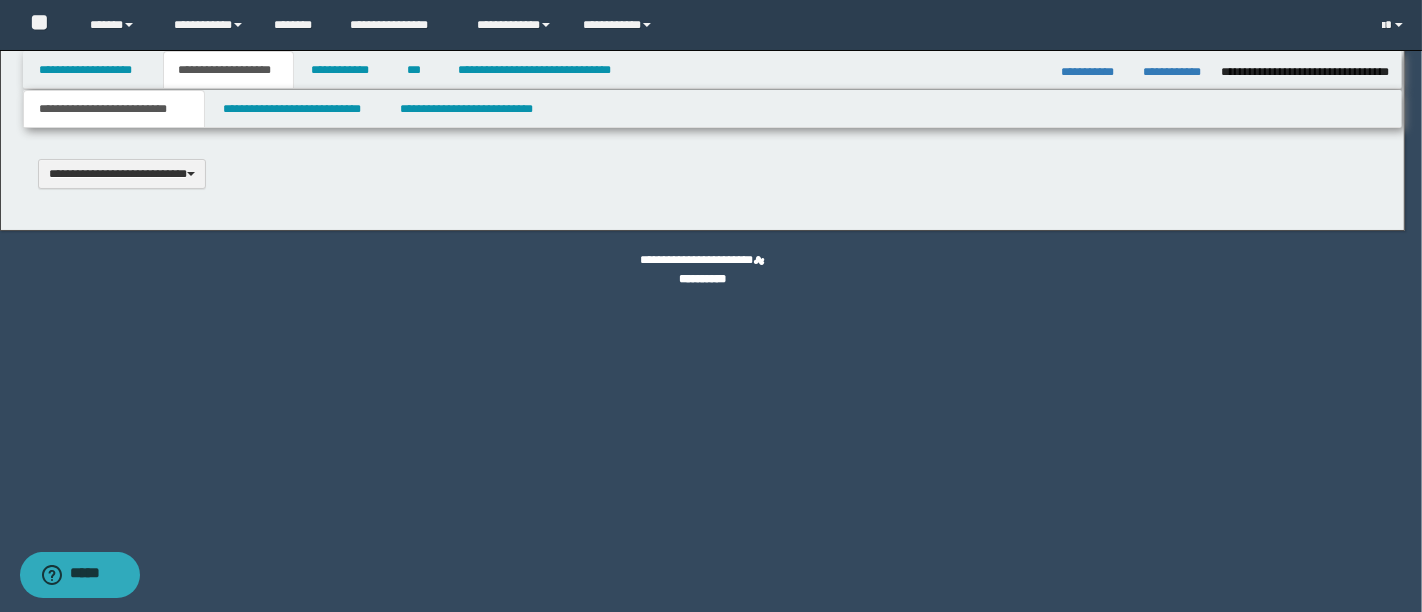 type 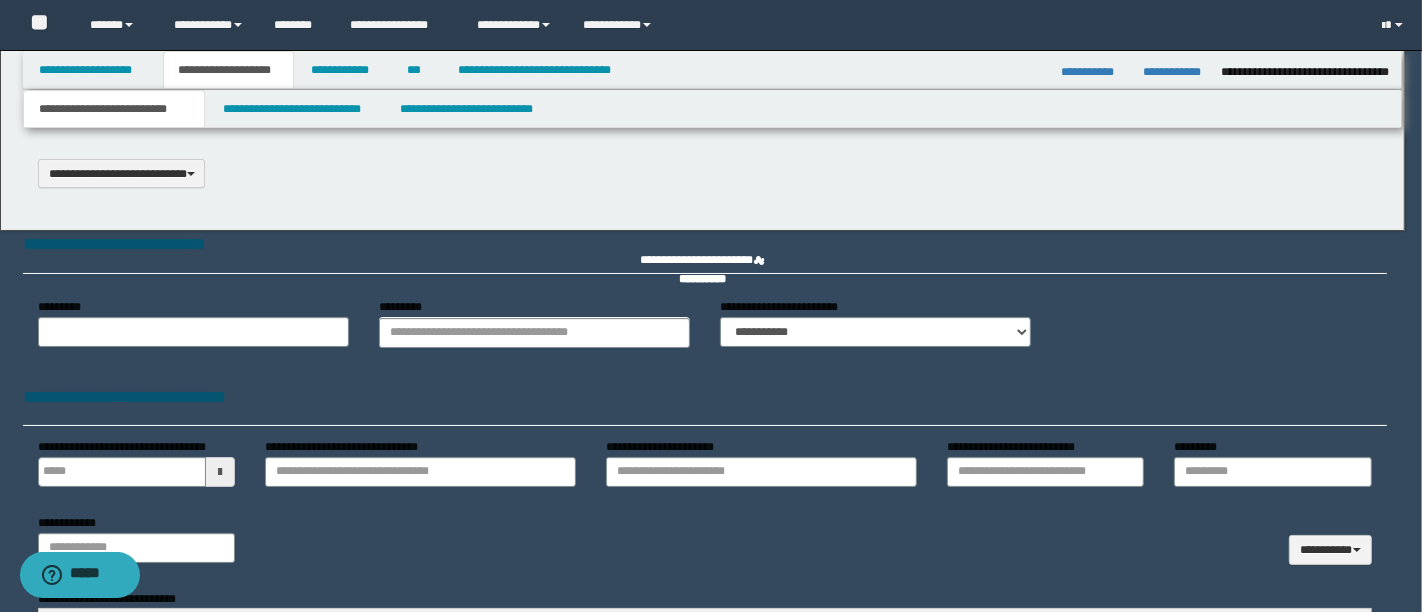 select on "*" 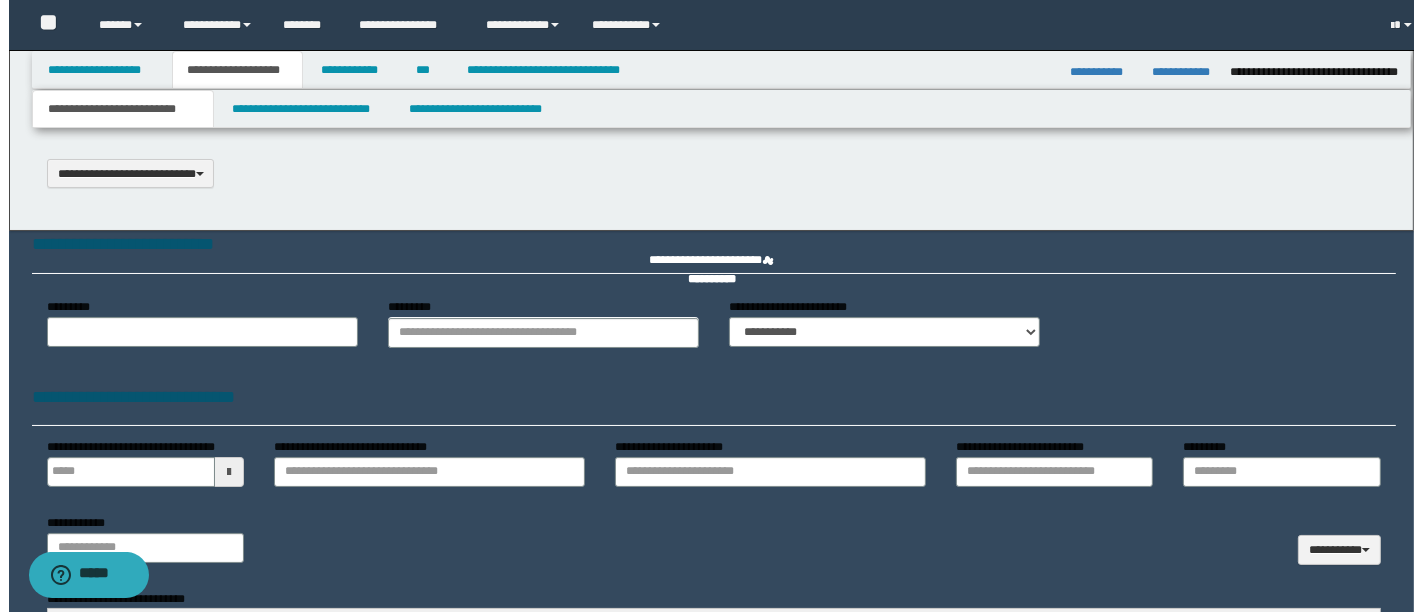 scroll, scrollTop: 0, scrollLeft: 0, axis: both 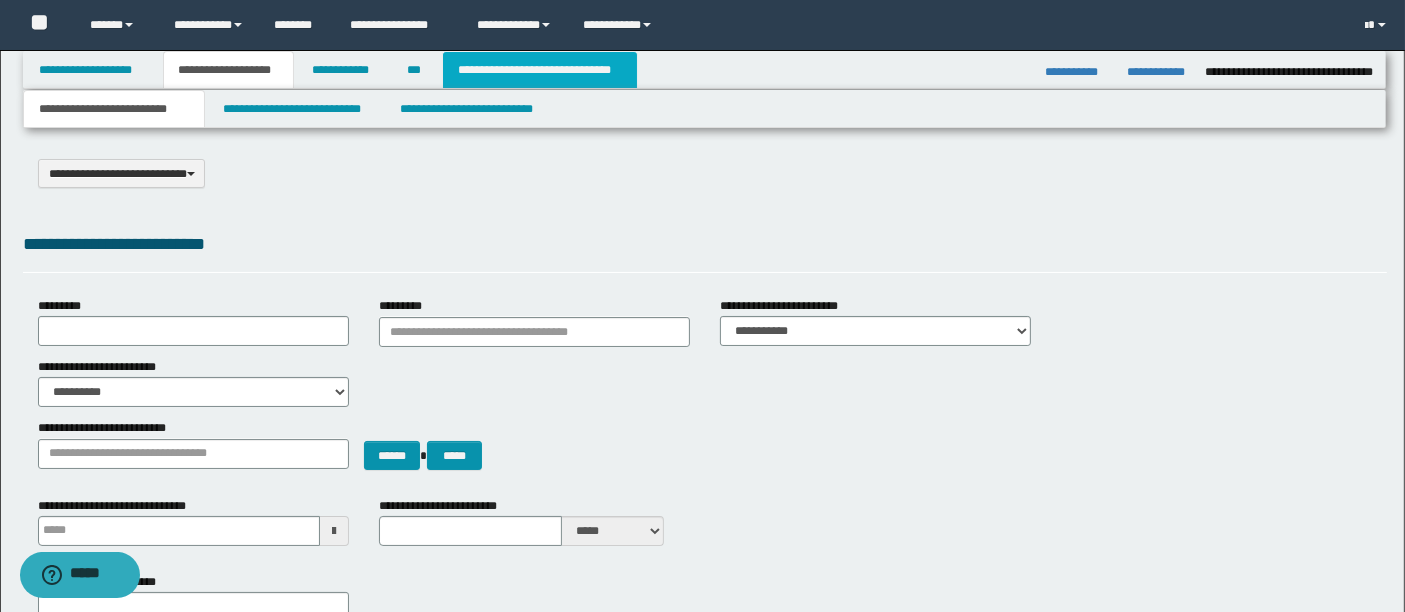 click on "**********" at bounding box center (540, 70) 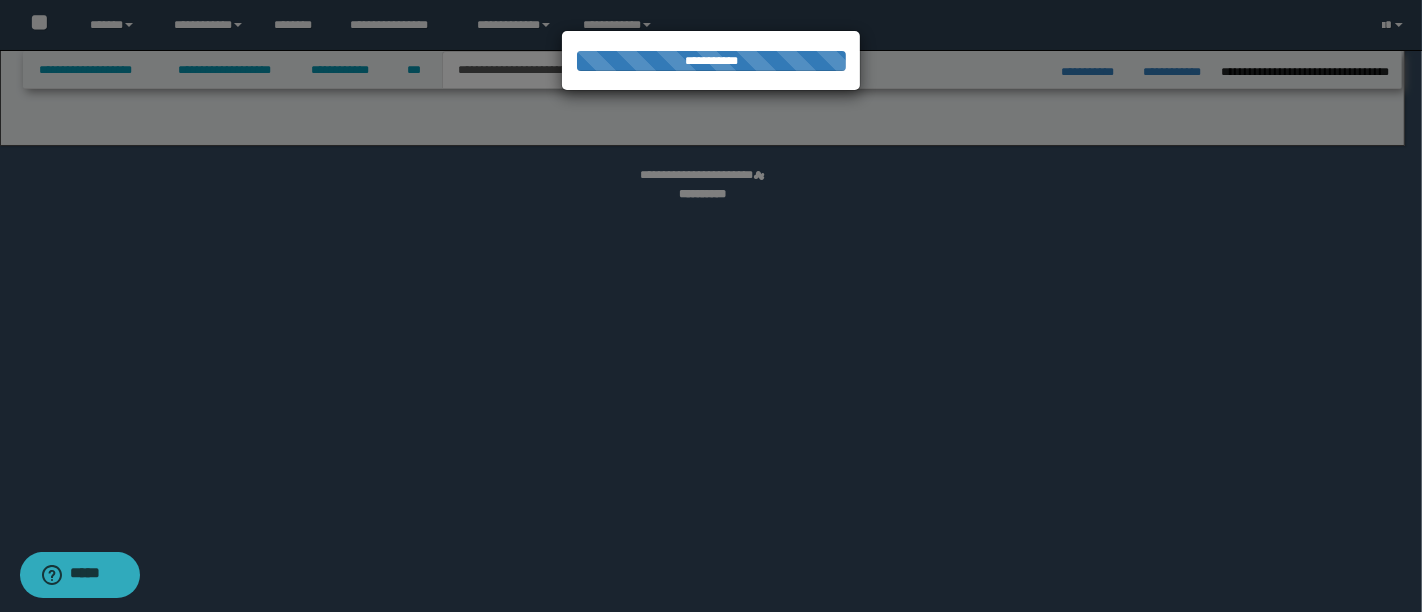 select on "*" 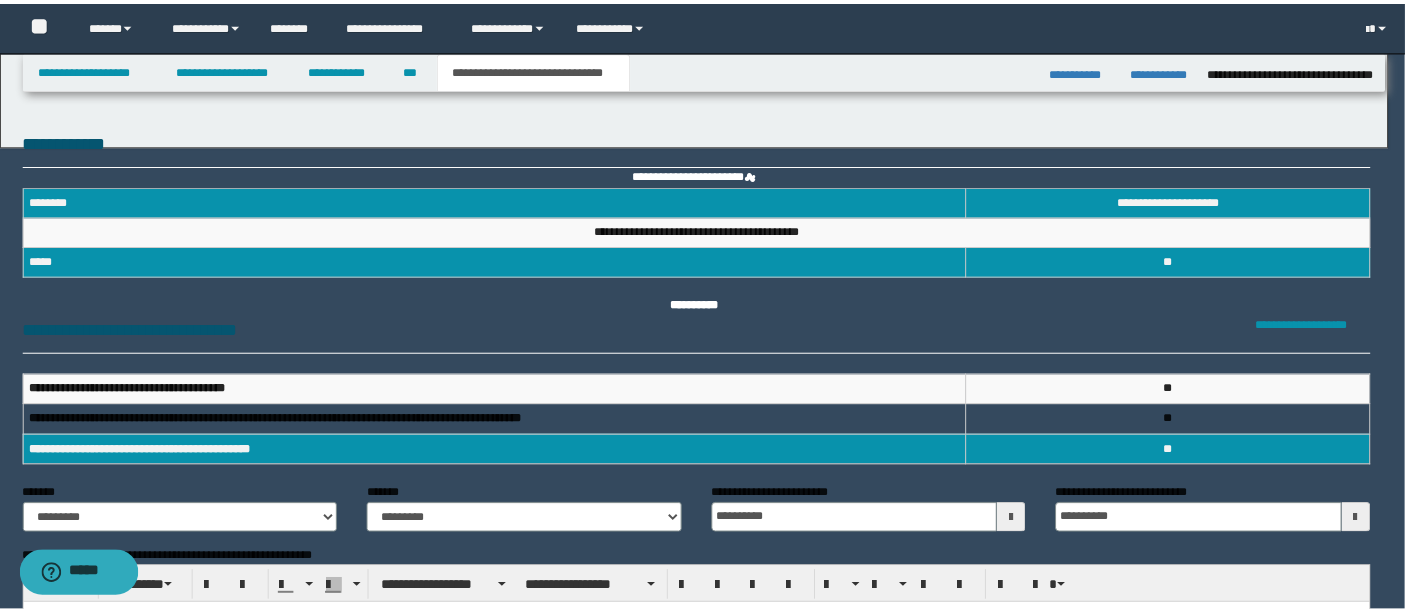 scroll, scrollTop: 0, scrollLeft: 0, axis: both 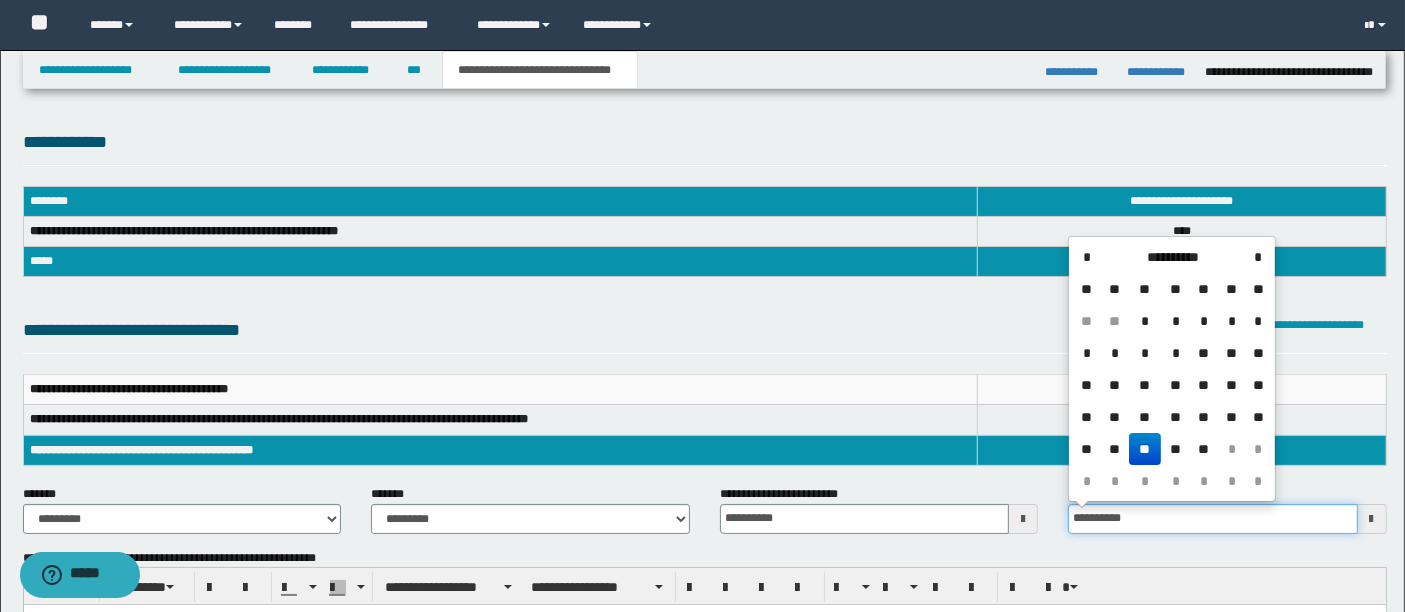 click on "**********" at bounding box center (1213, 519) 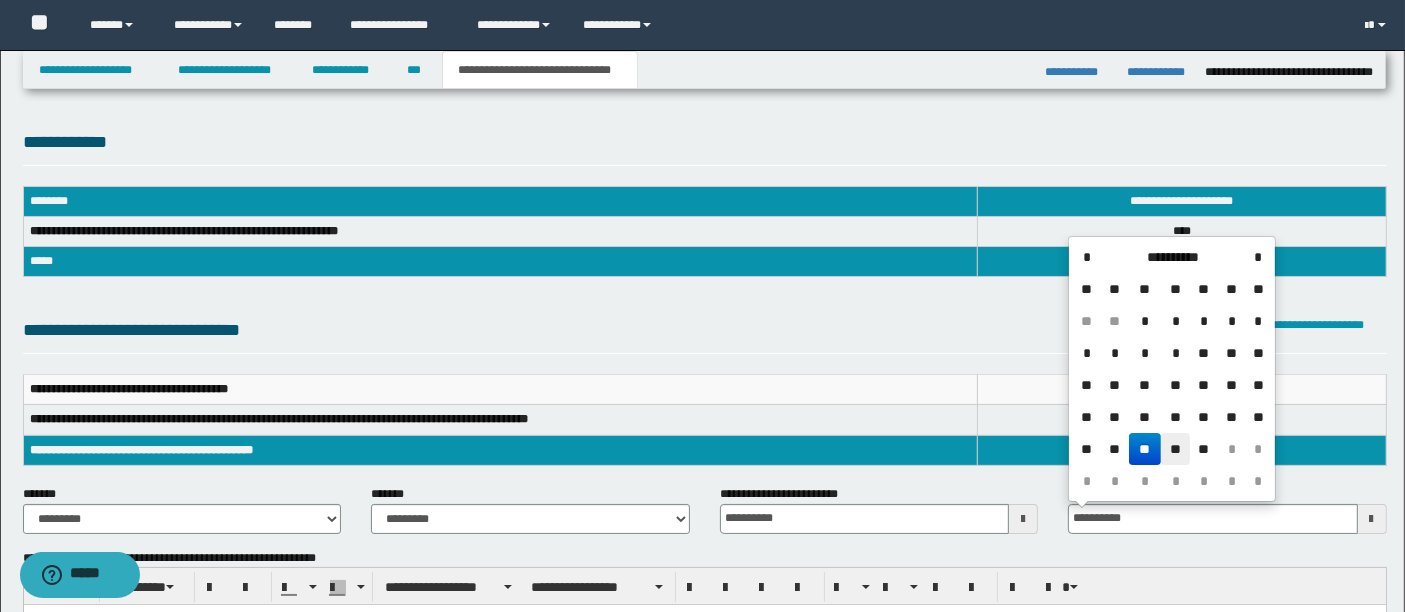 click on "**" at bounding box center [1175, 449] 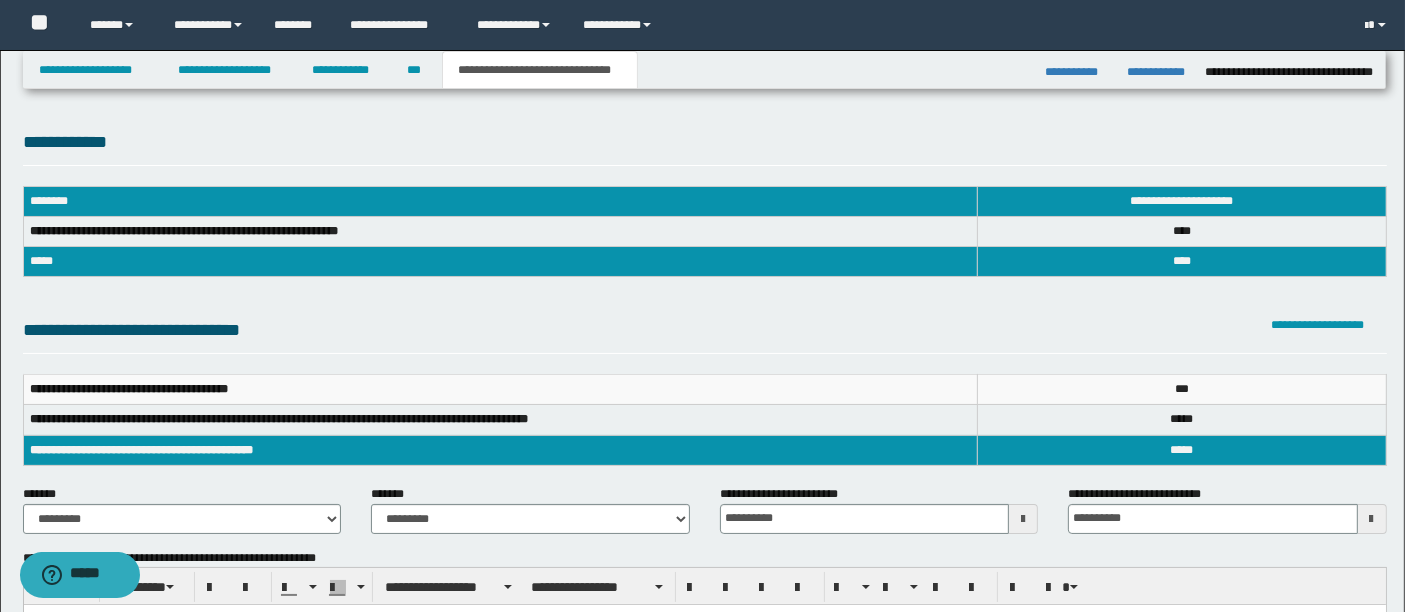 click on "**********" at bounding box center (705, 335) 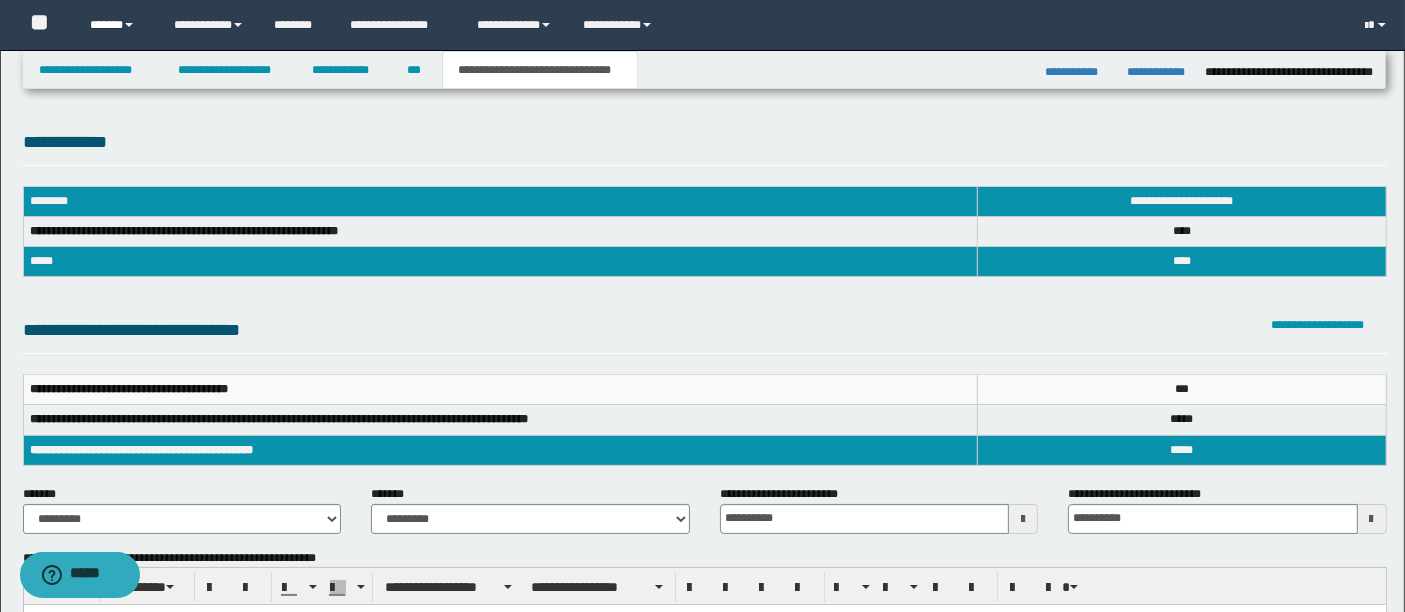 click on "******" at bounding box center (117, 25) 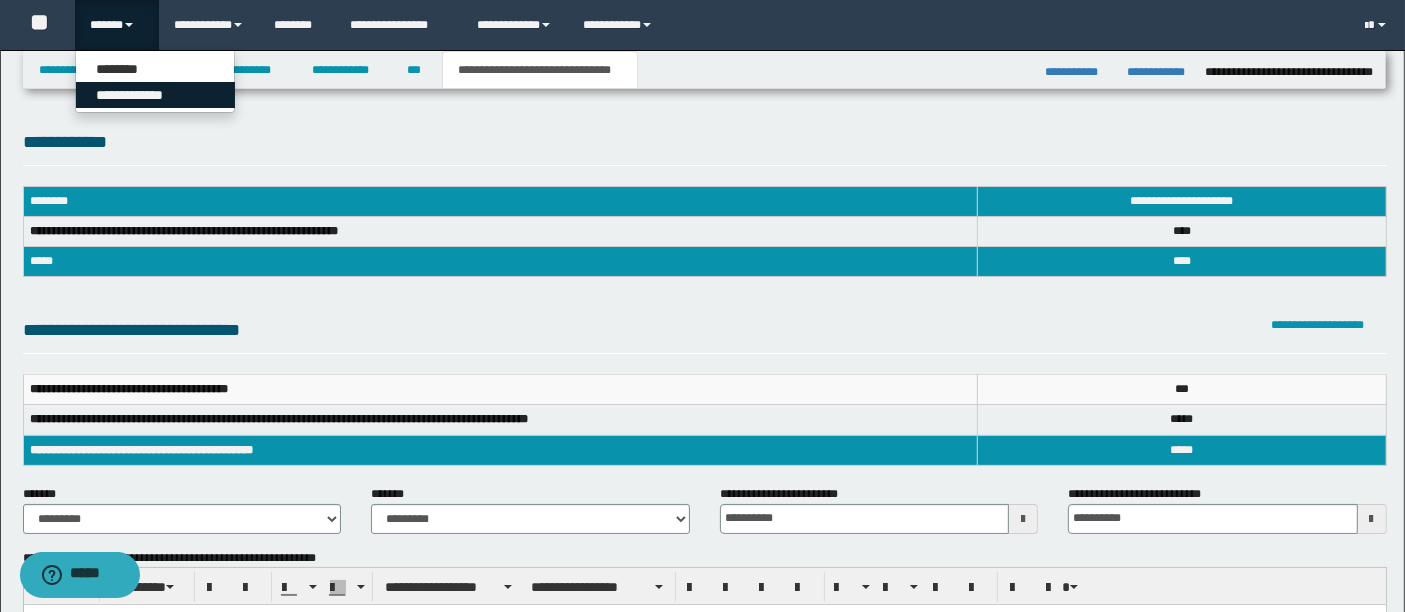 click on "**********" at bounding box center (155, 95) 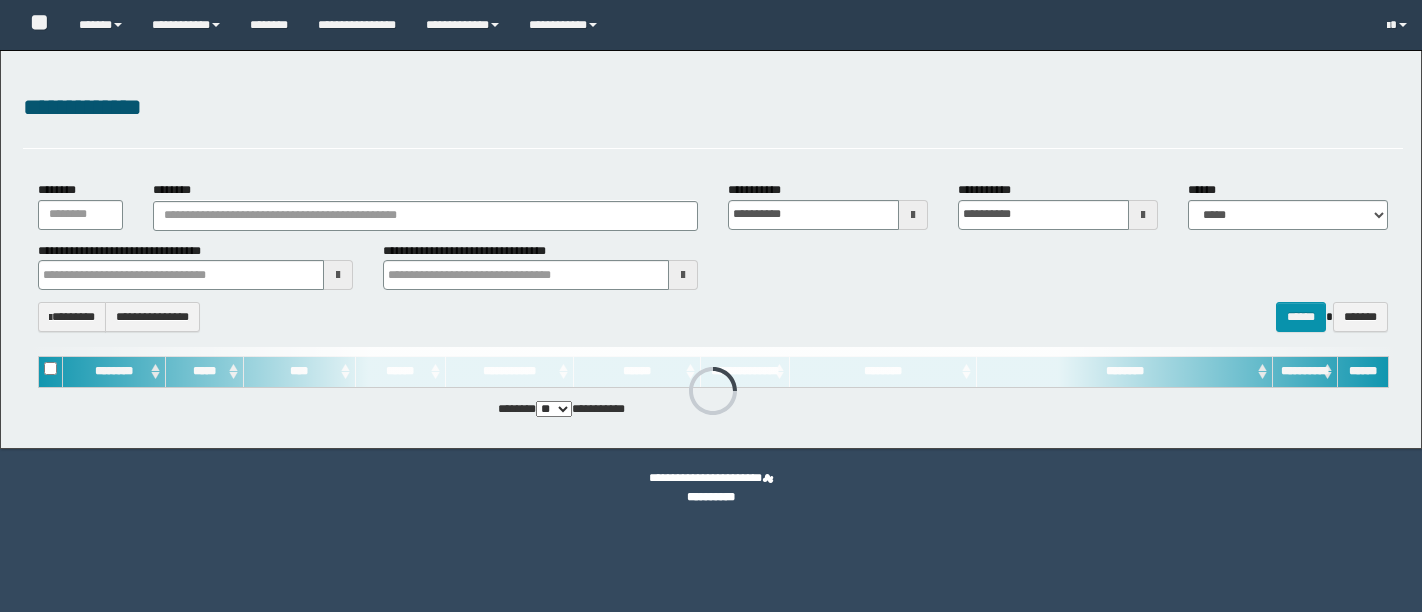 scroll, scrollTop: 0, scrollLeft: 0, axis: both 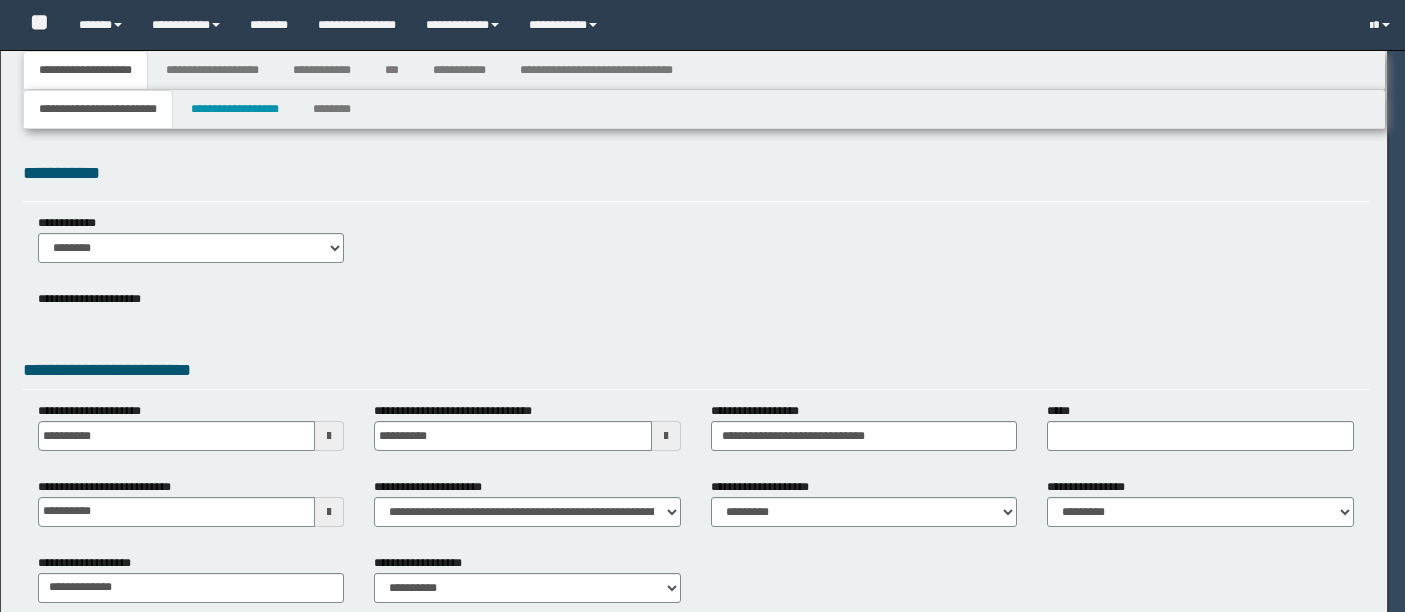 select on "*" 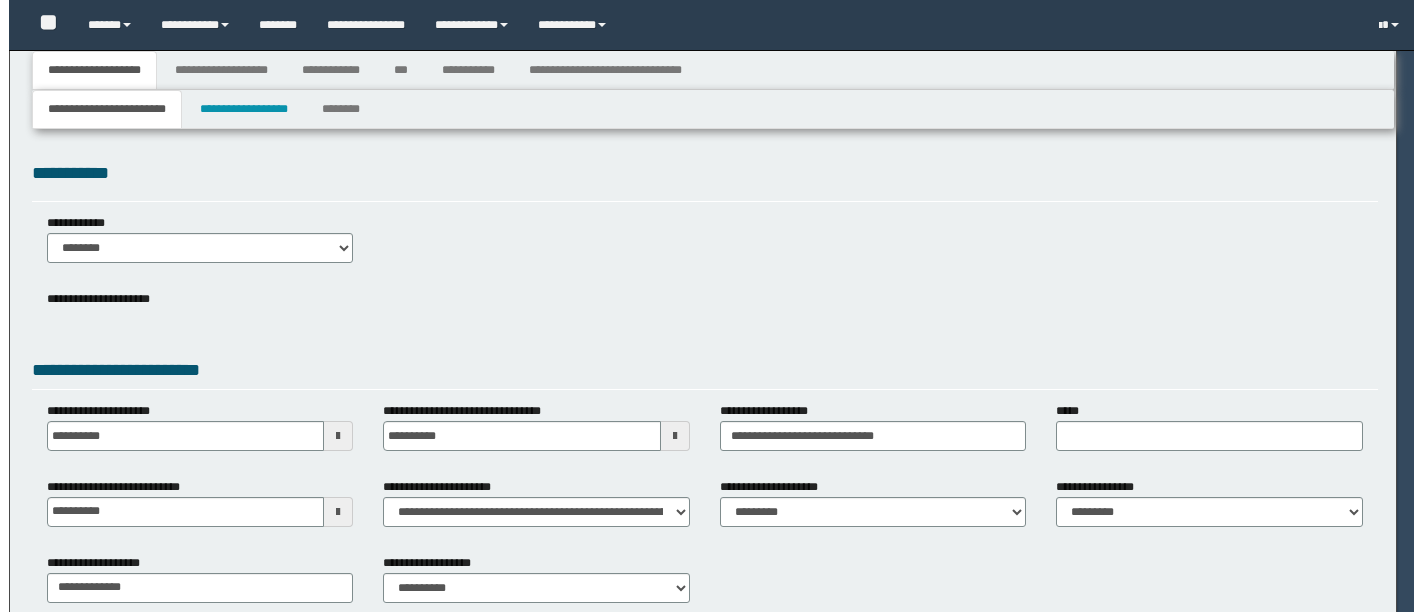 scroll, scrollTop: 0, scrollLeft: 0, axis: both 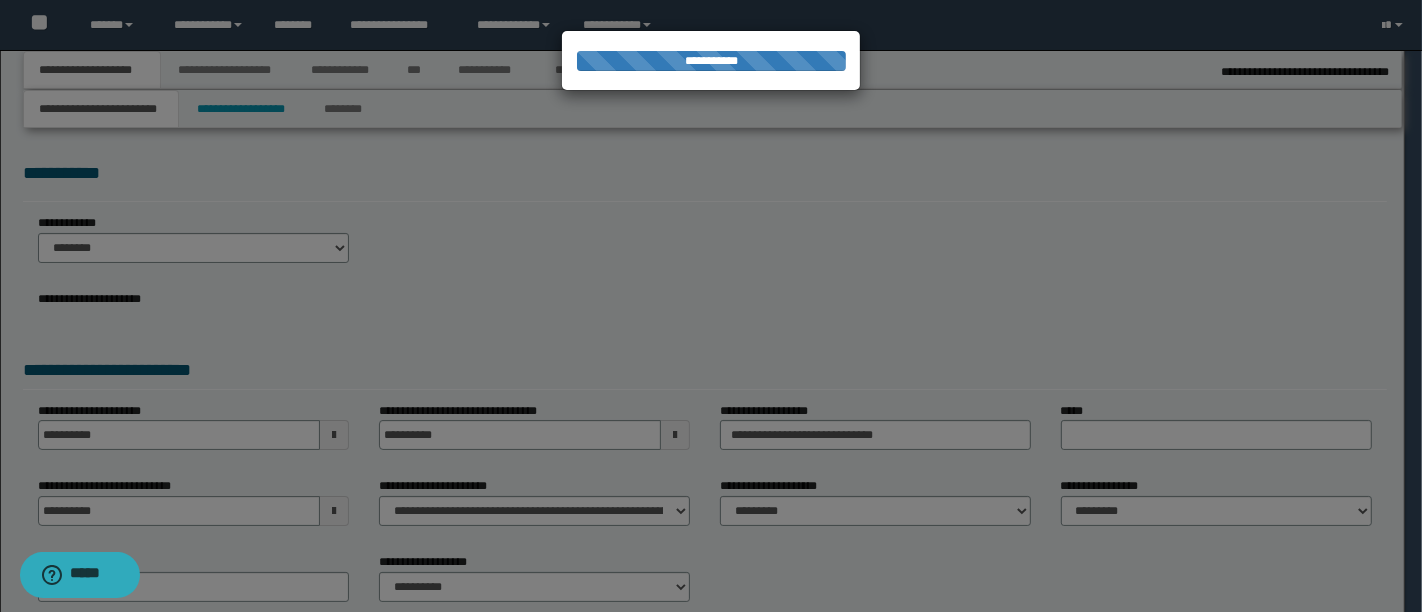 type on "**********" 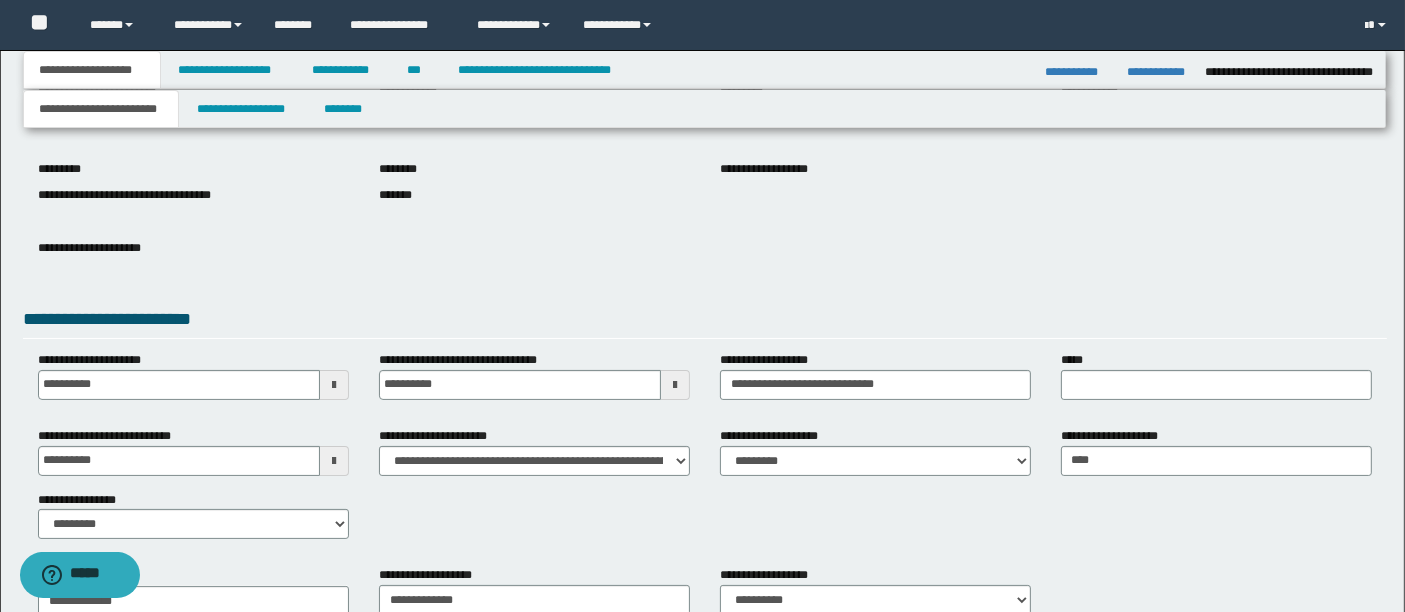 scroll, scrollTop: 208, scrollLeft: 0, axis: vertical 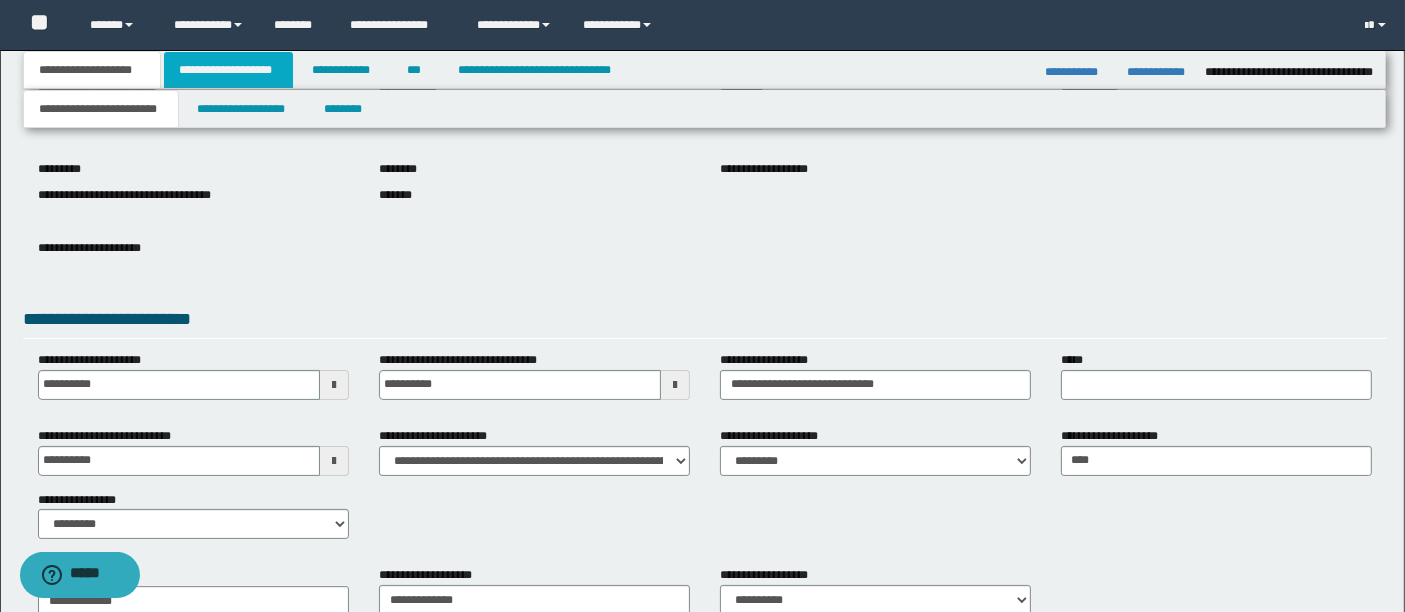 click on "**********" at bounding box center (228, 70) 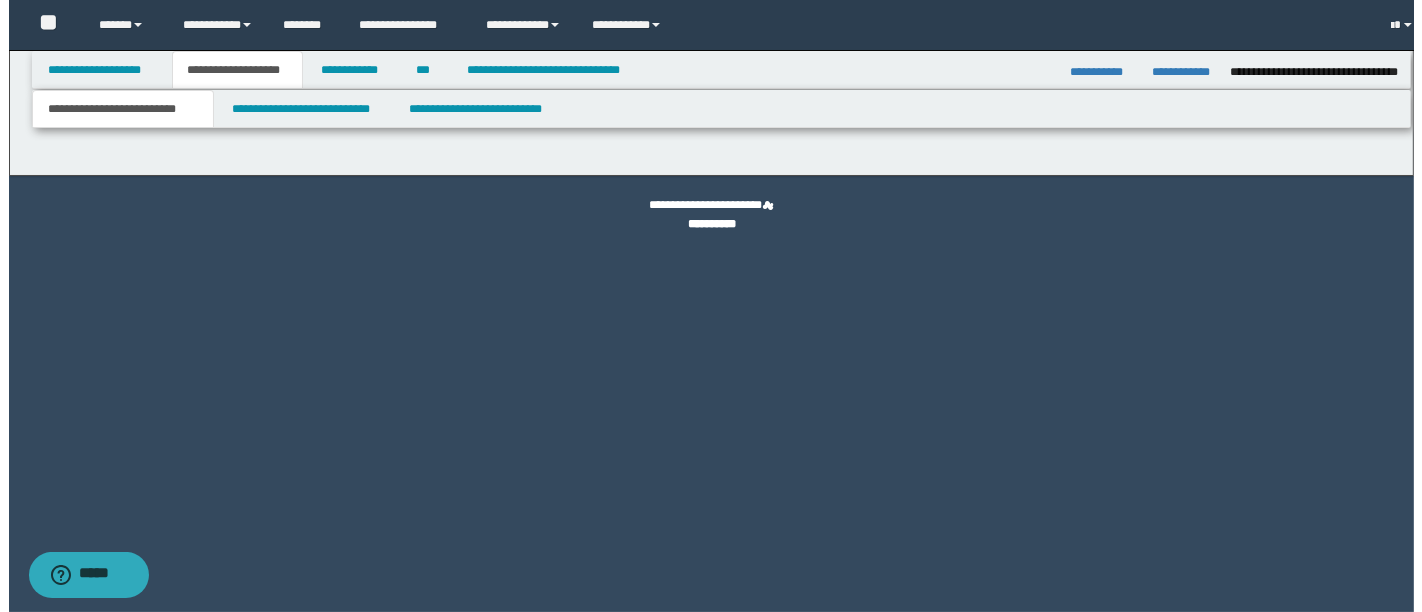 scroll, scrollTop: 0, scrollLeft: 0, axis: both 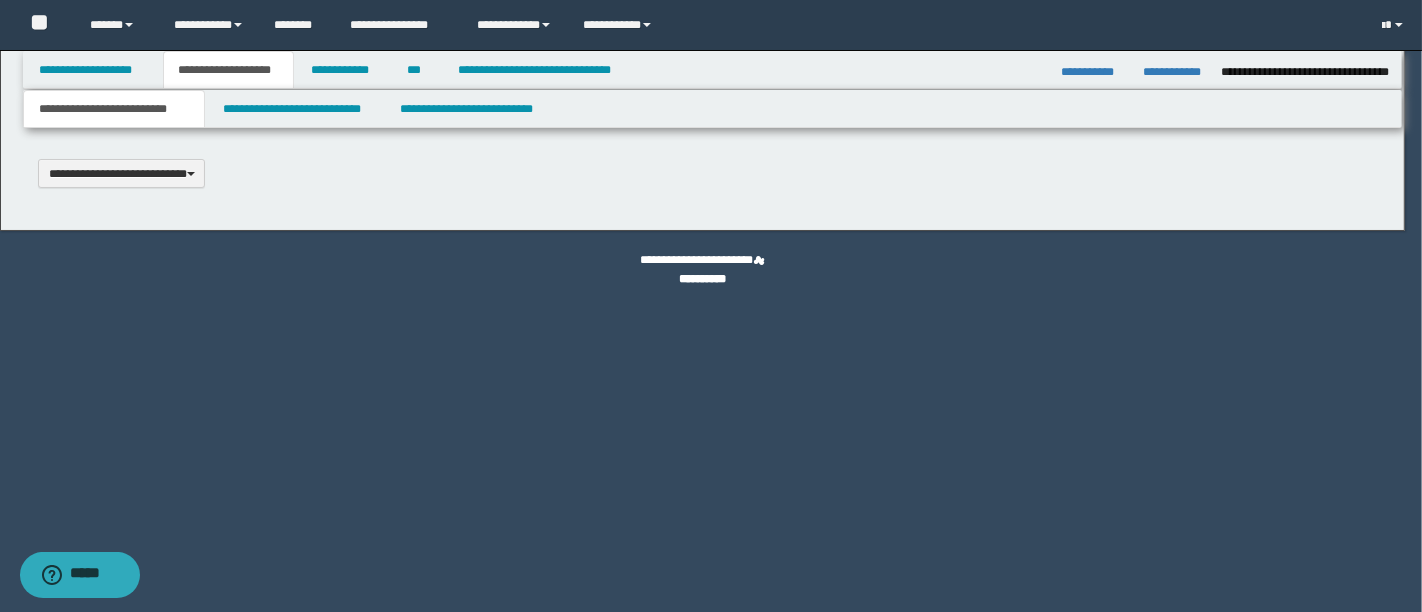 type 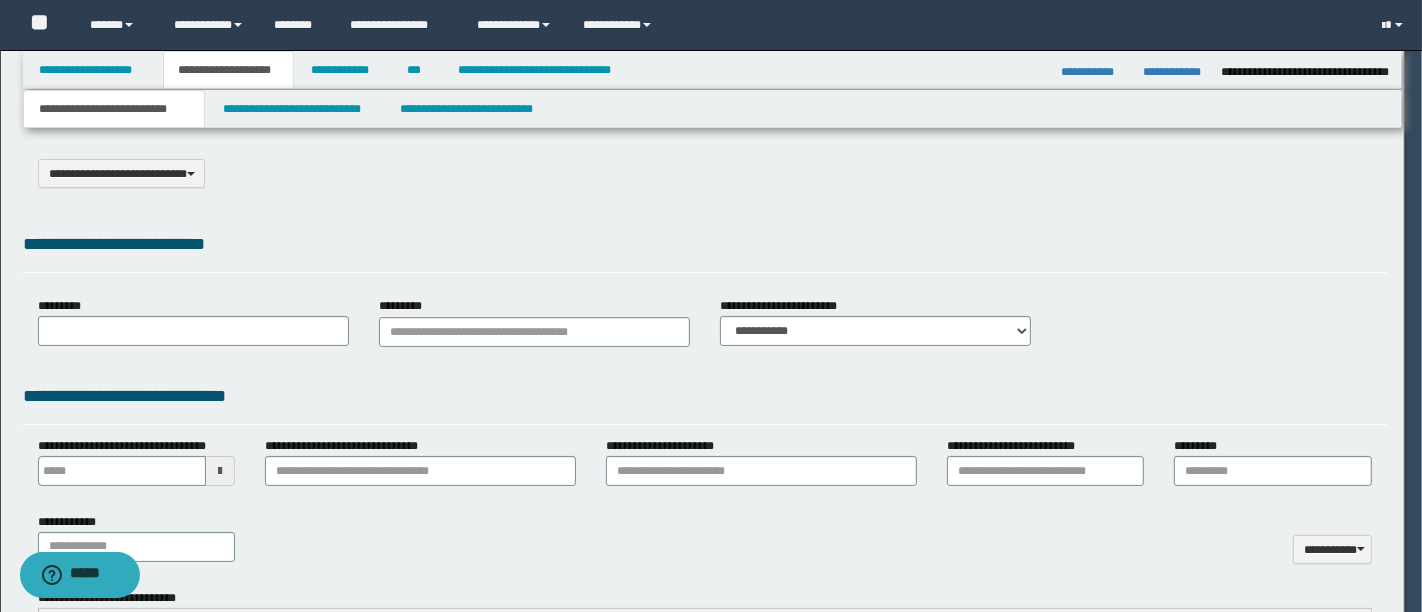 select on "*" 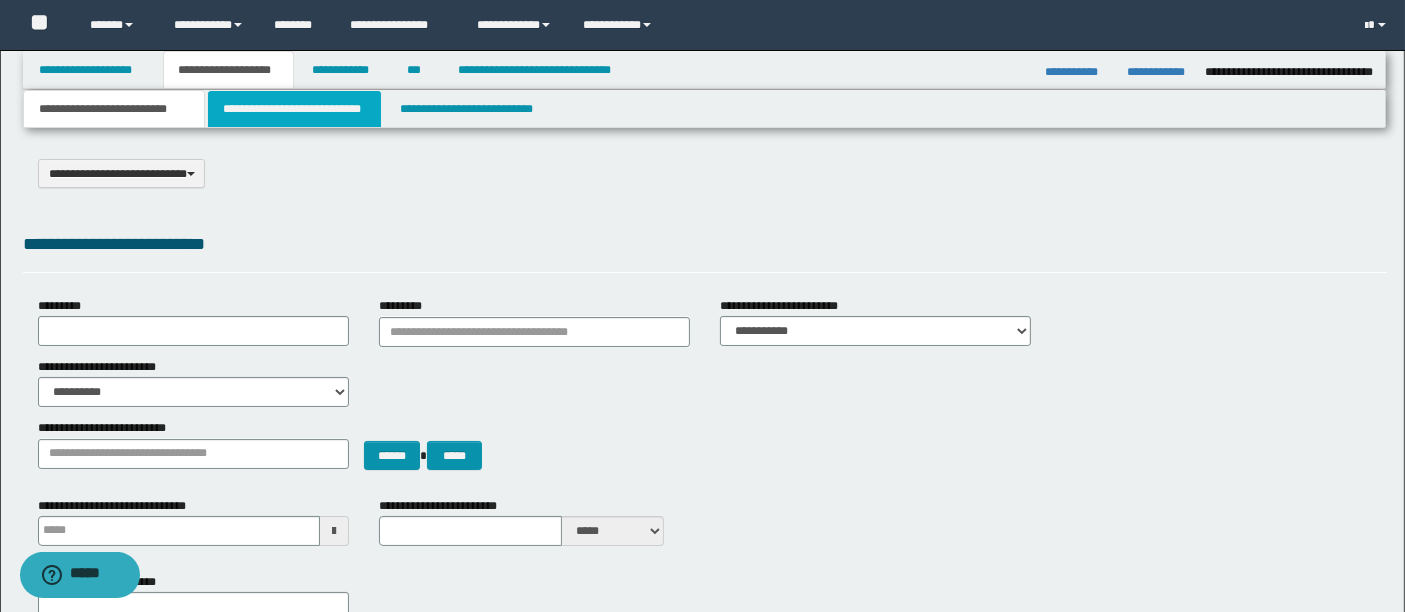 click on "**********" at bounding box center (294, 109) 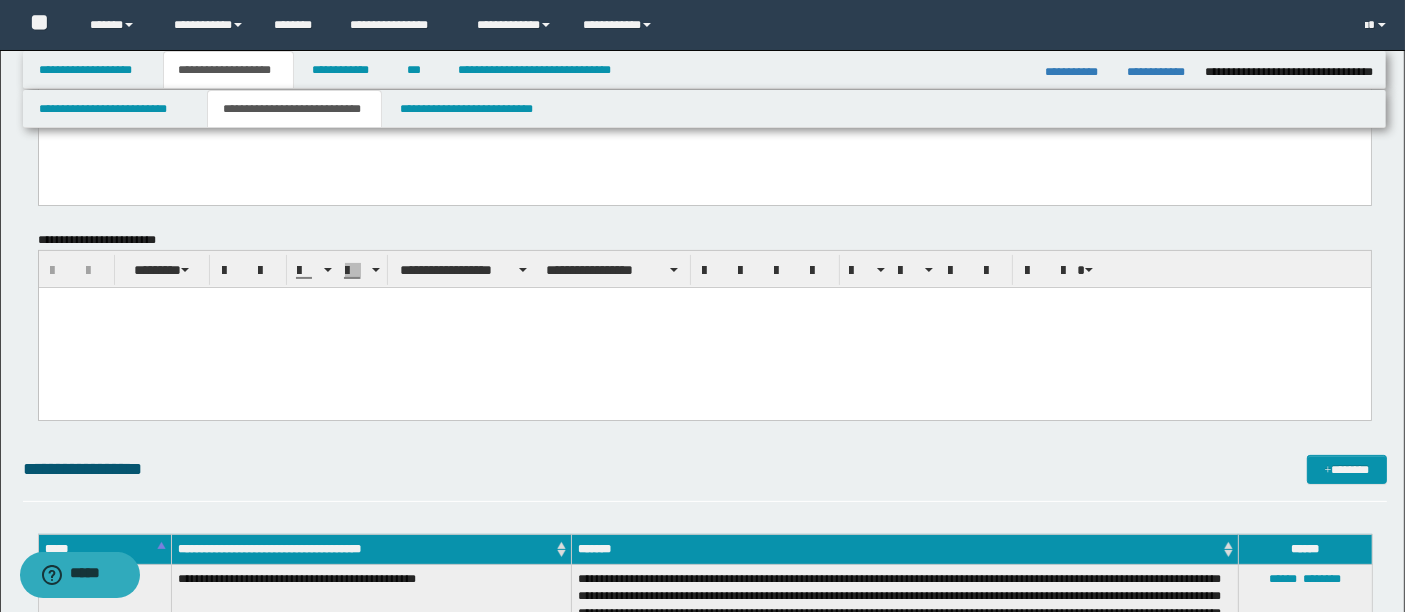 scroll, scrollTop: 424, scrollLeft: 0, axis: vertical 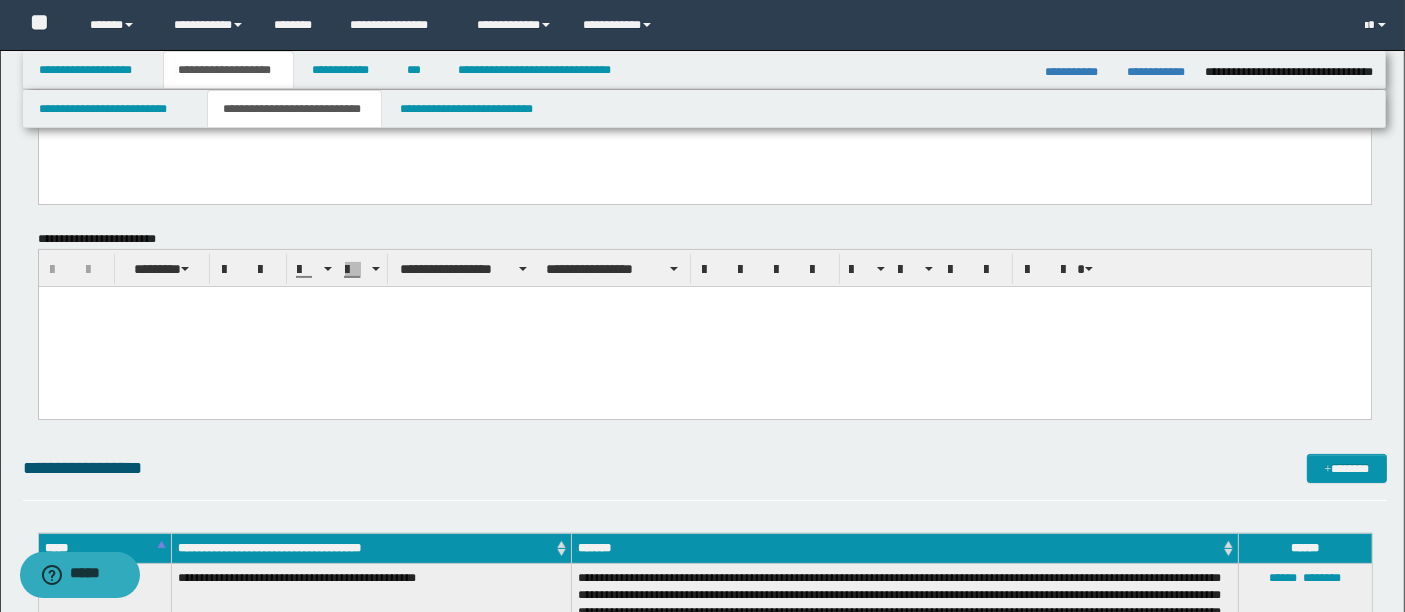 click at bounding box center [704, 327] 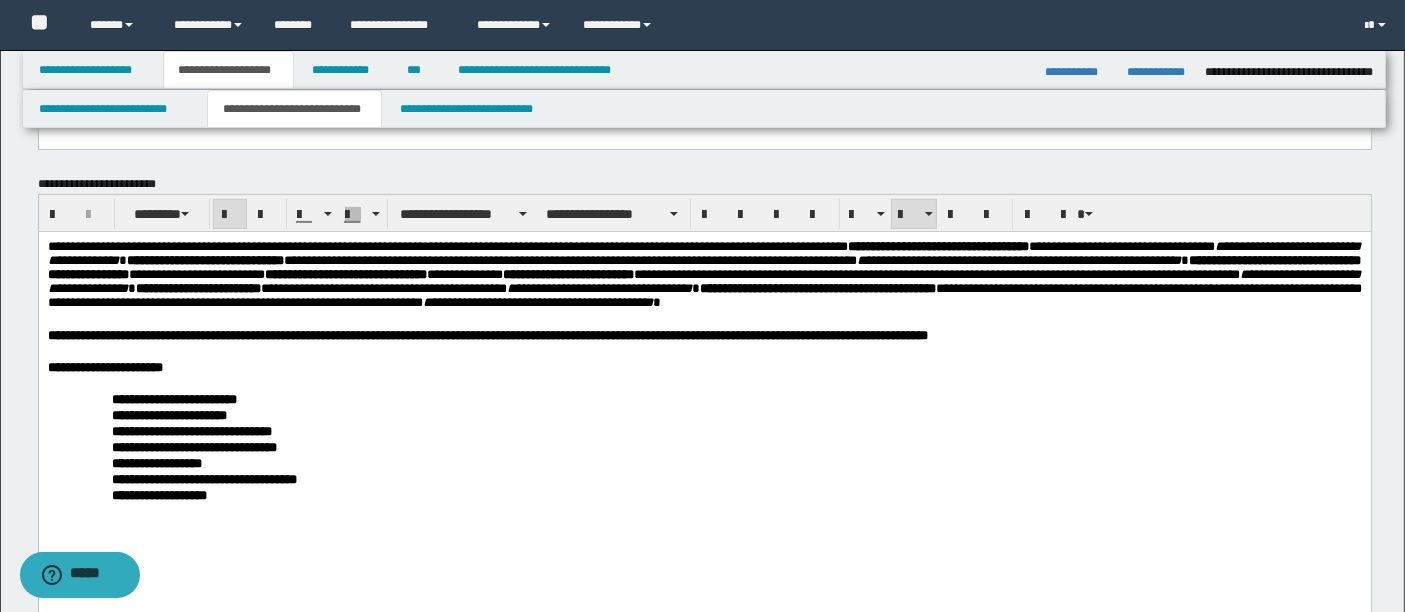 scroll, scrollTop: 485, scrollLeft: 0, axis: vertical 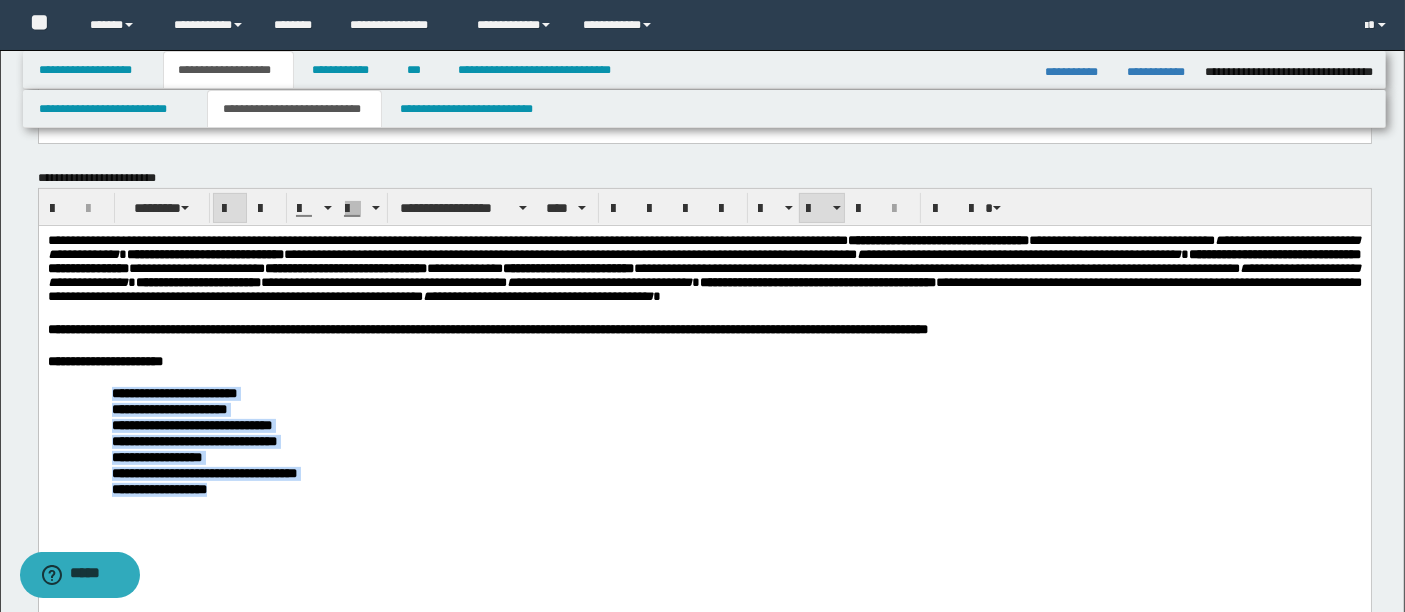 drag, startPoint x: 242, startPoint y: 515, endPoint x: 108, endPoint y: 411, distance: 169.62311 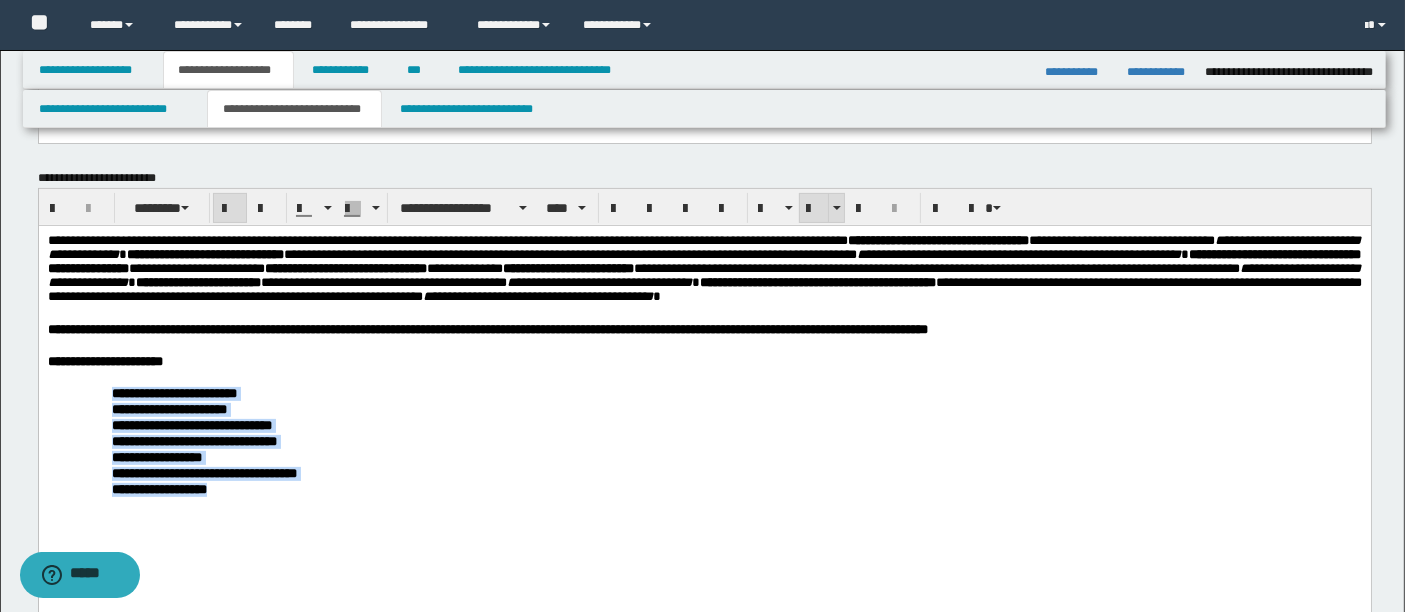 click at bounding box center [814, 209] 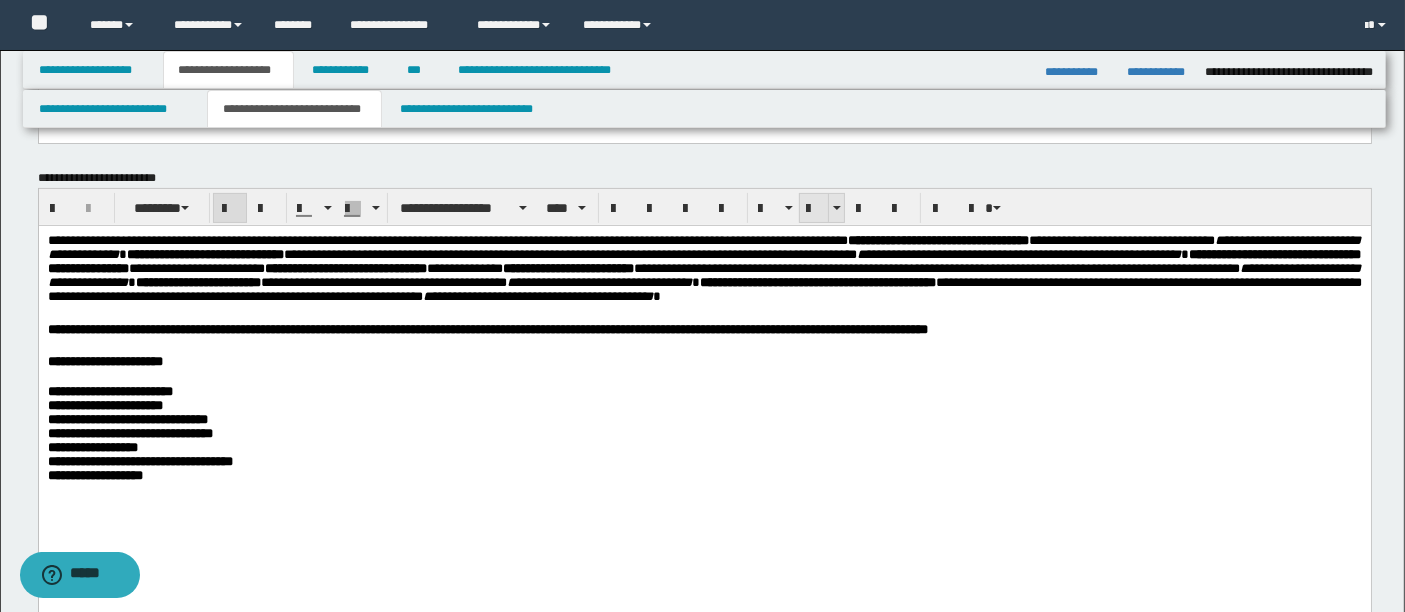 click at bounding box center (814, 209) 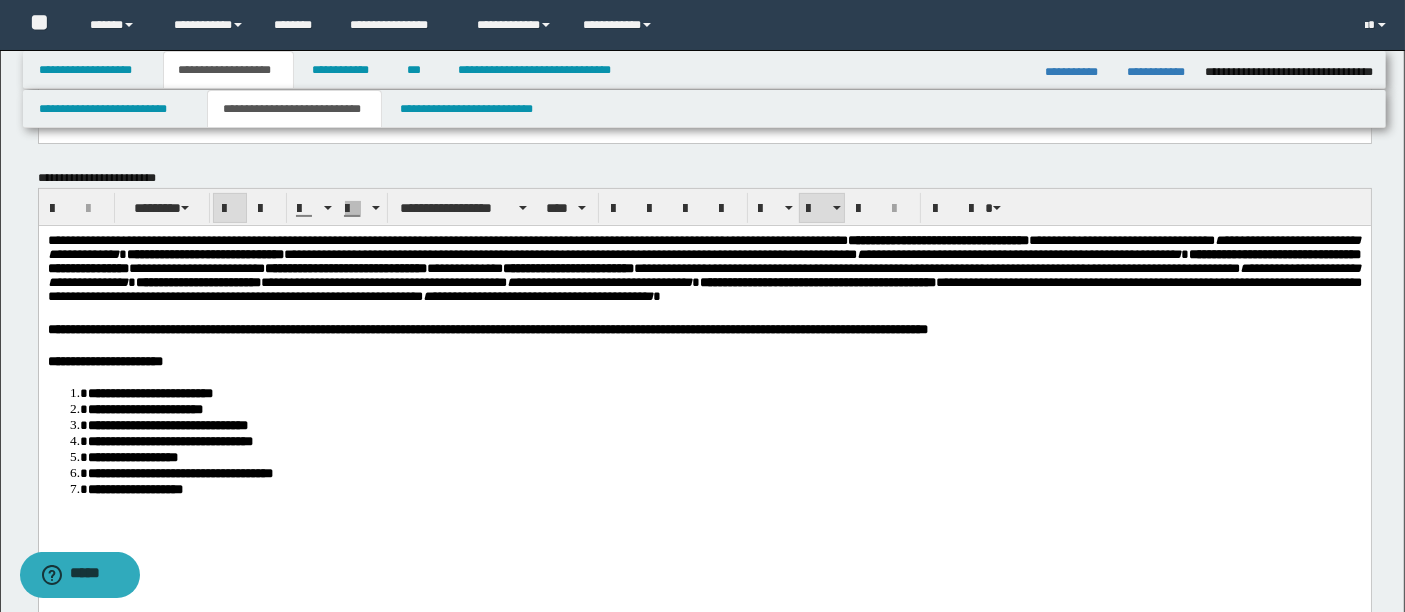 click on "**********" at bounding box center [724, 425] 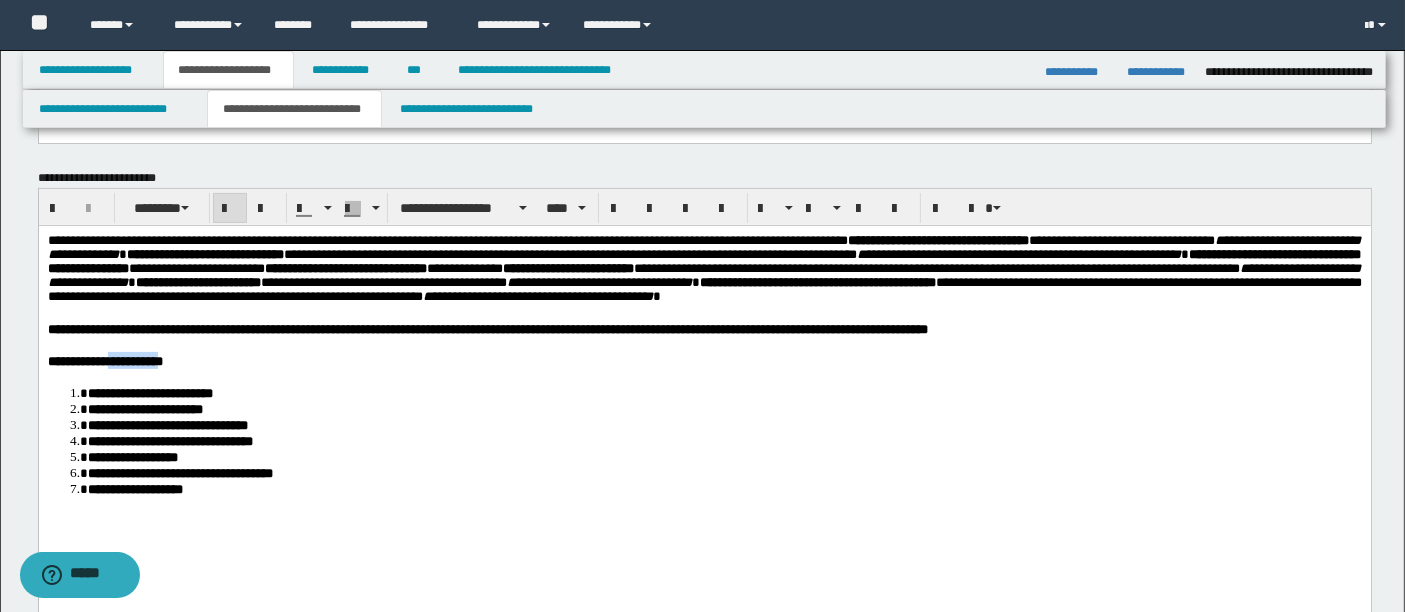 drag, startPoint x: 222, startPoint y: 389, endPoint x: 145, endPoint y: 386, distance: 77.05842 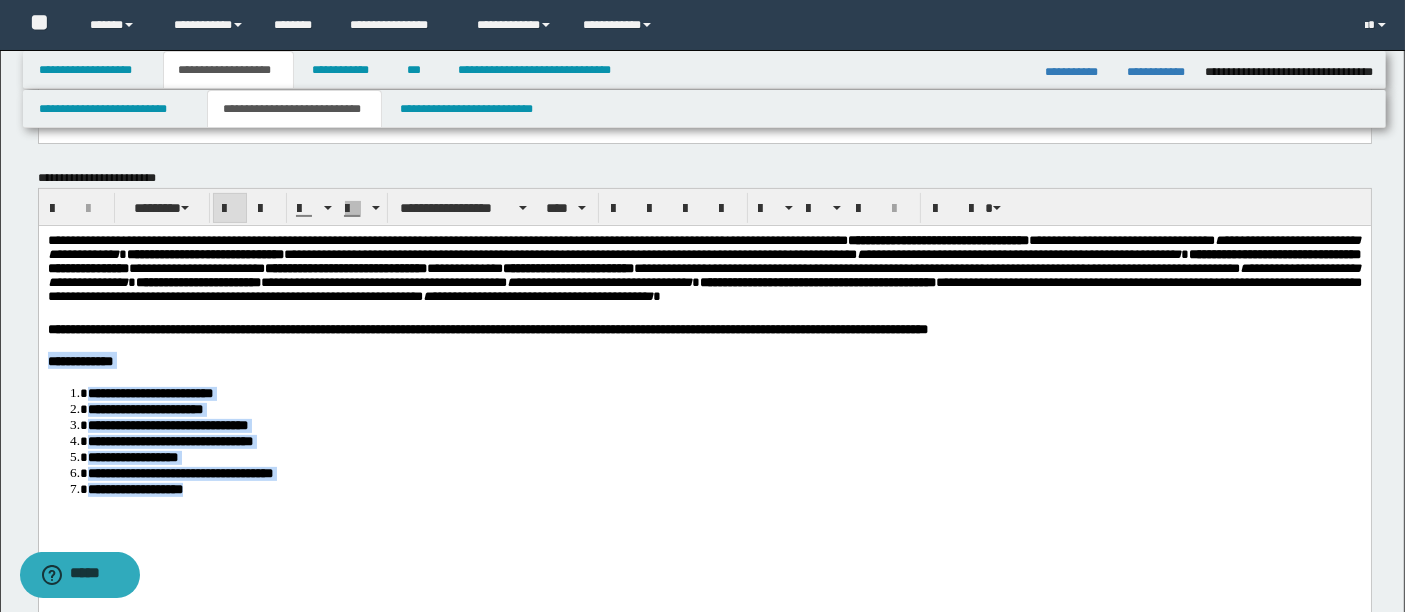 drag, startPoint x: 217, startPoint y: 509, endPoint x: 42, endPoint y: 384, distance: 215.05814 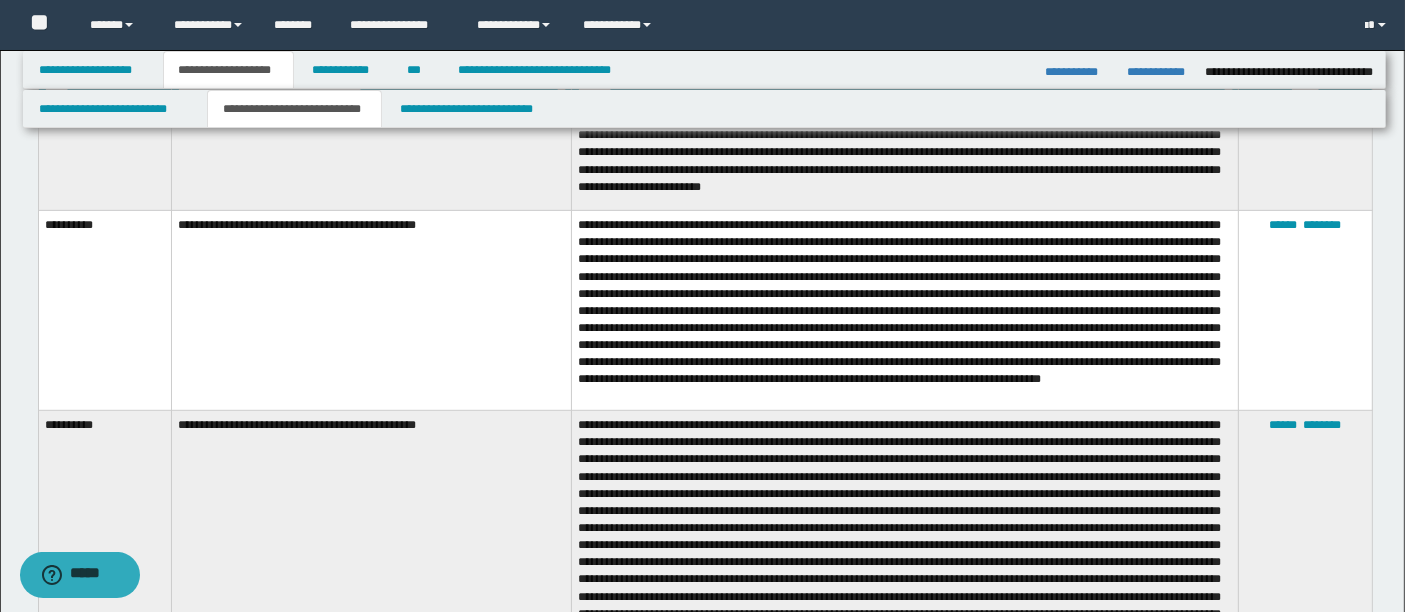 scroll, scrollTop: 1045, scrollLeft: 0, axis: vertical 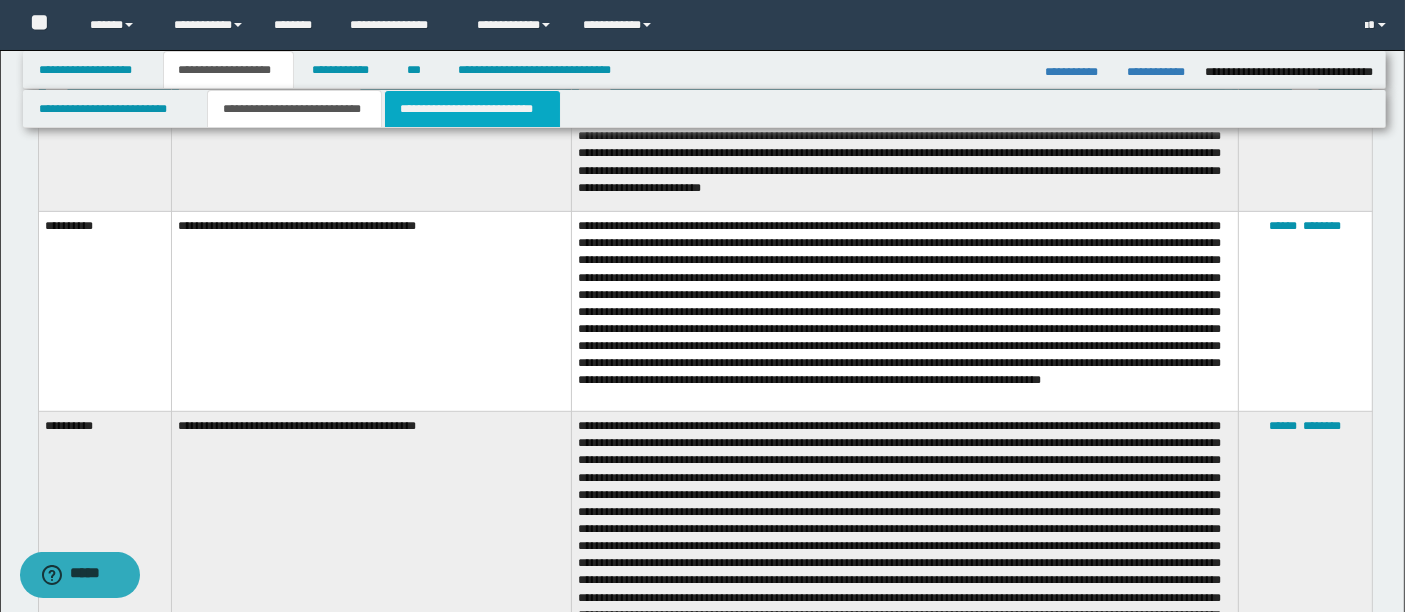 click on "**********" at bounding box center (472, 109) 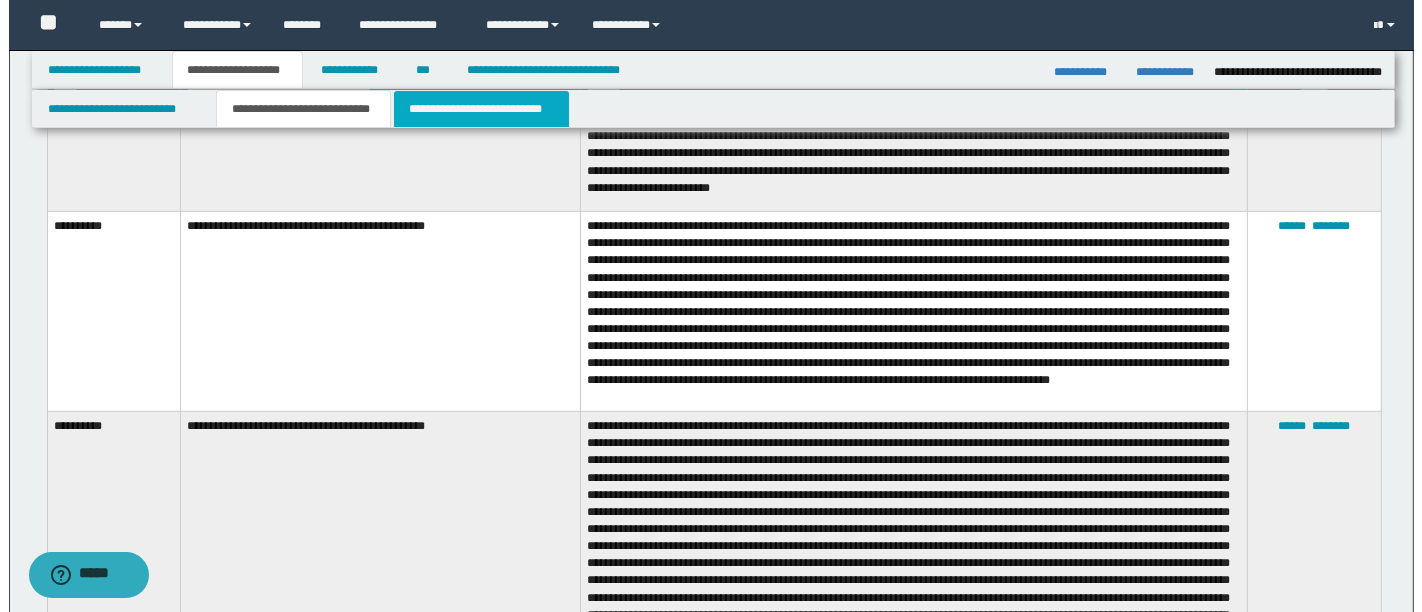scroll, scrollTop: 0, scrollLeft: 0, axis: both 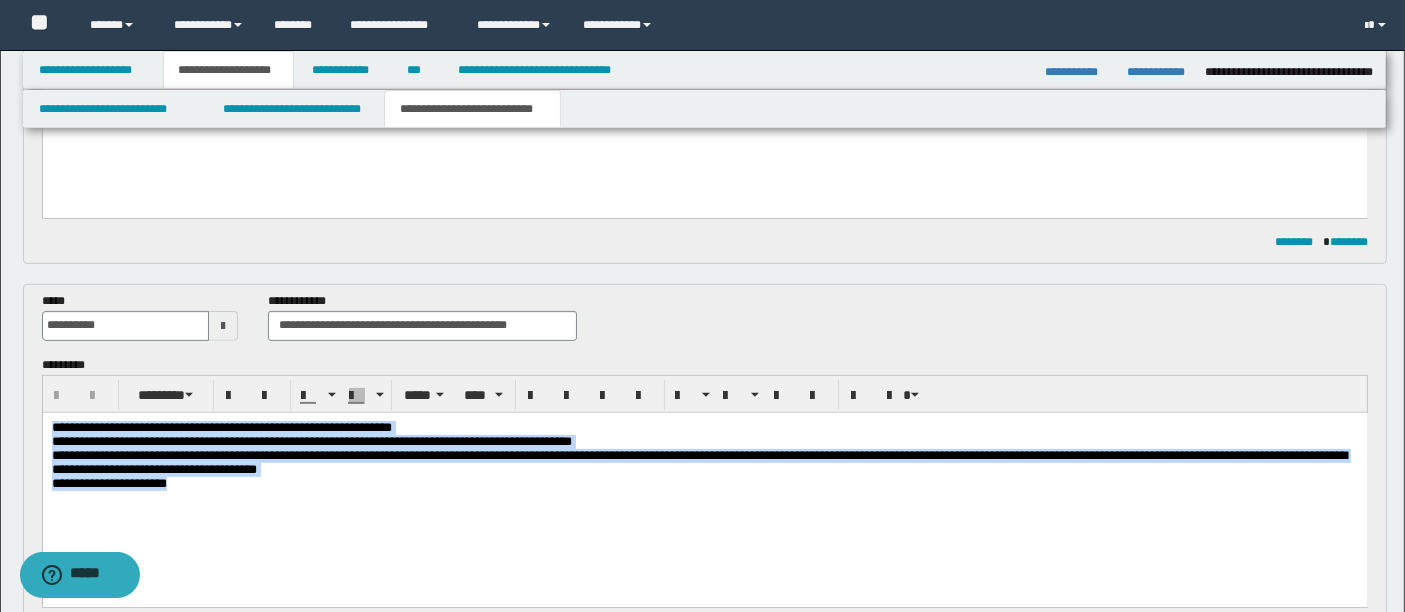 drag, startPoint x: 221, startPoint y: 493, endPoint x: 59, endPoint y: 833, distance: 376.62183 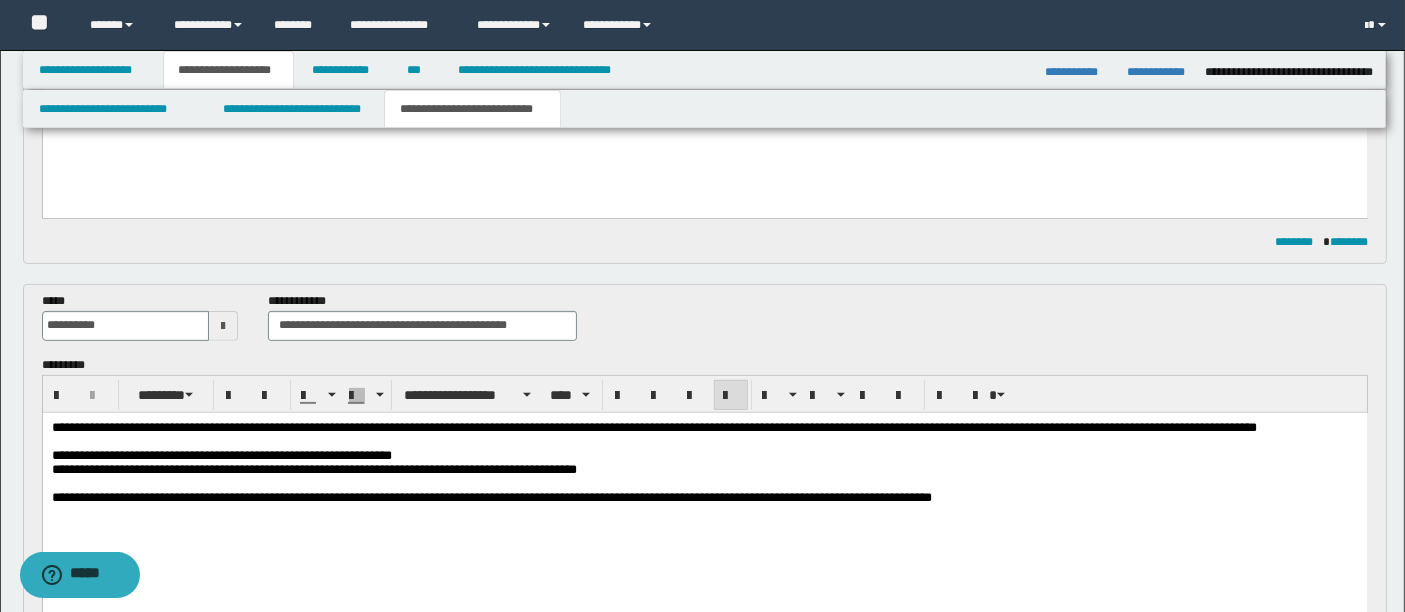 click on "**********" at bounding box center (704, 487) 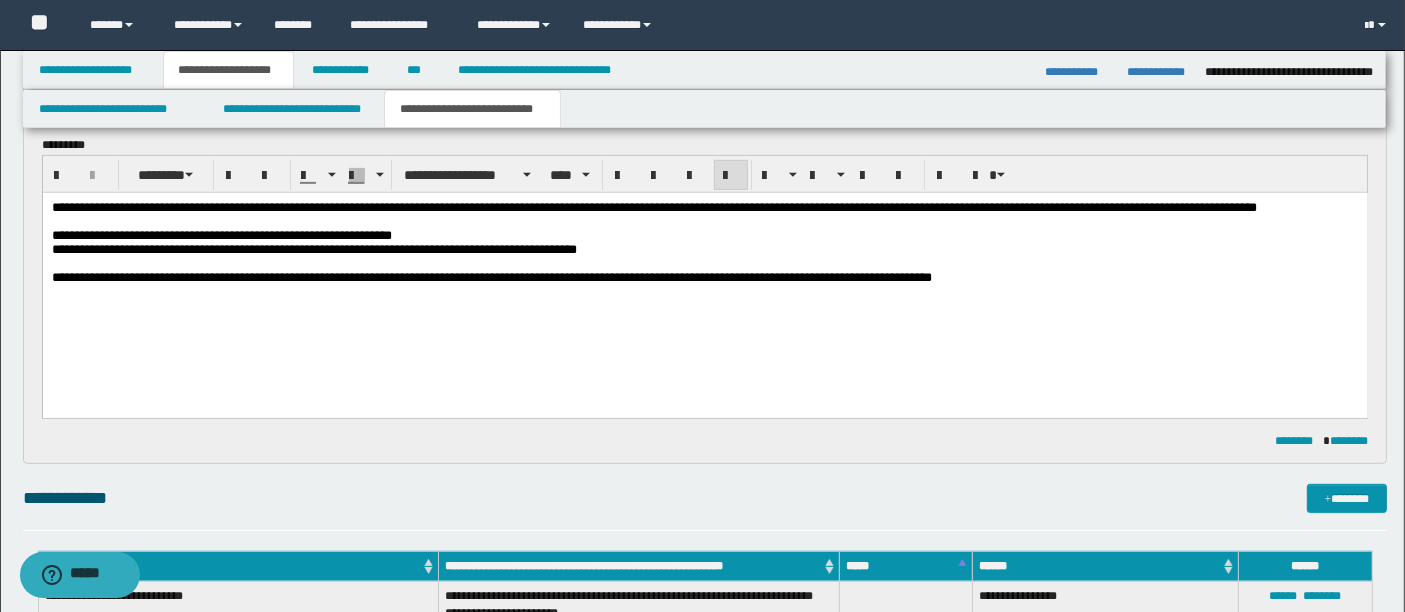 scroll, scrollTop: 830, scrollLeft: 0, axis: vertical 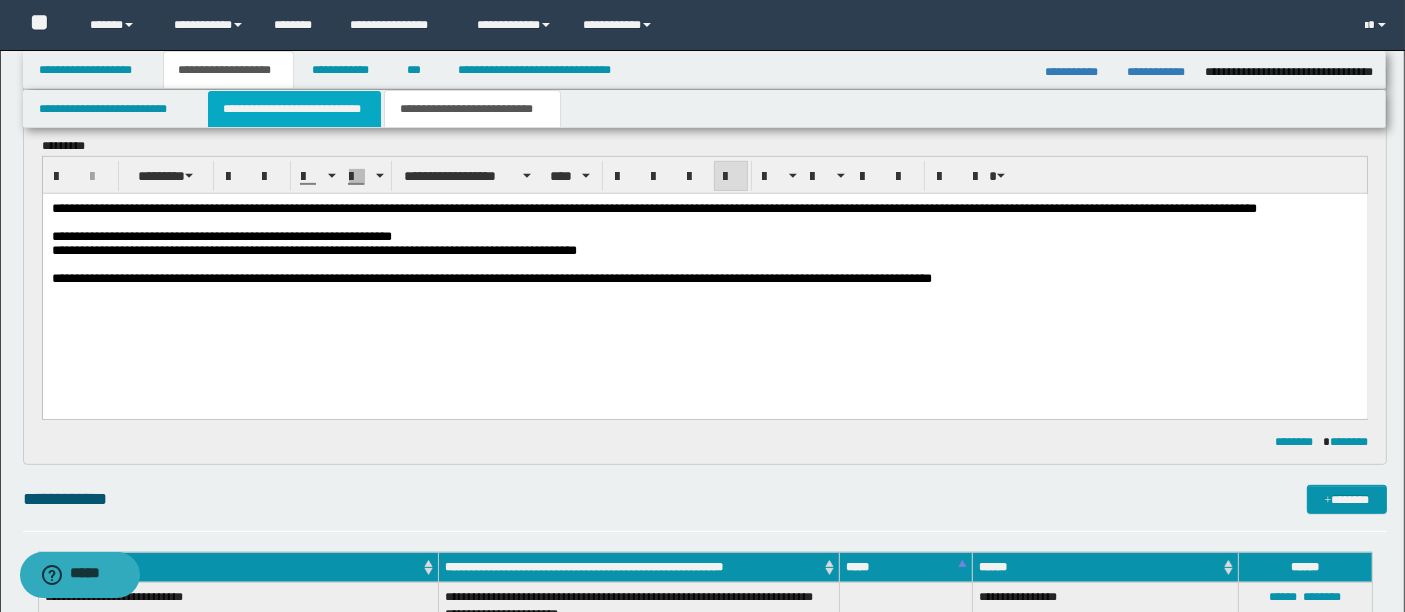 click on "**********" at bounding box center (294, 109) 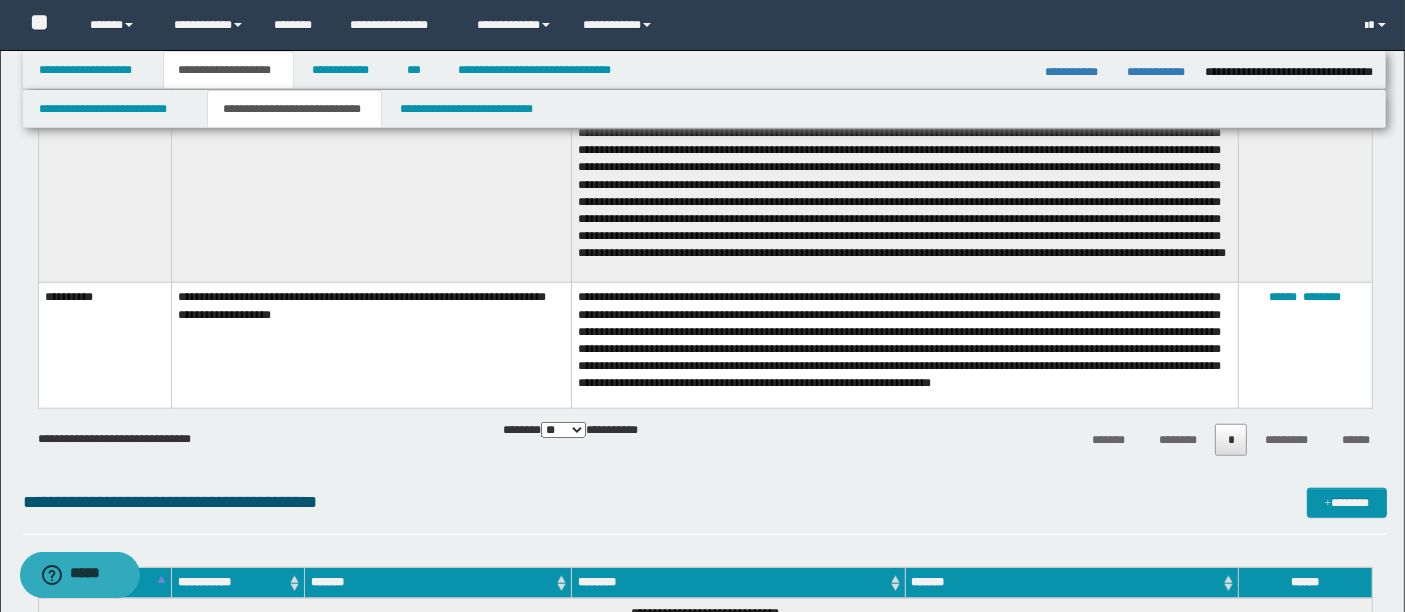 scroll, scrollTop: 1813, scrollLeft: 0, axis: vertical 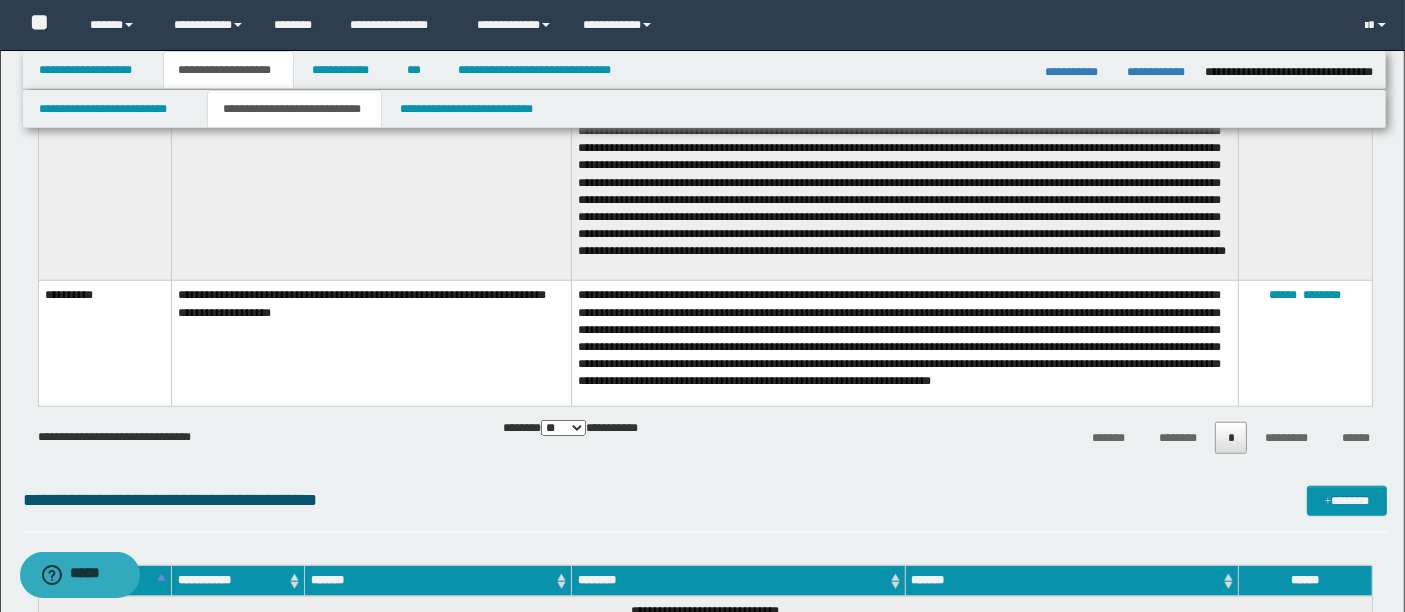 click on "**********" at bounding box center [705, 436] 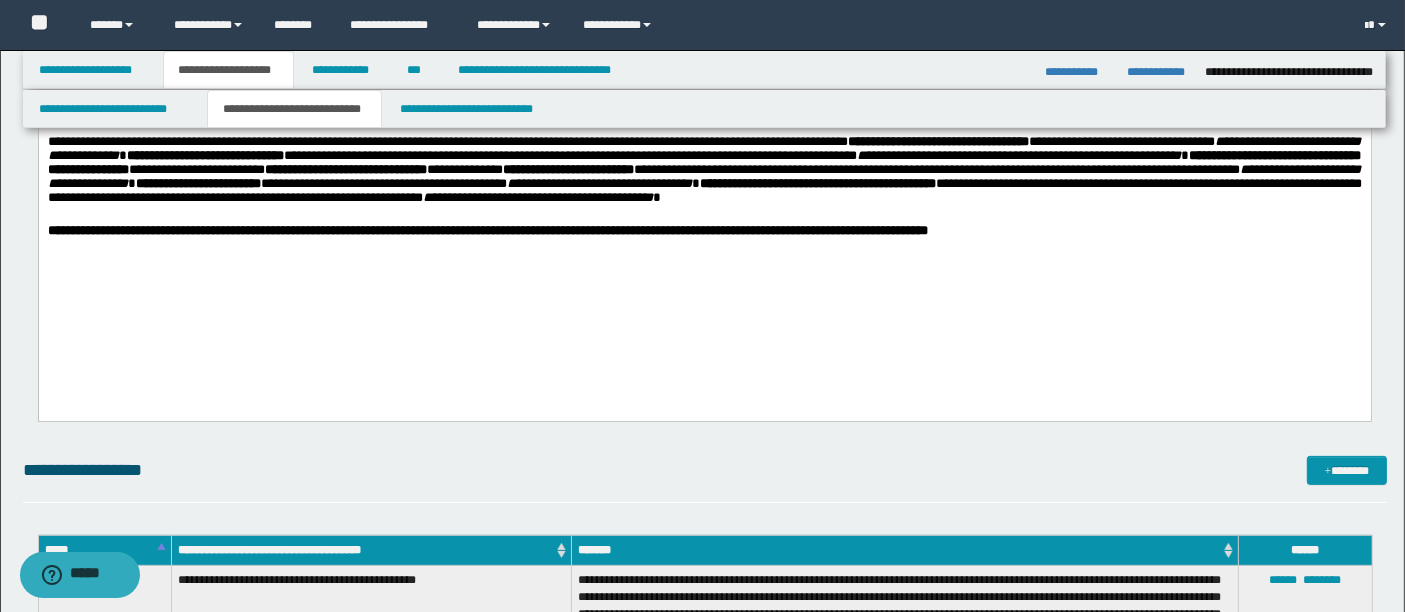 scroll, scrollTop: 585, scrollLeft: 0, axis: vertical 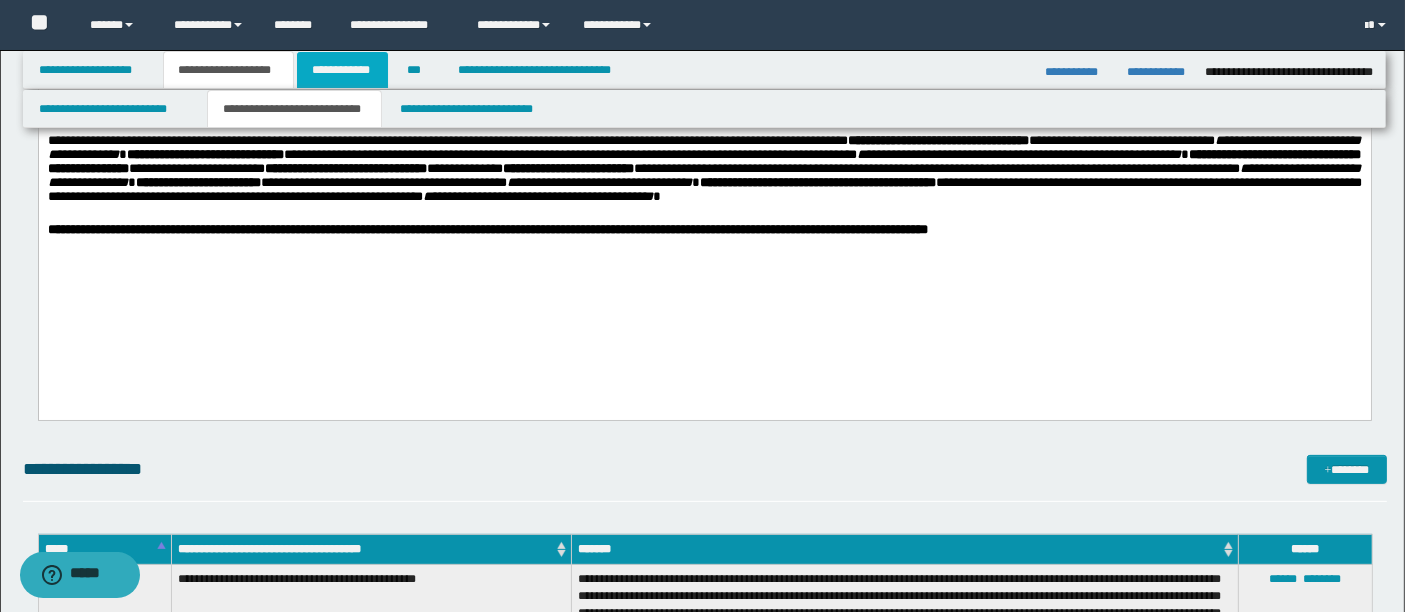 click on "**********" at bounding box center (343, 70) 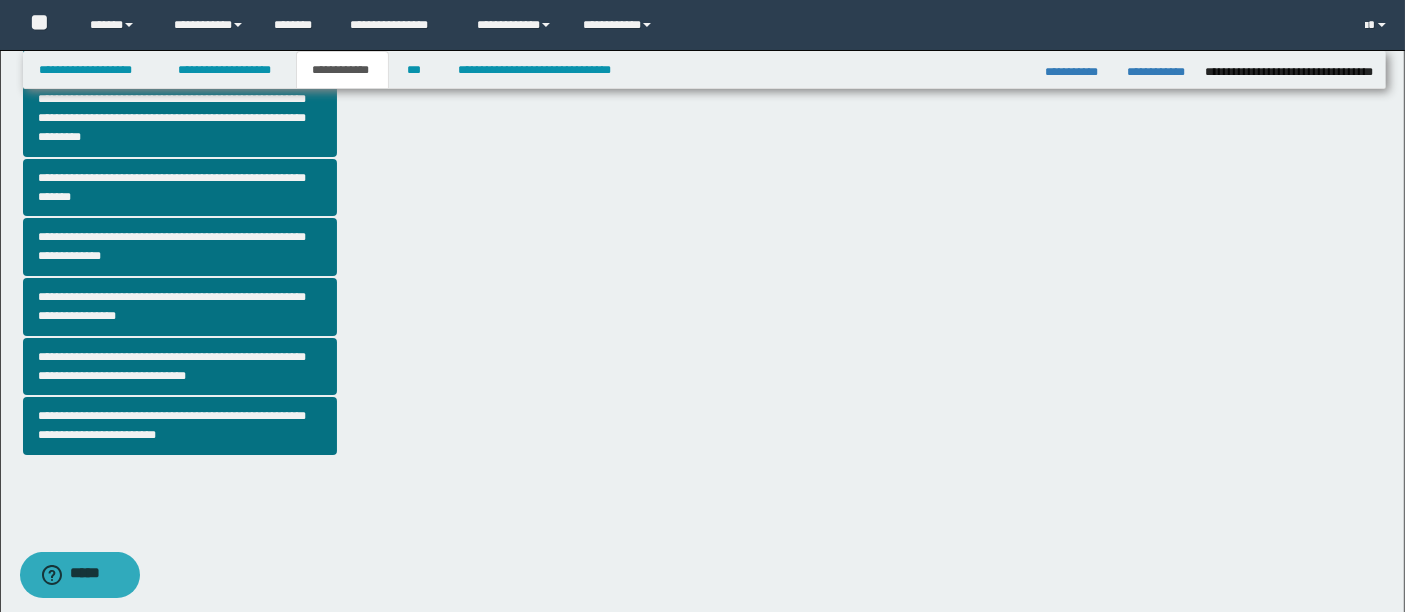 scroll, scrollTop: 535, scrollLeft: 0, axis: vertical 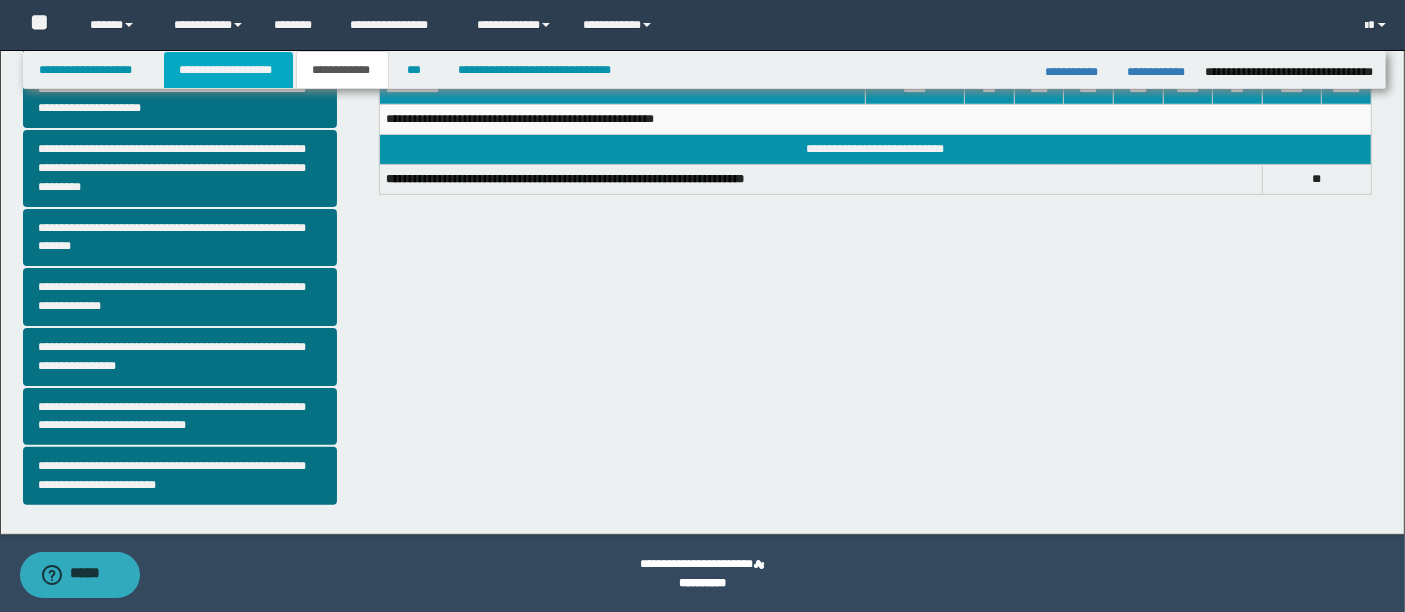 click on "**********" at bounding box center (228, 70) 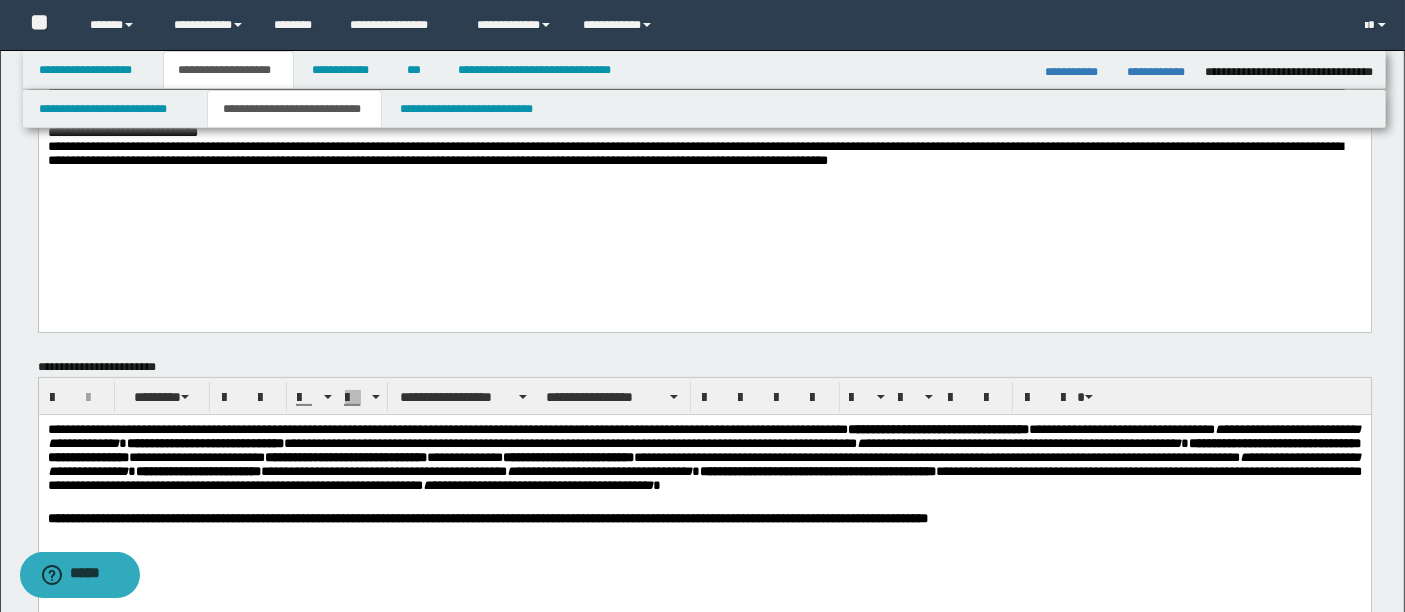 scroll, scrollTop: 295, scrollLeft: 0, axis: vertical 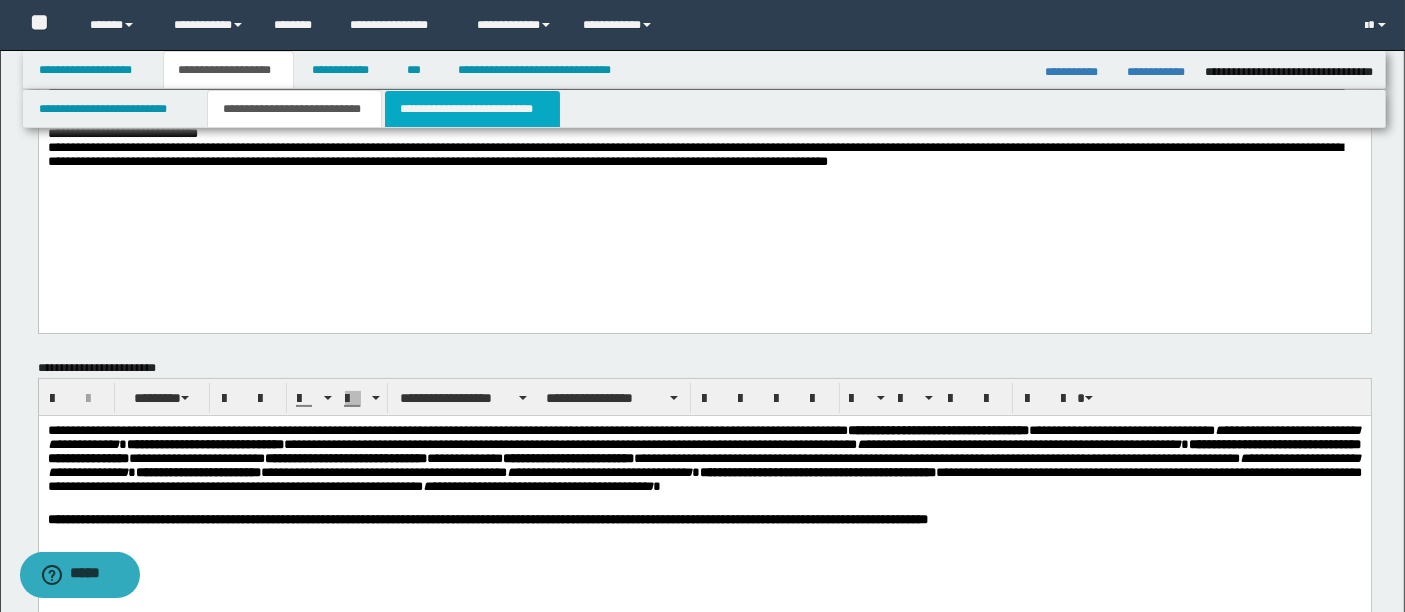 click on "**********" at bounding box center [472, 109] 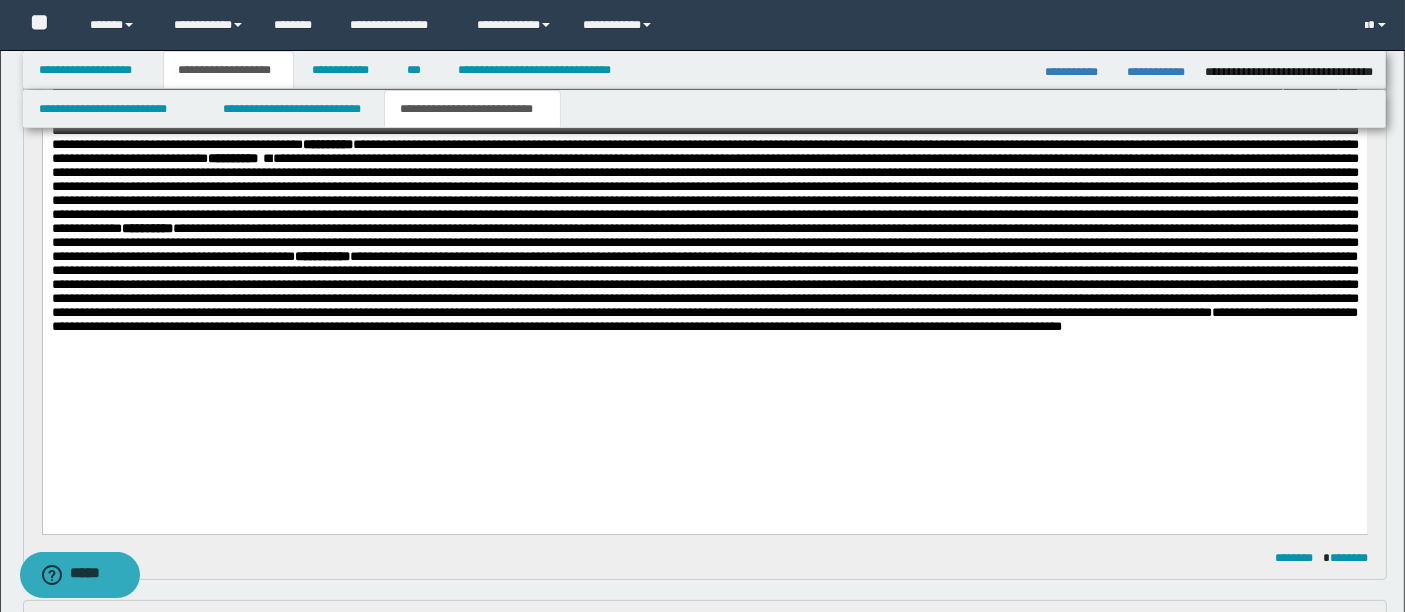click on "**********" at bounding box center (704, 318) 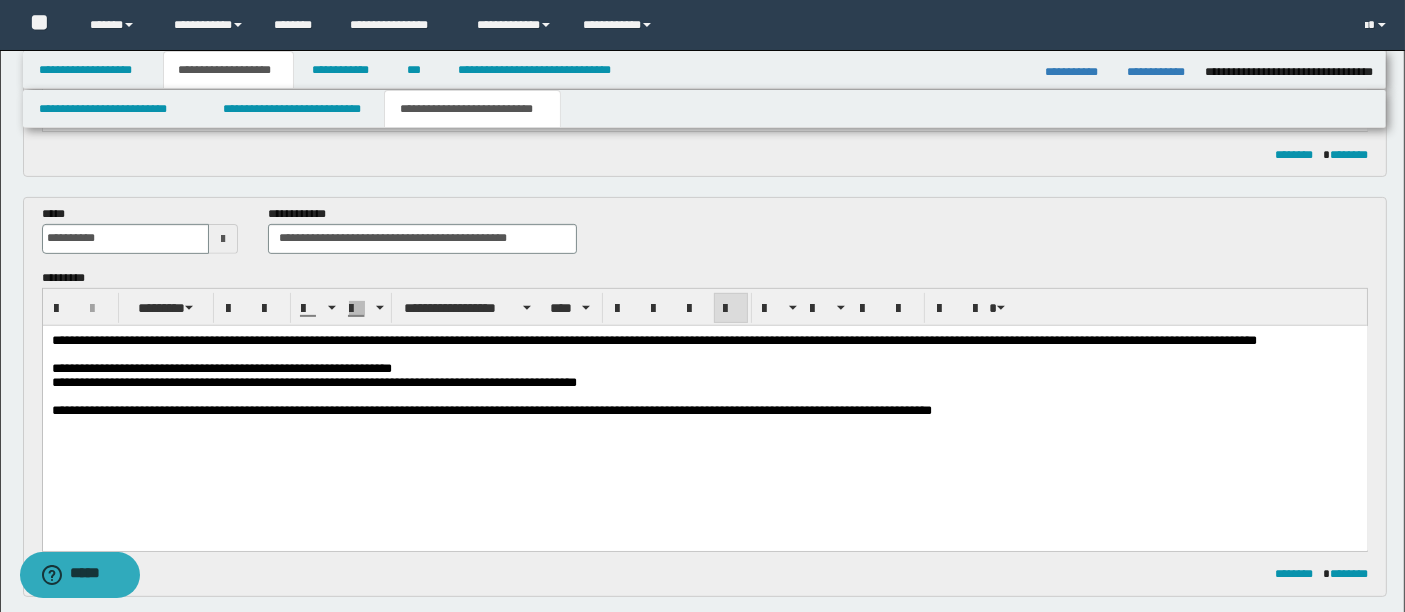 scroll, scrollTop: 700, scrollLeft: 0, axis: vertical 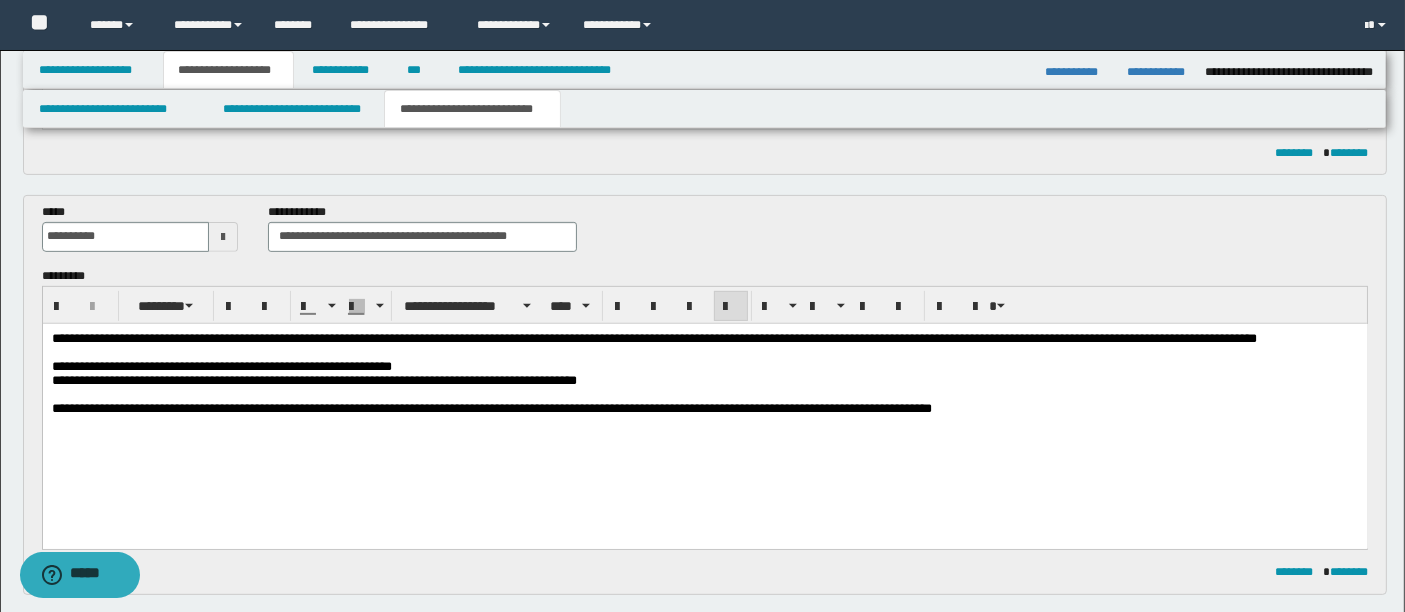 click on "**********" at bounding box center [491, 407] 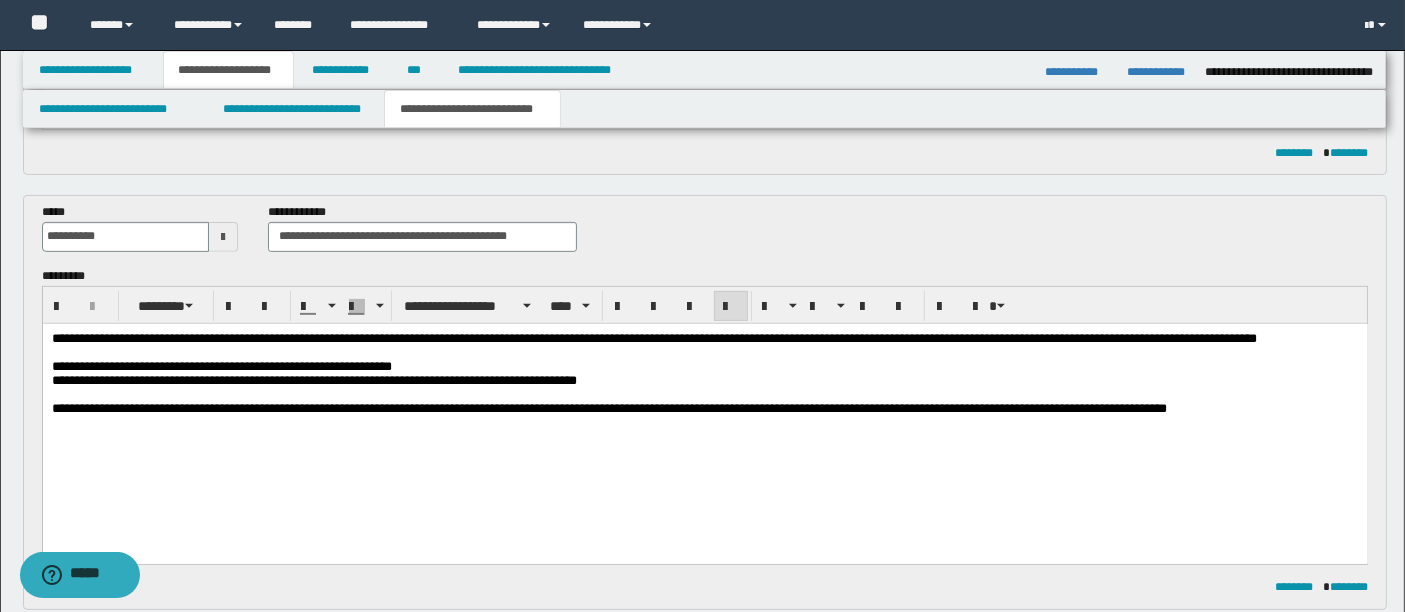 click on "**********" at bounding box center (704, 408) 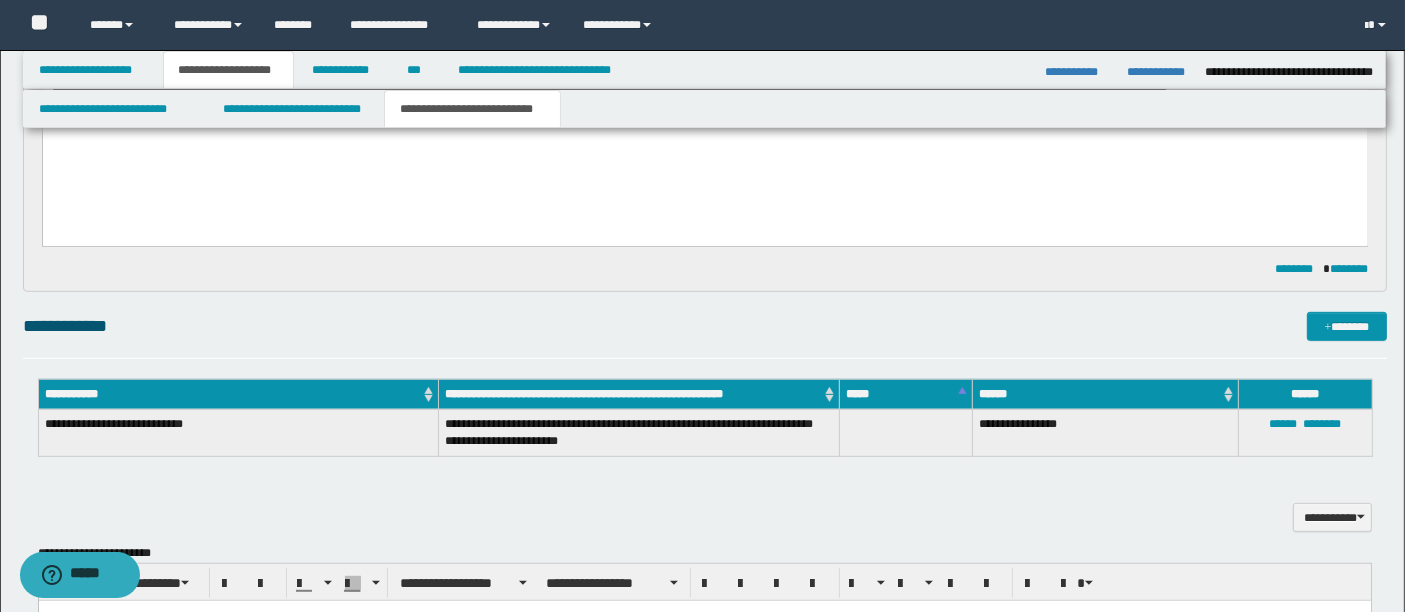 scroll, scrollTop: 967, scrollLeft: 0, axis: vertical 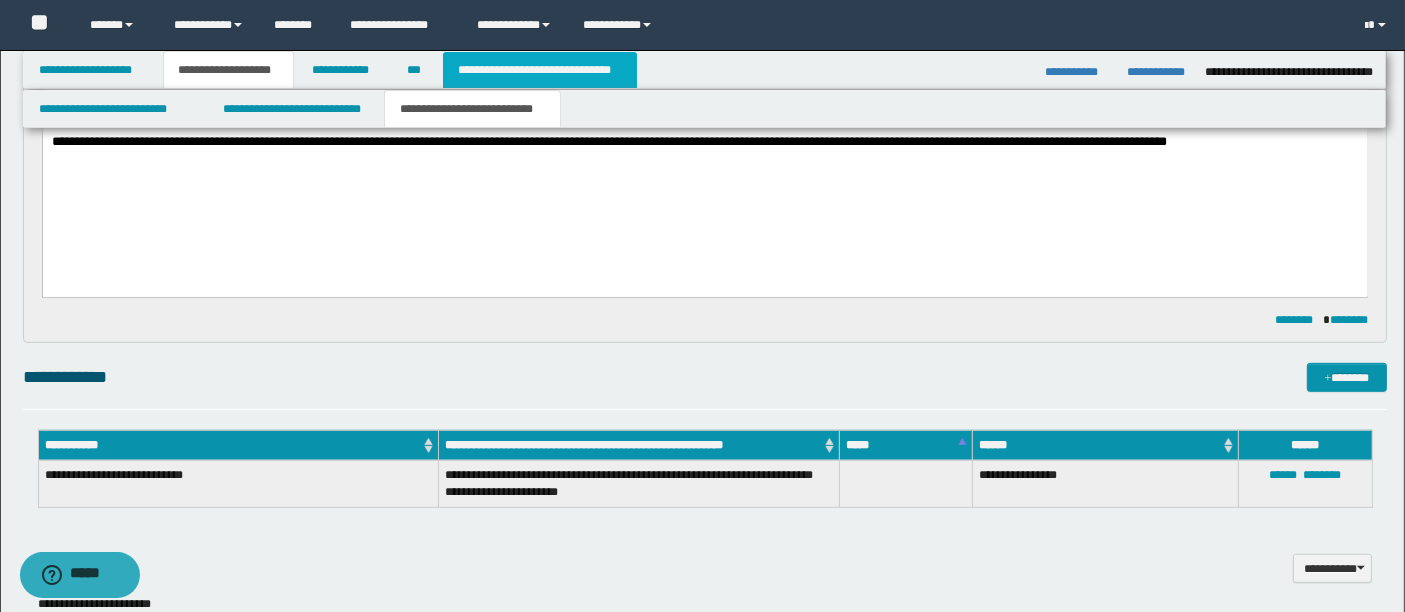 click on "**********" at bounding box center (540, 70) 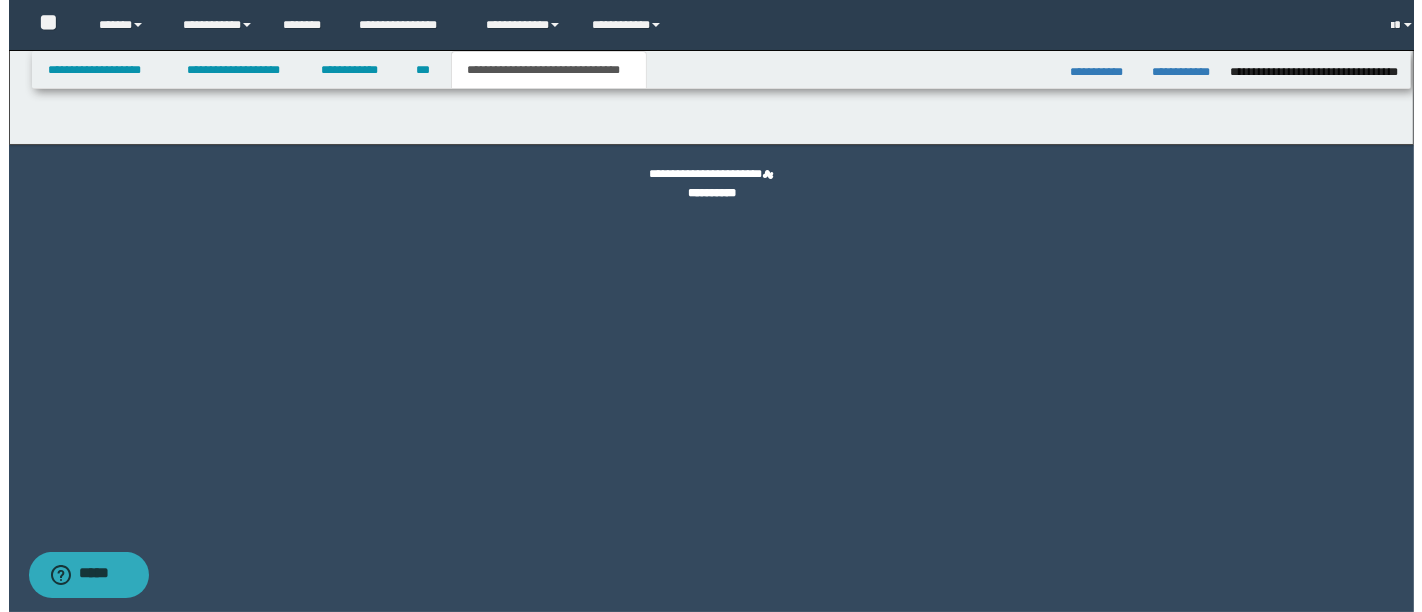 scroll, scrollTop: 0, scrollLeft: 0, axis: both 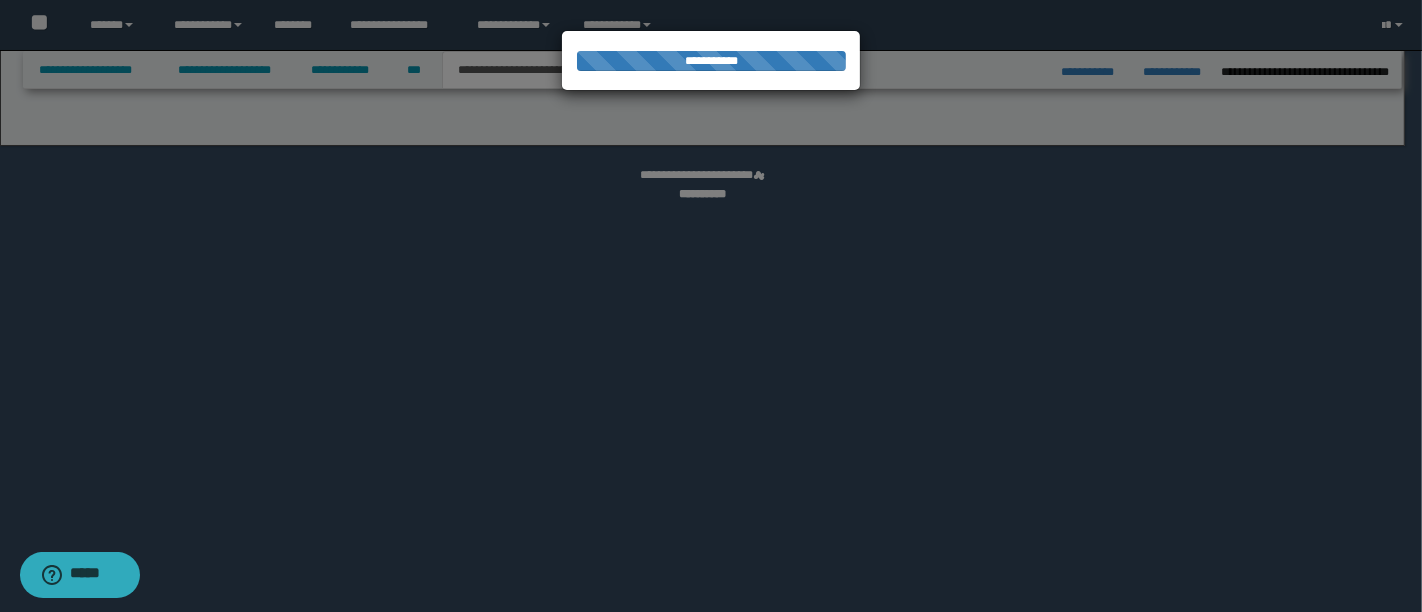 select on "*" 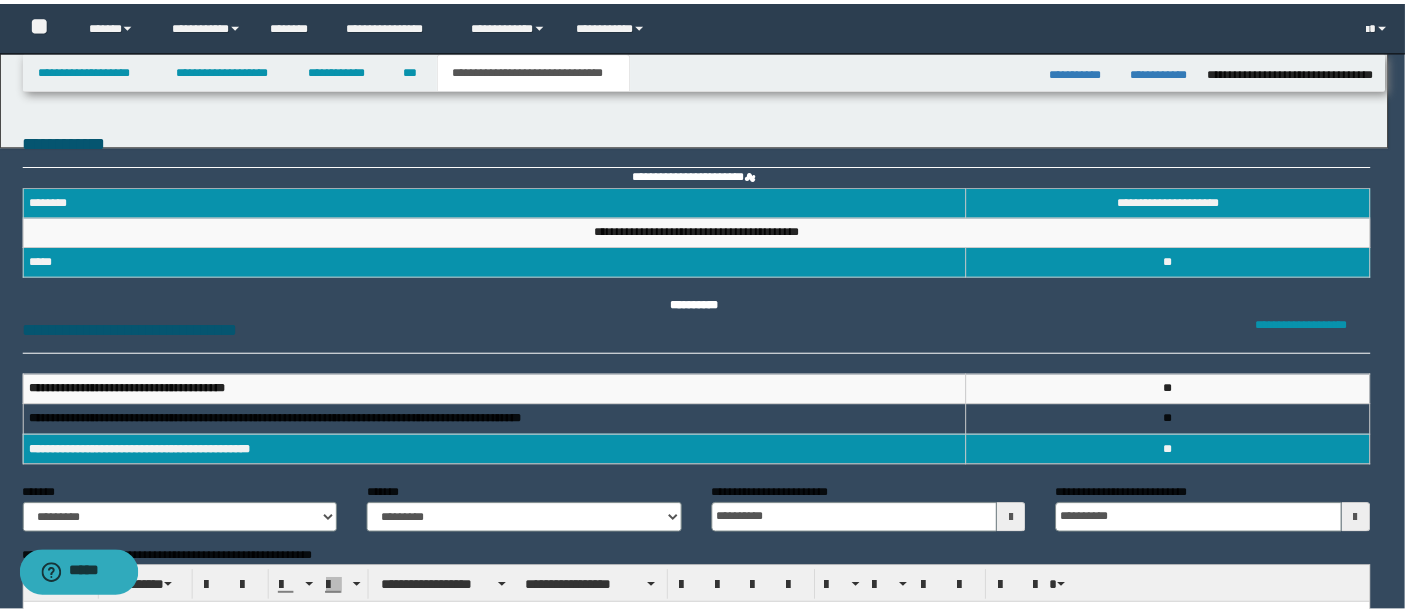 scroll, scrollTop: 0, scrollLeft: 0, axis: both 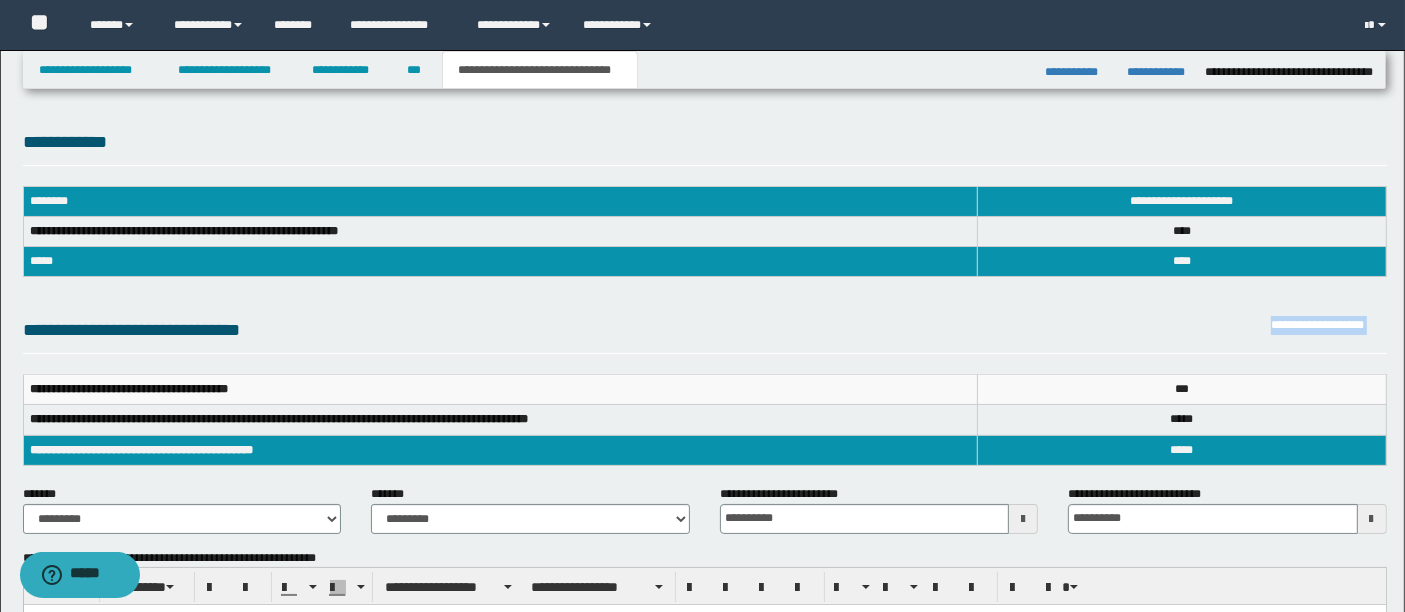 drag, startPoint x: 354, startPoint y: 352, endPoint x: 1190, endPoint y: 471, distance: 844.427 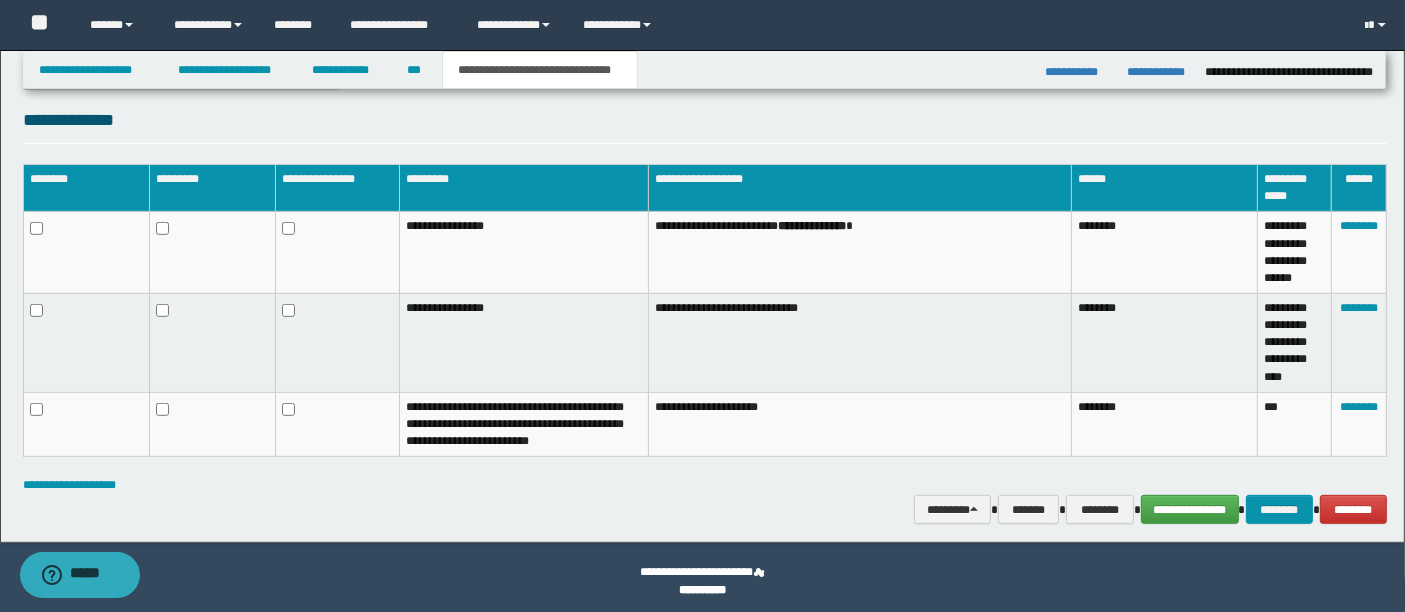 scroll, scrollTop: 955, scrollLeft: 0, axis: vertical 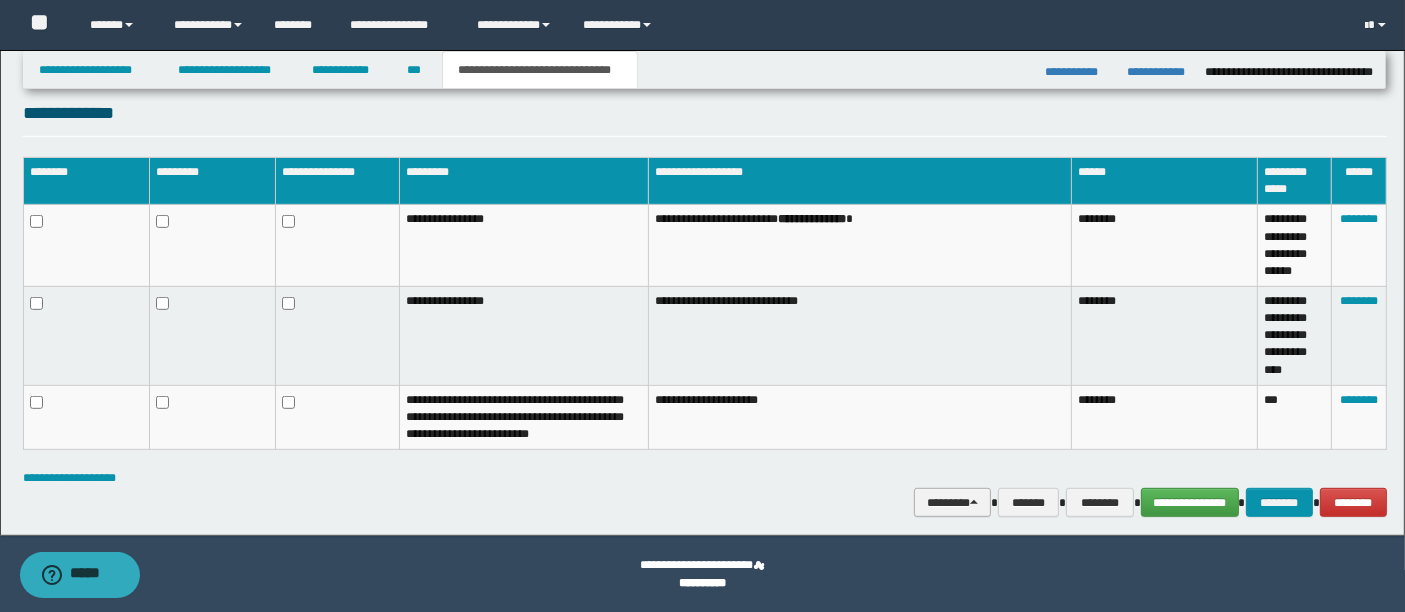 click on "********" at bounding box center (952, 502) 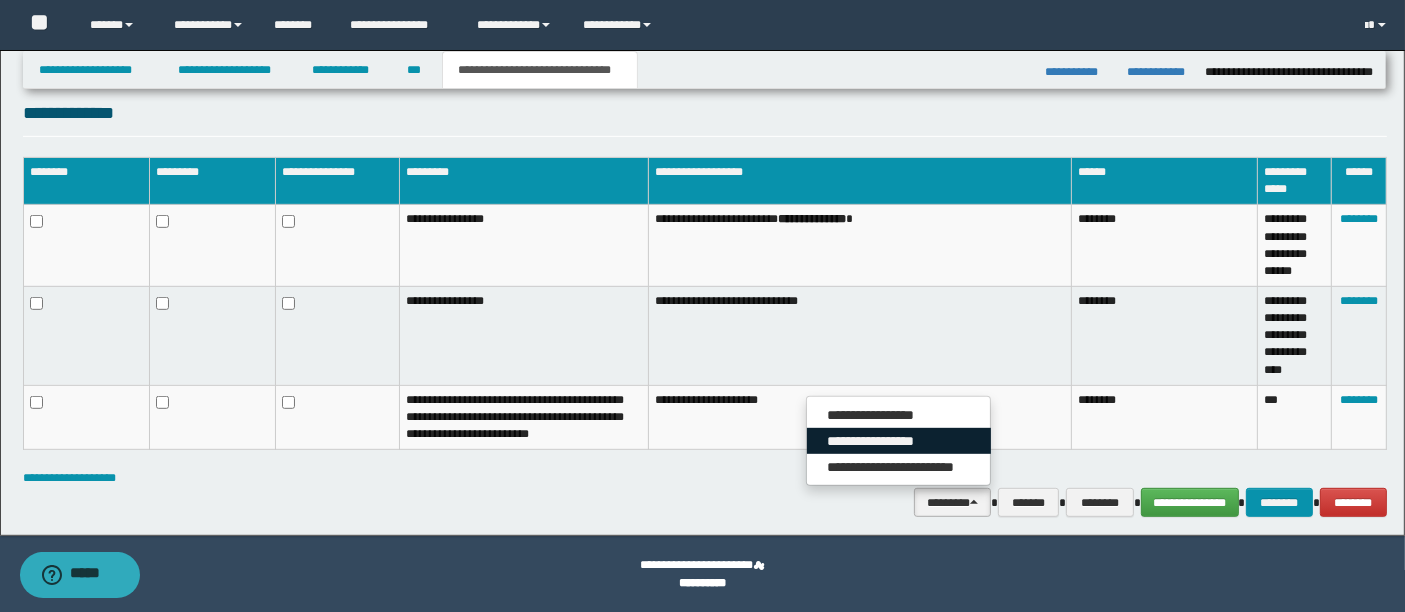 click on "**********" at bounding box center [899, 441] 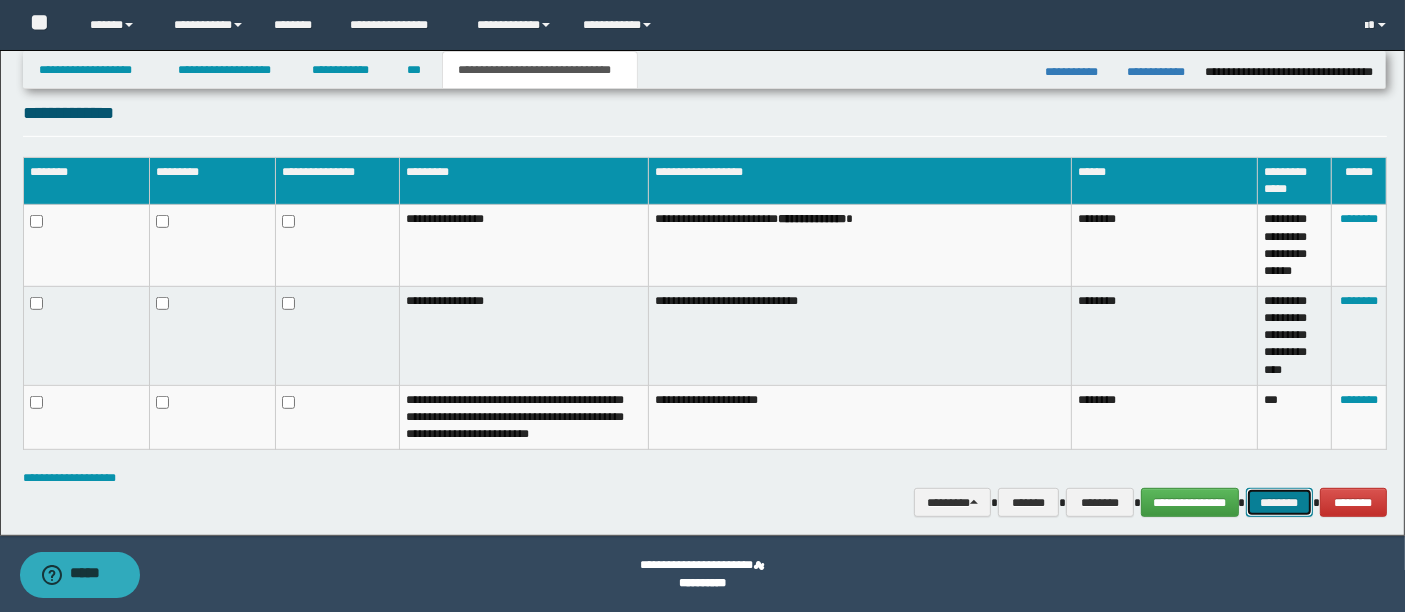 click on "********" at bounding box center (1279, 502) 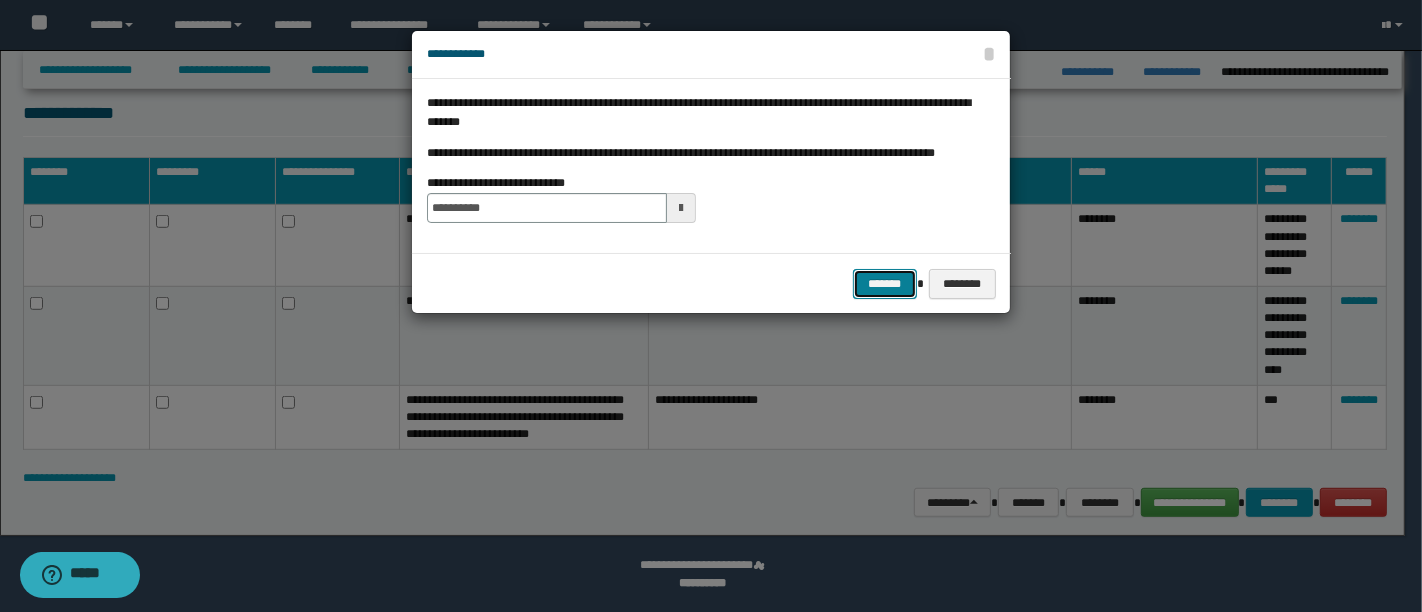 click on "*******" at bounding box center [885, 283] 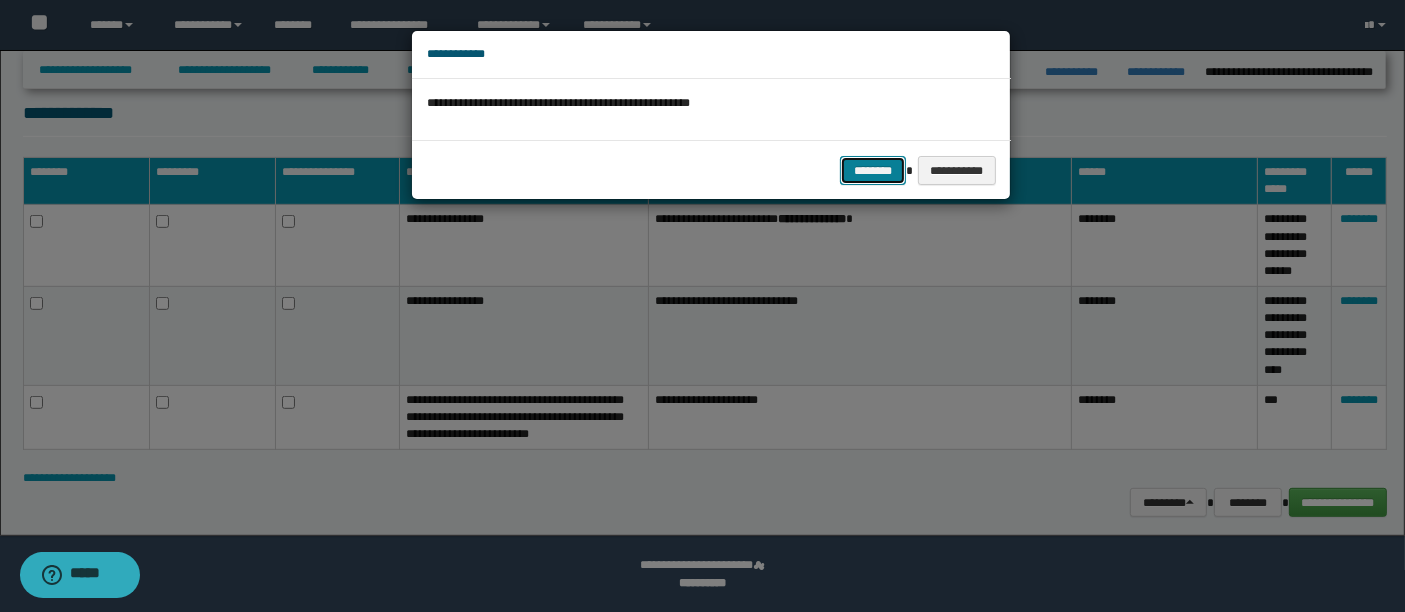 click on "********" at bounding box center (873, 170) 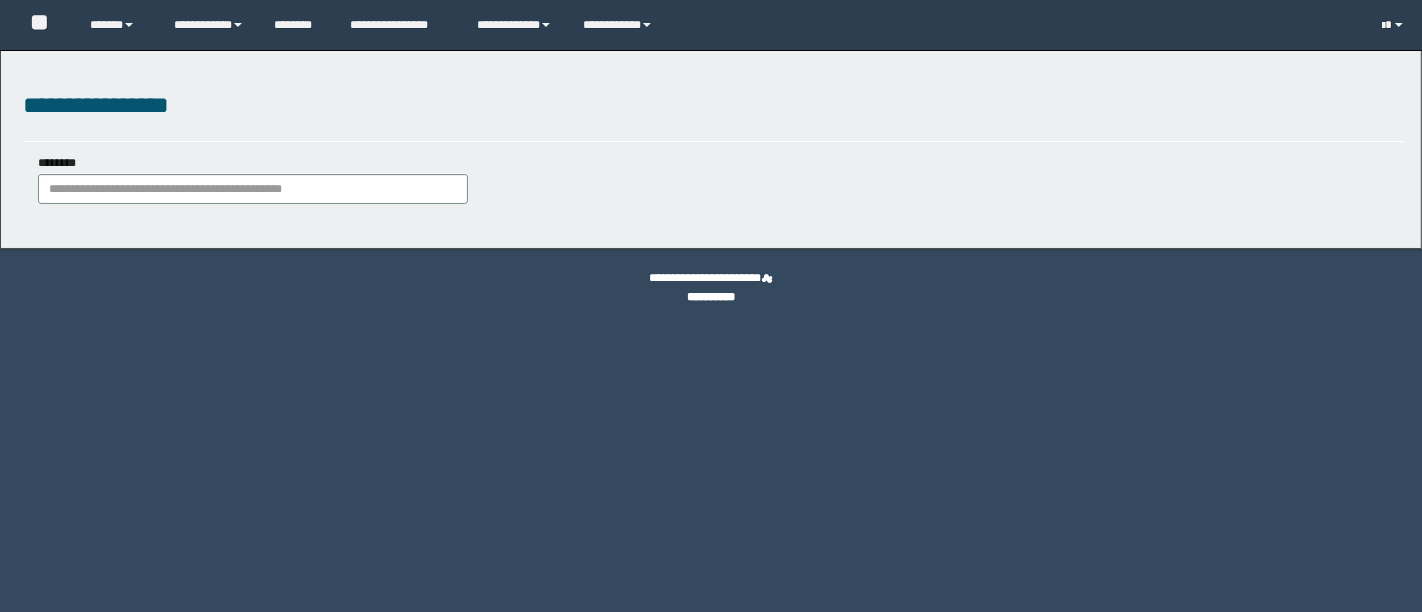 scroll, scrollTop: 0, scrollLeft: 0, axis: both 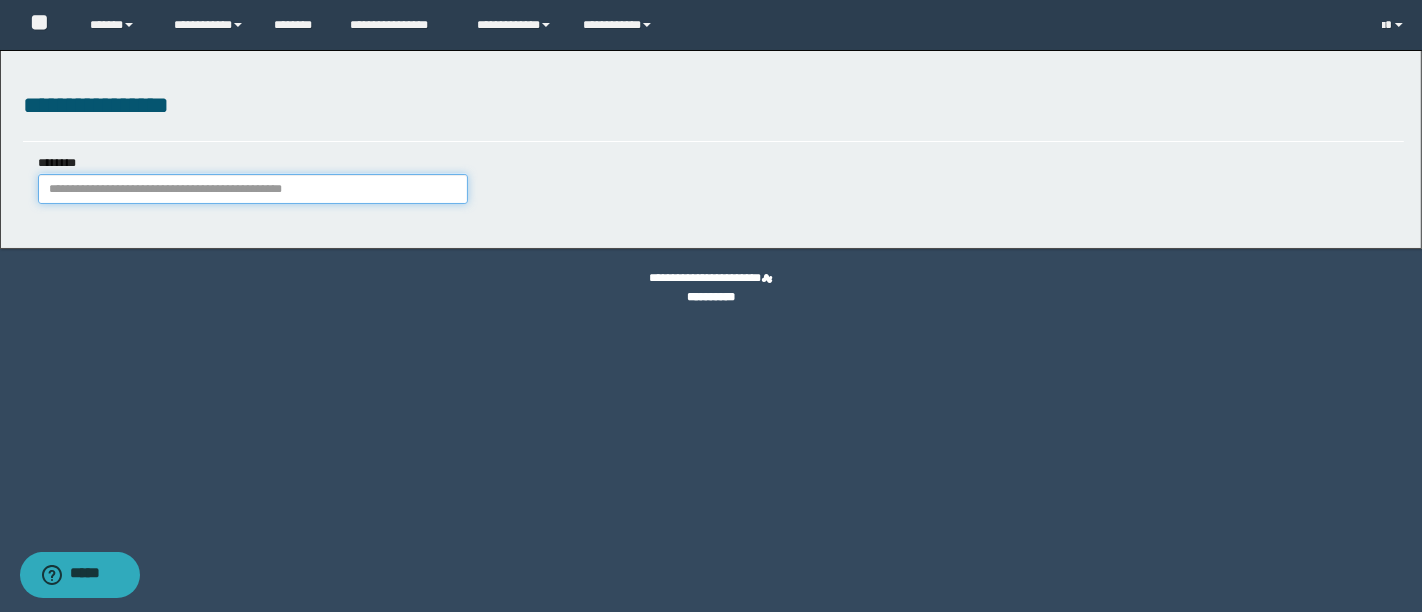 click on "********" at bounding box center (253, 189) 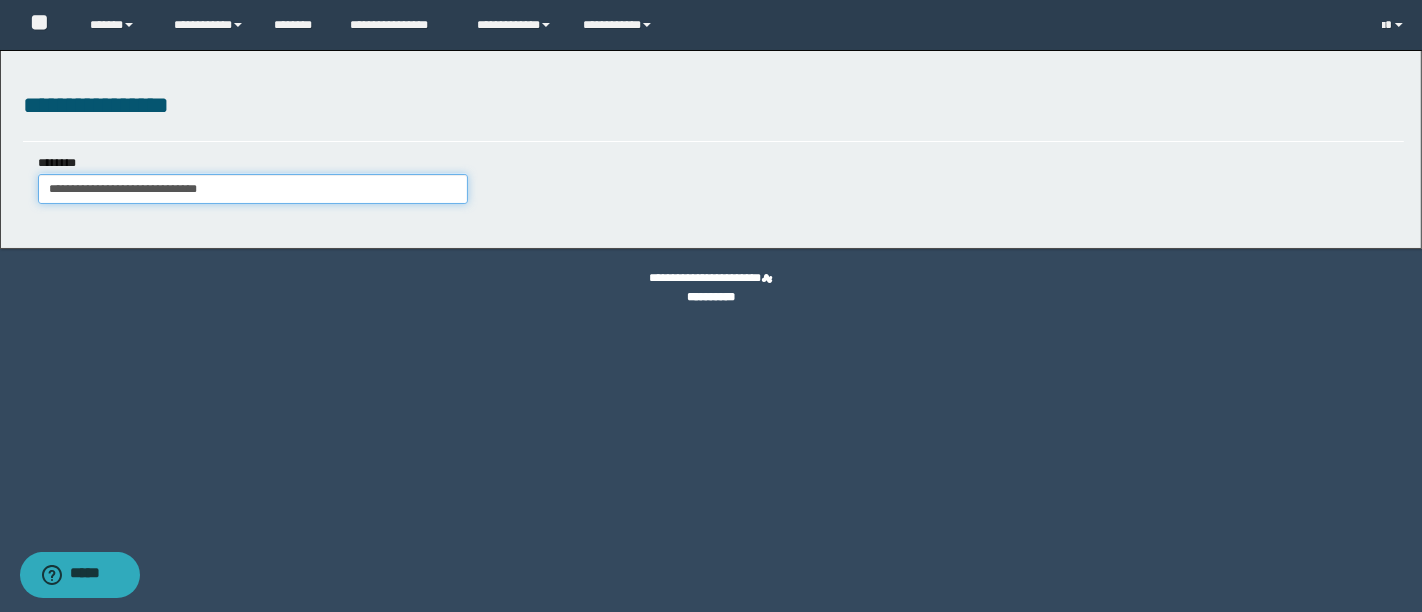 type on "**********" 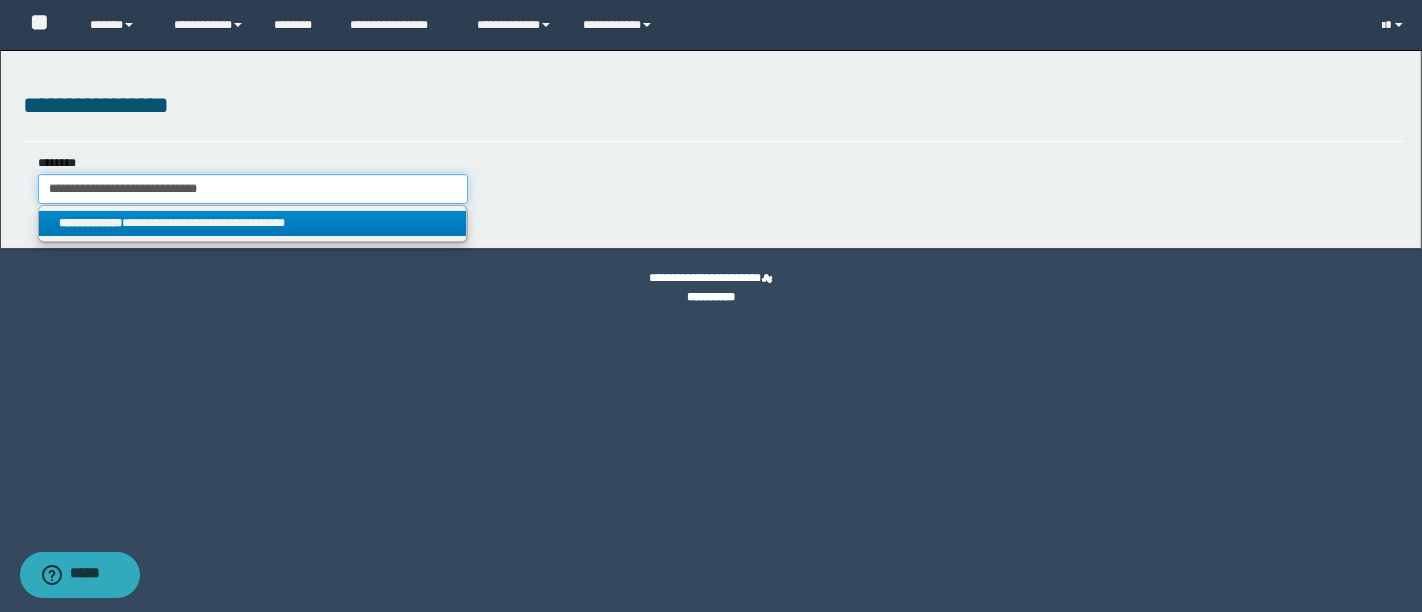 type on "**********" 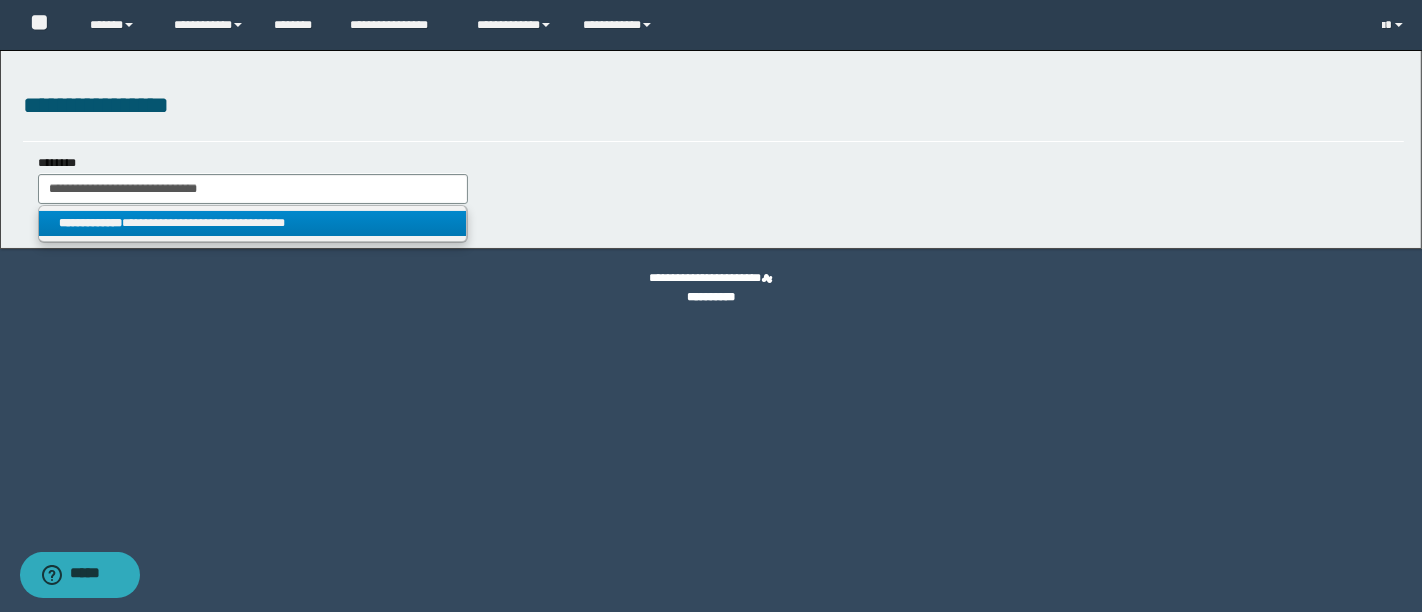 click on "**********" at bounding box center [253, 223] 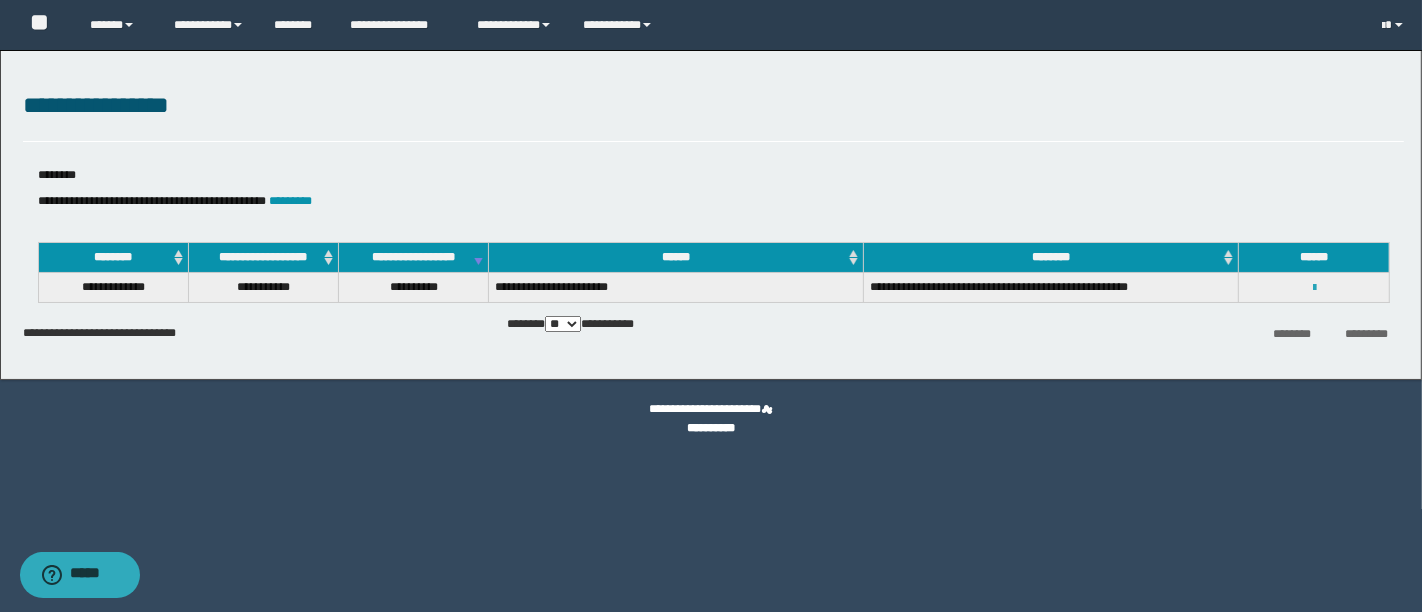 click at bounding box center (1314, 288) 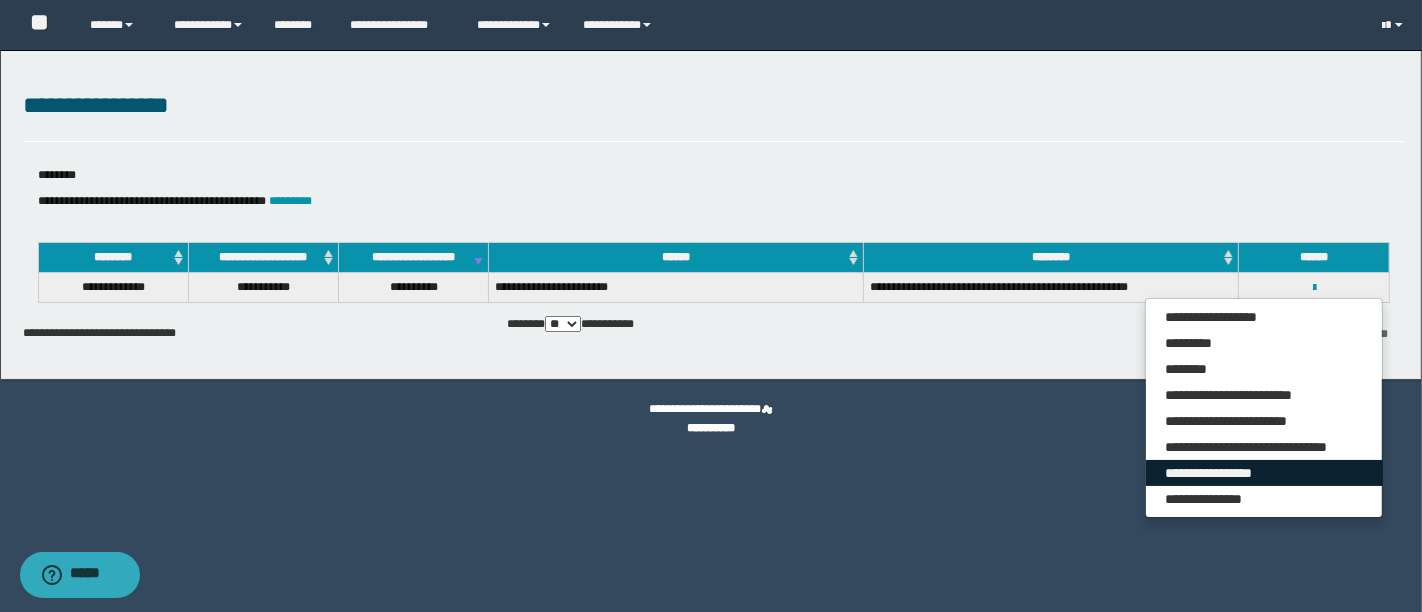 click on "**********" at bounding box center (1264, 473) 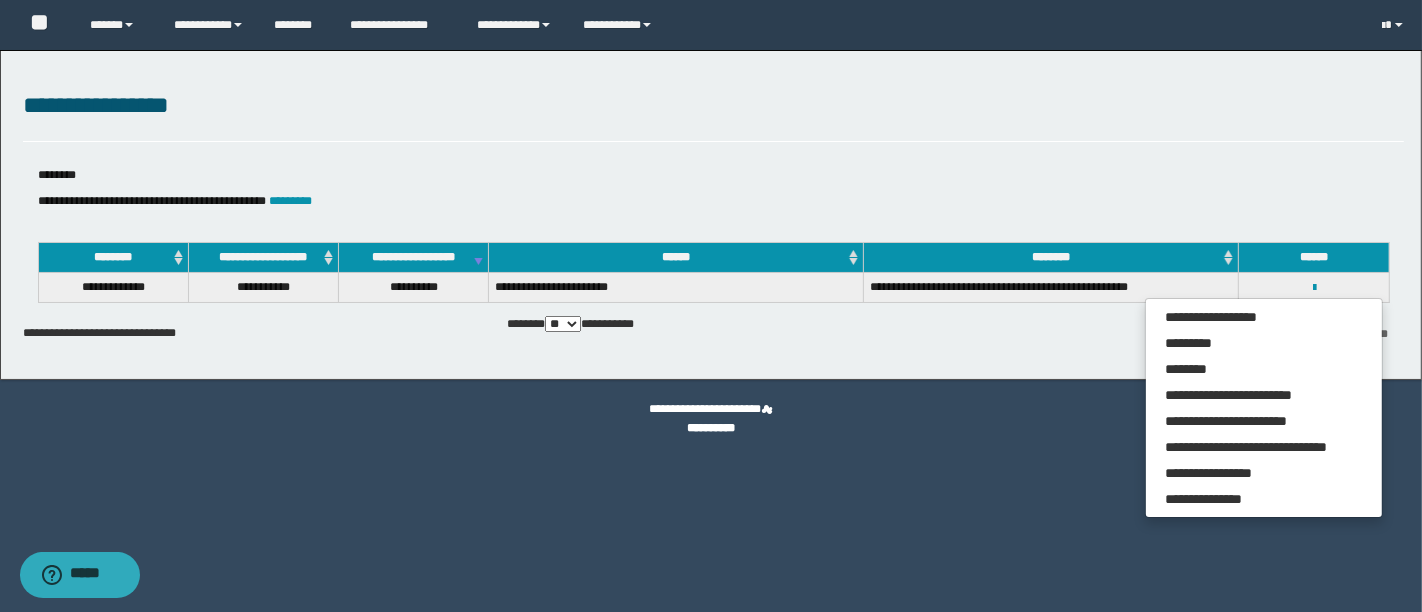 click on "**********" at bounding box center (711, 306) 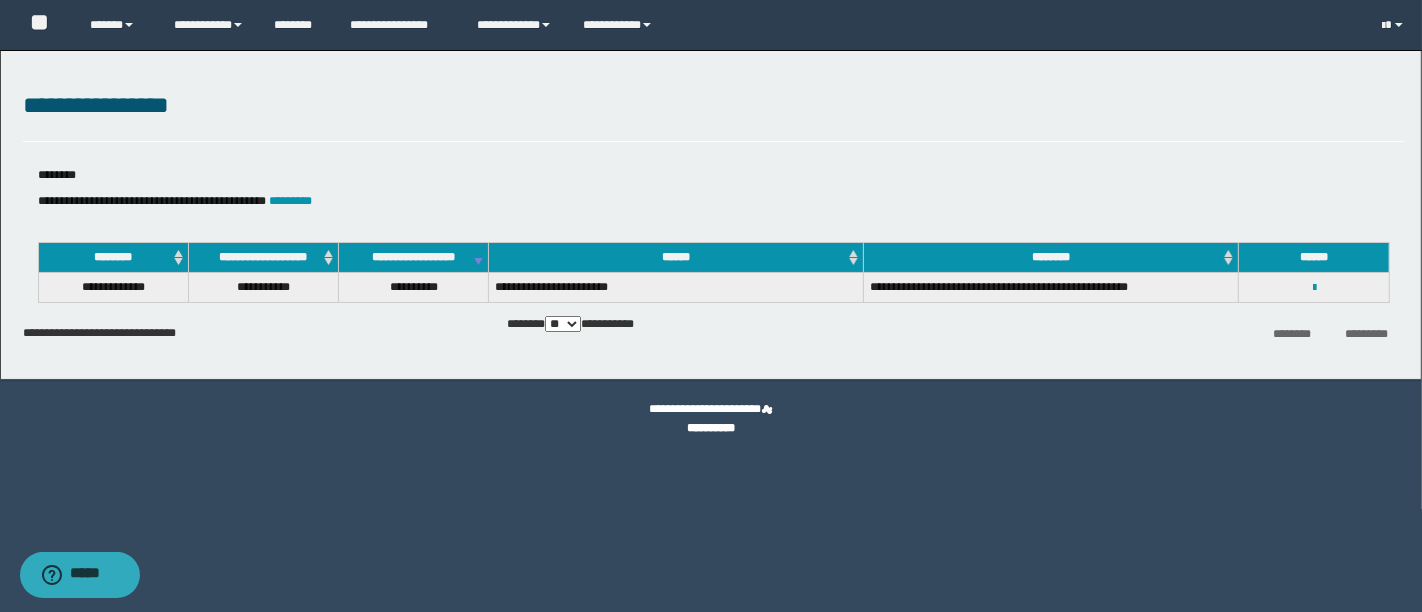 click on "**********" at bounding box center (711, 306) 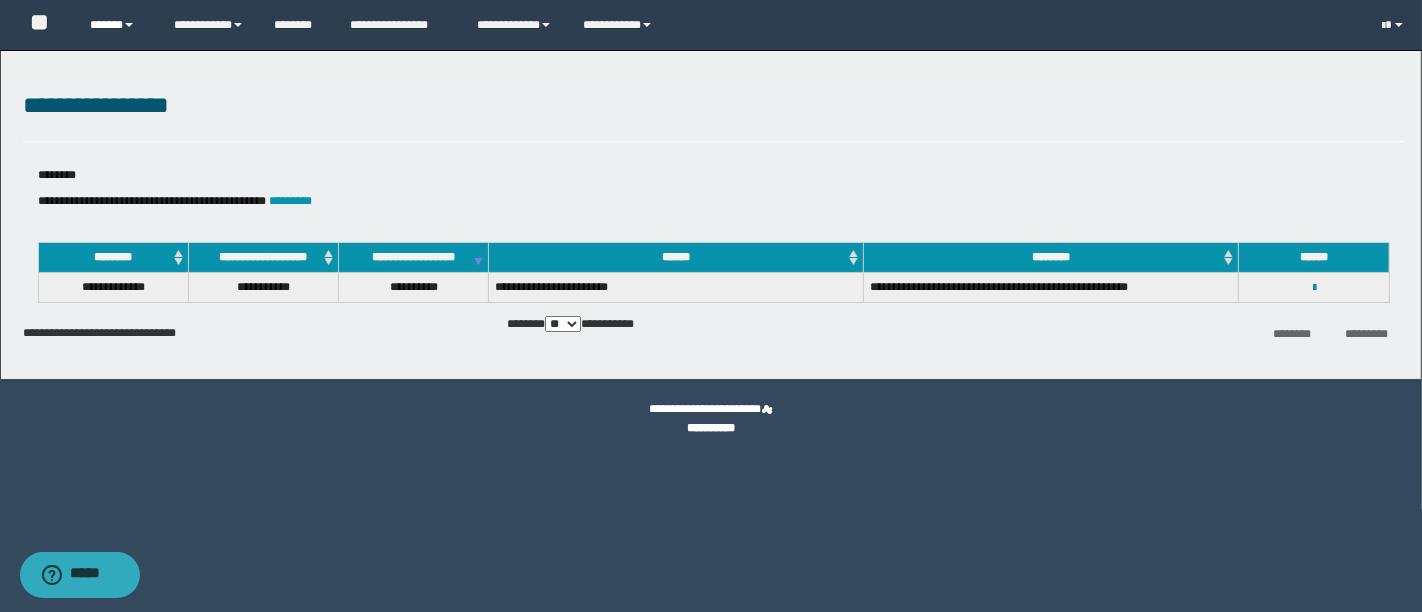 click on "******" at bounding box center [117, 25] 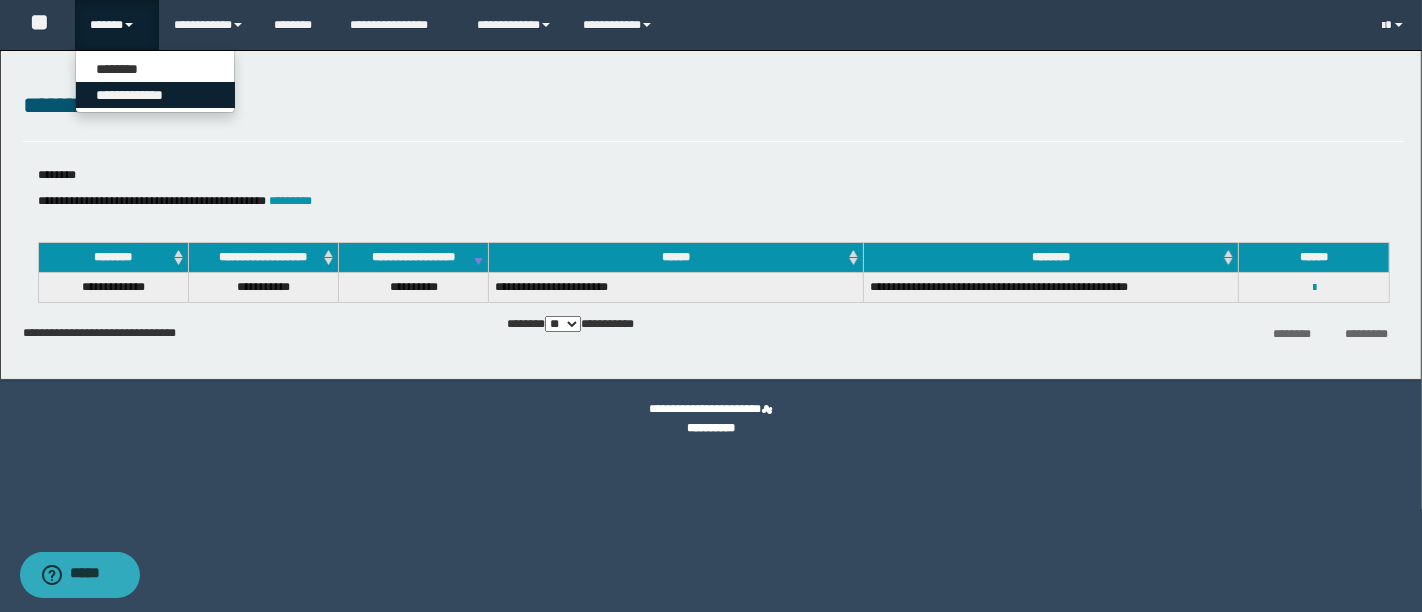 click on "**********" at bounding box center (155, 95) 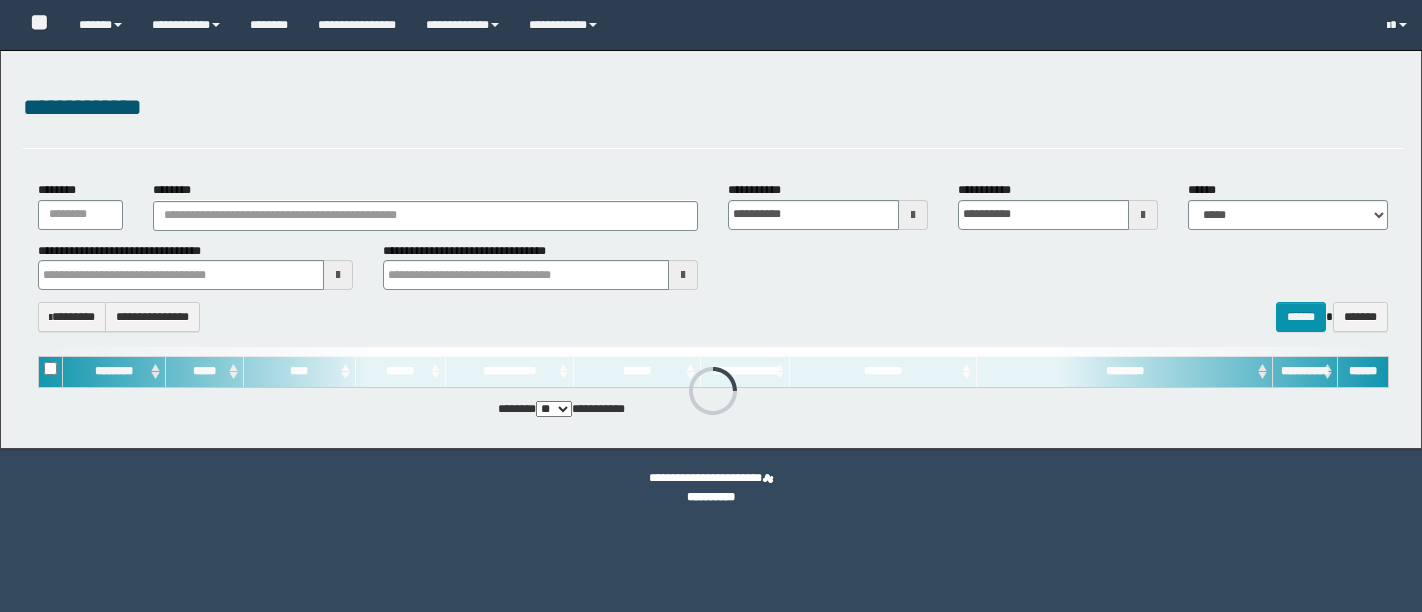 scroll, scrollTop: 0, scrollLeft: 0, axis: both 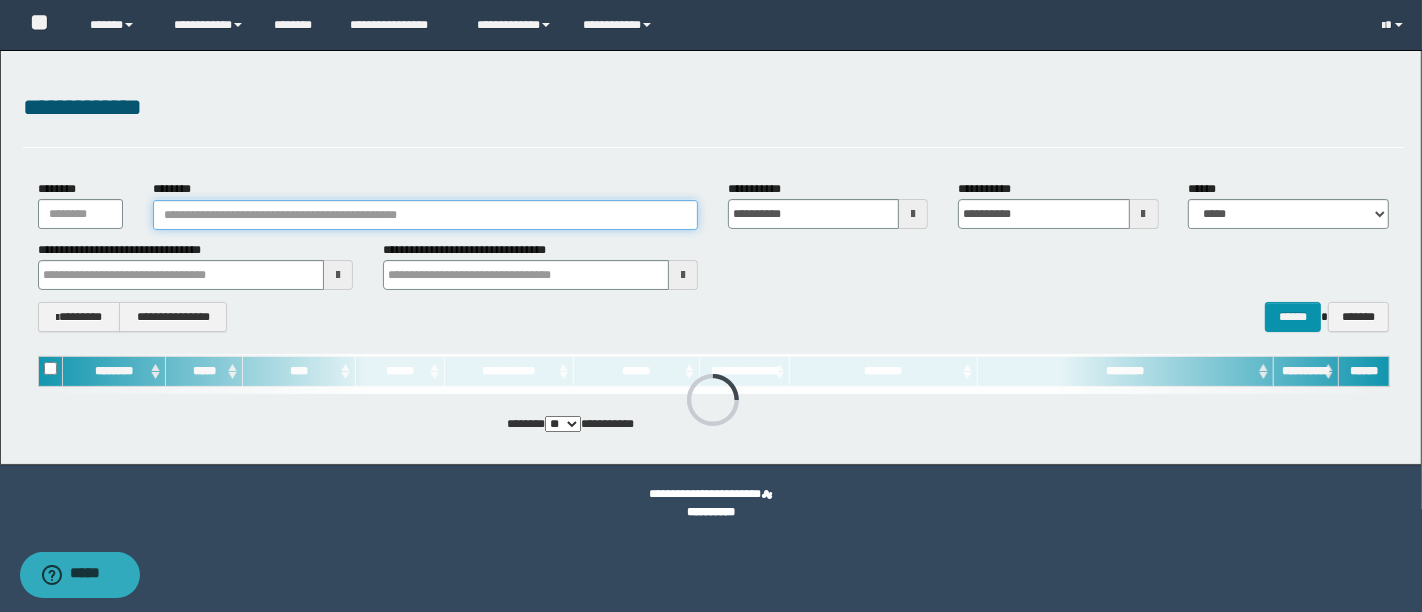 click on "********" at bounding box center [425, 215] 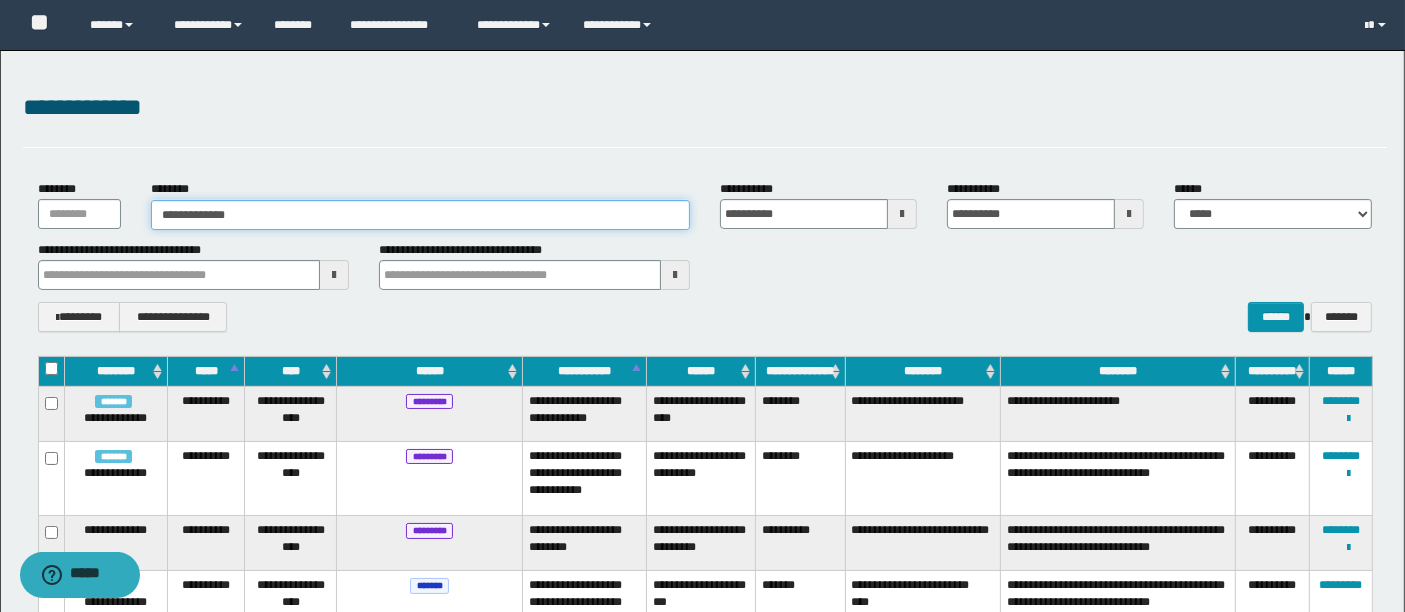 click on "**********" at bounding box center (420, 215) 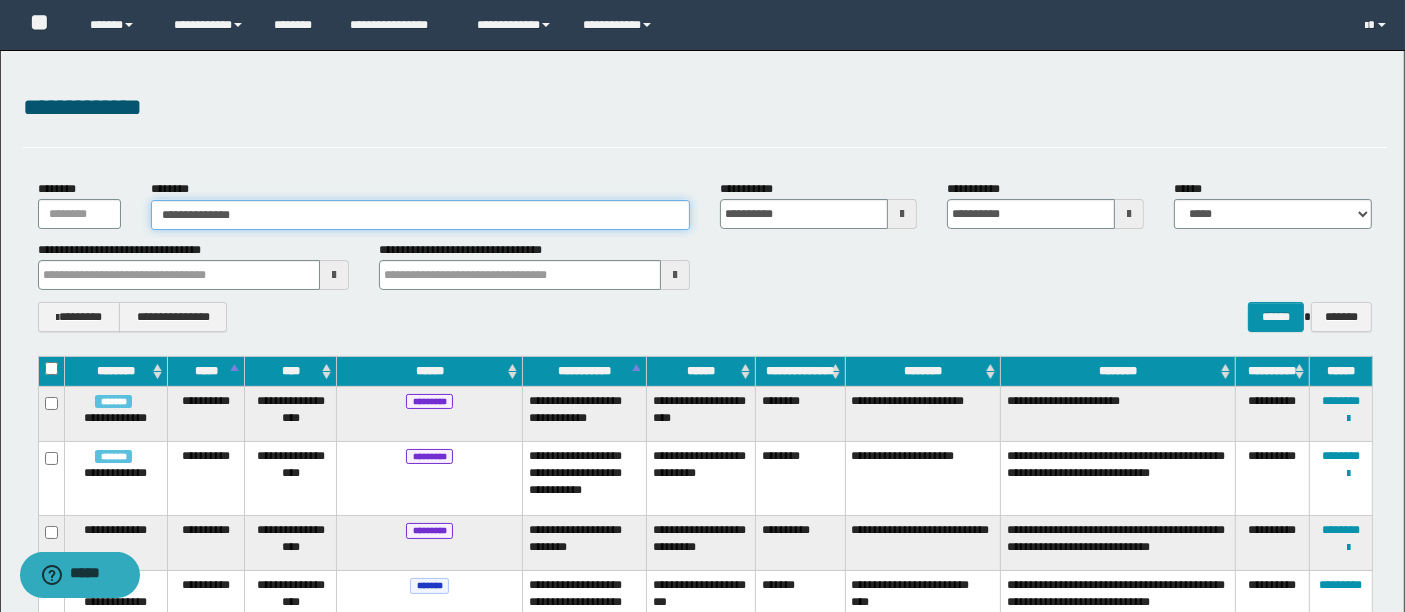 type on "**********" 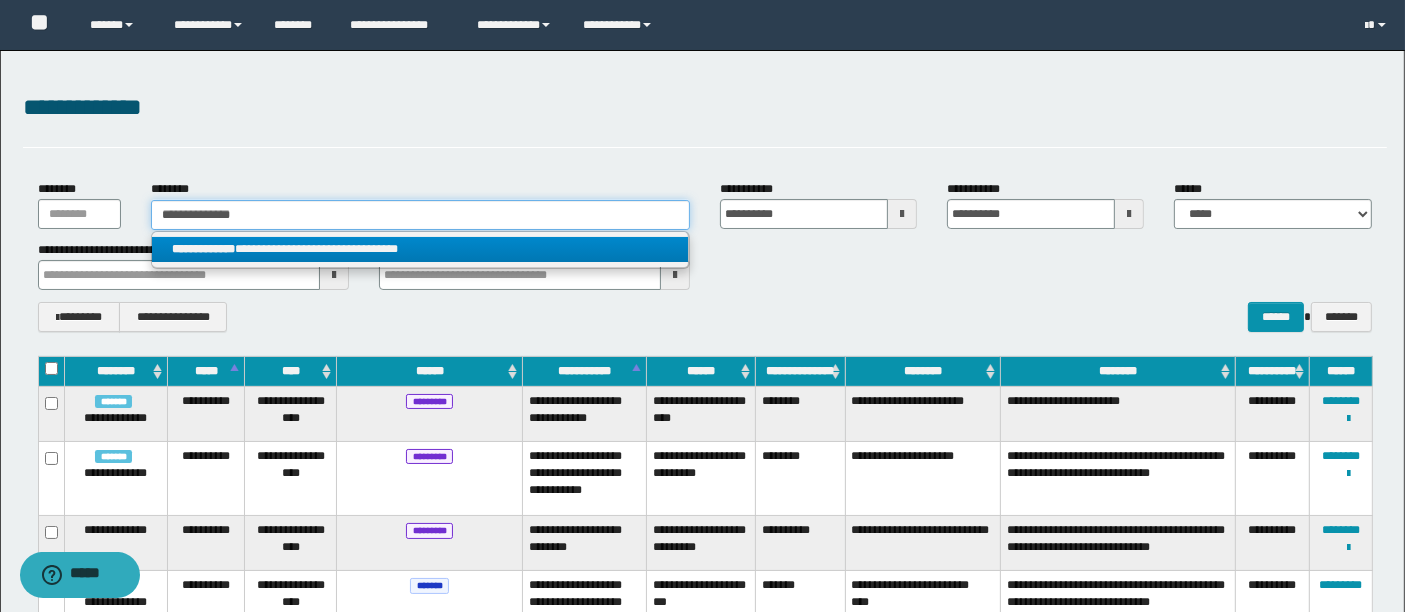 type on "**********" 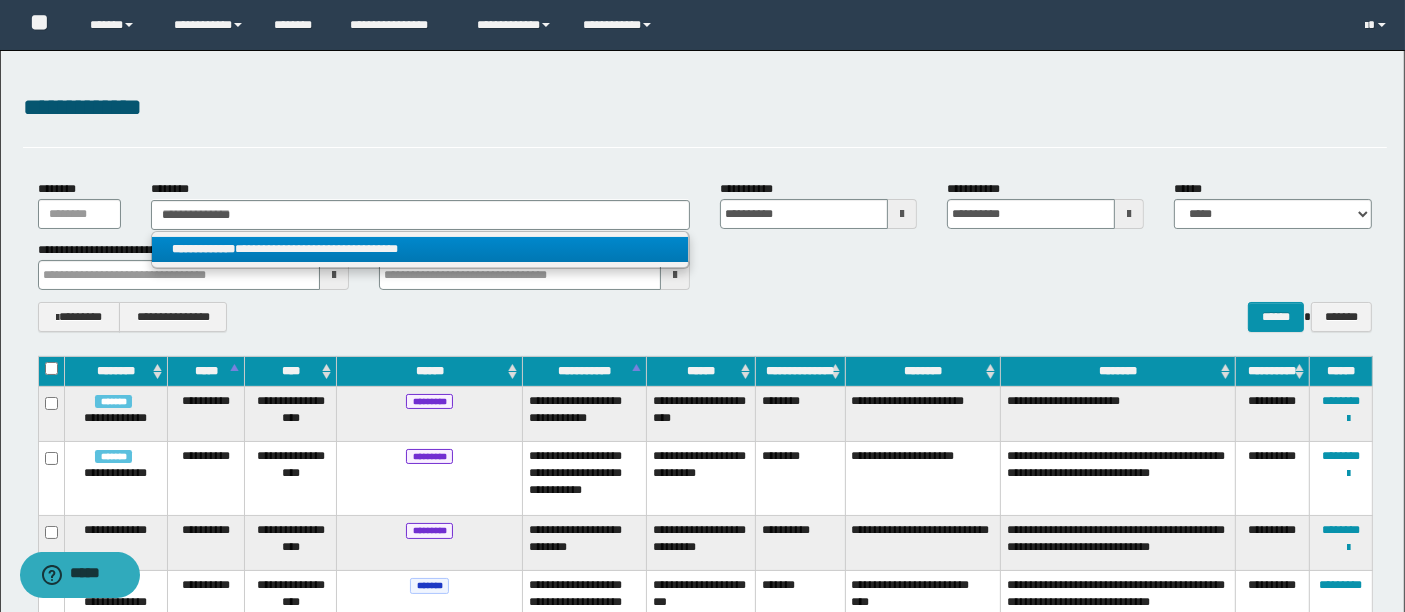 click on "**********" at bounding box center (420, 249) 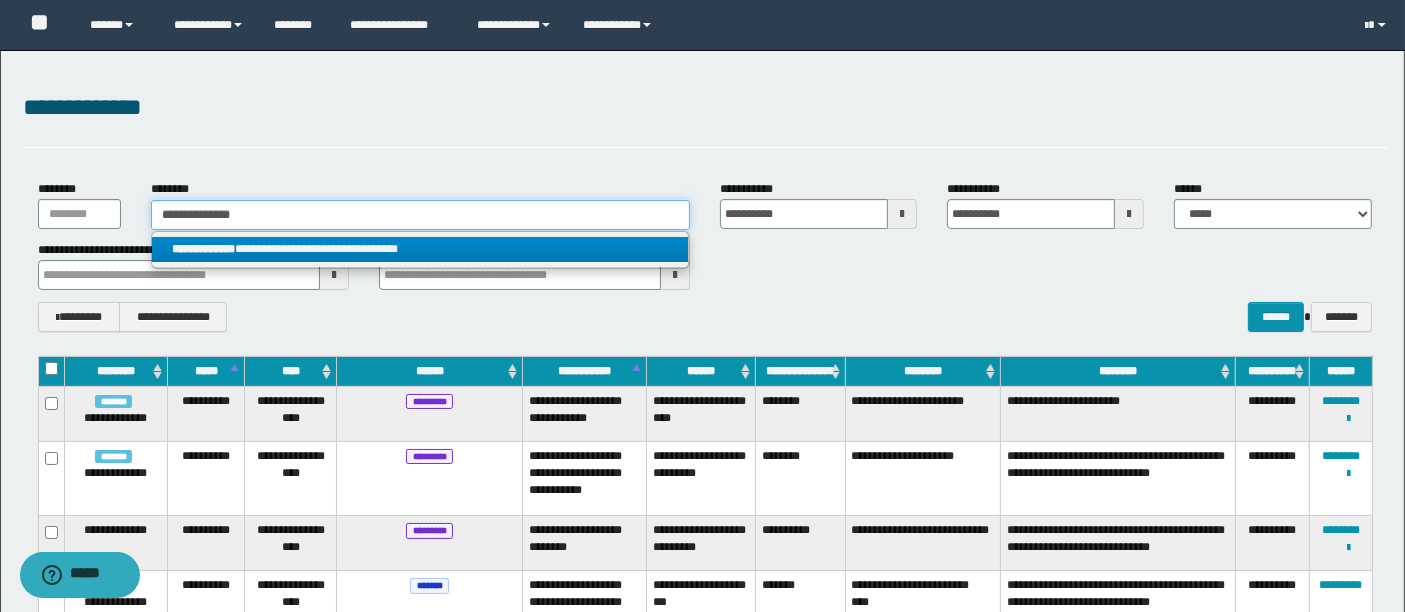 type 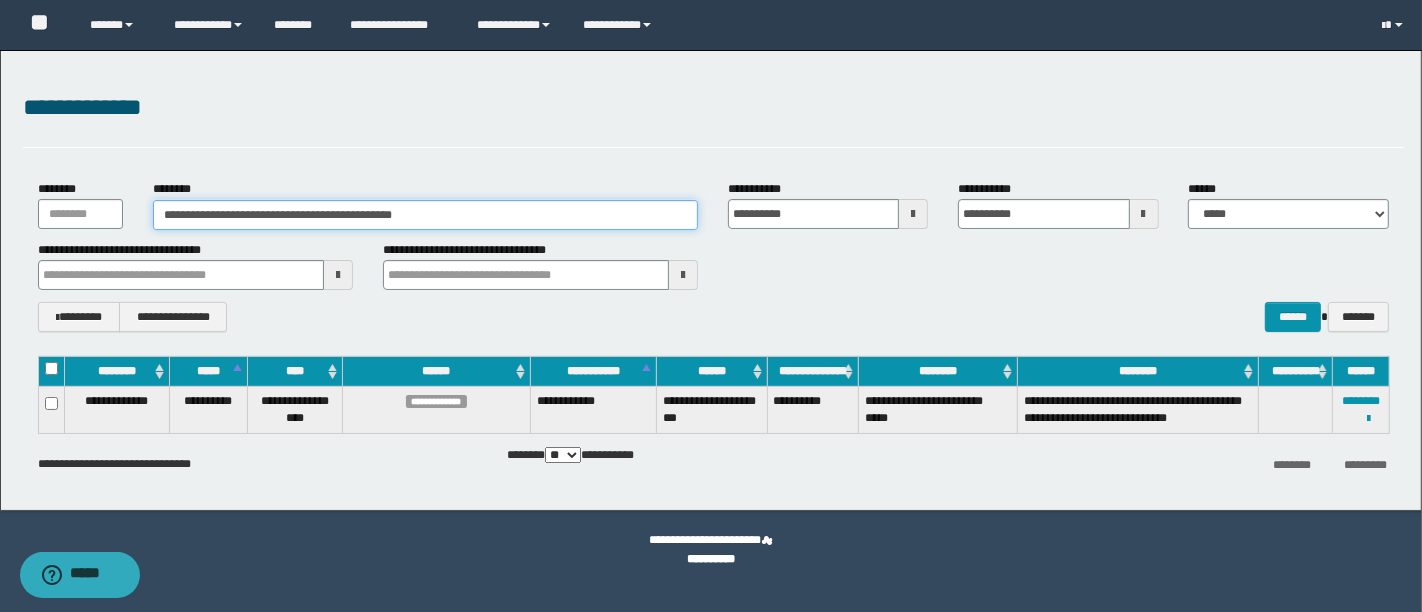 drag, startPoint x: 442, startPoint y: 218, endPoint x: 165, endPoint y: 223, distance: 277.04514 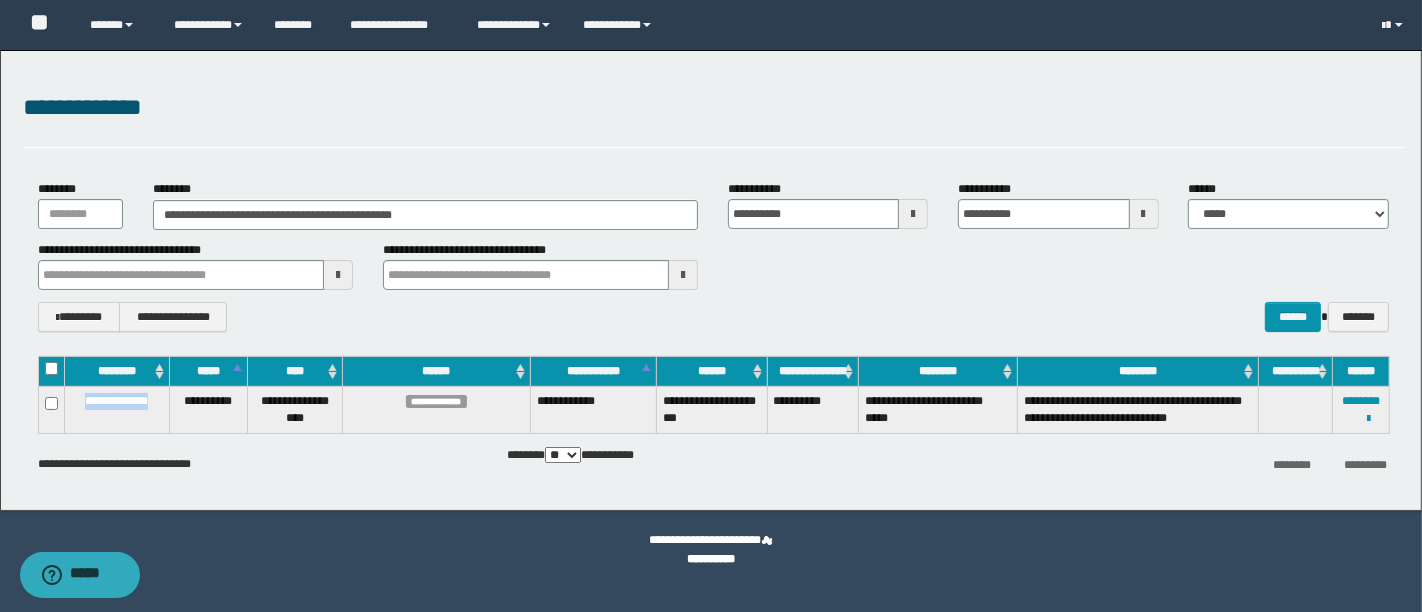 drag, startPoint x: 158, startPoint y: 395, endPoint x: 71, endPoint y: 406, distance: 87.69264 